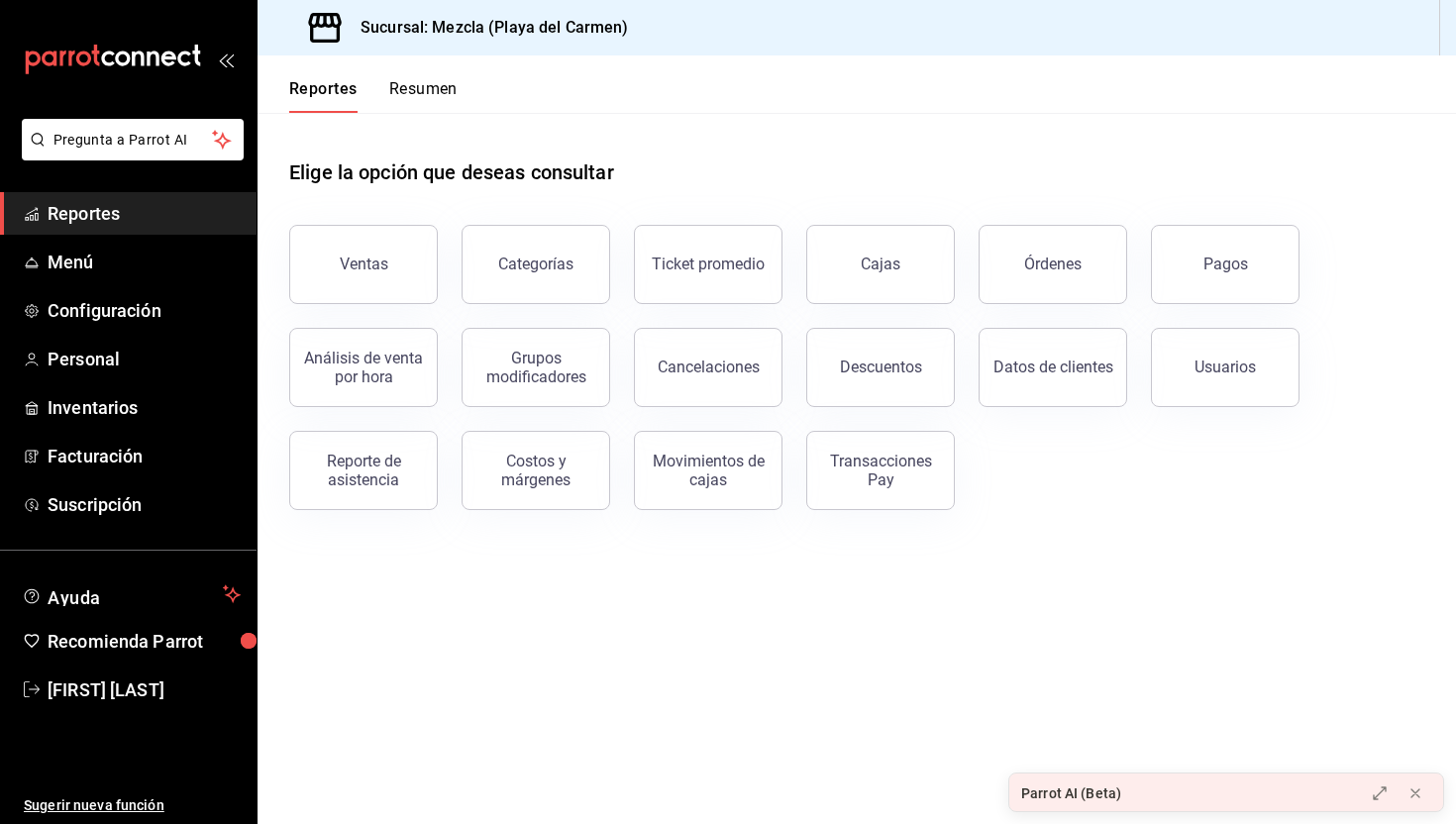 scroll, scrollTop: 0, scrollLeft: 0, axis: both 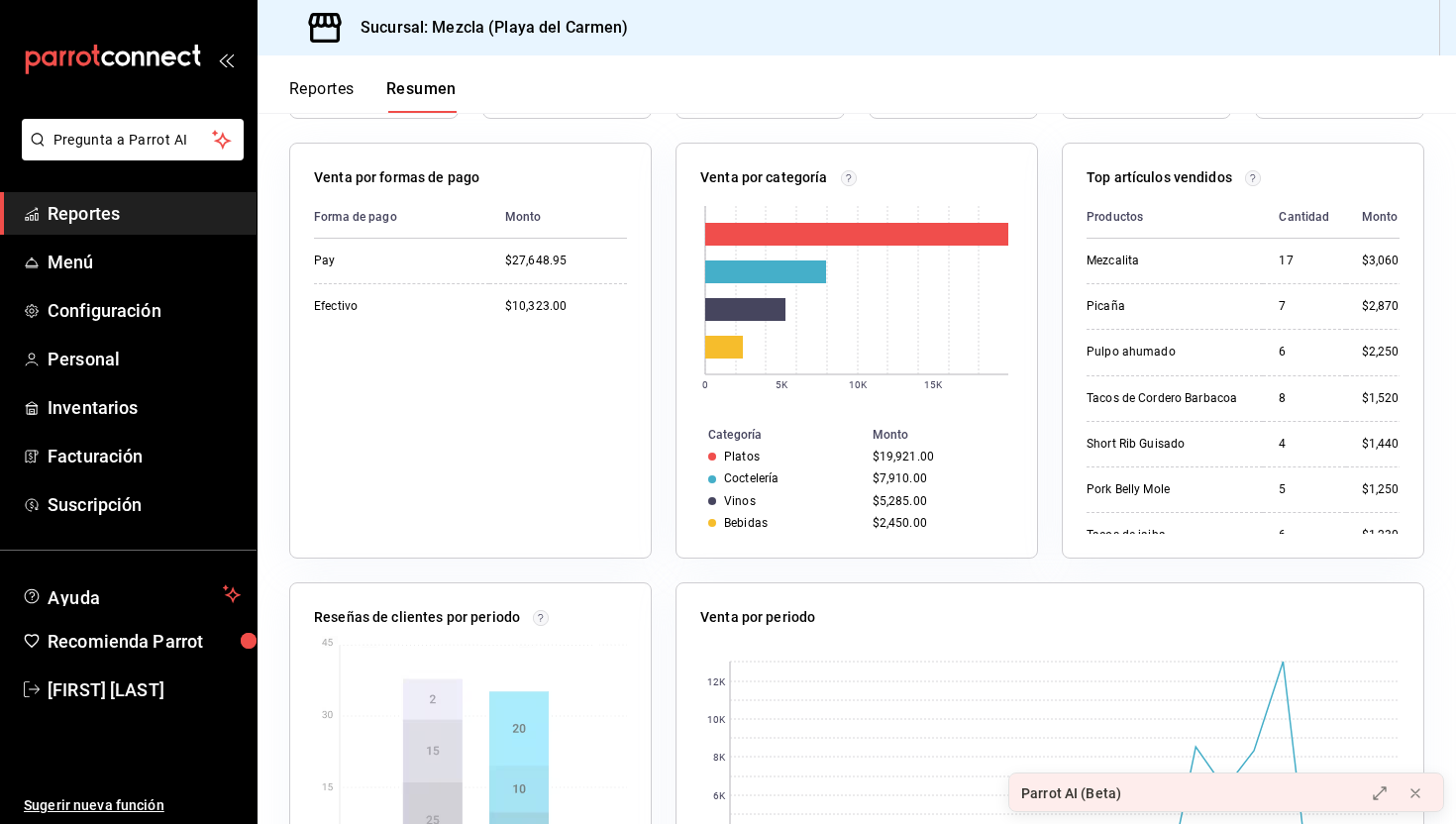 click on "Reportes" at bounding box center (322, 96) 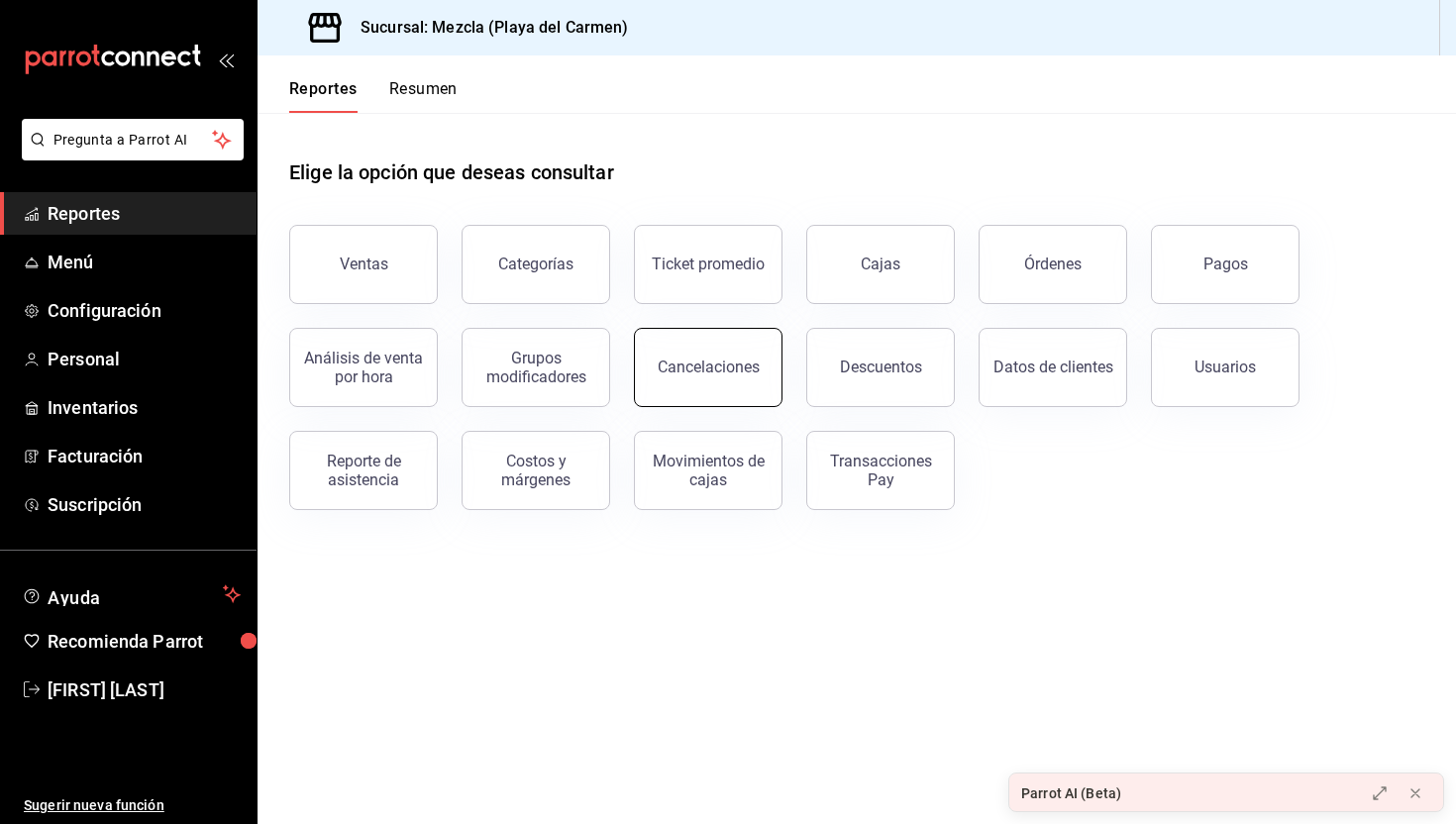 click on "Cancelaciones" at bounding box center [708, 366] 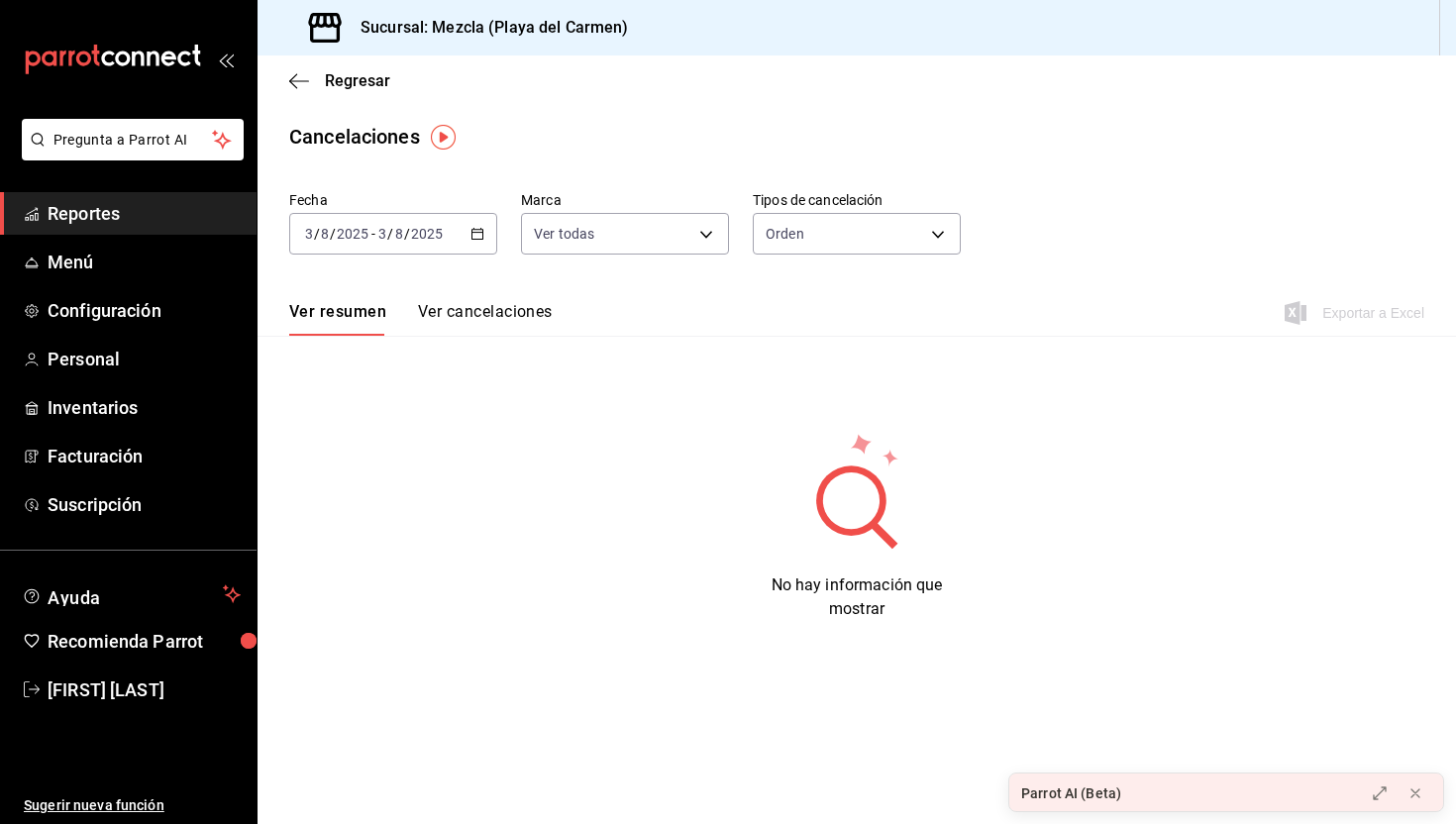 click on "2025" at bounding box center (427, 234) 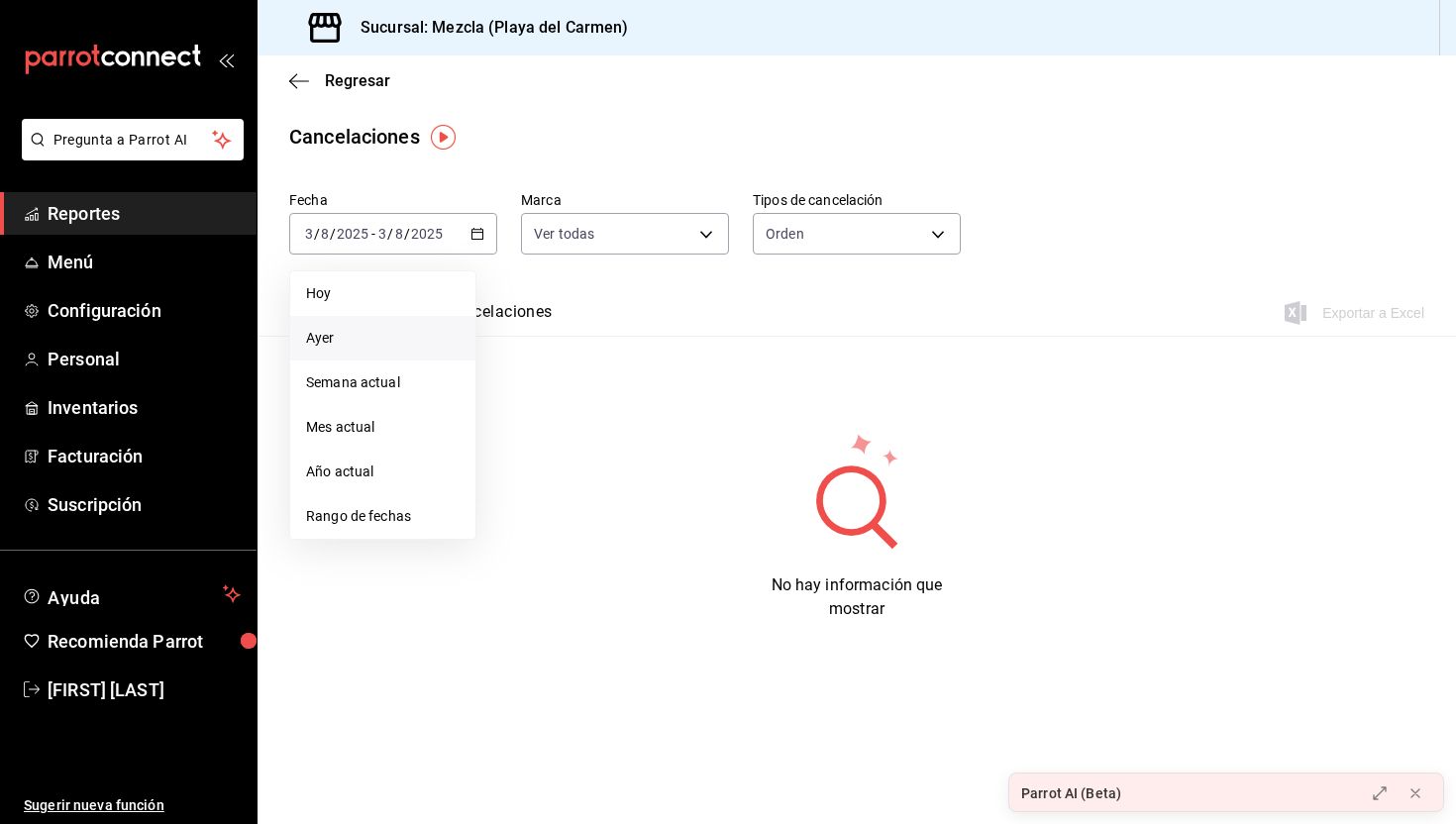 click on "Ayer" at bounding box center [382, 338] 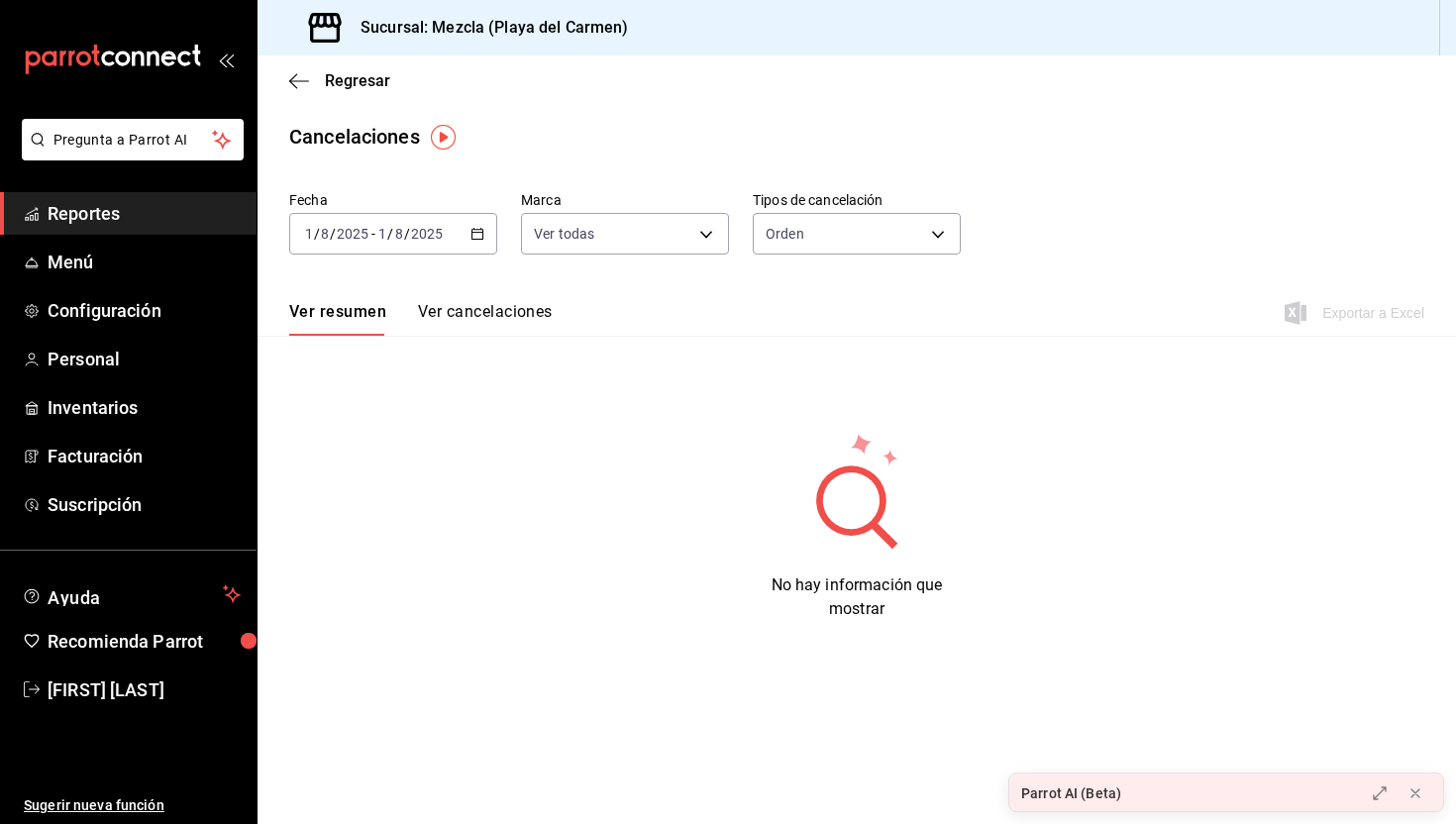 click on "2025-08-01 1 / 8 / 2025 - 2025-08-01 1 / 8 / 2025" at bounding box center (393, 234) 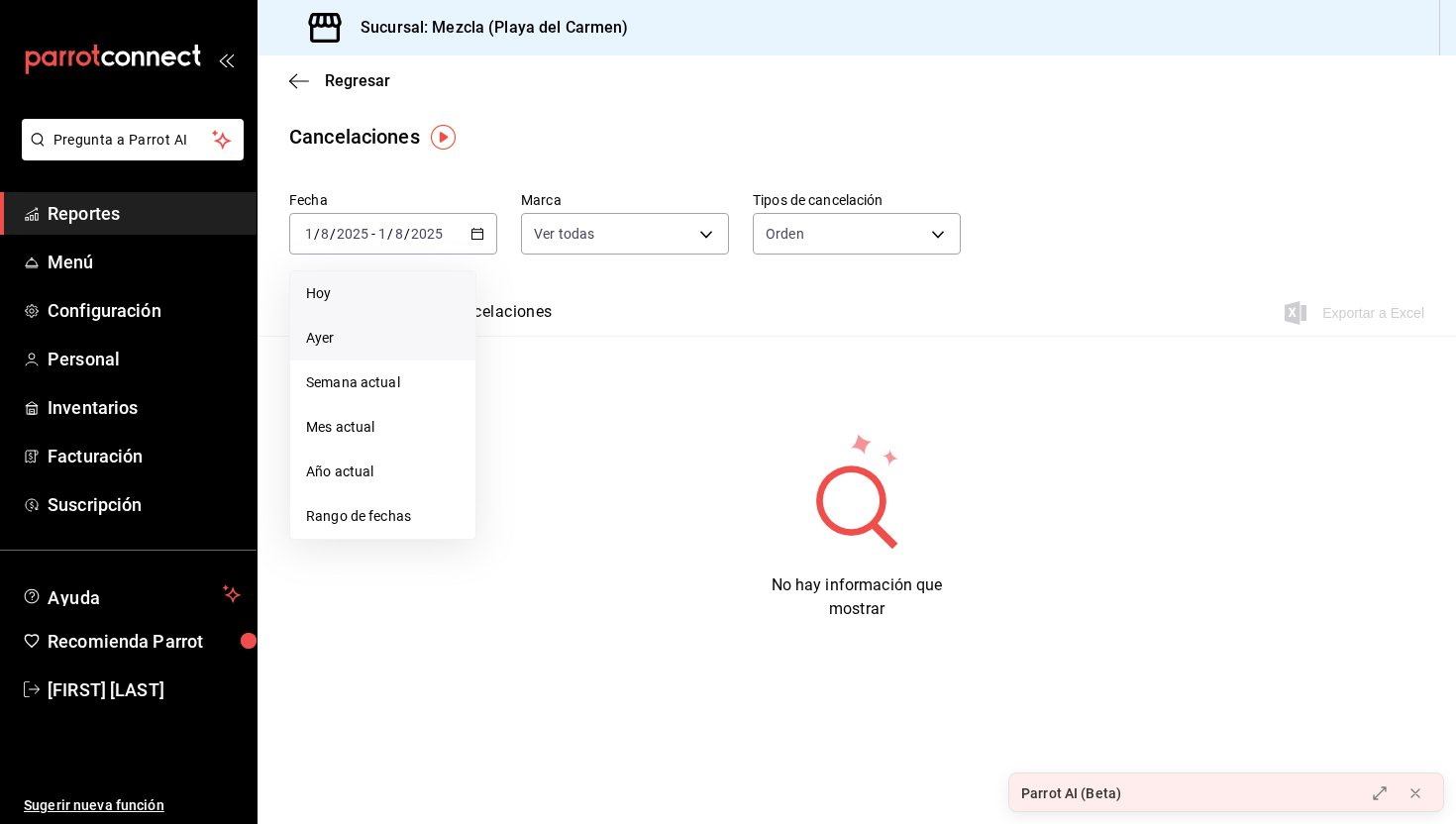click on "Hoy" at bounding box center (382, 293) 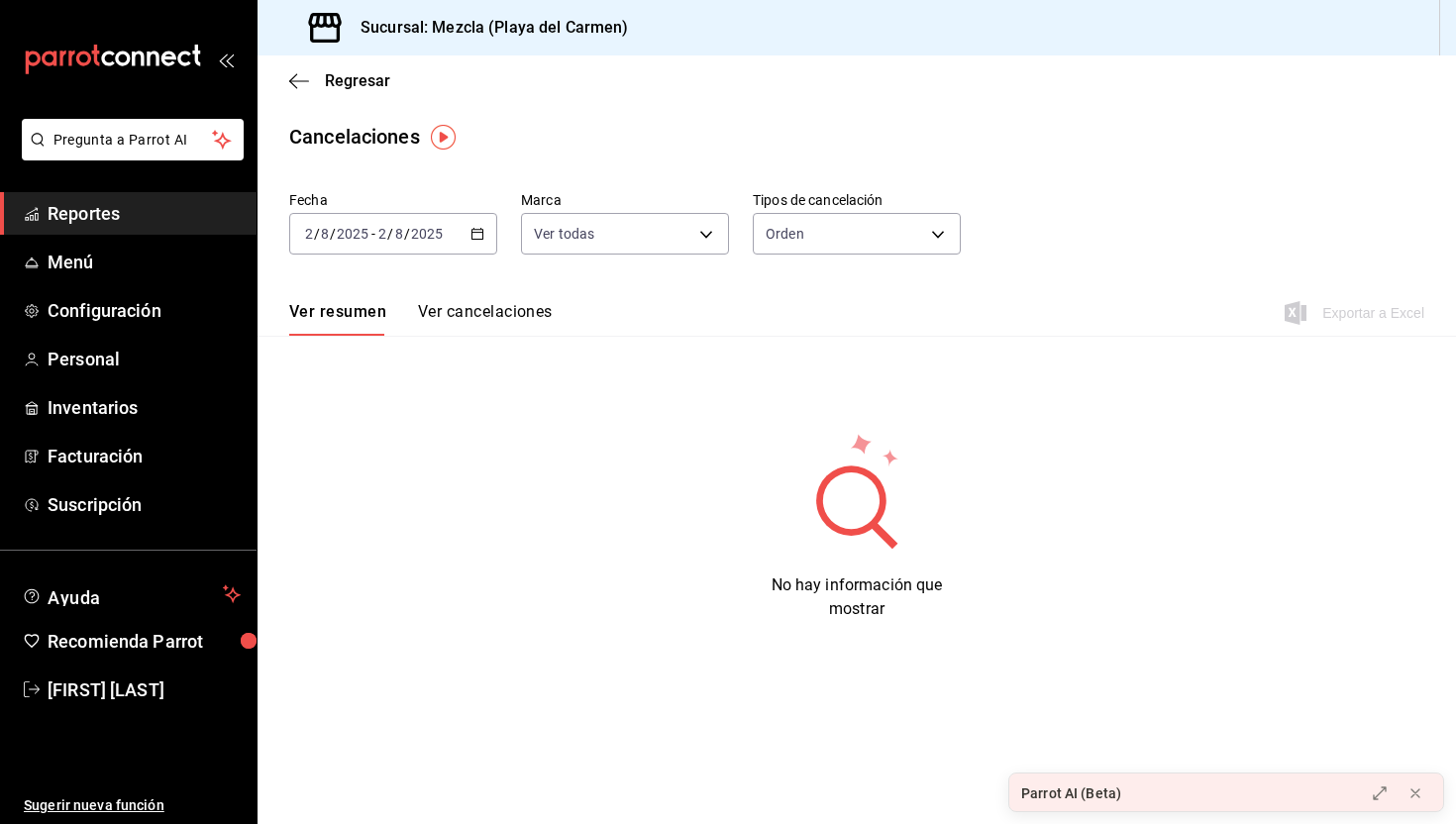 click on "Ver cancelaciones" at bounding box center (485, 319) 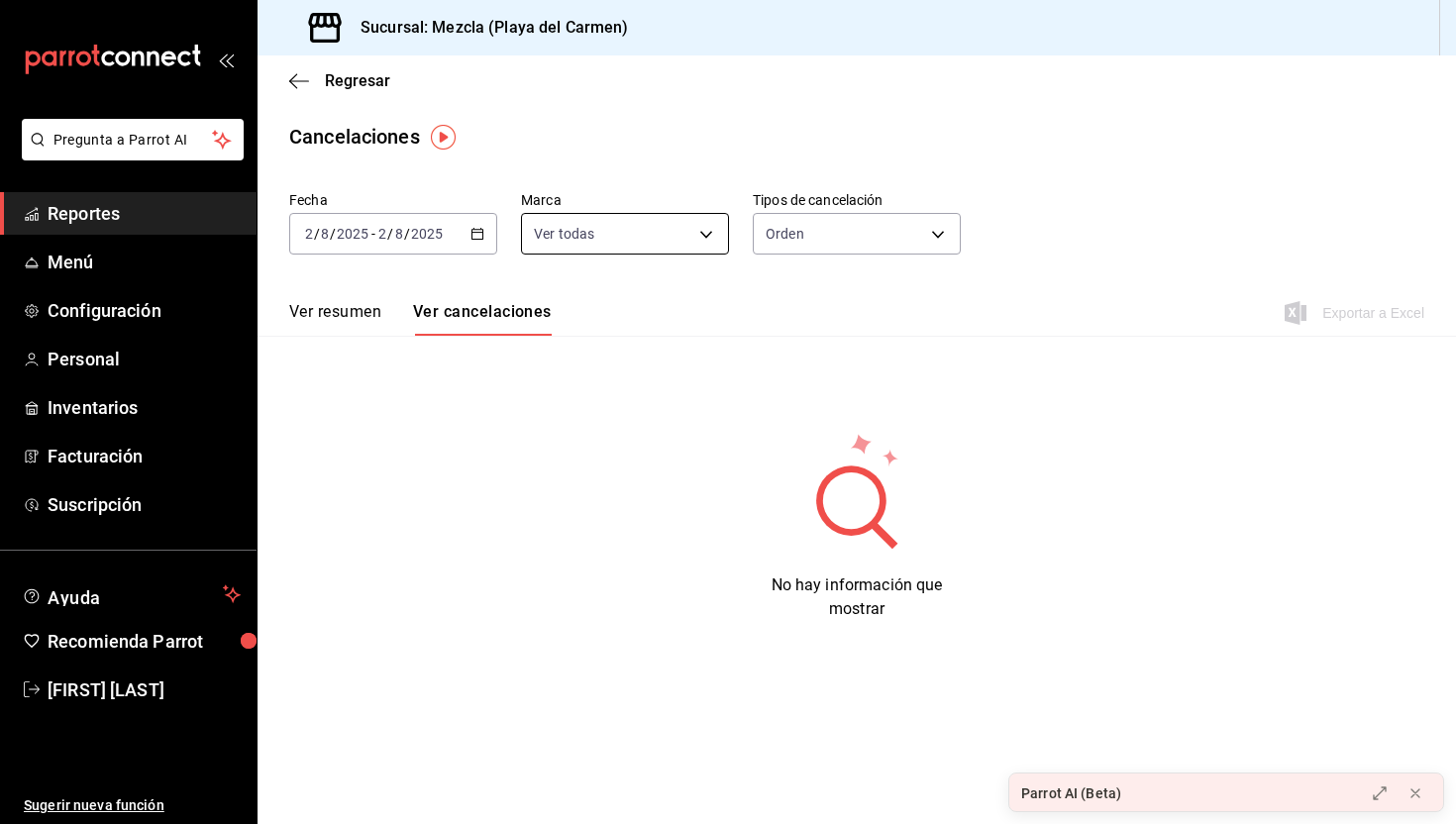 click on "Pregunta a Parrot AI Reportes   Menú   Configuración   Personal   Inventarios   Facturación   Suscripción   Ayuda Recomienda Parrot   Luis Abrego   Sugerir nueva función   Sucursal: Mezcla (Playa del Carmen) Regresar Cancelaciones Fecha 2025-08-02 2 / 8 / 2025 - 2025-08-02 2 / 8 / 2025 Marca Ver todas [object Object] Tipos de cancelación Orden ORDER Ver resumen Ver cancelaciones Exportar a Excel No hay información que mostrar Pregunta a Parrot AI Reportes   Menú   Configuración   Personal   Inventarios   Facturación   Suscripción   Ayuda Recomienda Parrot   Luis Abrego   Sugerir nueva función   GANA 1 MES GRATIS EN TU SUSCRIPCIÓN AQUÍ ¿Recuerdas cómo empezó tu restaurante?
Hoy puedes ayudar a un colega a tener el mismo cambio que tú viviste.
Recomienda Parrot directamente desde tu Portal Administrador.
Es fácil y rápido.
🎁 Por cada restaurante que se una, ganas 1 mes gratis. Ver video tutorial Ir a video Parrot AI (Beta) Visitar centro de ayuda (81) 2046 6363 Visitar centro de ayuda" at bounding box center [728, 412] 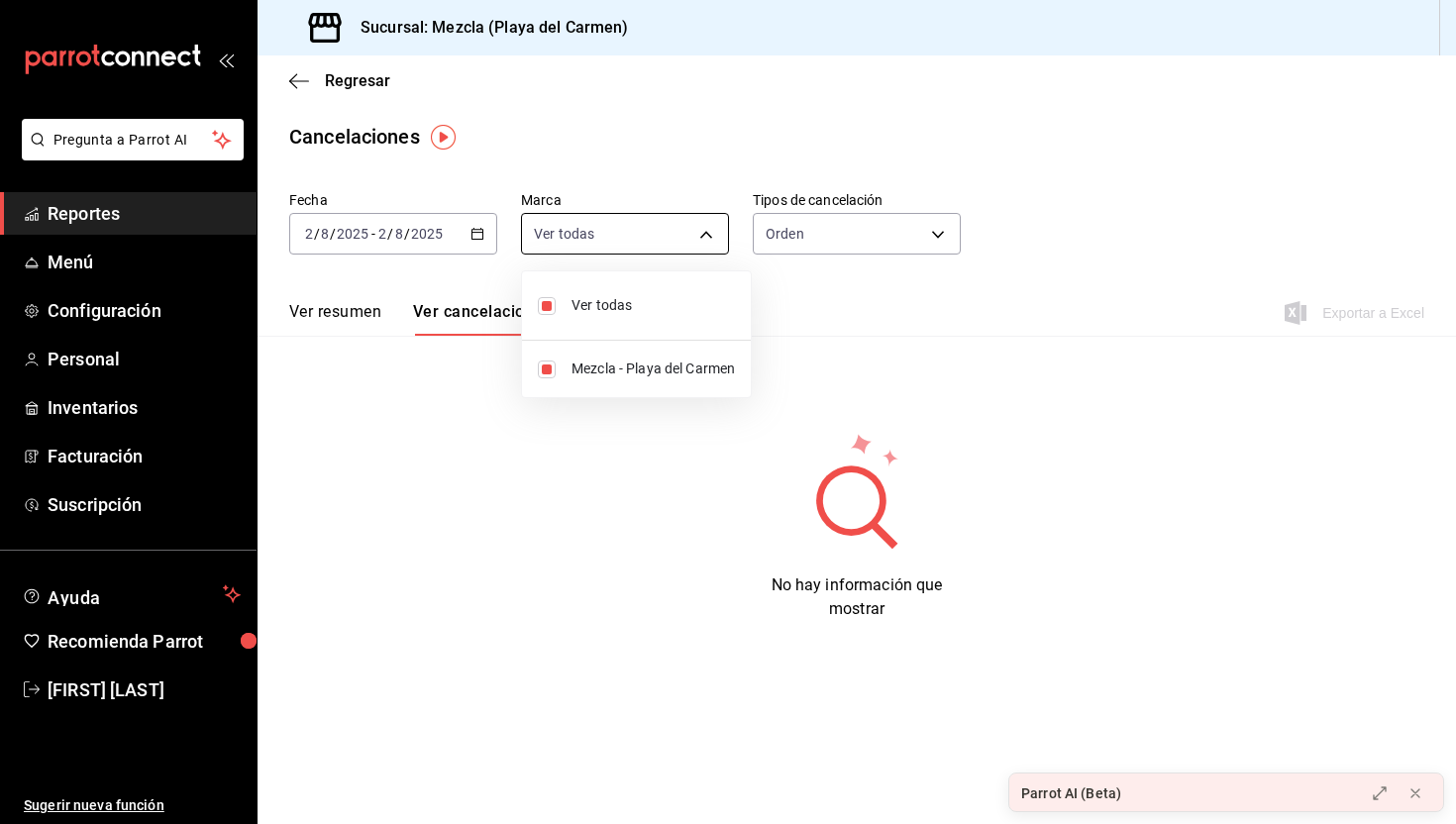 click at bounding box center [728, 412] 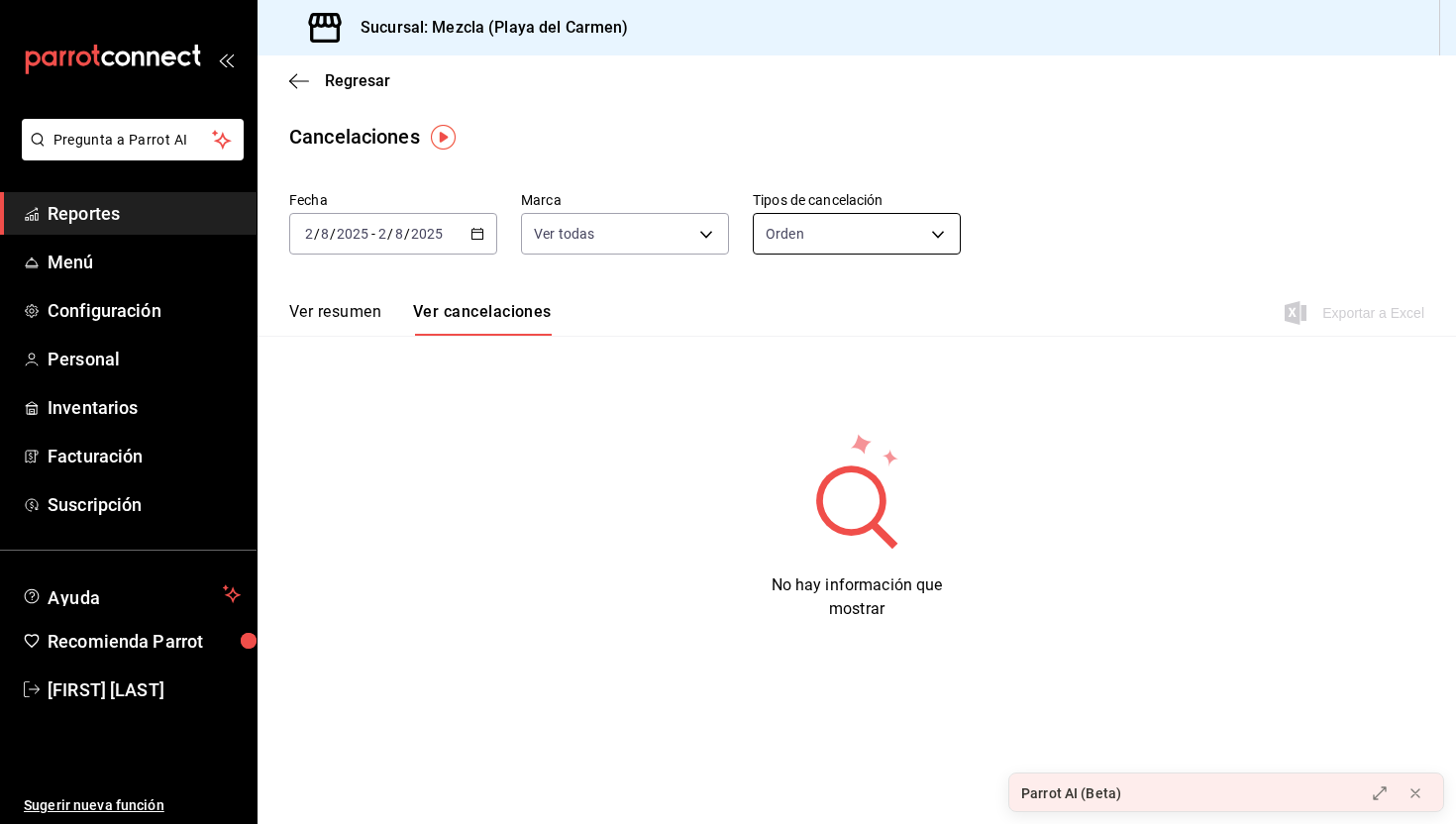 click on "Pregunta a Parrot AI Reportes   Menú   Configuración   Personal   Inventarios   Facturación   Suscripción   Ayuda Recomienda Parrot   Luis Abrego   Sugerir nueva función   Sucursal: Mezcla (Playa del Carmen) Regresar Cancelaciones Fecha 2025-08-02 2 / 8 / 2025 - 2025-08-02 2 / 8 / 2025 Marca Ver todas [object Object] Tipos de cancelación Orden ORDER Ver resumen Ver cancelaciones Exportar a Excel No hay información que mostrar Pregunta a Parrot AI Reportes   Menú   Configuración   Personal   Inventarios   Facturación   Suscripción   Ayuda Recomienda Parrot   Luis Abrego   Sugerir nueva función   GANA 1 MES GRATIS EN TU SUSCRIPCIÓN AQUÍ ¿Recuerdas cómo empezó tu restaurante?
Hoy puedes ayudar a un colega a tener el mismo cambio que tú viviste.
Recomienda Parrot directamente desde tu Portal Administrador.
Es fácil y rápido.
🎁 Por cada restaurante que se una, ganas 1 mes gratis. Ver video tutorial Ir a video Parrot AI (Beta) Visitar centro de ayuda (81) 2046 6363 Visitar centro de ayuda" at bounding box center [728, 412] 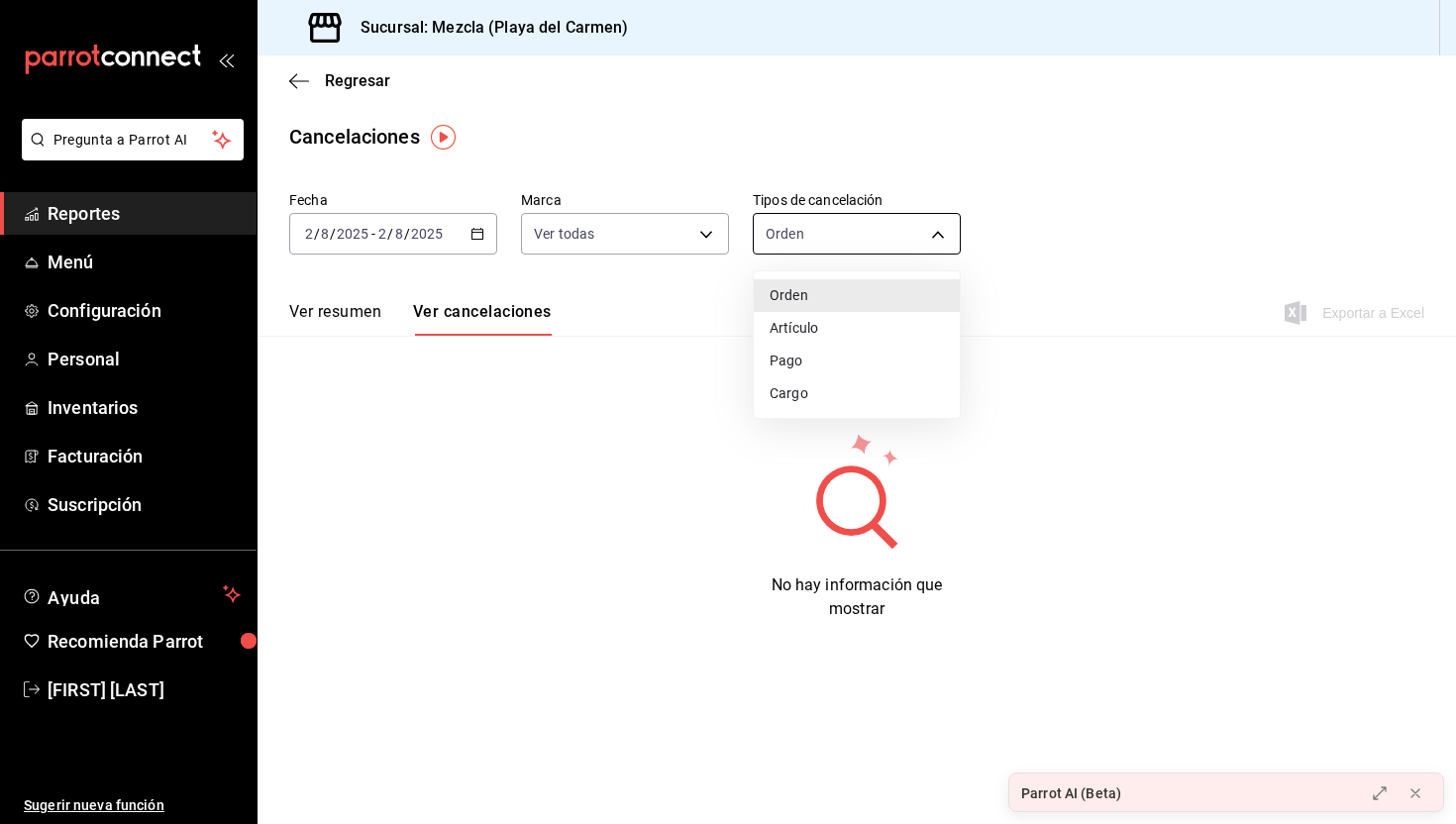 click at bounding box center (728, 412) 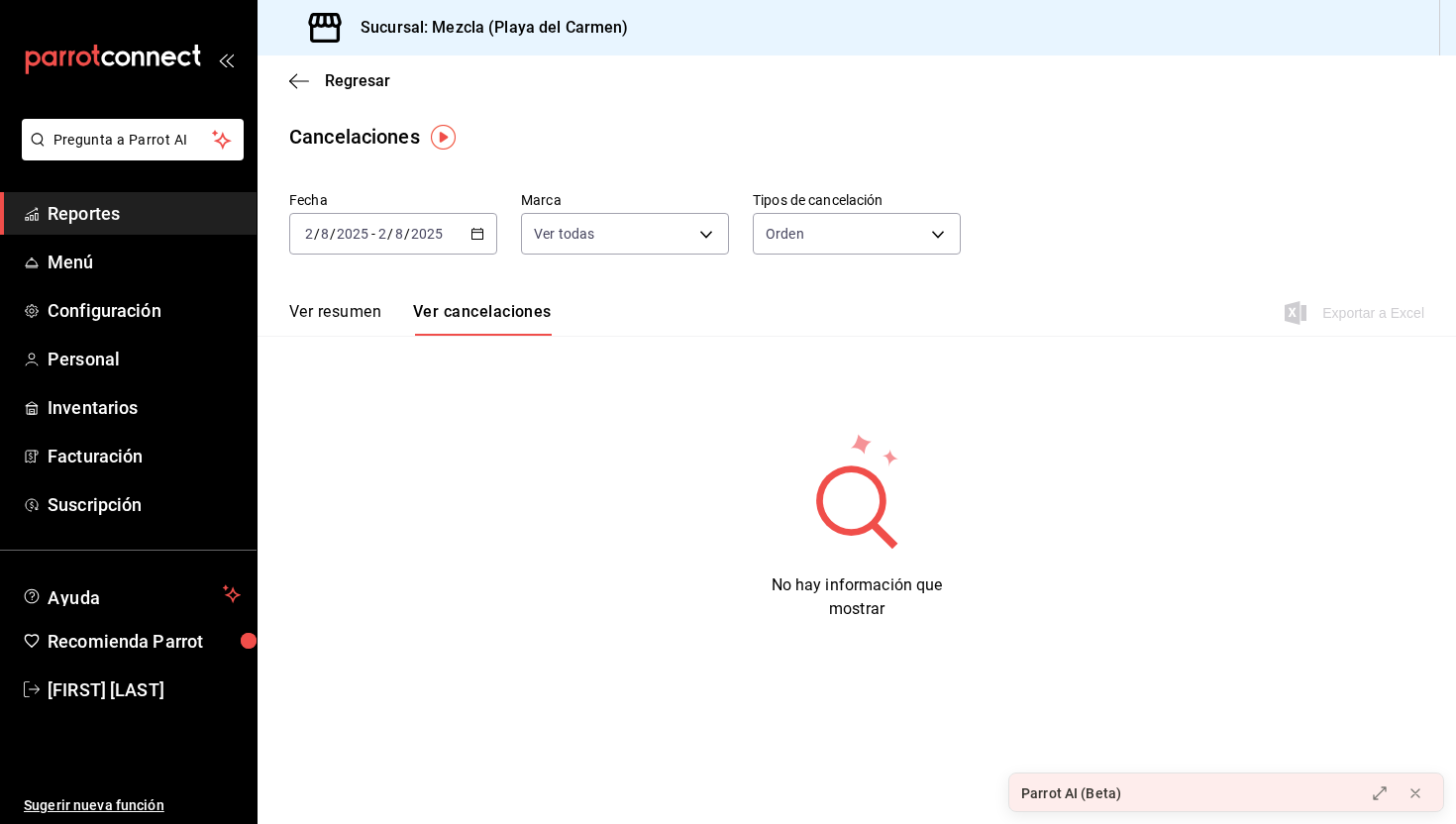click on "Ver resumen" at bounding box center (335, 319) 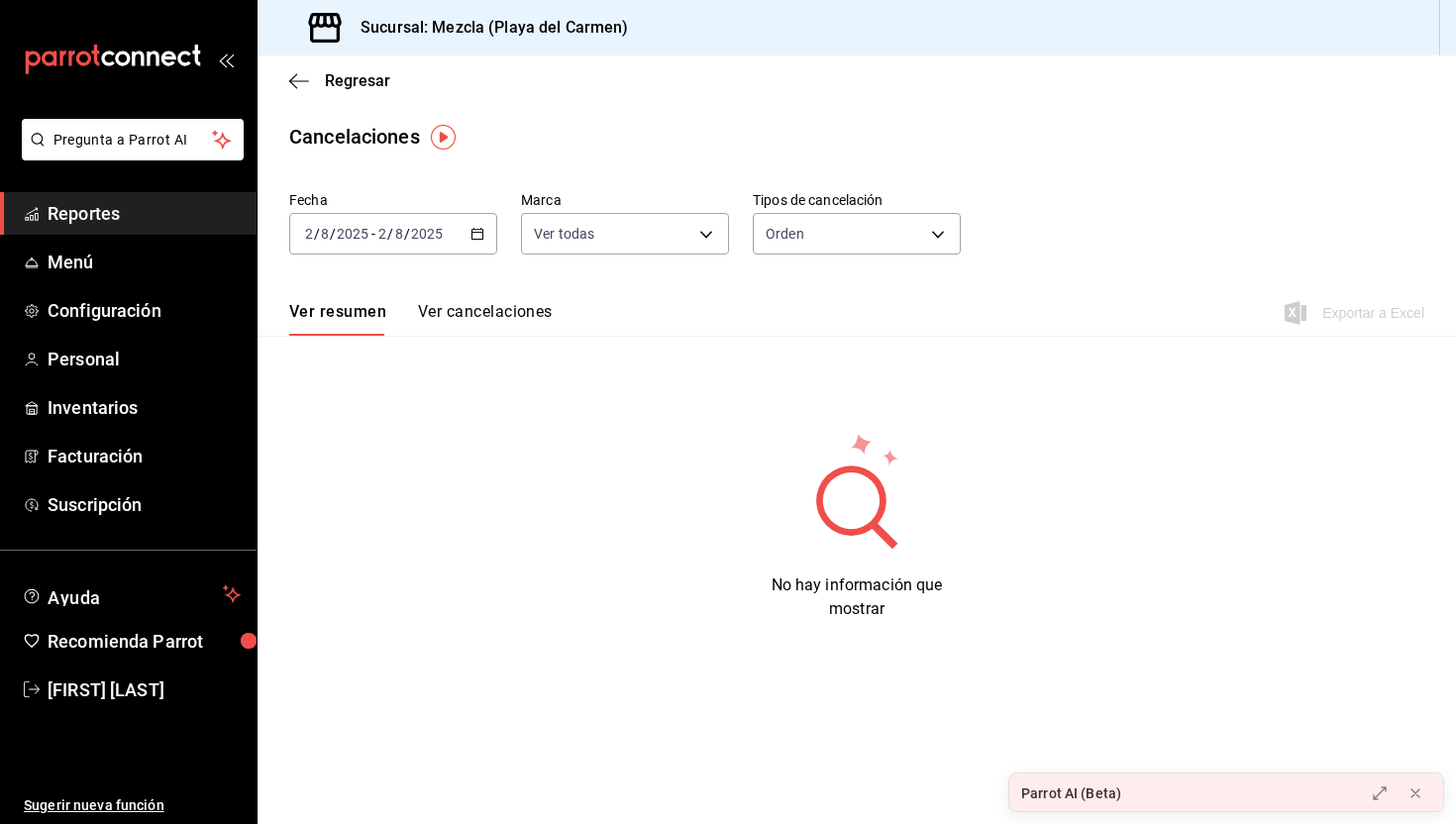 click on "2025" at bounding box center [427, 234] 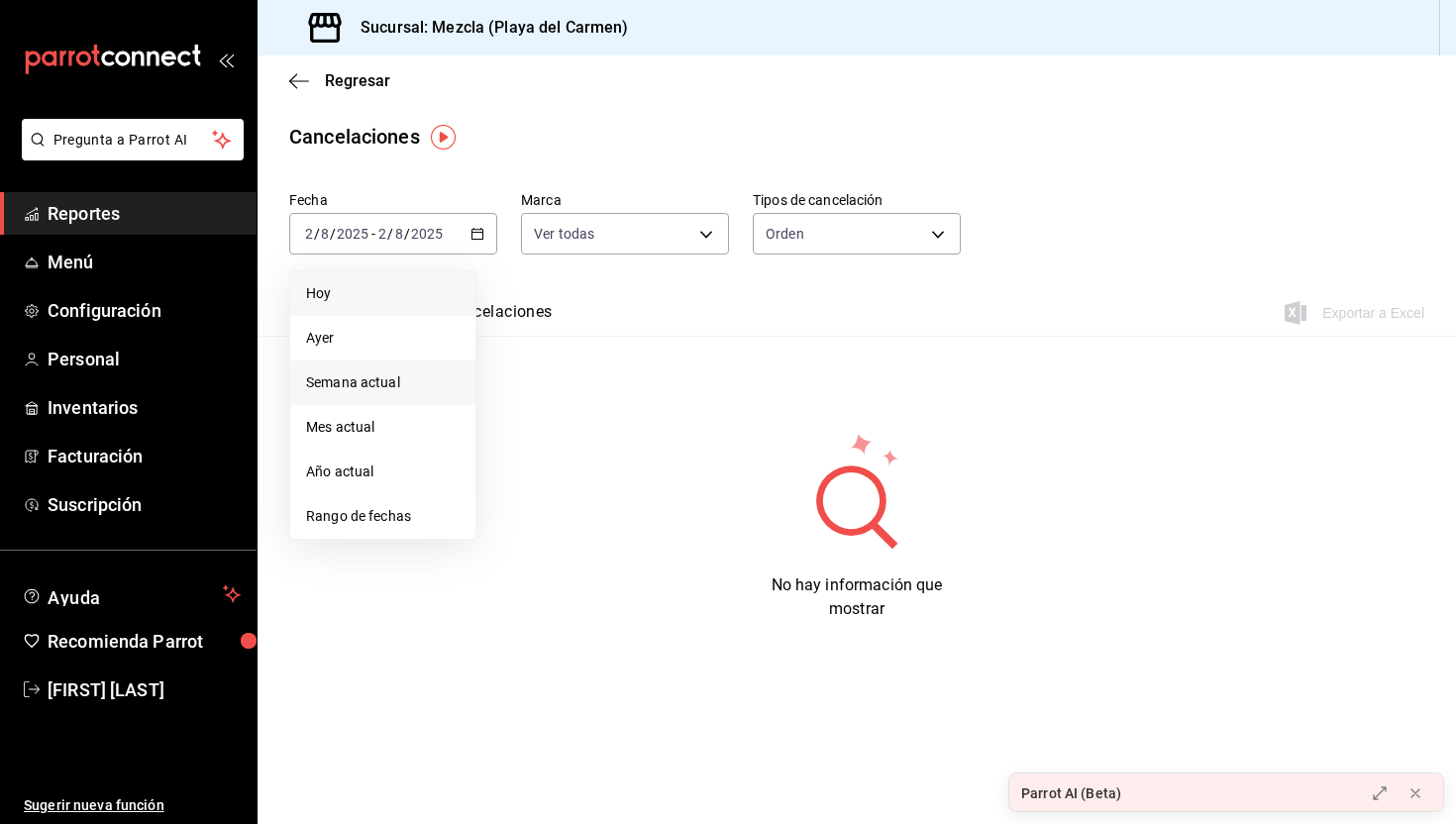click on "Semana actual" at bounding box center [382, 382] 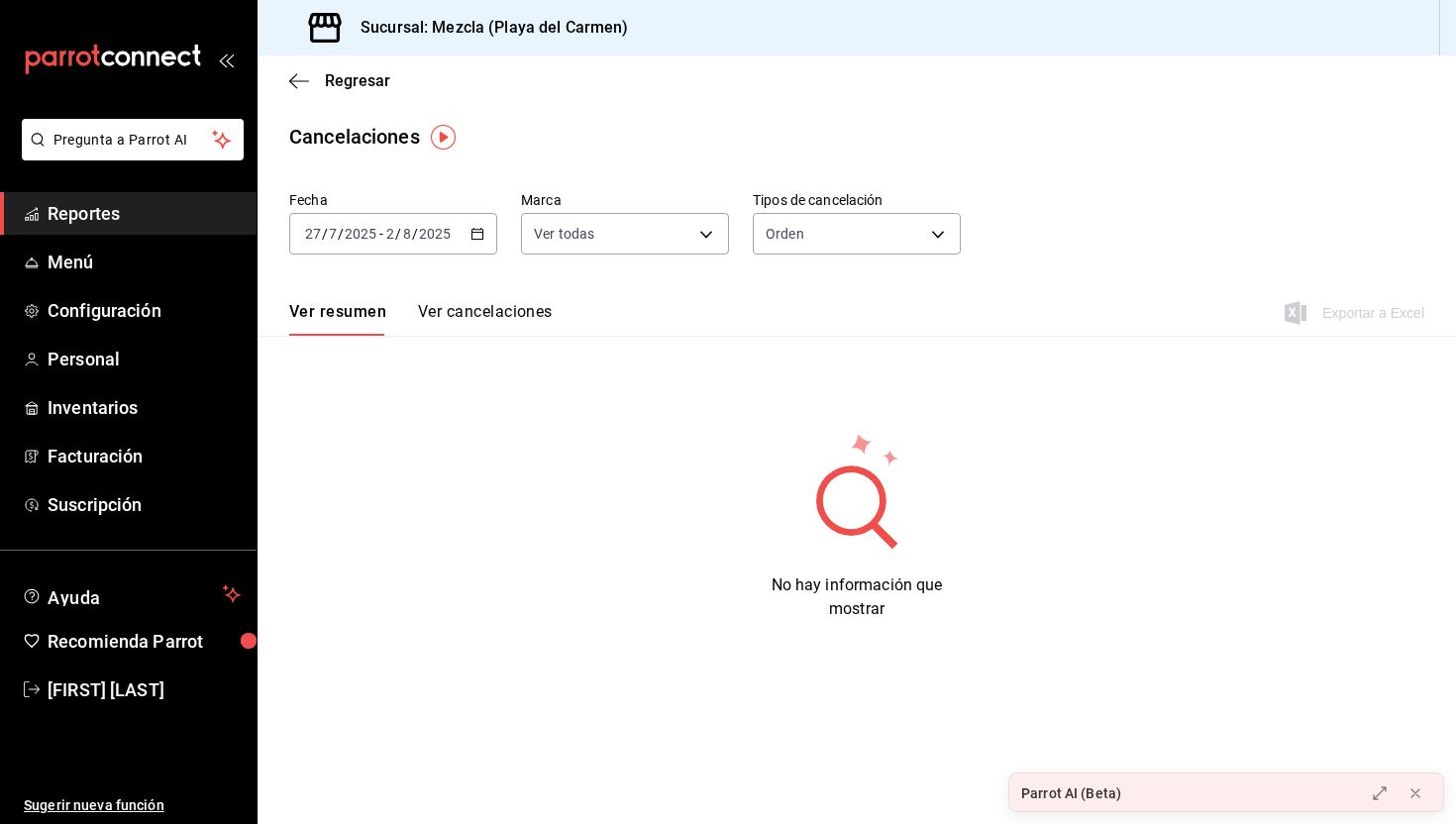 click at bounding box center [443, 137] 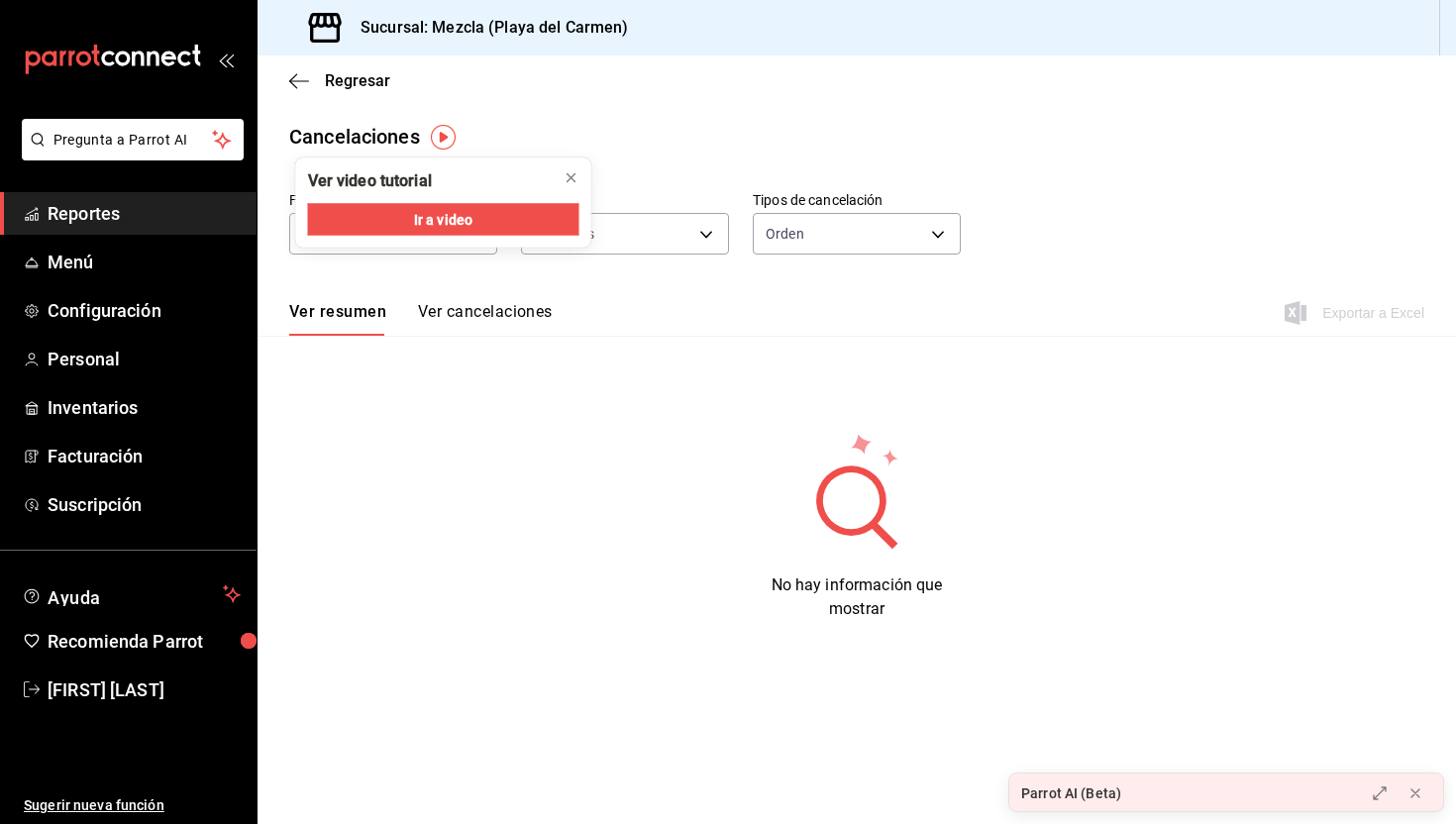 click on "Regresar" at bounding box center (857, 80) 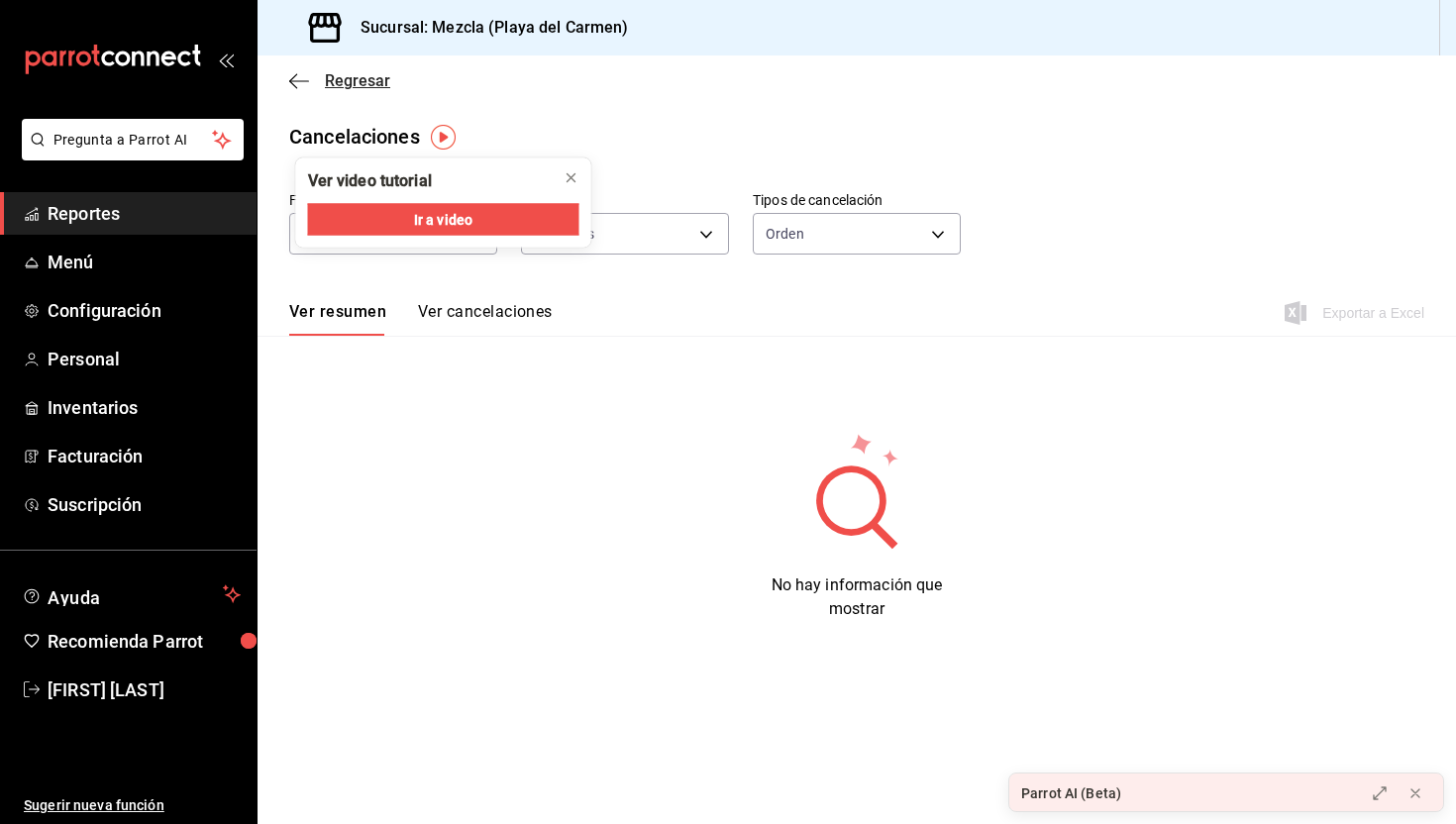 click on "Regresar" at bounding box center (358, 80) 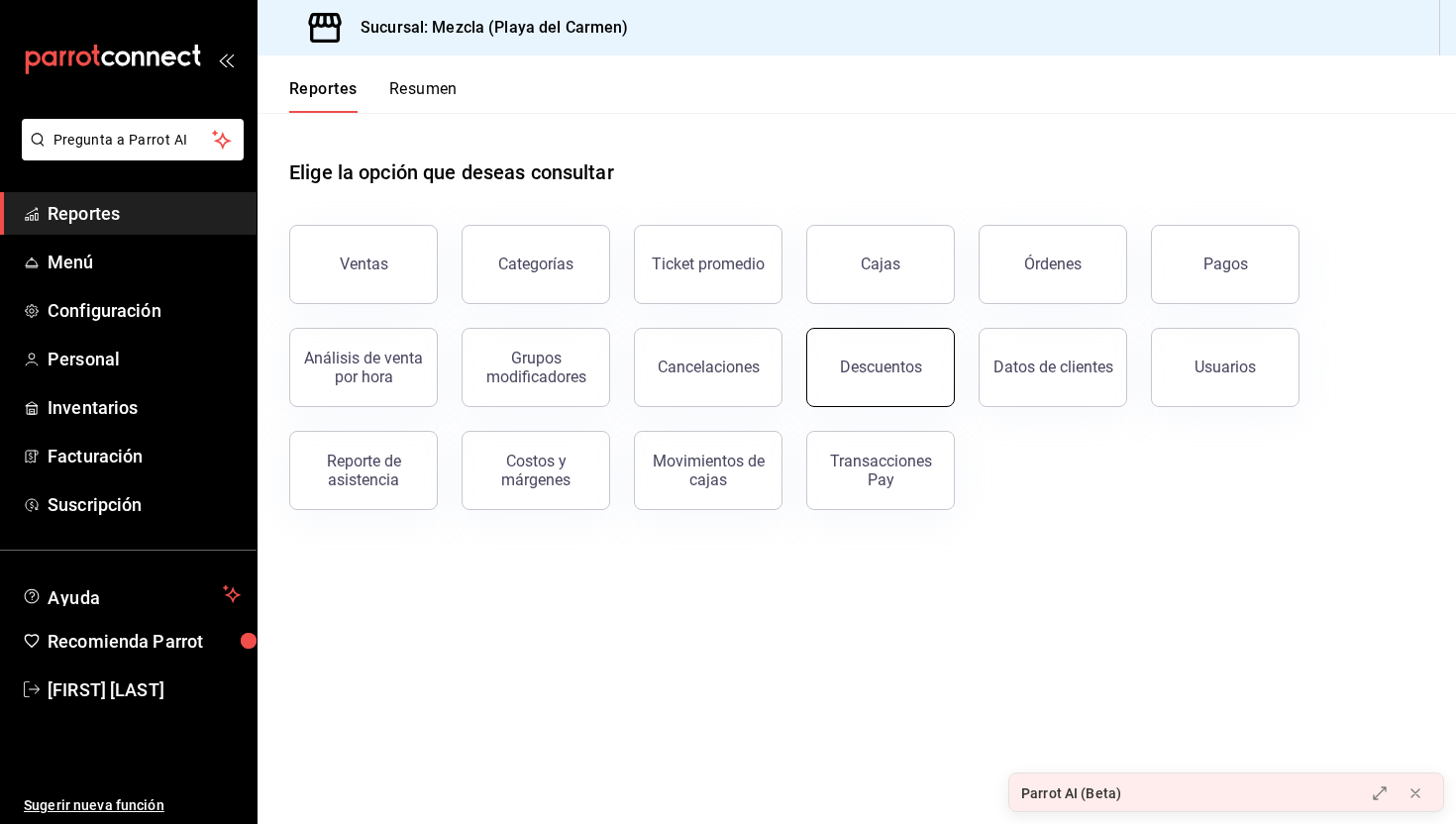 click on "Descuentos" at bounding box center (881, 367) 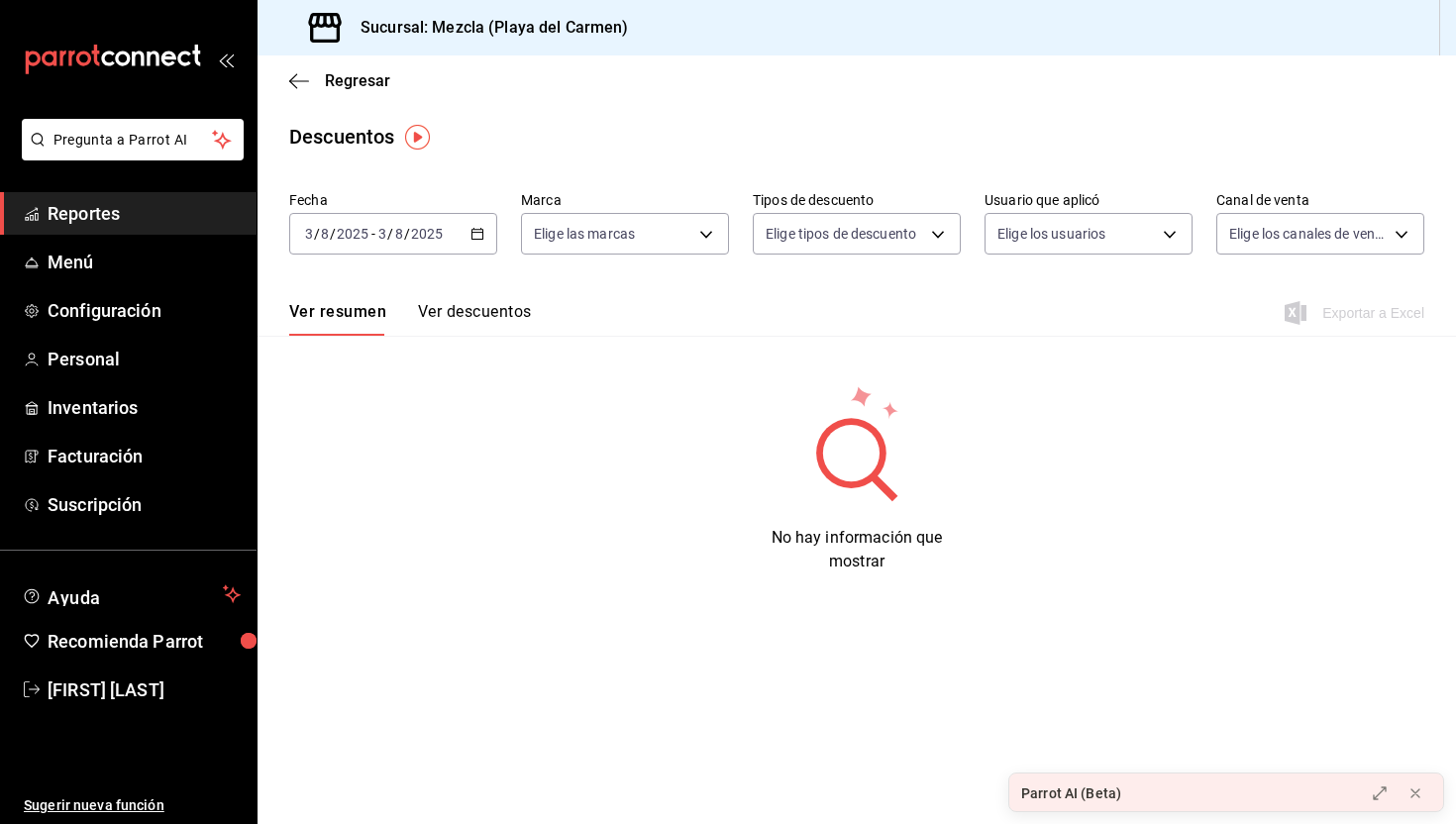 click on "2025" at bounding box center (427, 234) 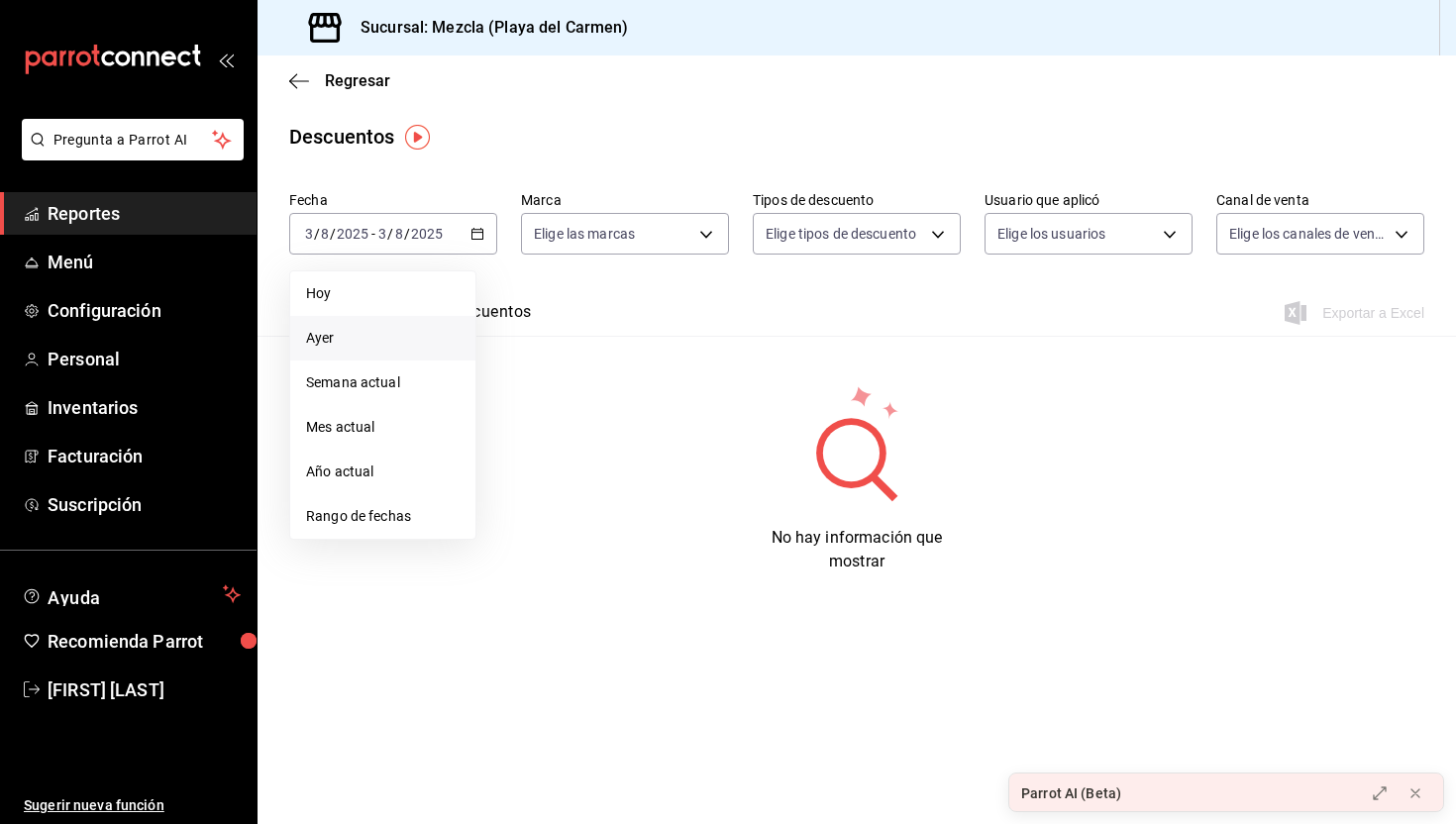 click on "Ayer" at bounding box center [382, 338] 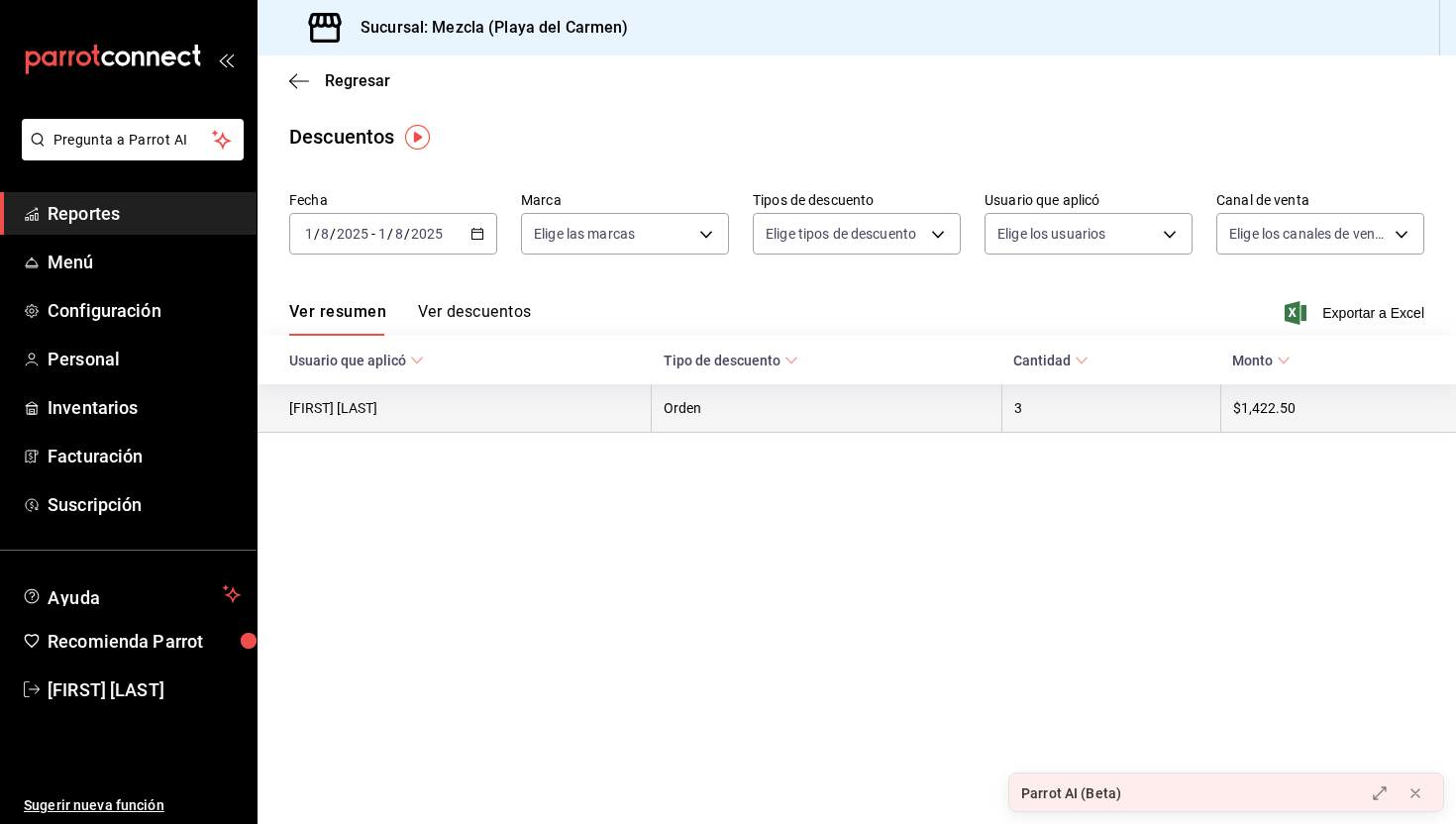click on "Orden" at bounding box center (827, 408) 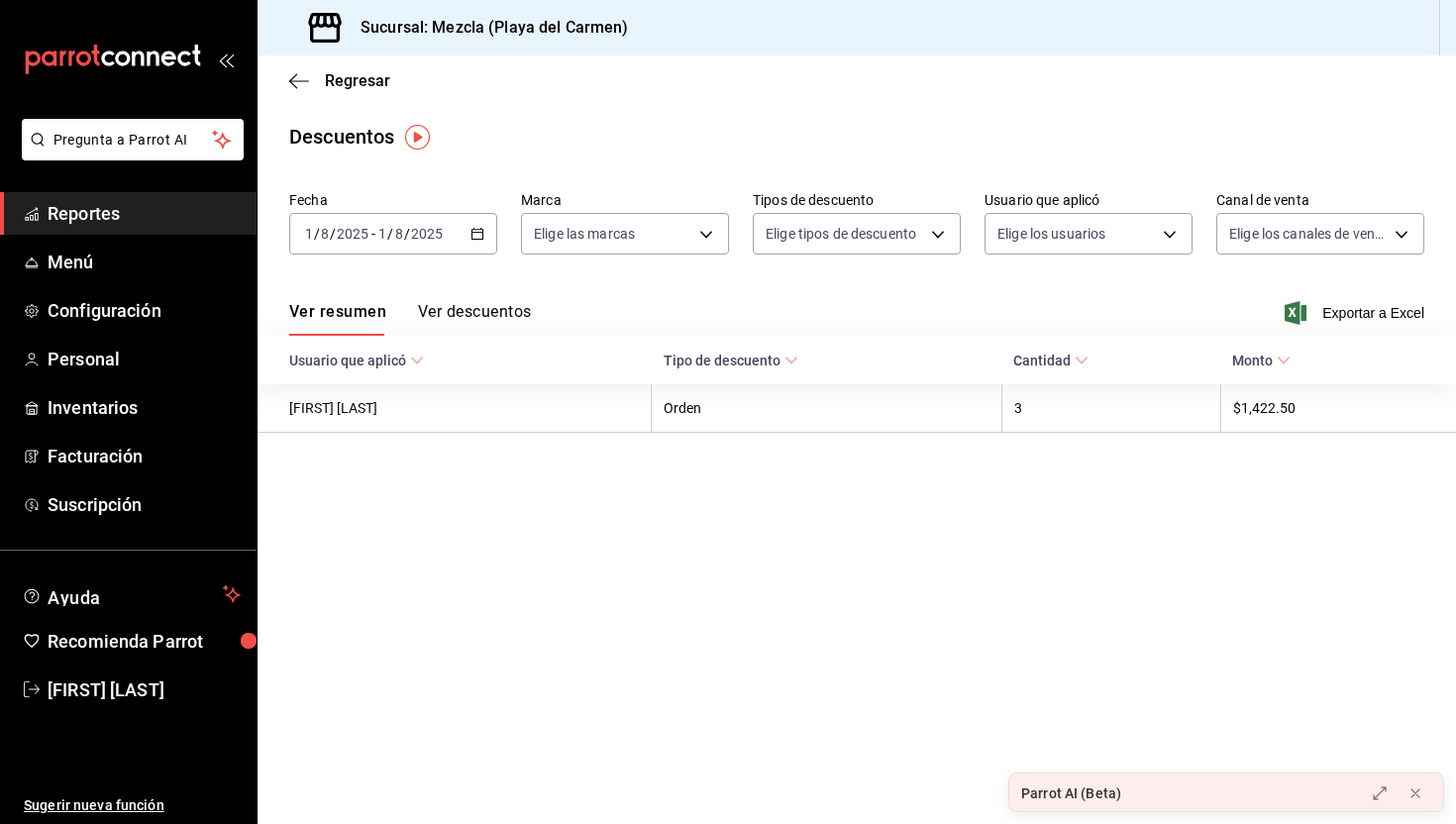 click on "Ver descuentos" at bounding box center (474, 319) 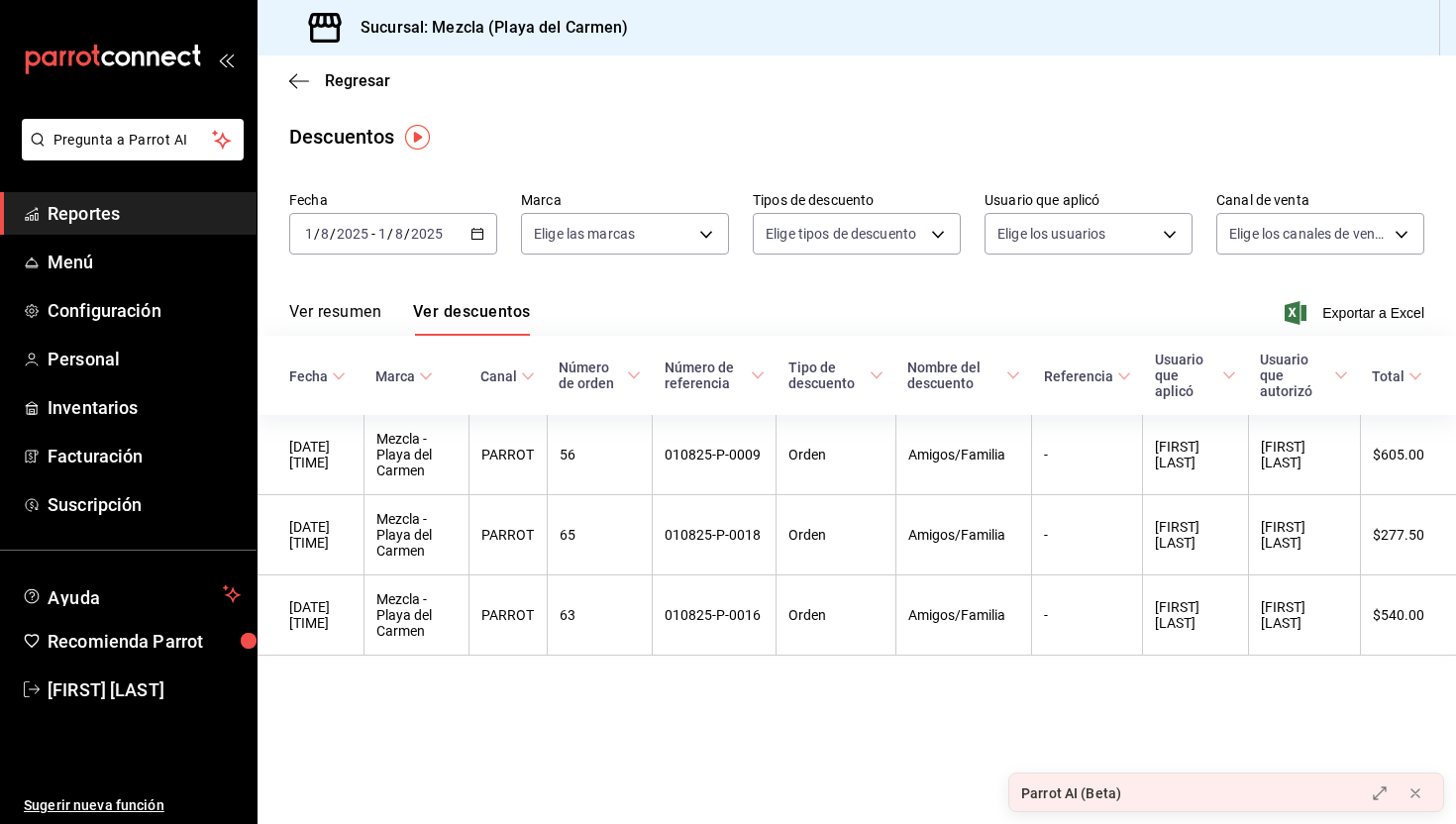 click on "2025-08-01 1 / 8 / 2025 - 2025-08-01 1 / 8 / 2025" at bounding box center (393, 234) 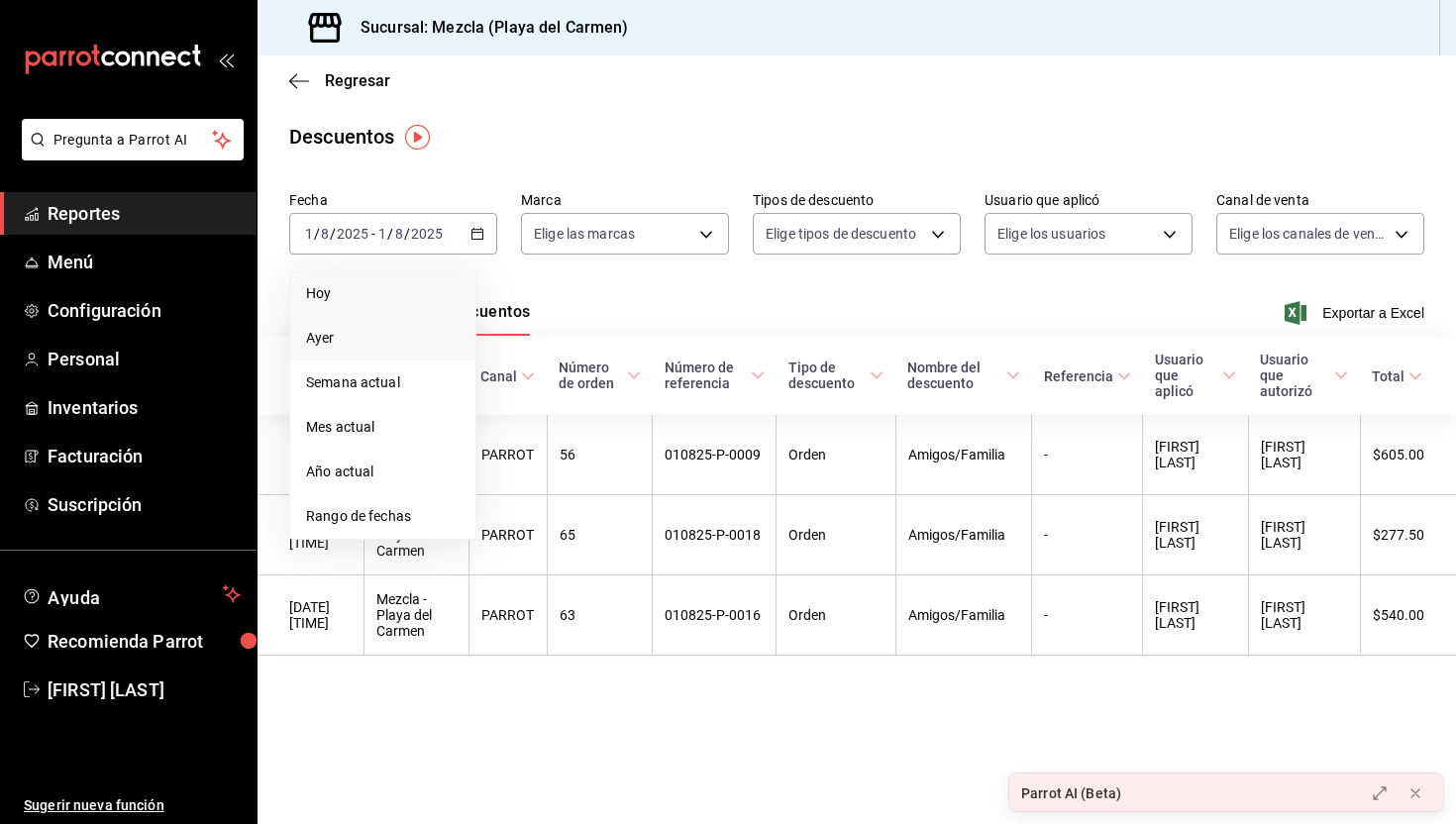 click on "Hoy" at bounding box center (382, 293) 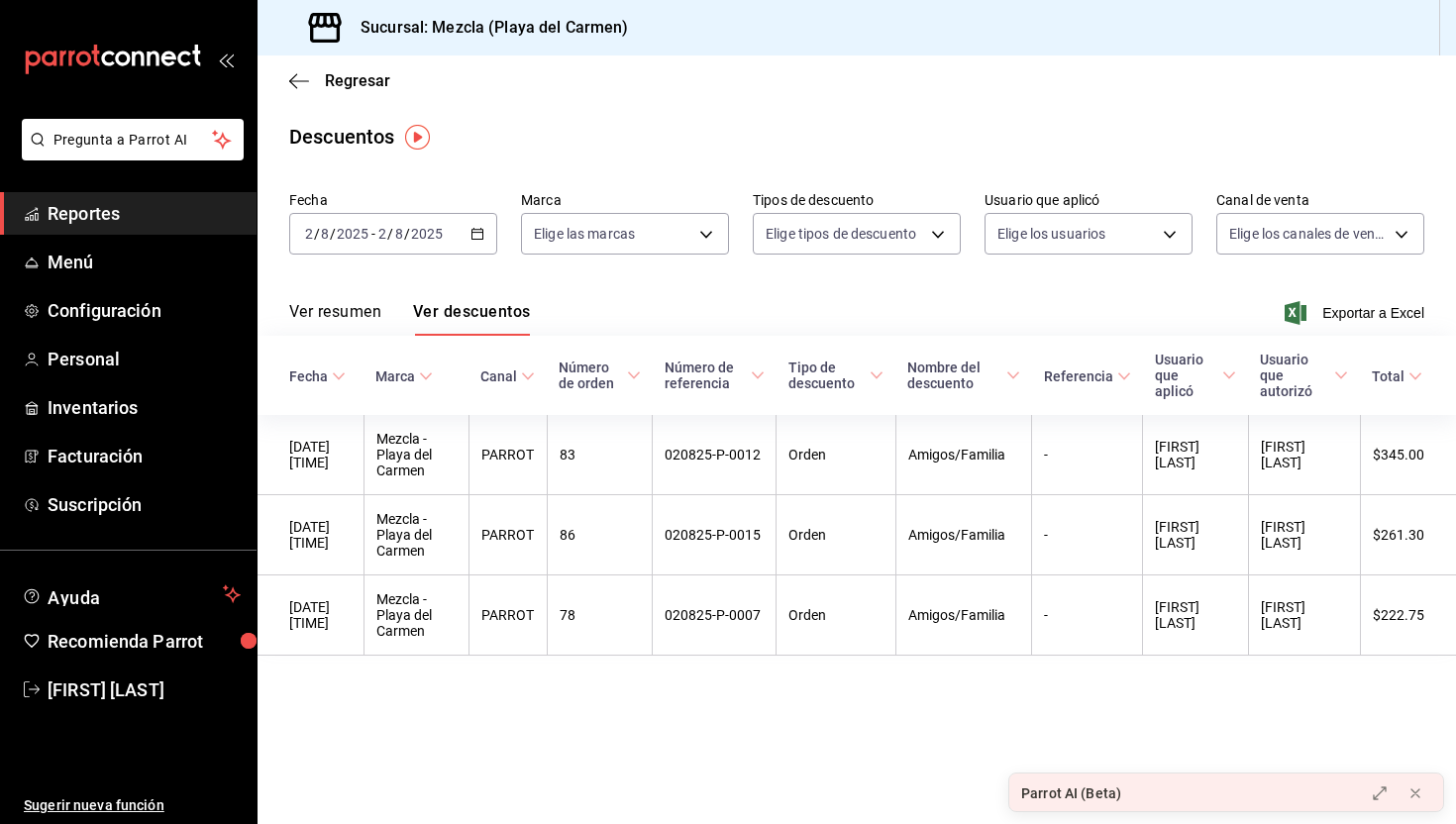 click on "Reportes" at bounding box center (144, 213) 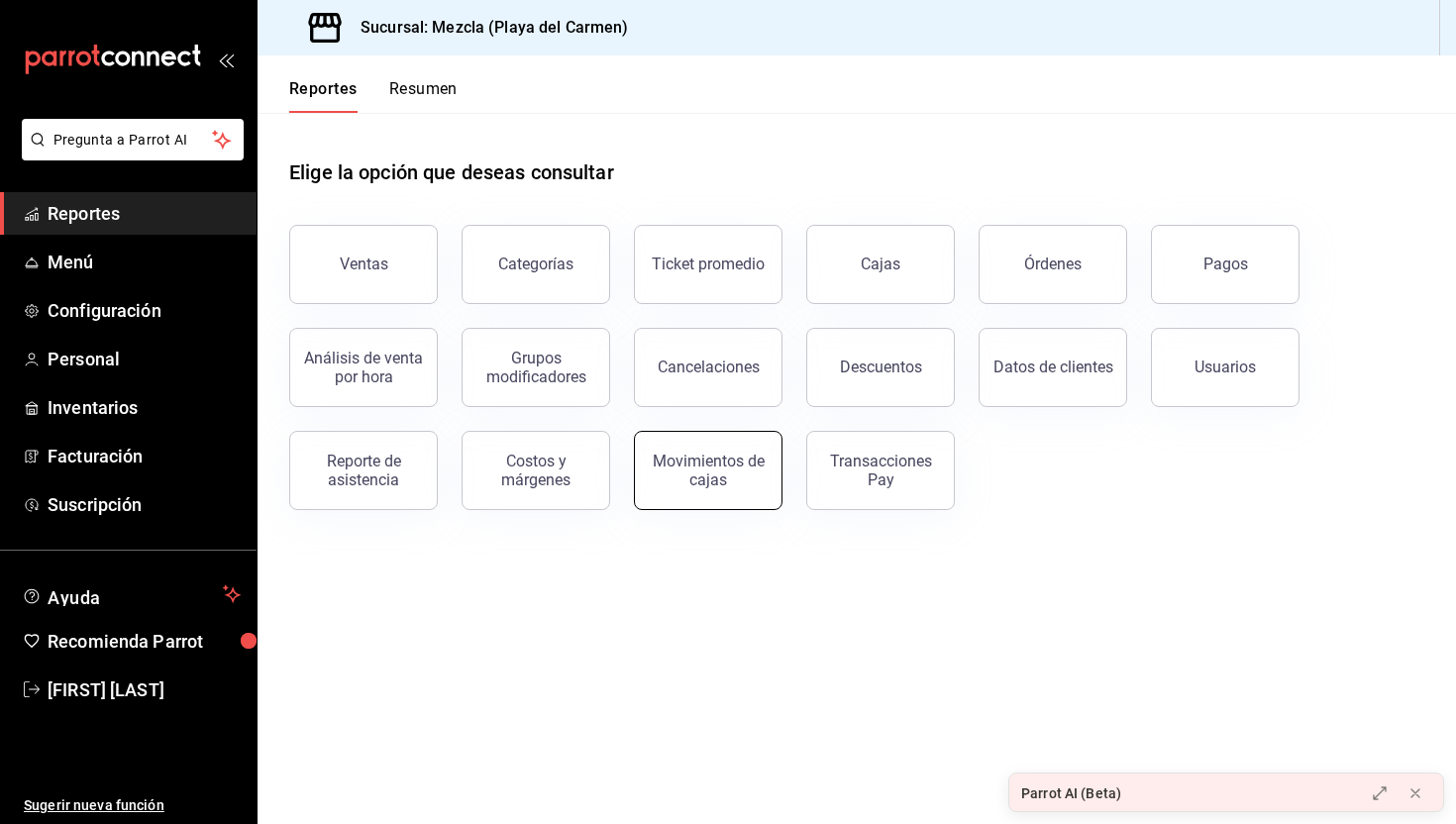click on "Movimientos de cajas" at bounding box center [708, 470] 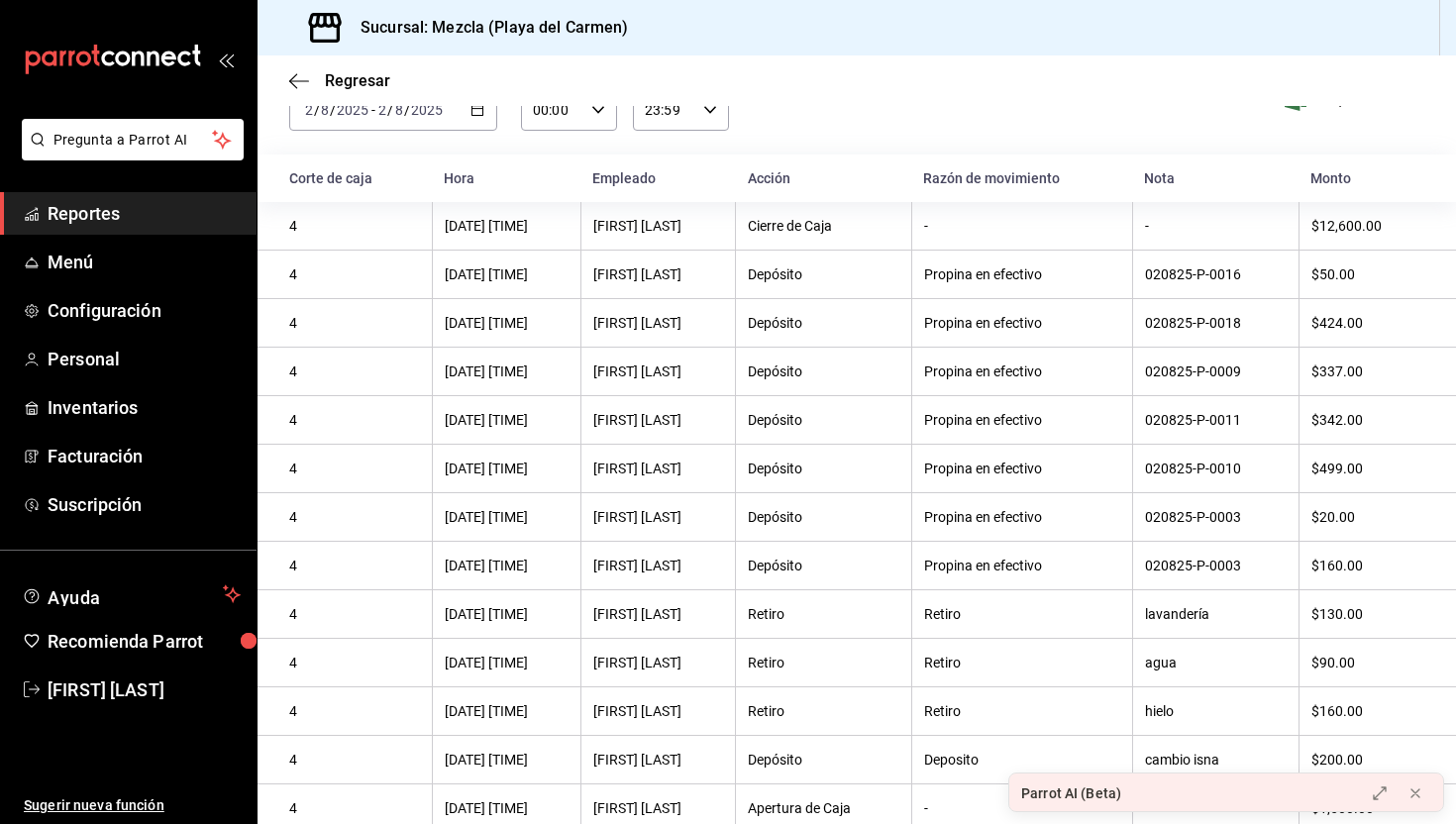 scroll, scrollTop: 132, scrollLeft: 0, axis: vertical 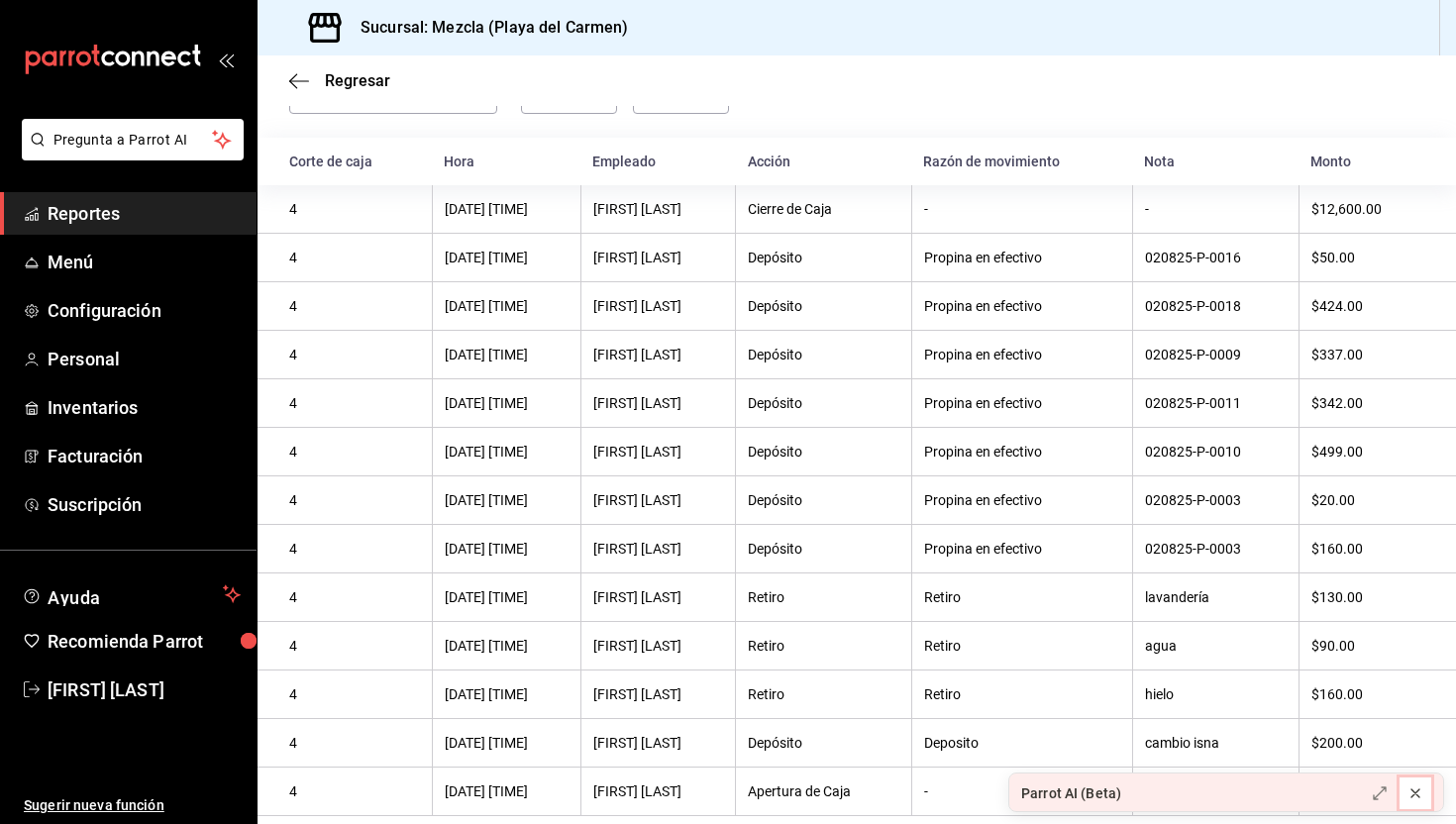 click 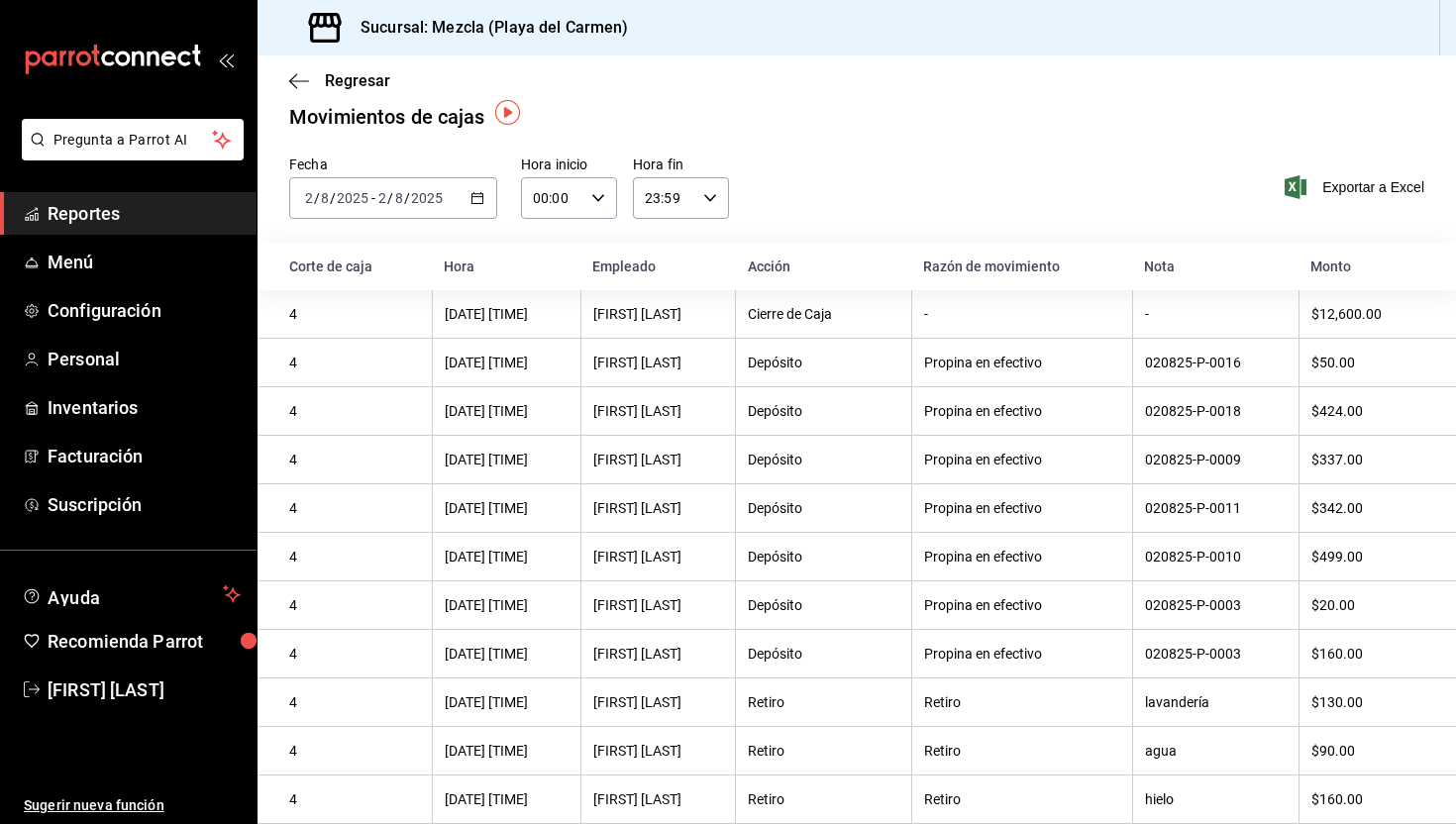scroll, scrollTop: 0, scrollLeft: 0, axis: both 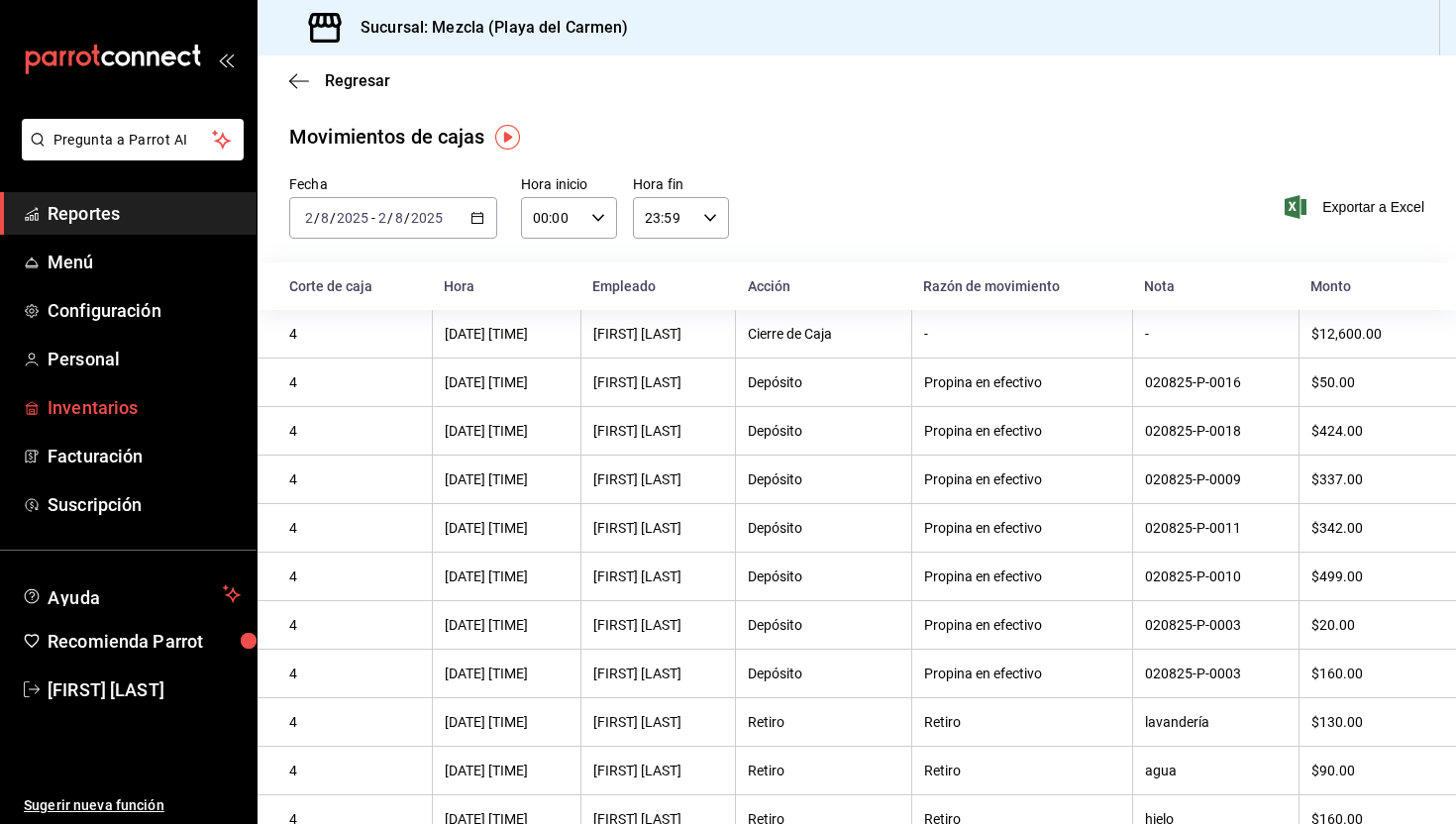 click on "Inventarios" at bounding box center [144, 407] 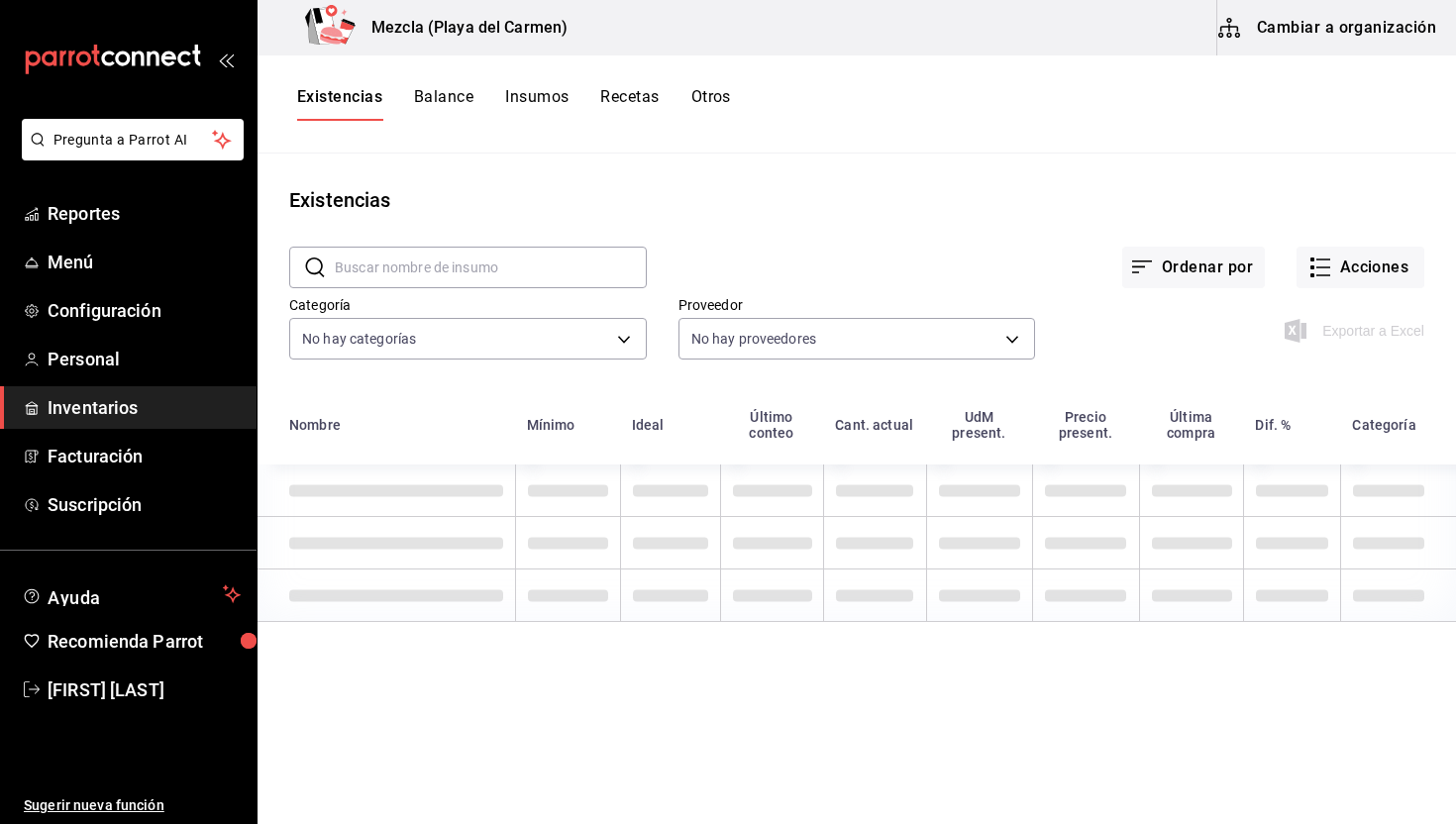click on "Balance" at bounding box center [444, 104] 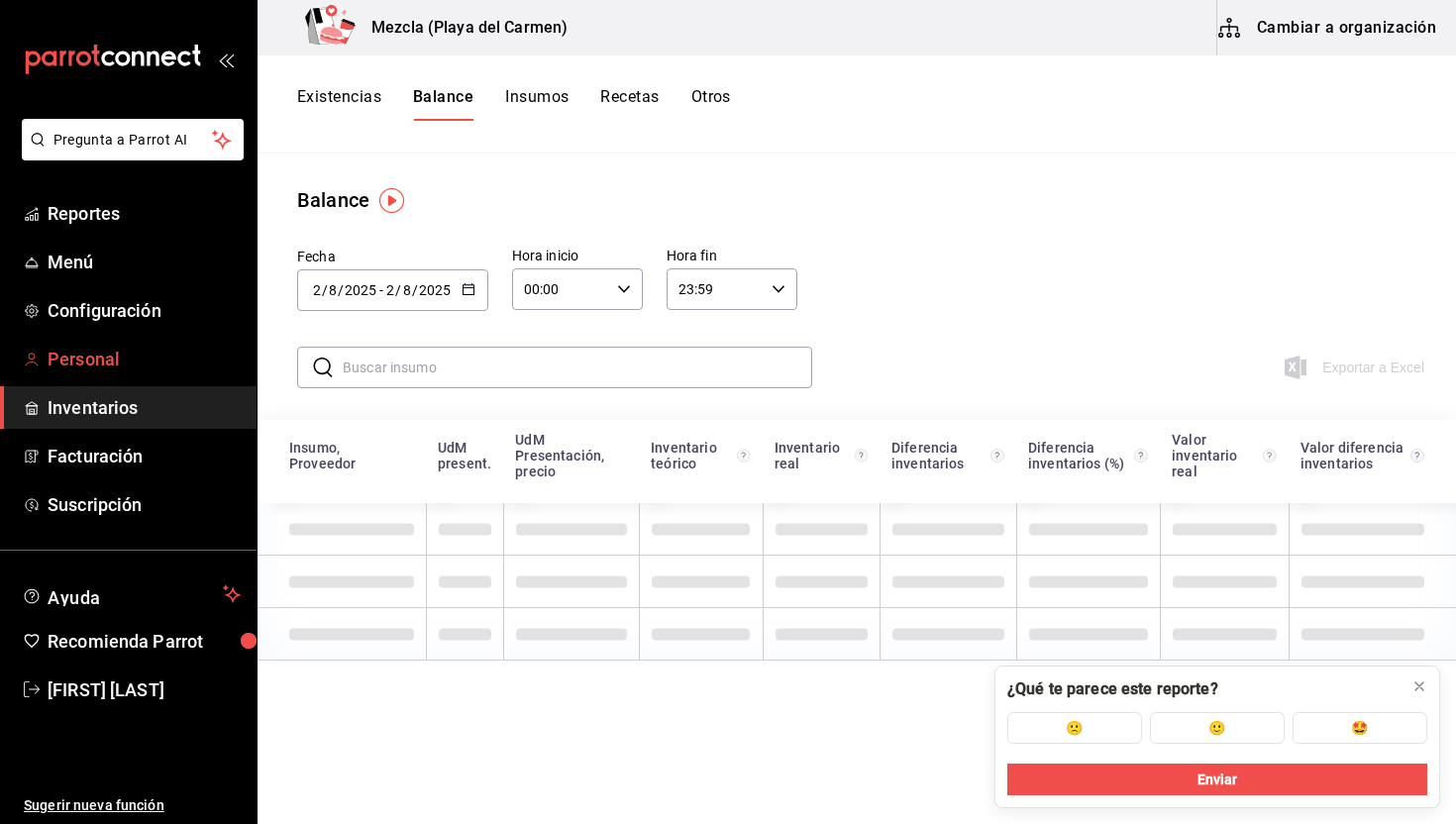 click on "Personal" at bounding box center [144, 359] 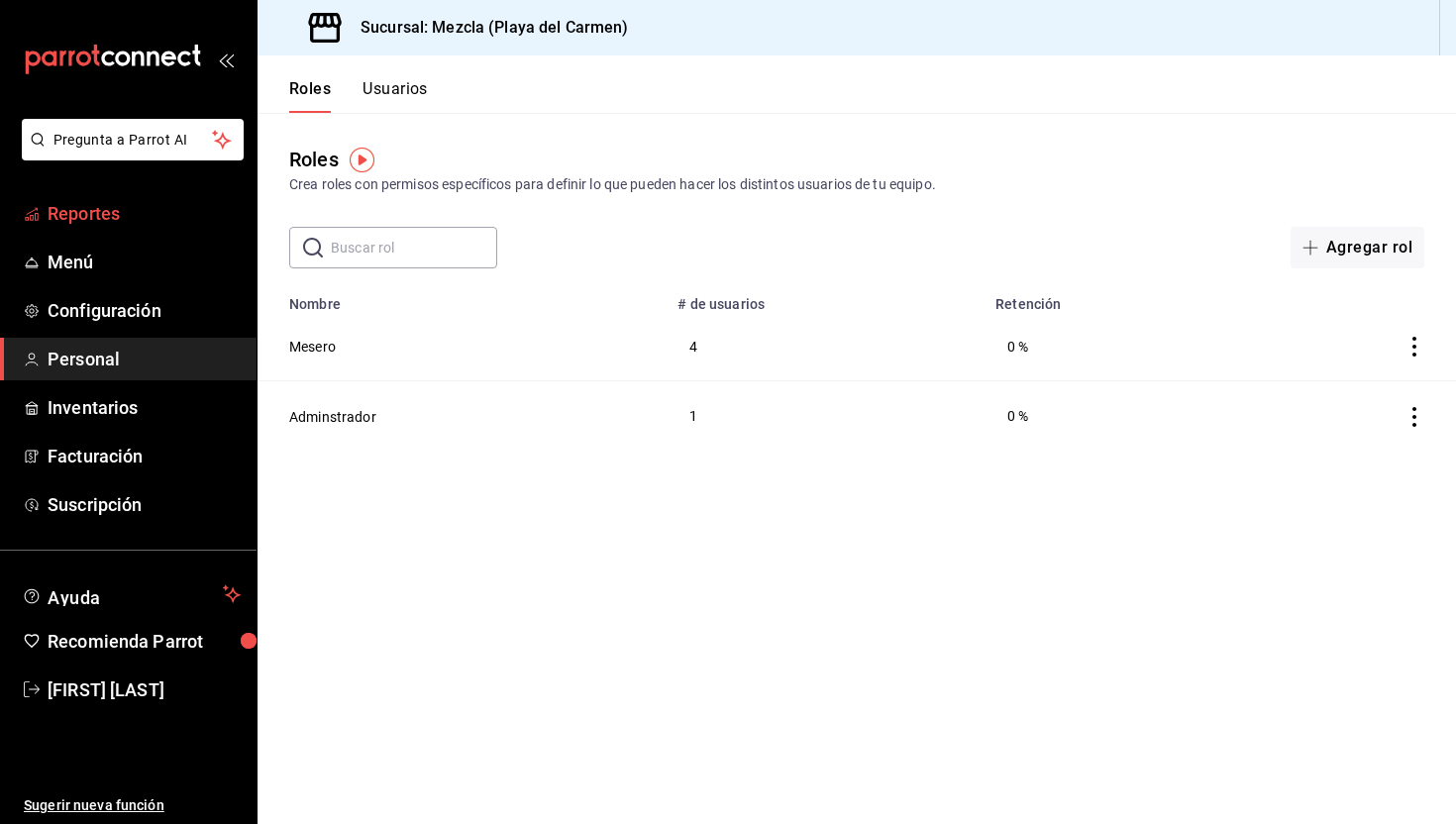 click on "Reportes" at bounding box center [144, 213] 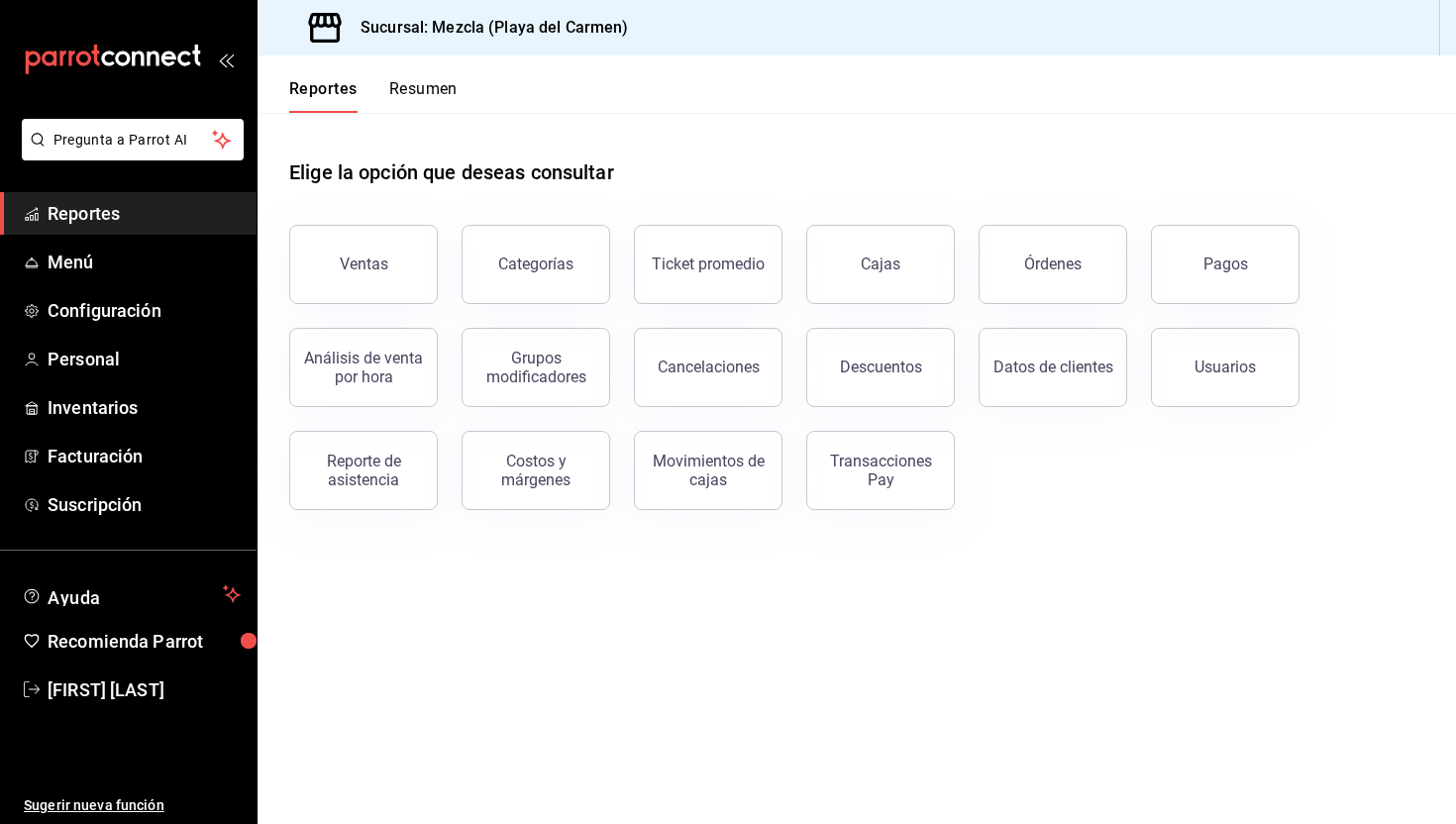 click on "Resumen" at bounding box center (423, 96) 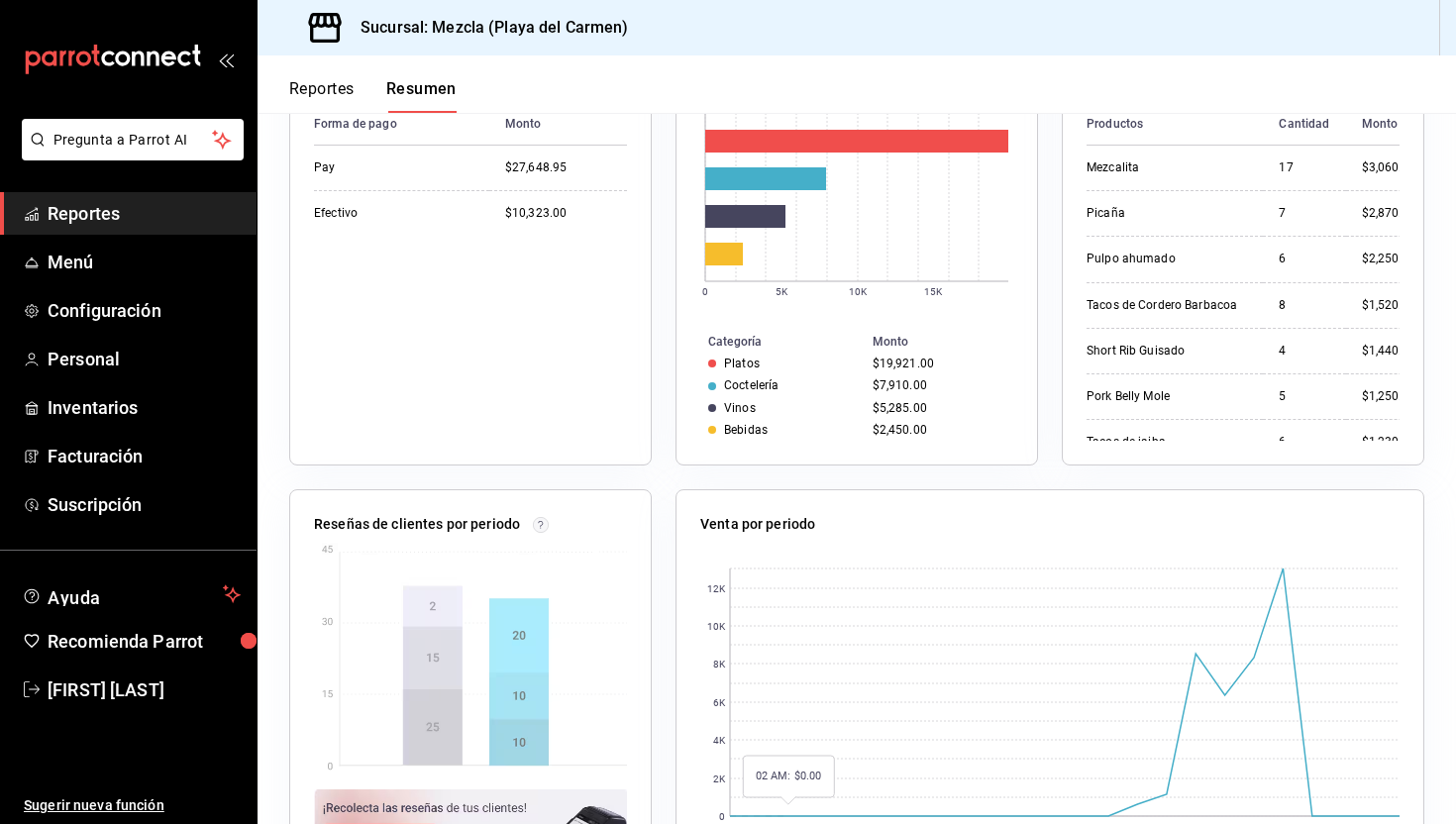 scroll, scrollTop: 0, scrollLeft: 0, axis: both 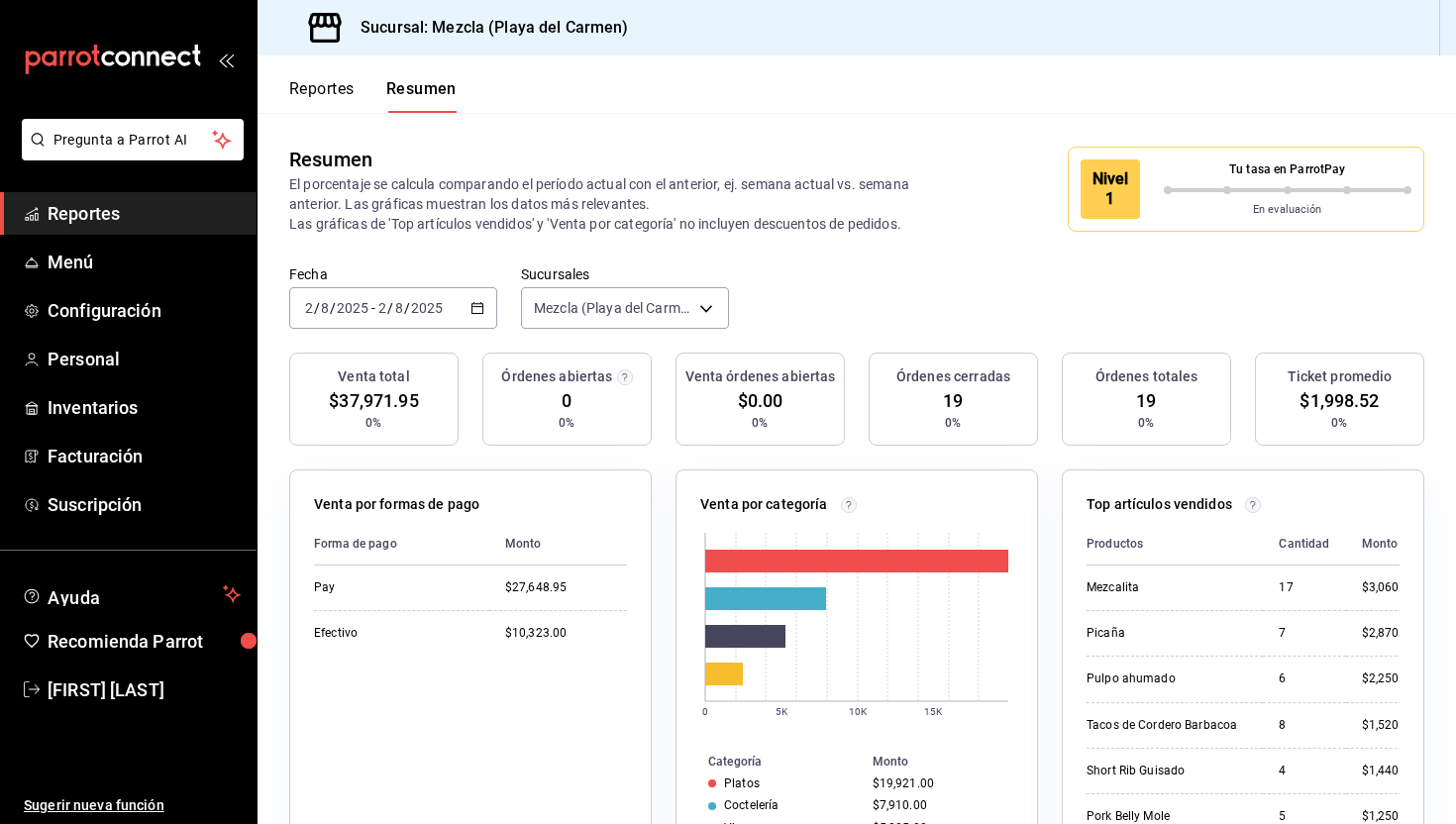 click on "2025" at bounding box center [427, 308] 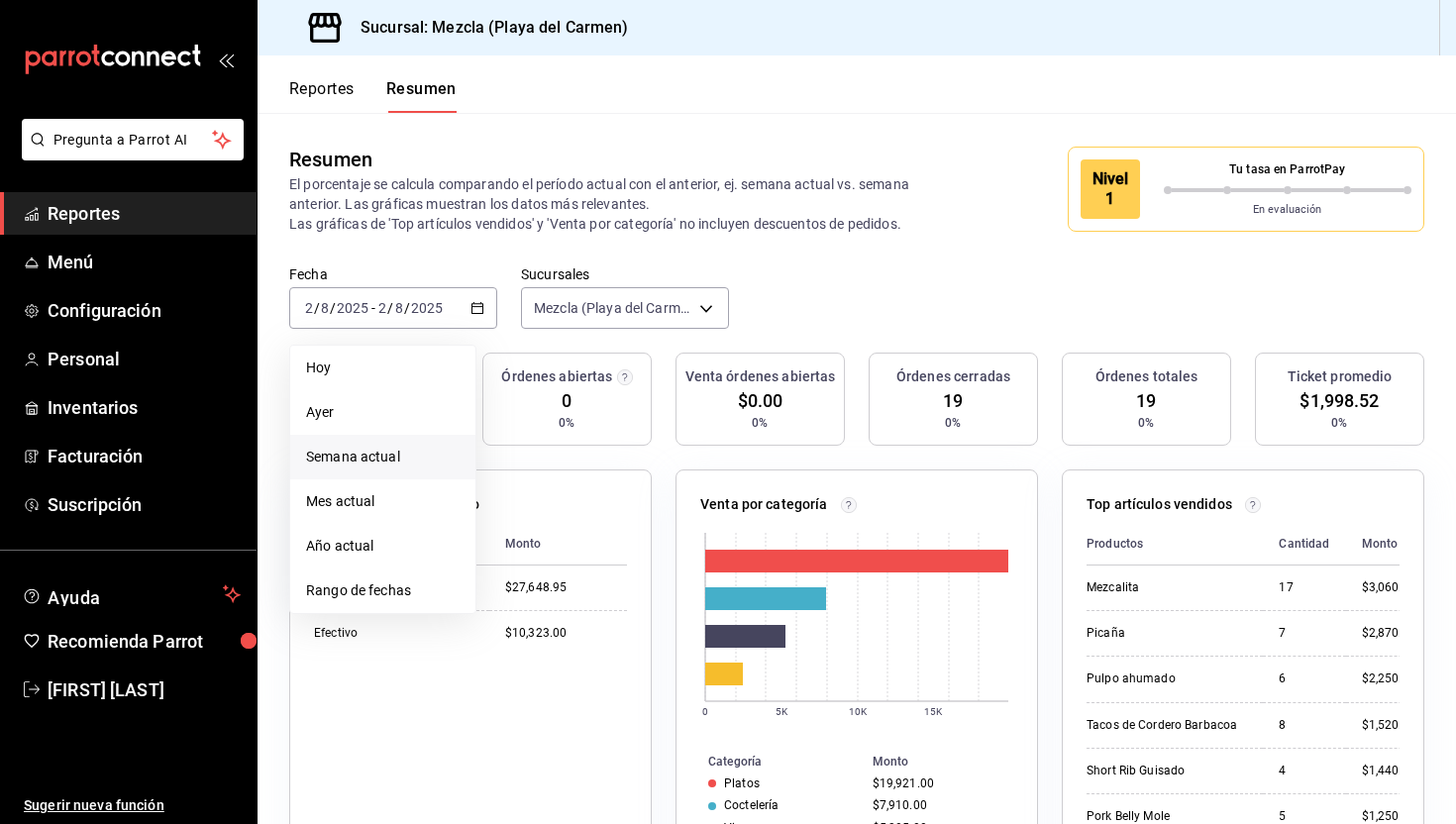 click on "Semana actual" at bounding box center [382, 457] 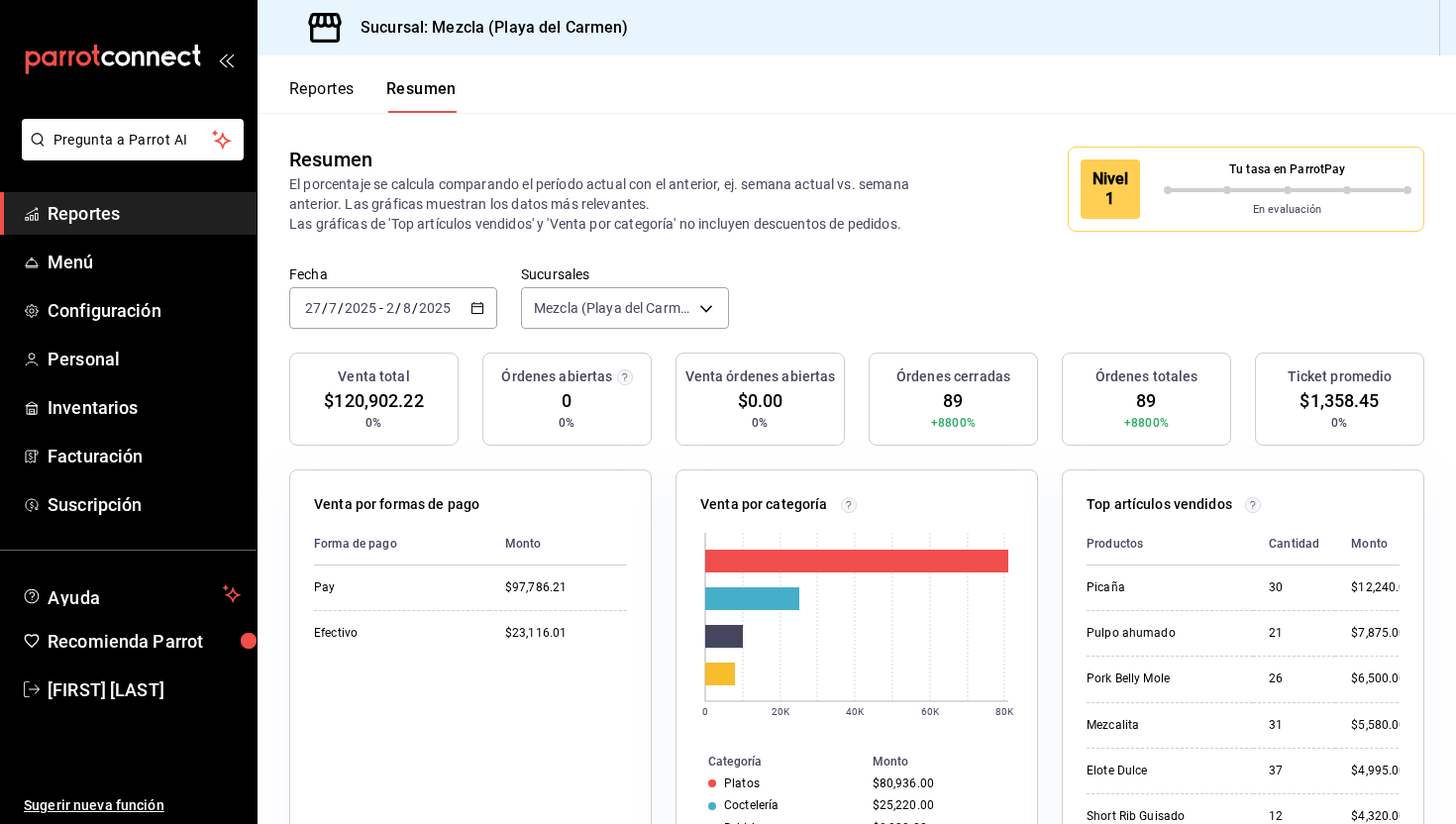 click on "Reportes" at bounding box center (322, 96) 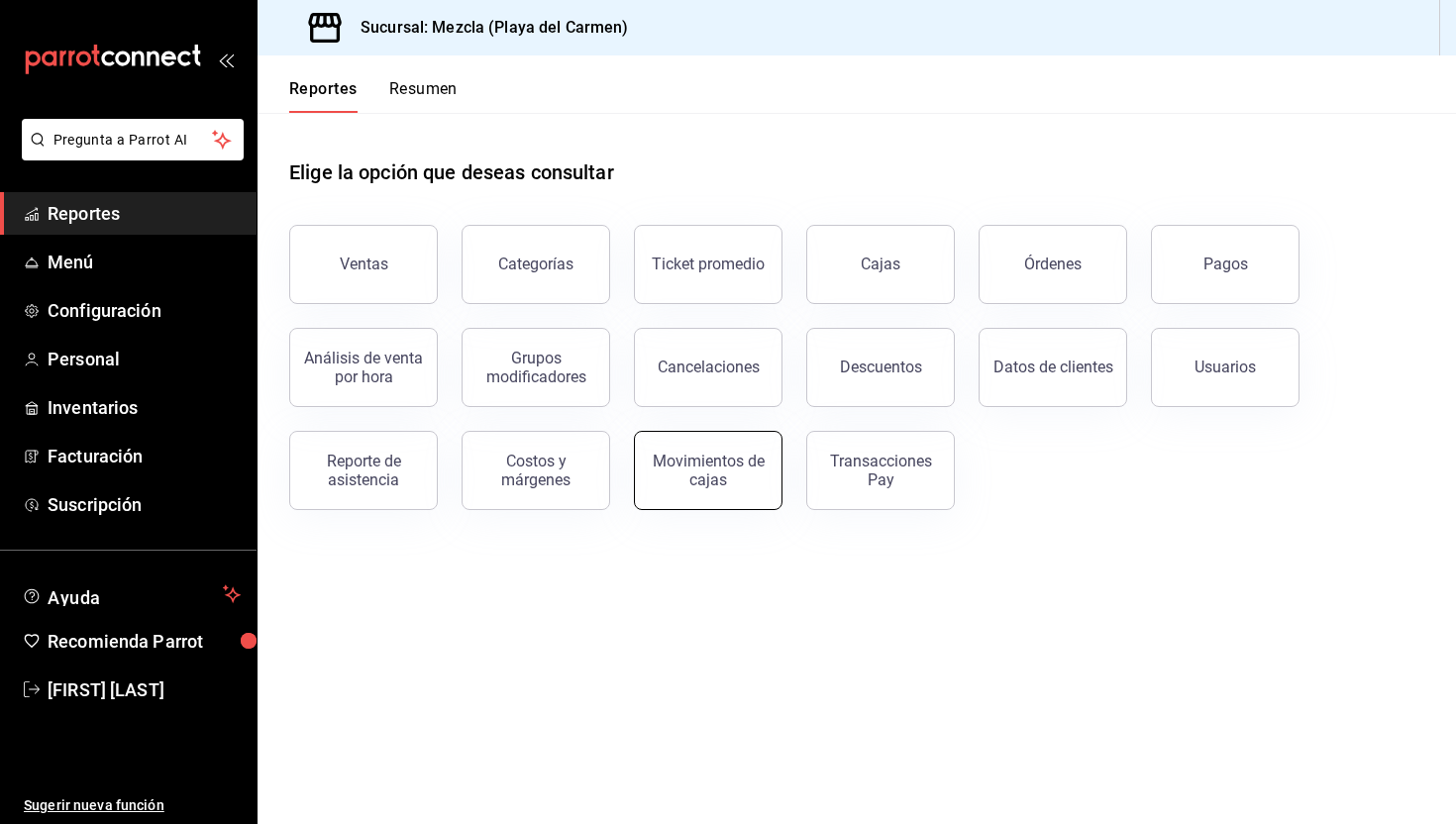 click on "Movimientos de cajas" at bounding box center [708, 470] 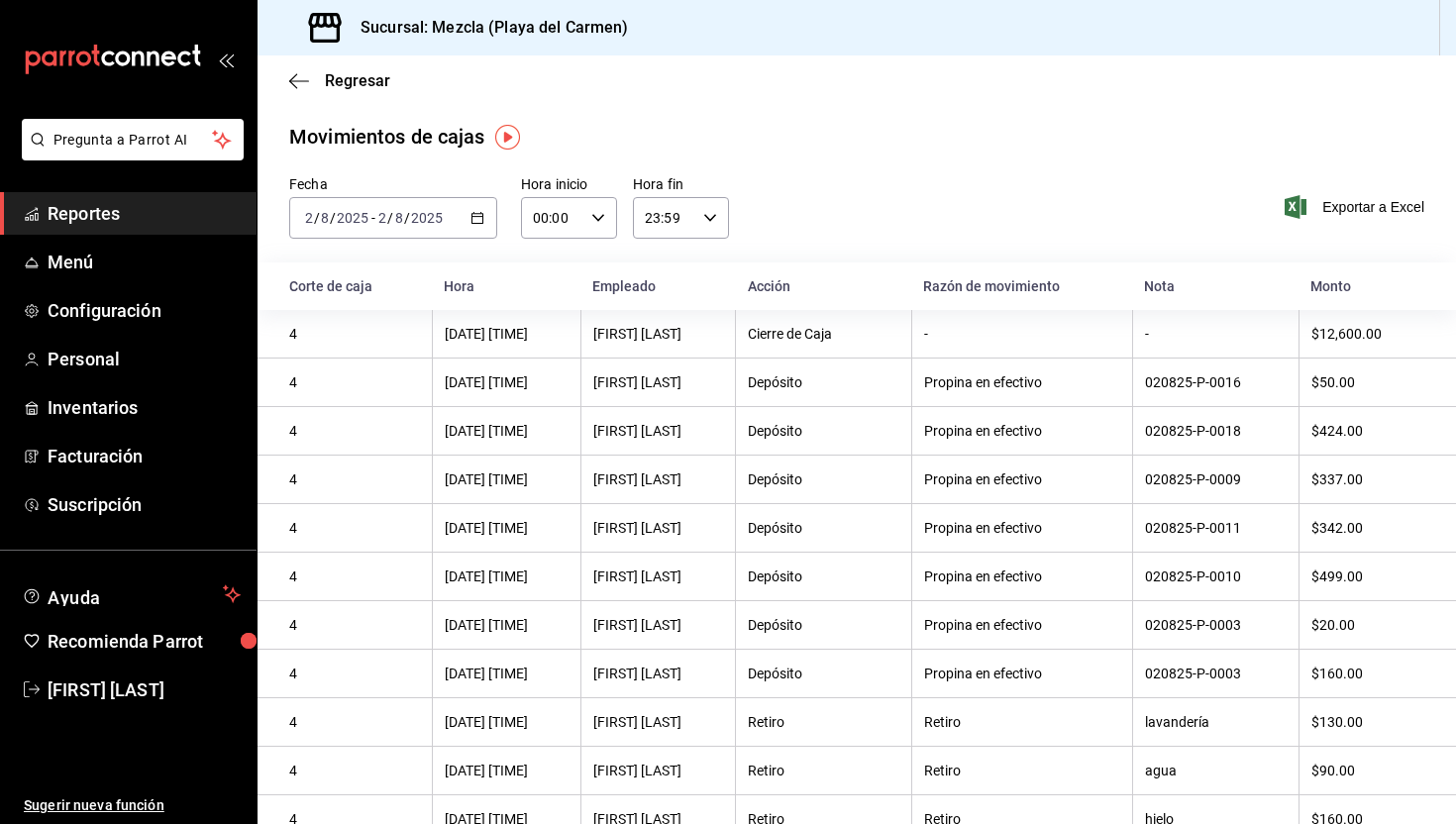 click on "[FIRST] [LAST]" at bounding box center (658, 576) 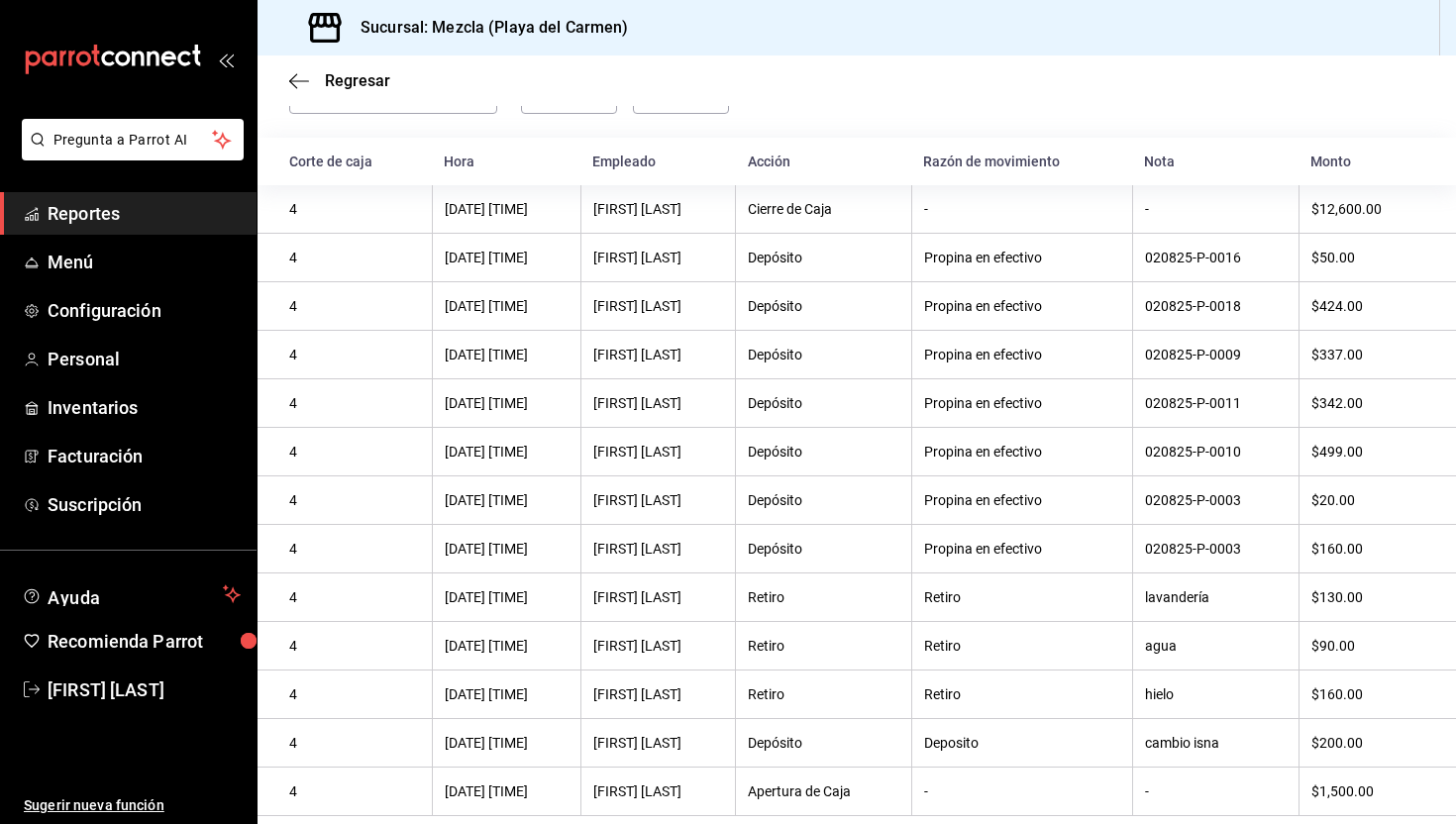 scroll, scrollTop: 0, scrollLeft: 0, axis: both 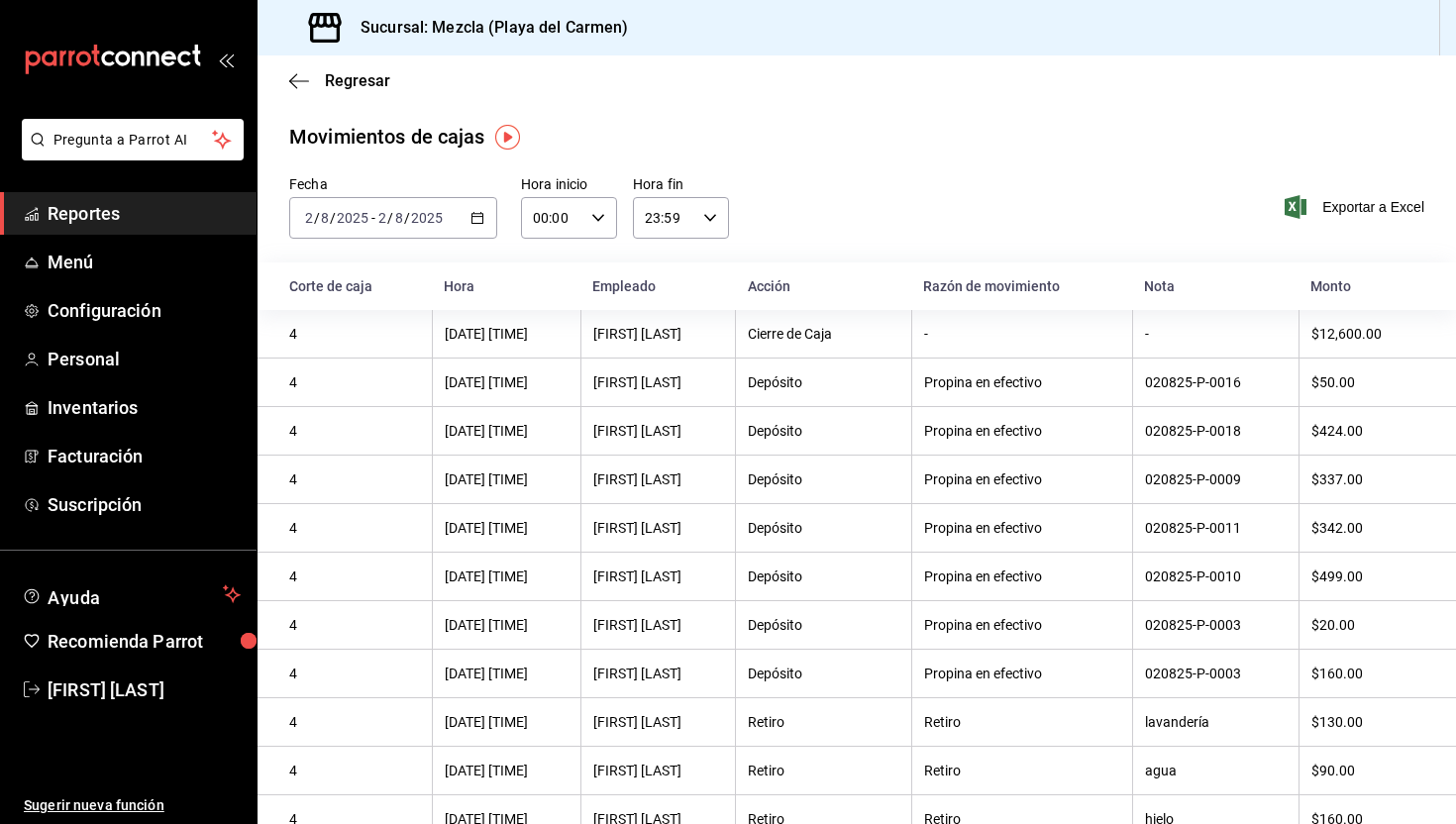 click on "Regresar" at bounding box center [857, 80] 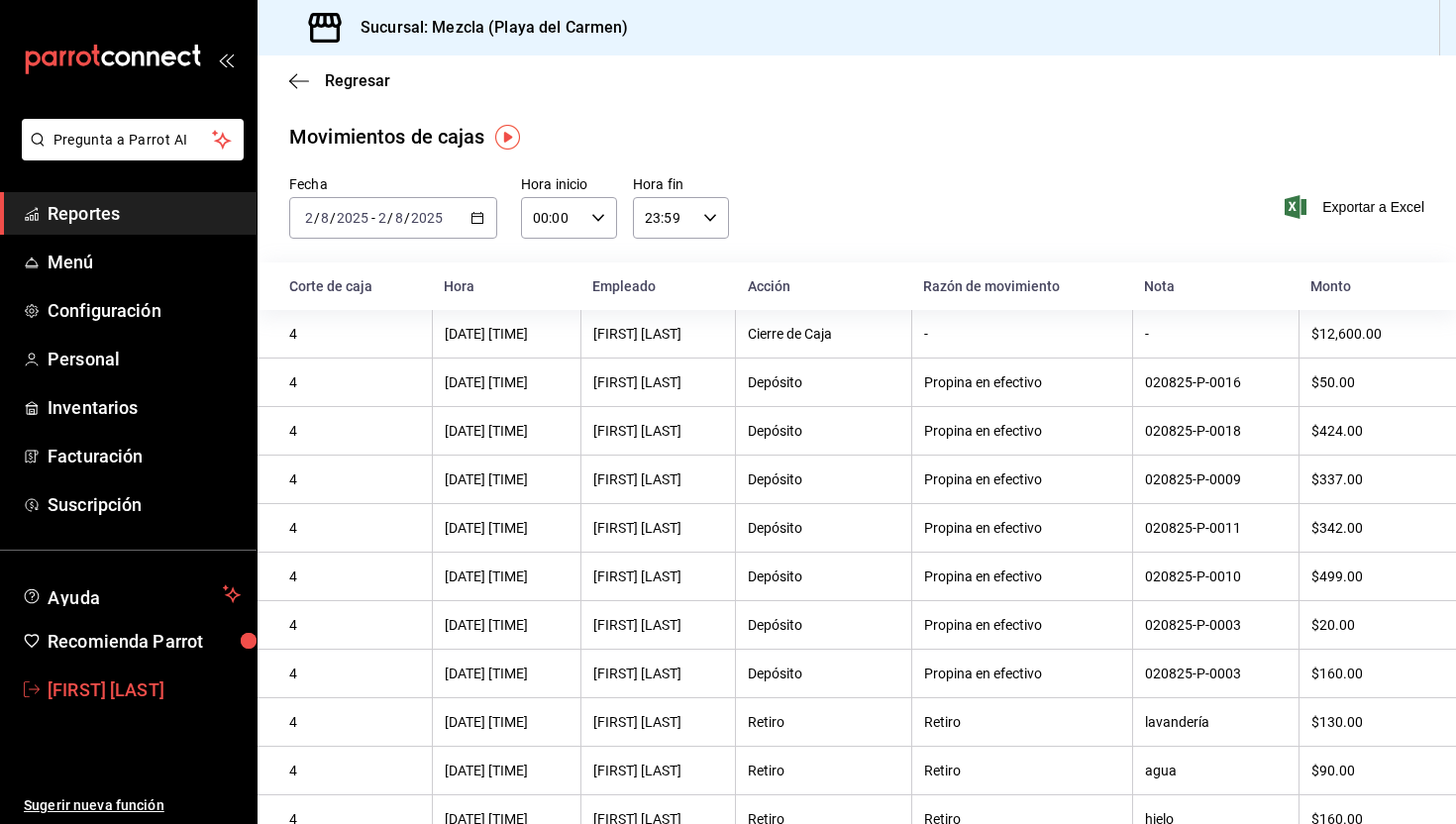 click on "[FIRST] [LAST]" at bounding box center [144, 689] 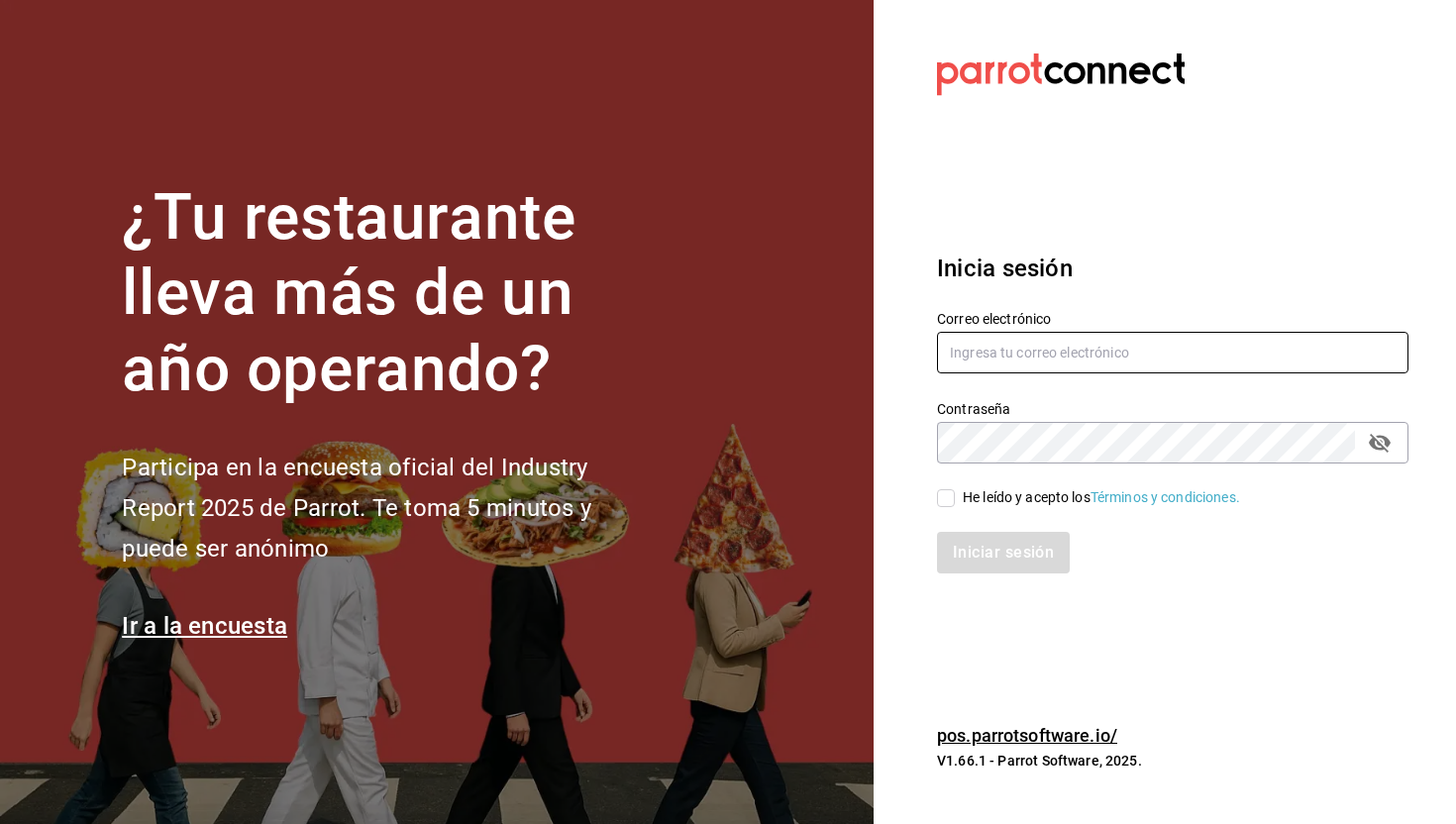 type on "luisart2107@gmail.com" 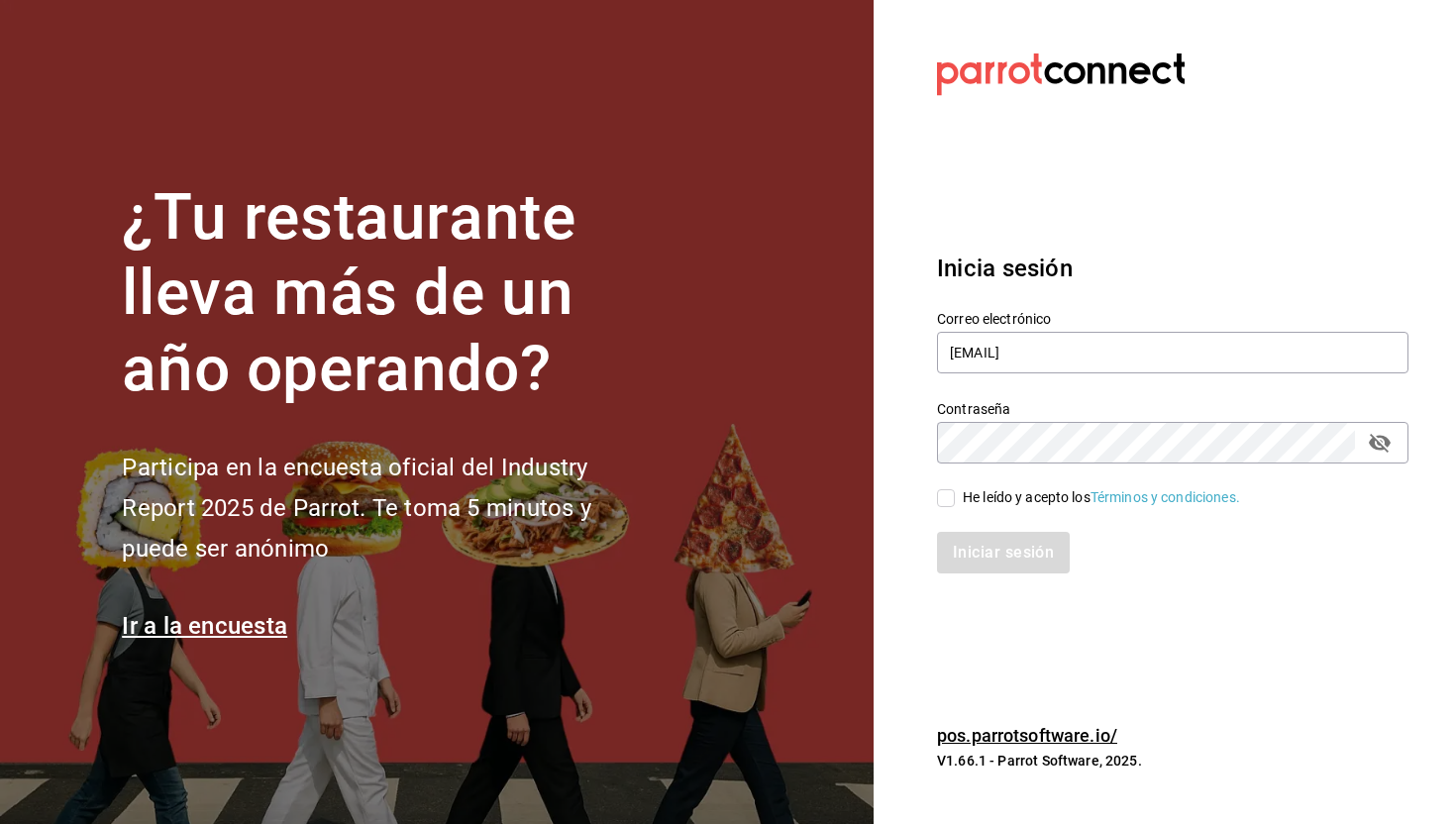 click on "He leído y acepto los  Términos y condiciones." at bounding box center [946, 498] 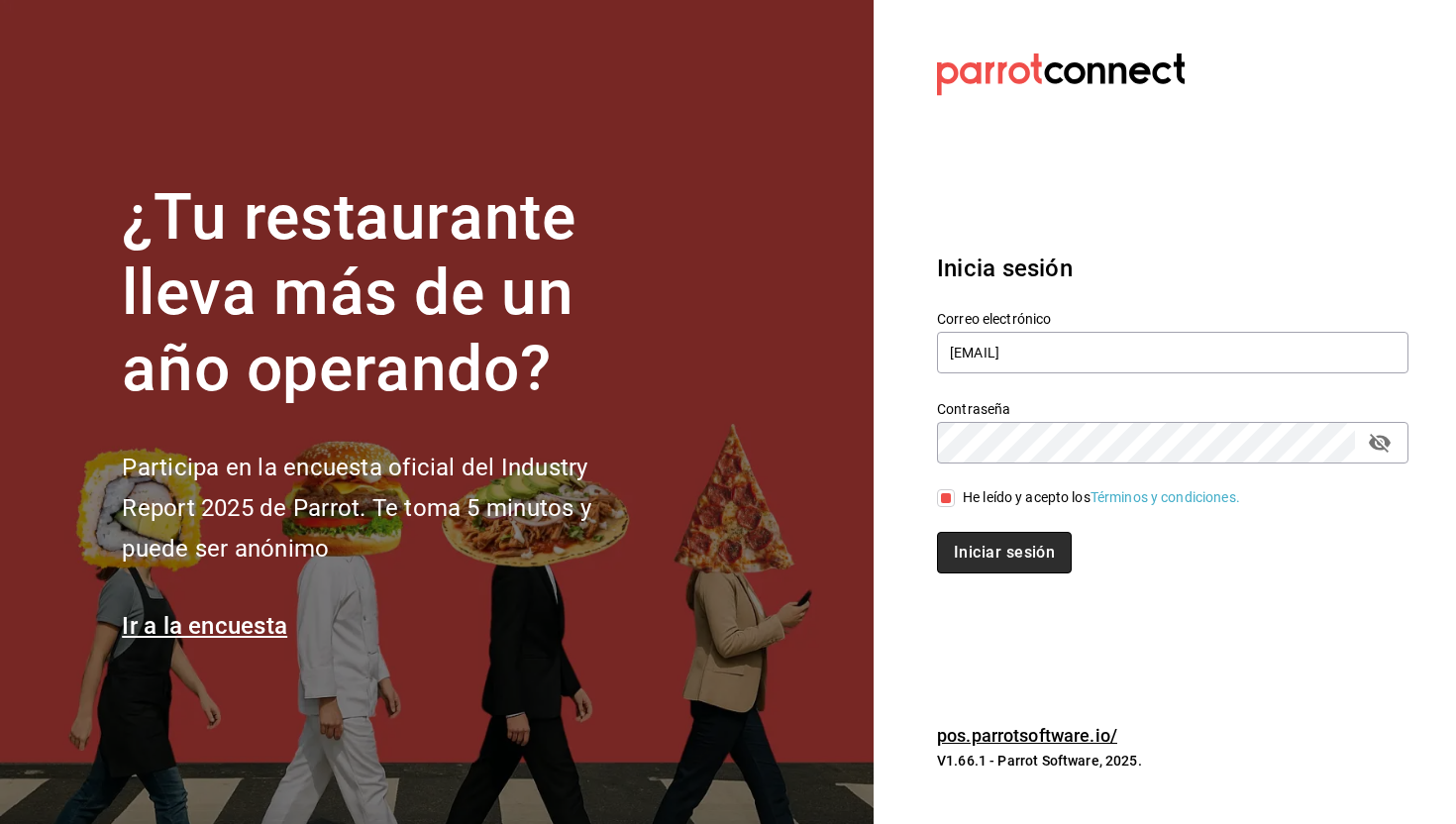 click on "Iniciar sesión" at bounding box center [1004, 553] 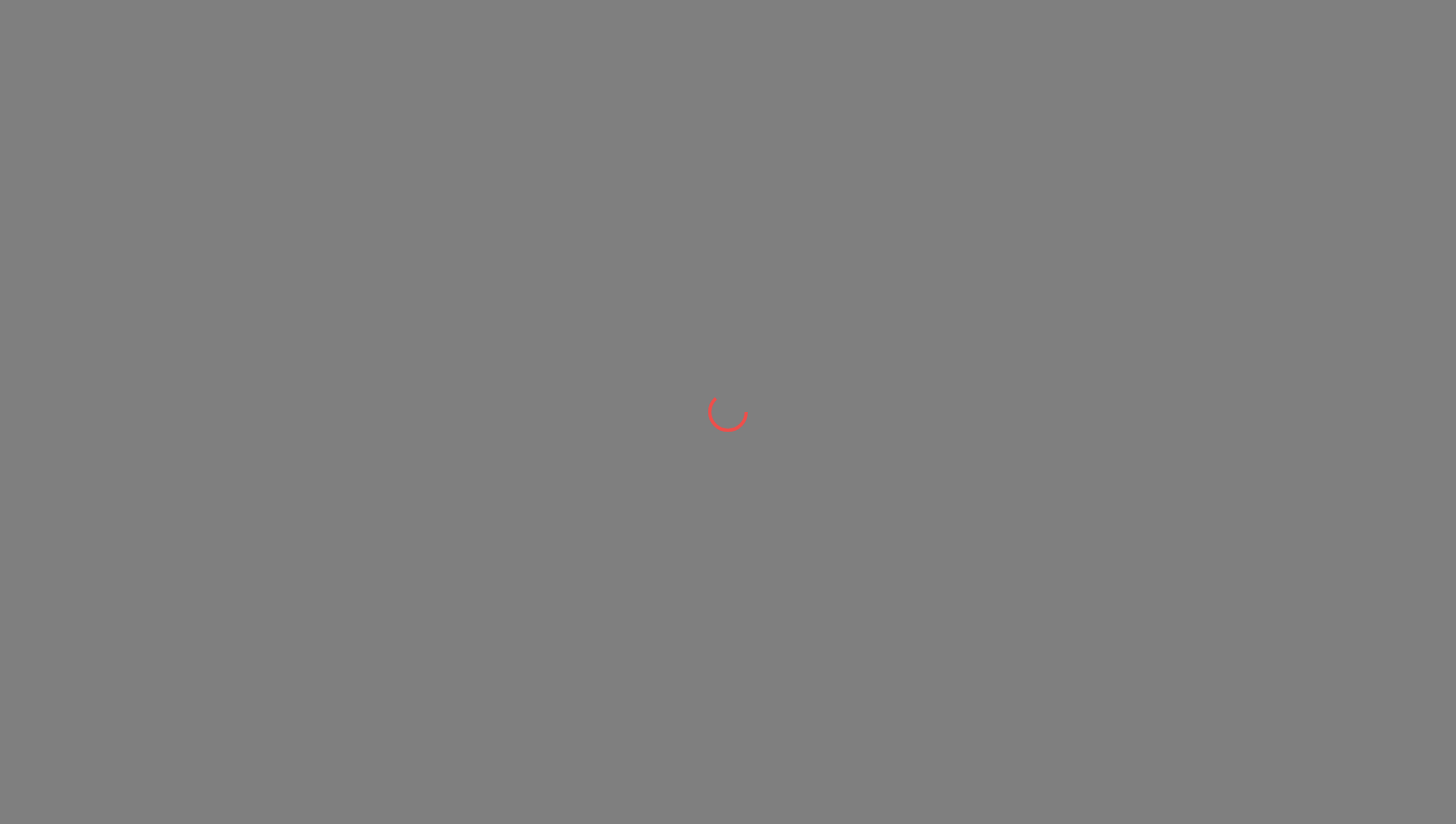 scroll, scrollTop: 0, scrollLeft: 0, axis: both 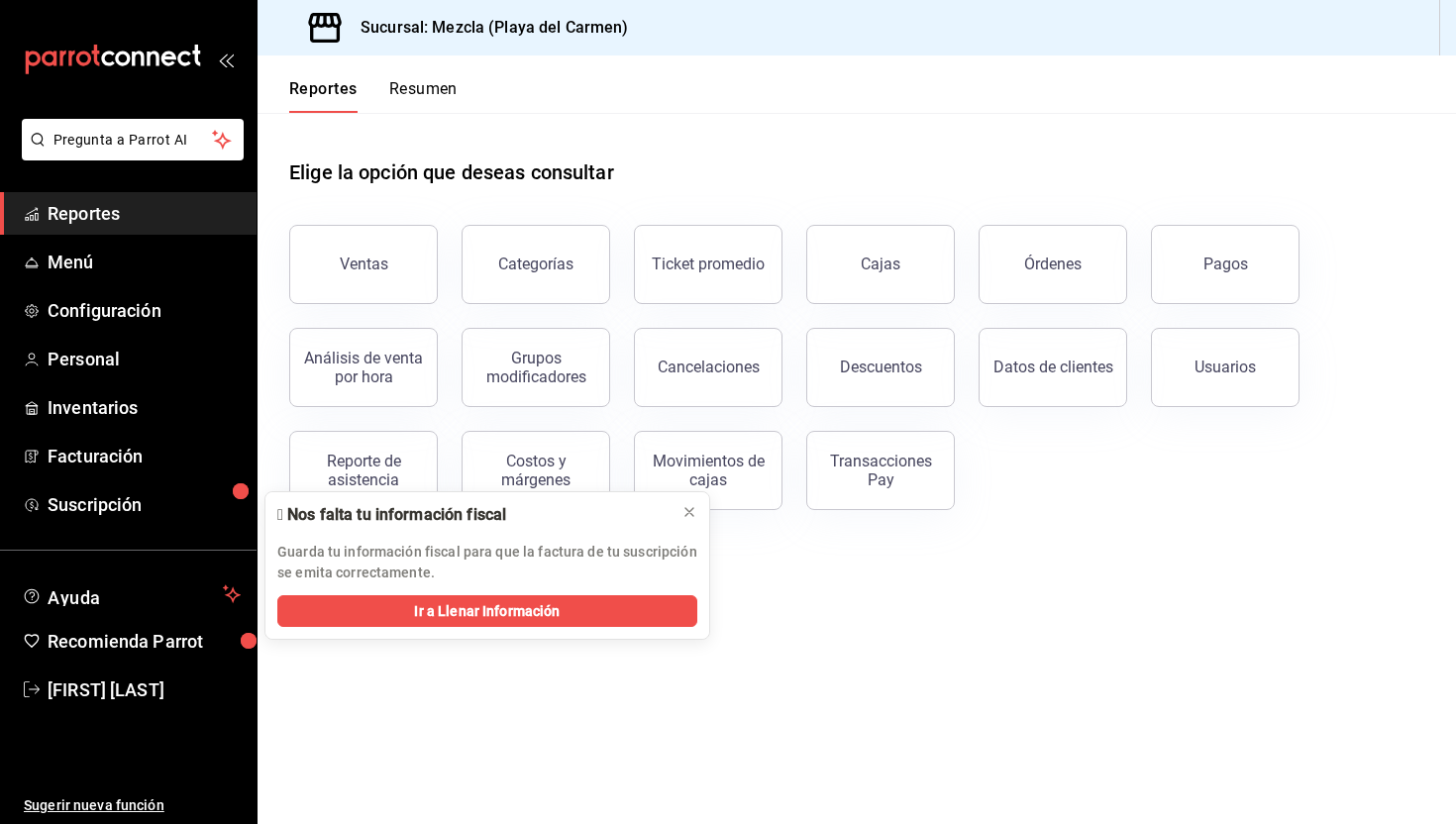 click on "Reportes Resumen" at bounding box center (857, 84) 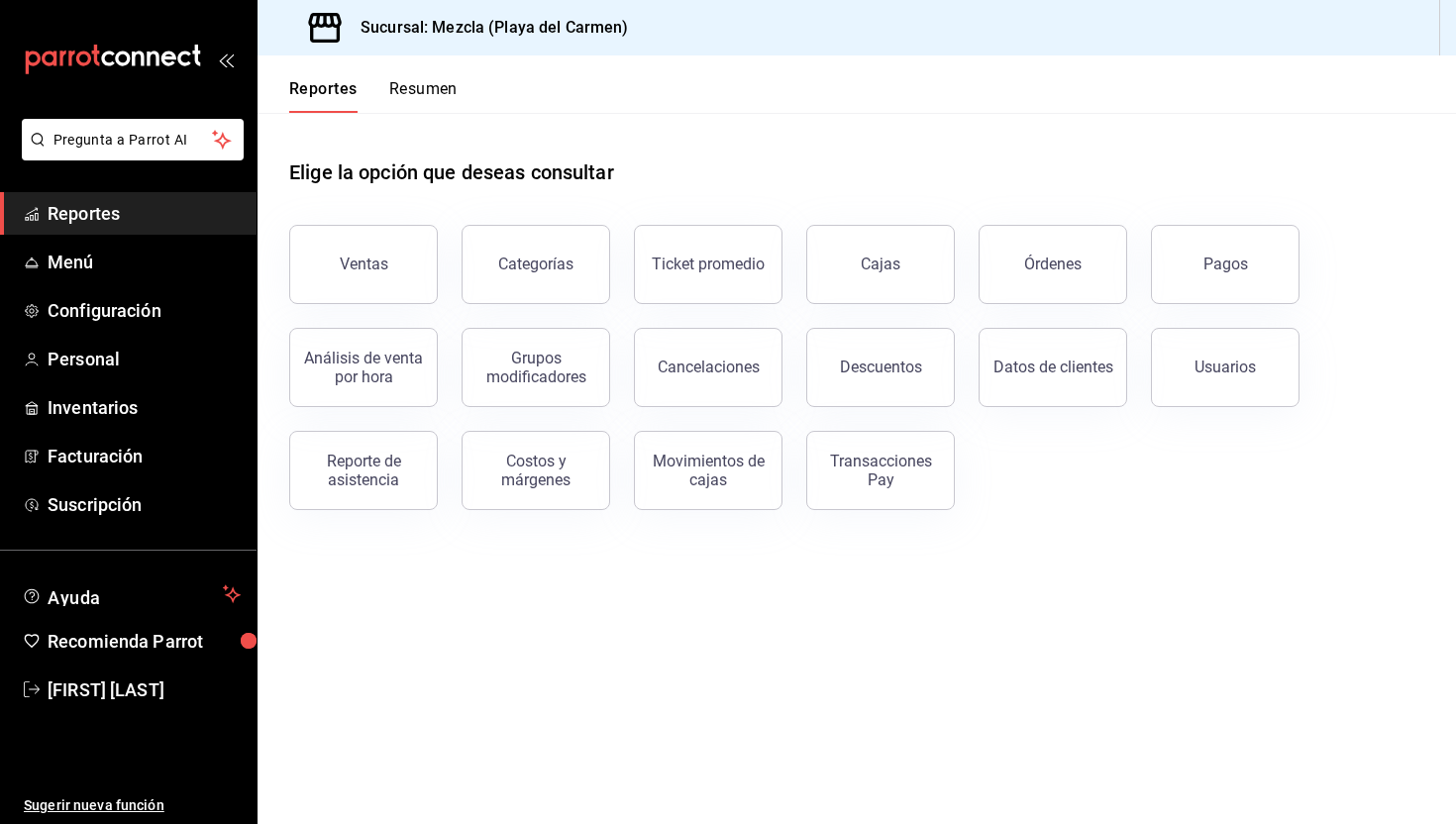 click on "Reportes" at bounding box center [144, 213] 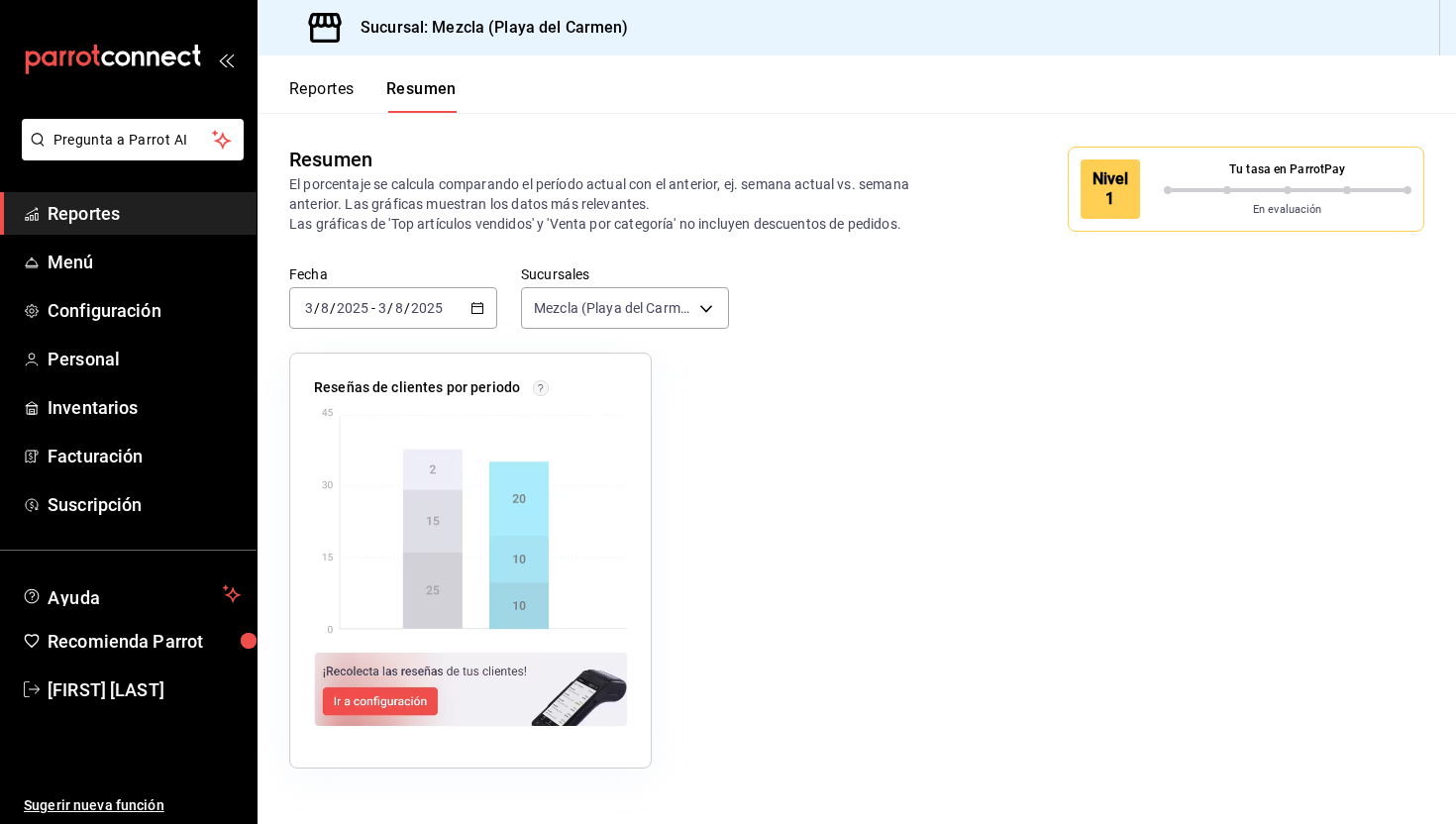click on "2025" at bounding box center (427, 308) 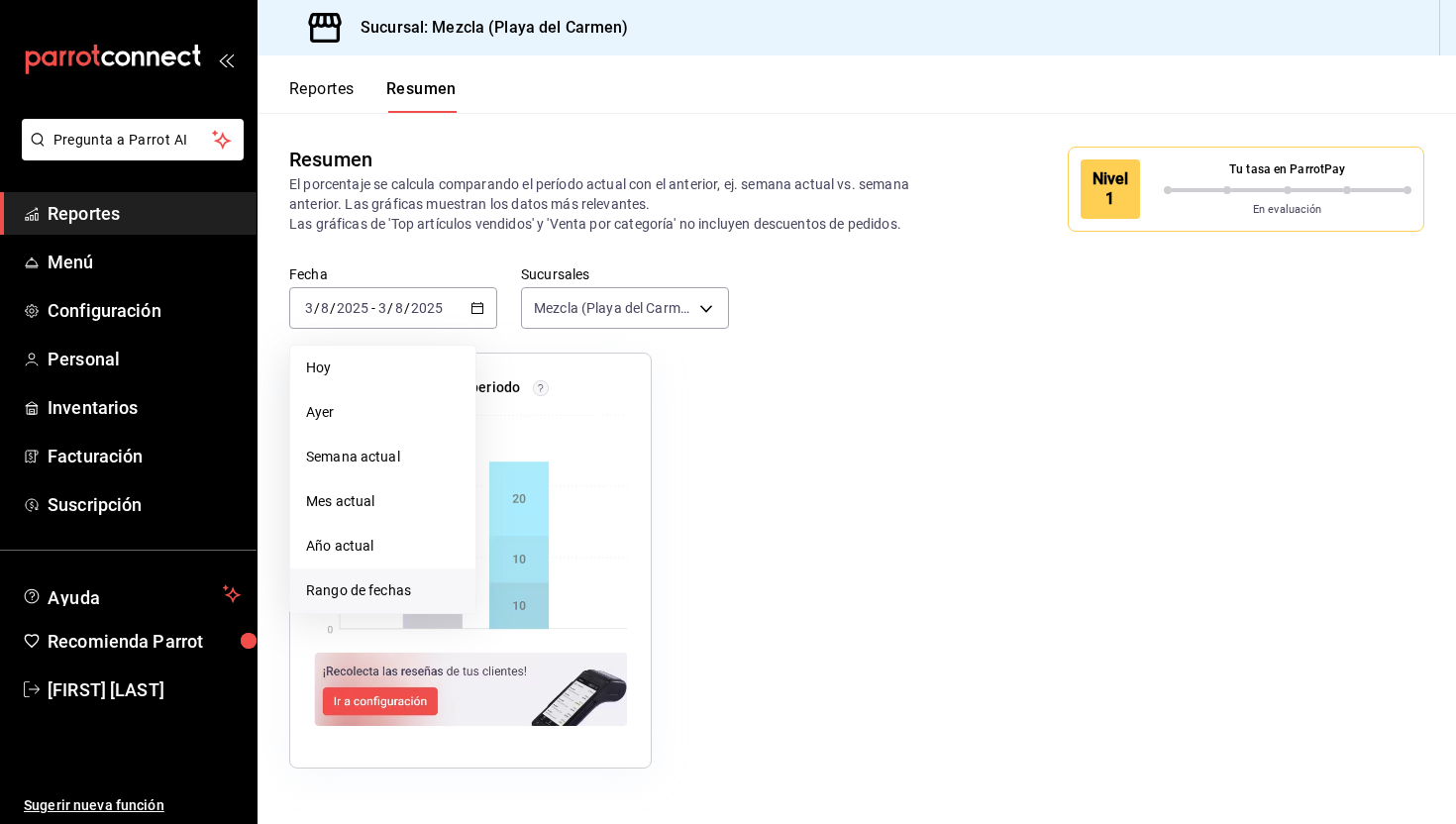 click on "Rango de fechas" at bounding box center [382, 590] 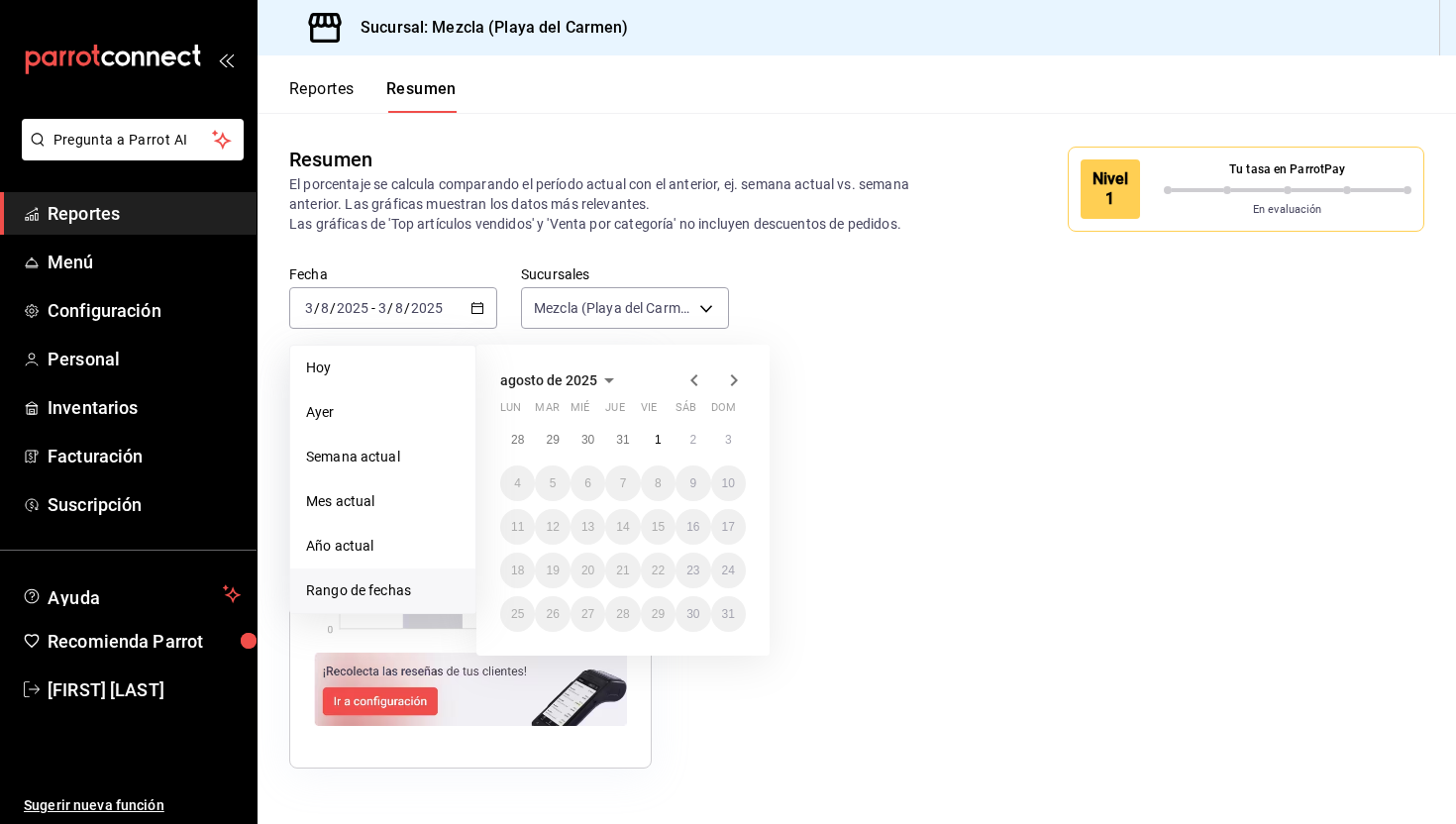 click 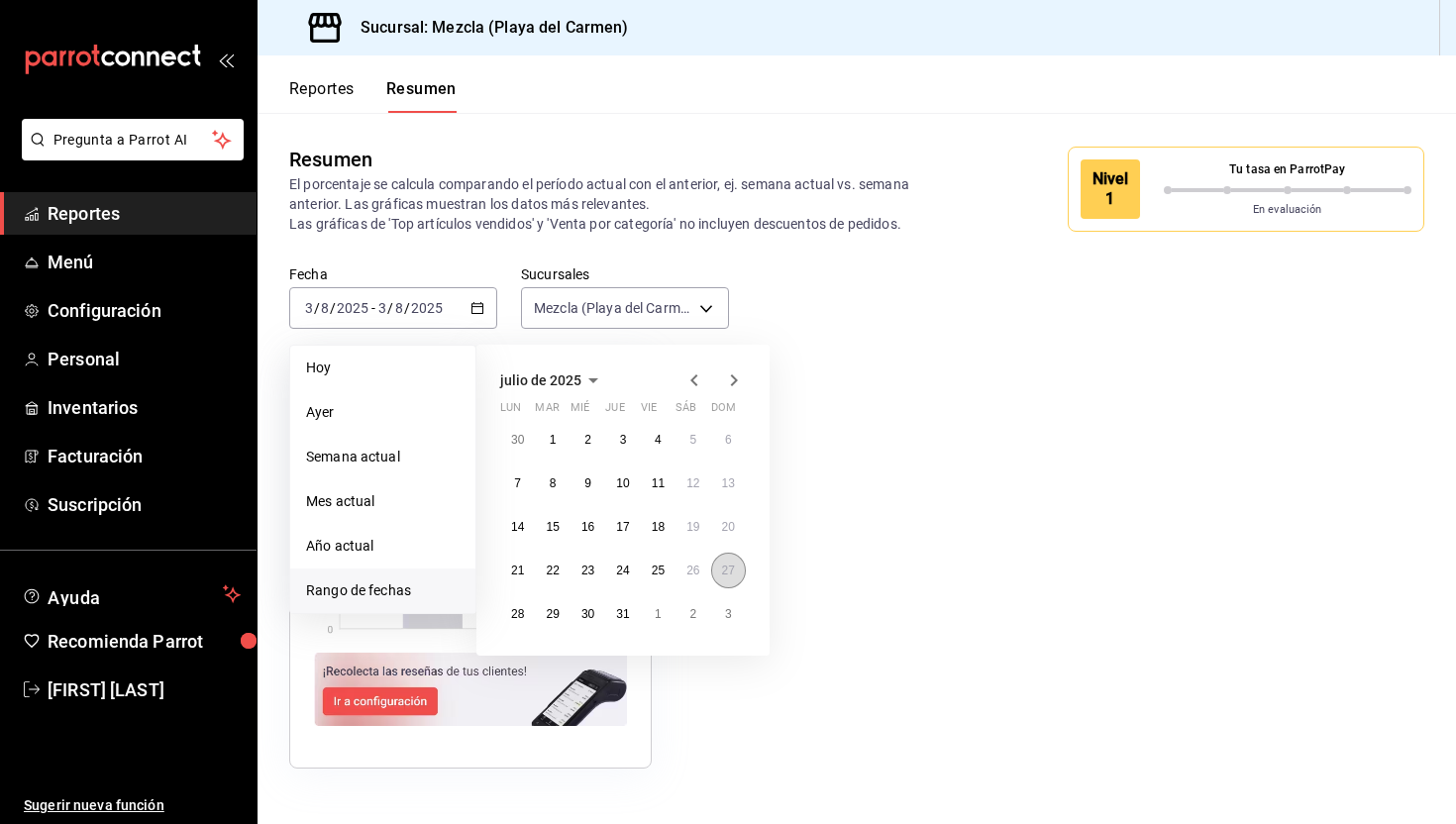 click on "27" at bounding box center [728, 570] 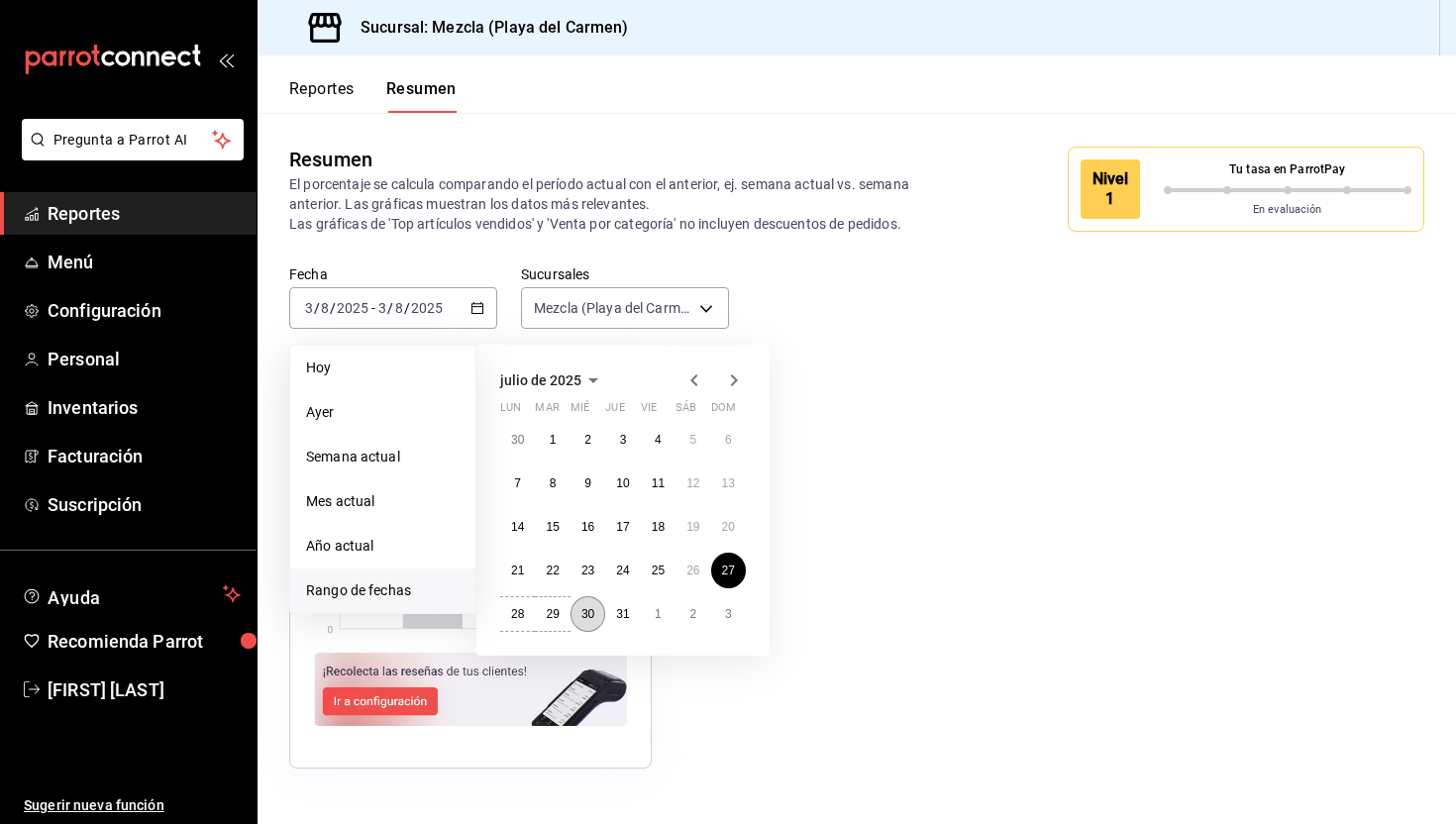 click on "30" at bounding box center [587, 614] 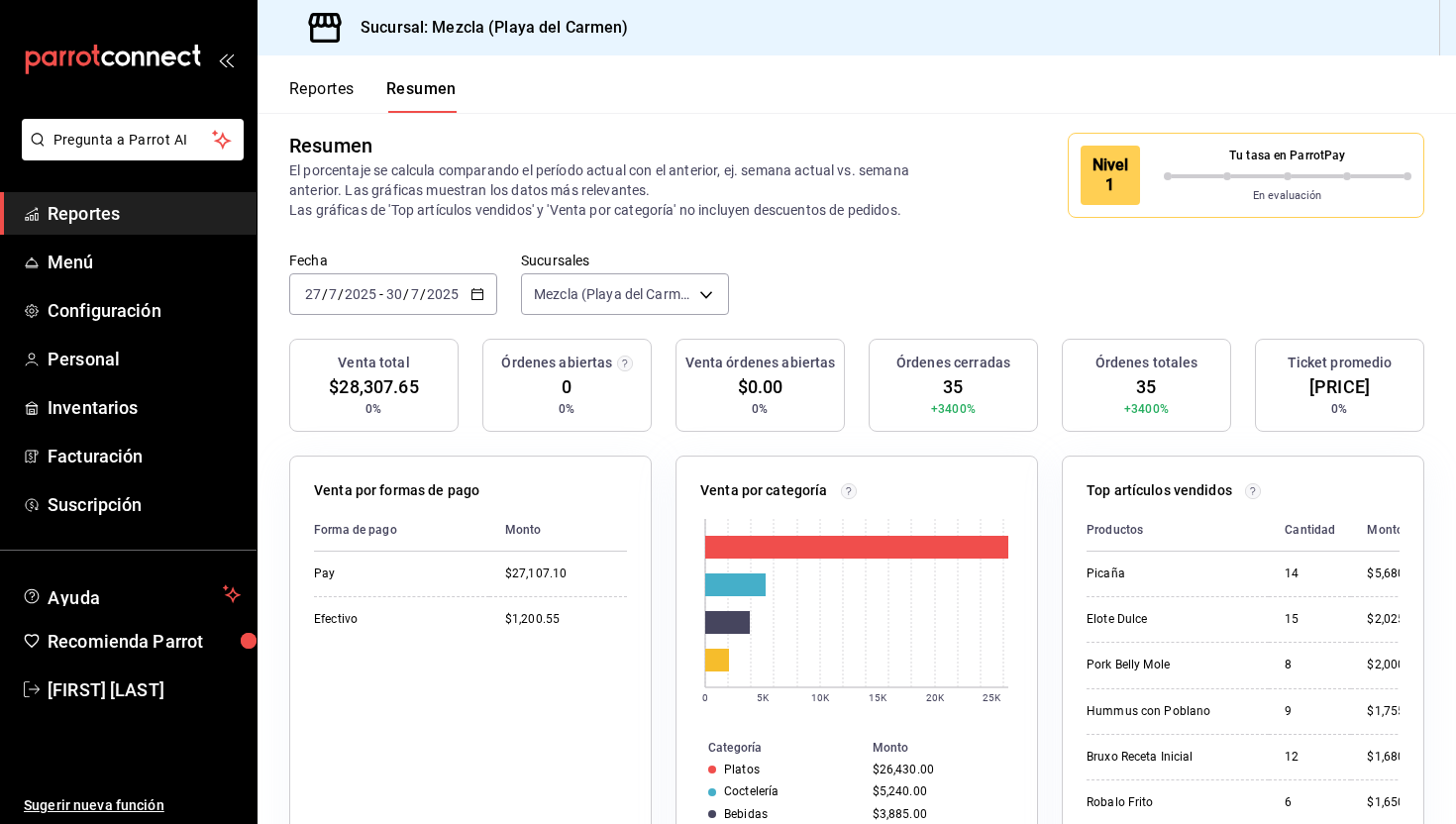 scroll, scrollTop: 0, scrollLeft: 0, axis: both 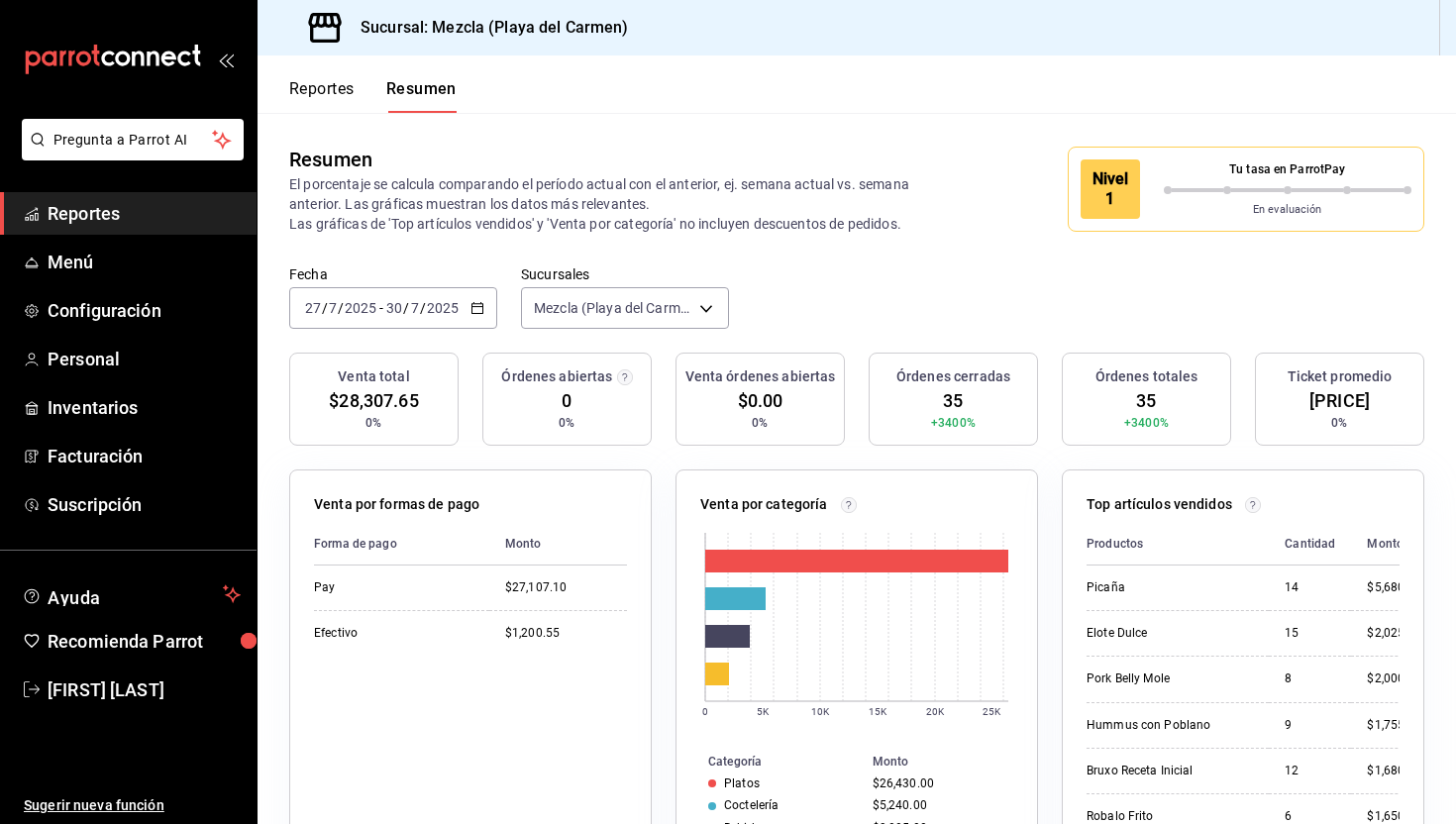 click on "Reportes" at bounding box center (322, 96) 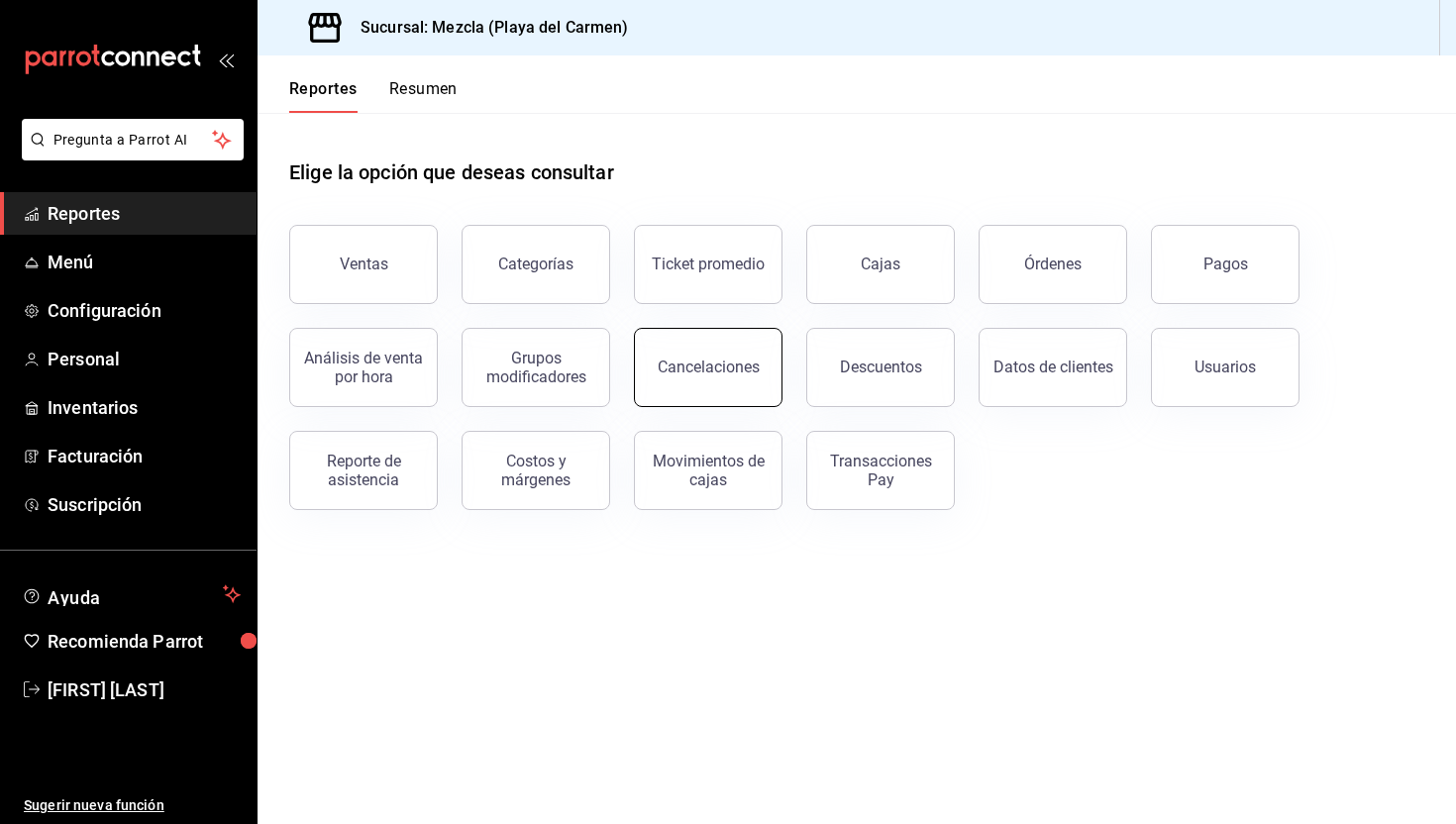 click on "Cancelaciones" at bounding box center [708, 367] 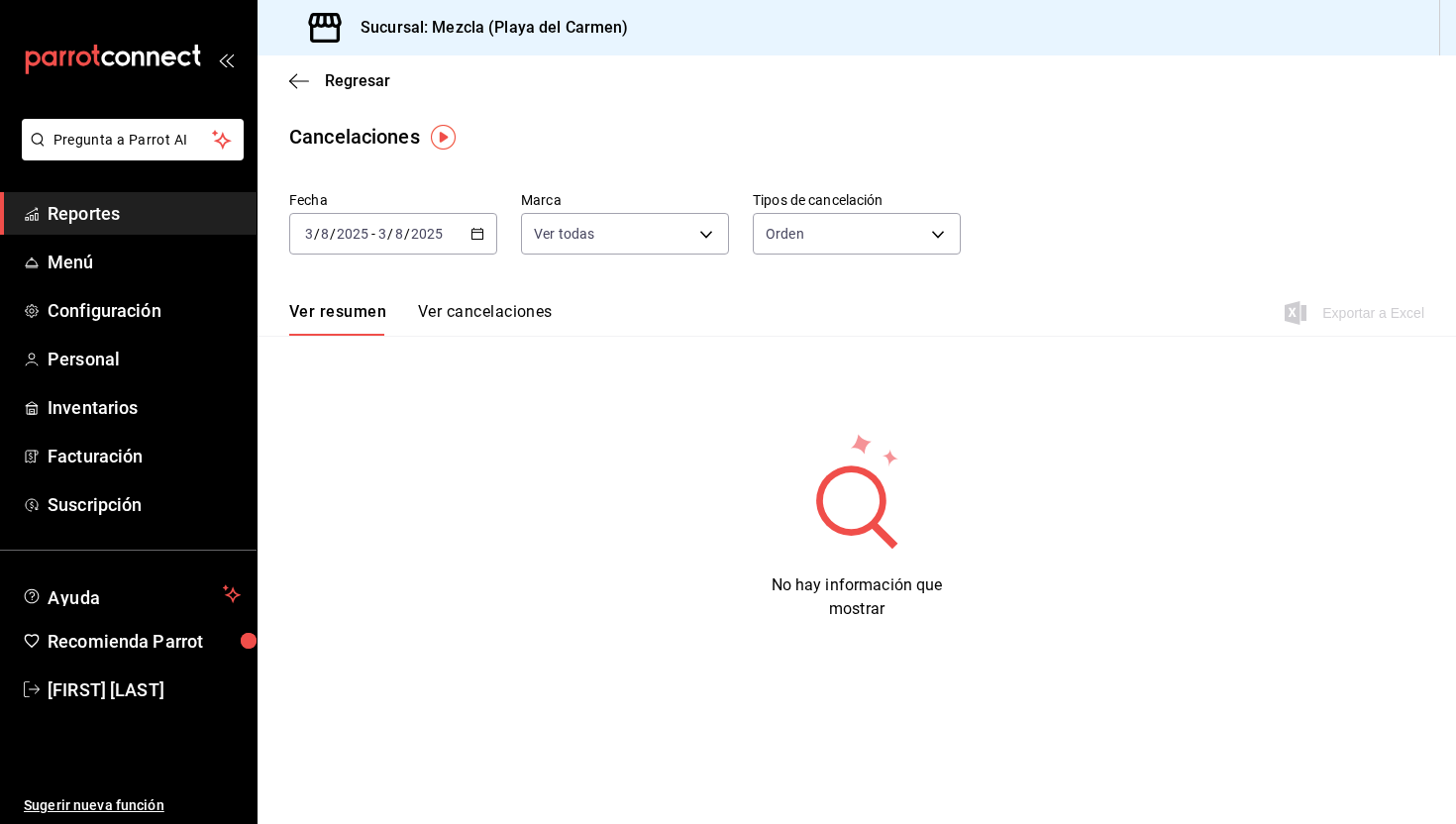 click on "2025" at bounding box center [427, 234] 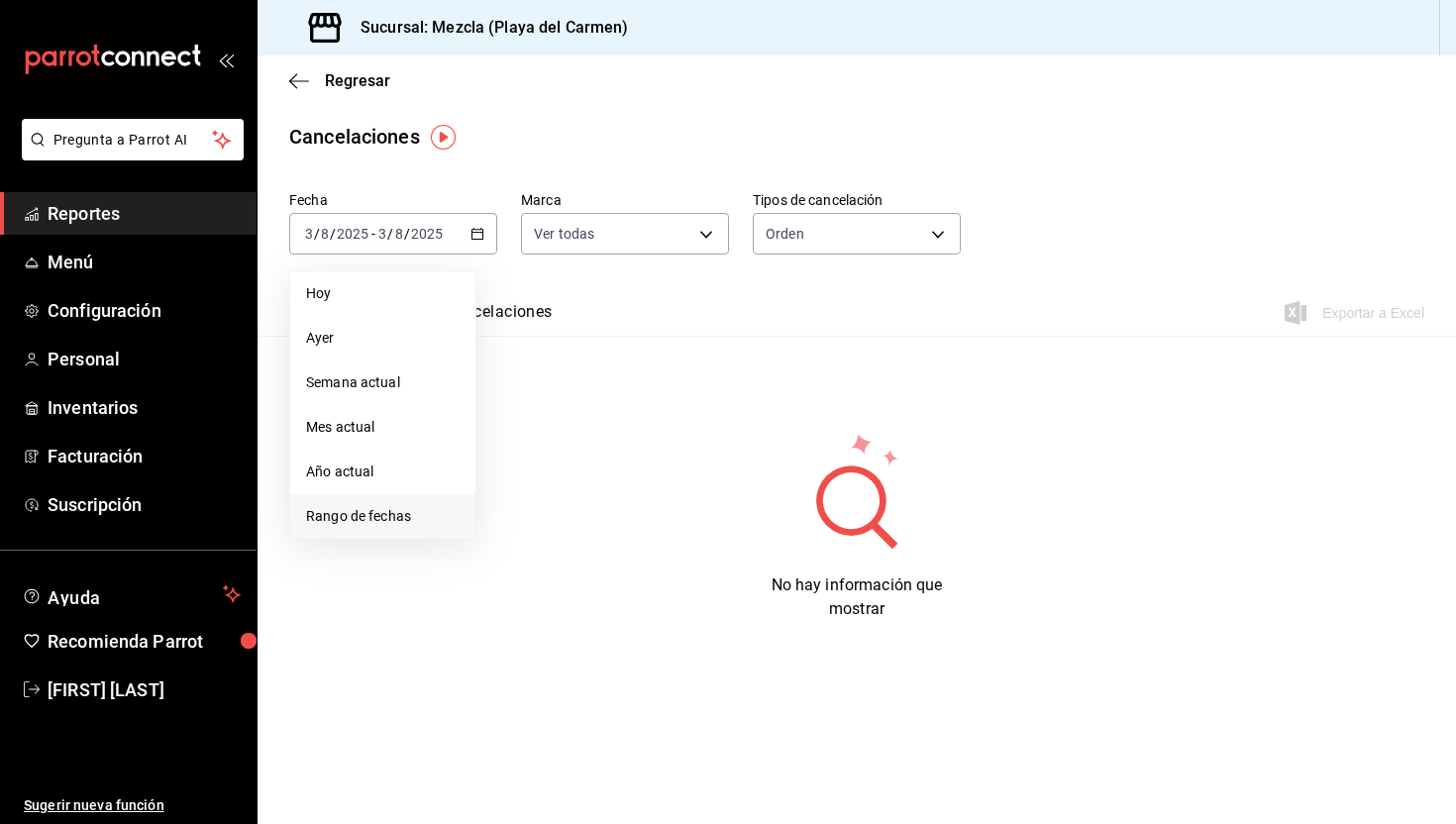 click on "Rango de fechas" at bounding box center [382, 516] 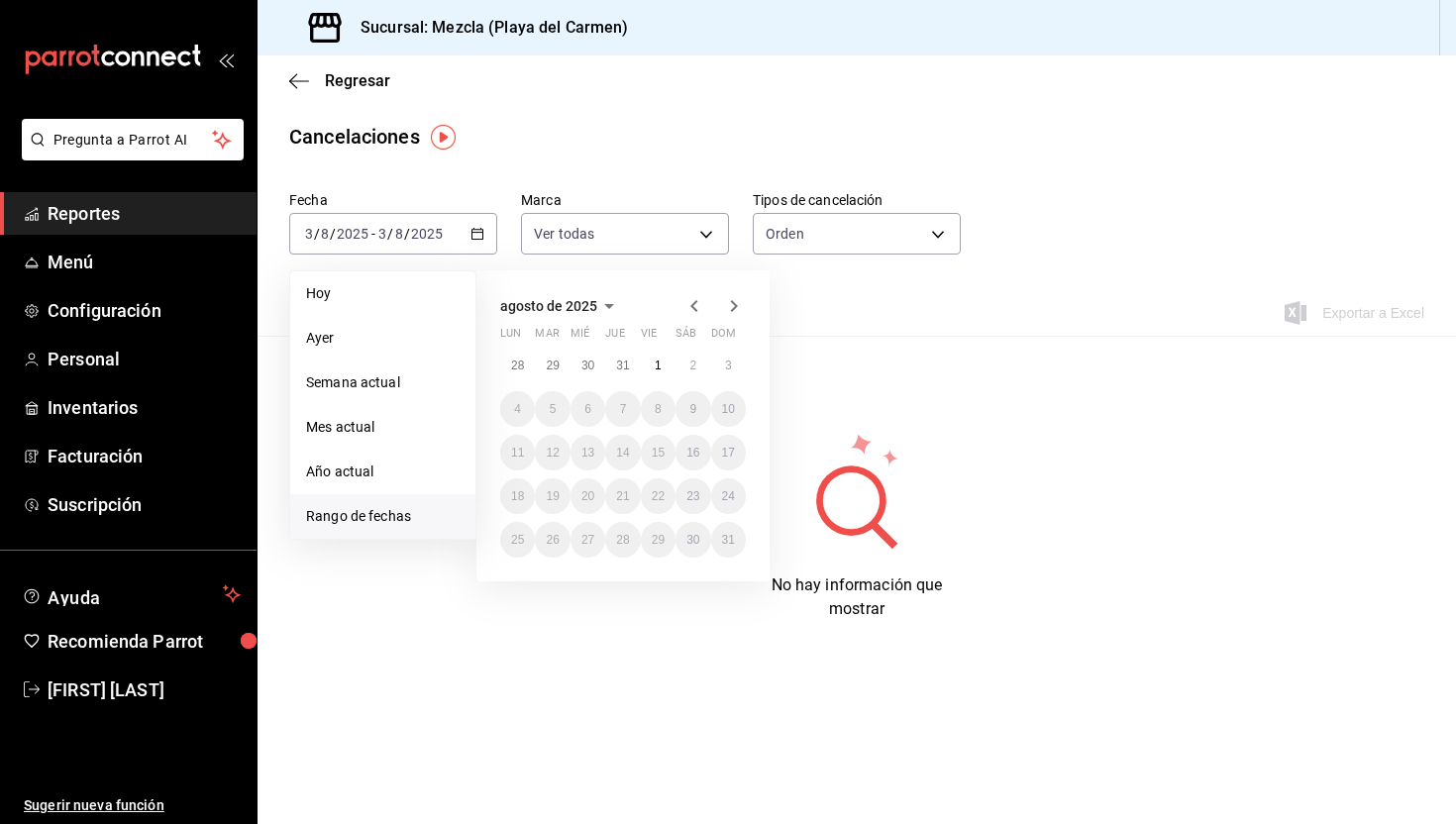 click 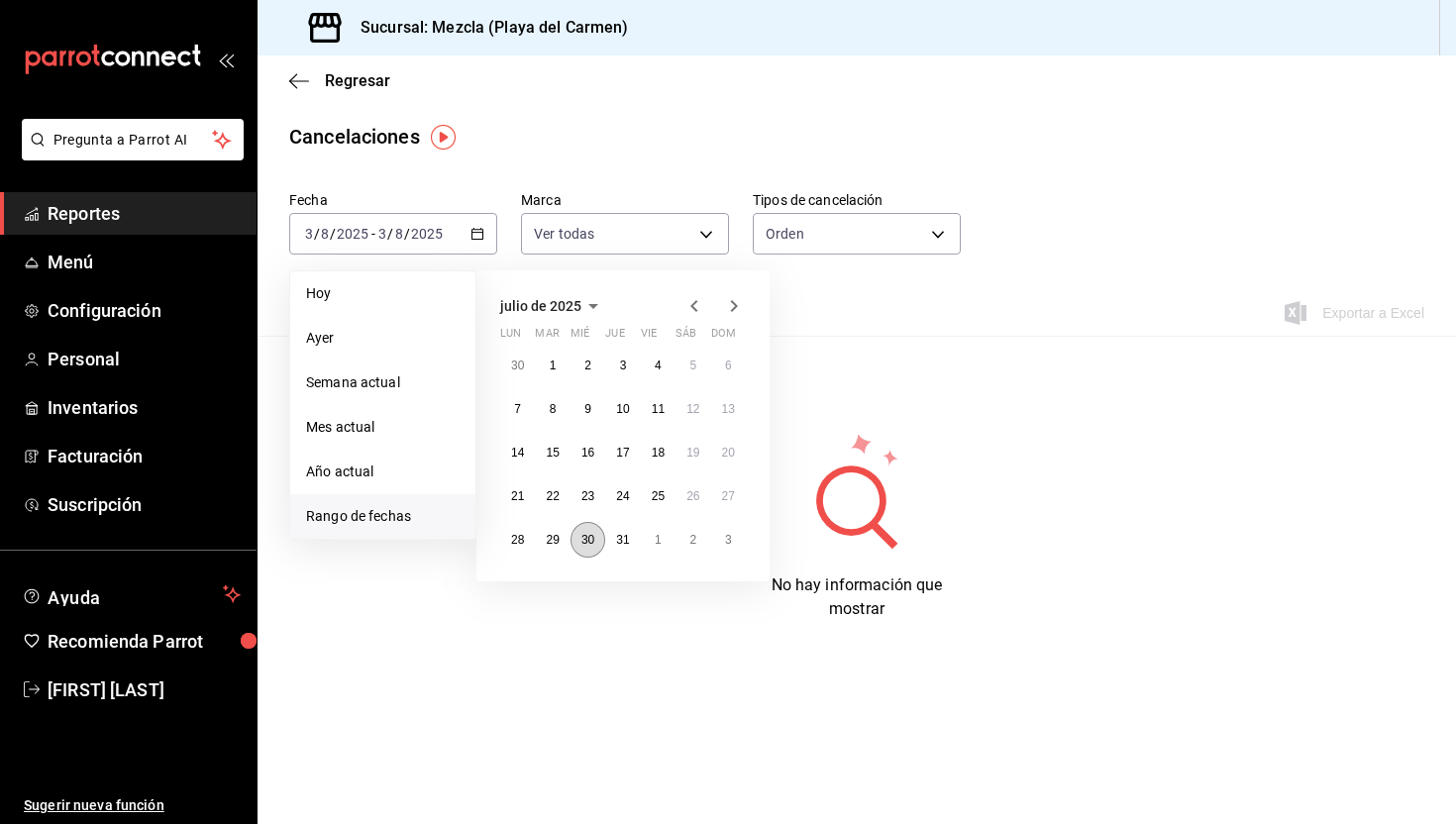 click on "30" at bounding box center [587, 540] 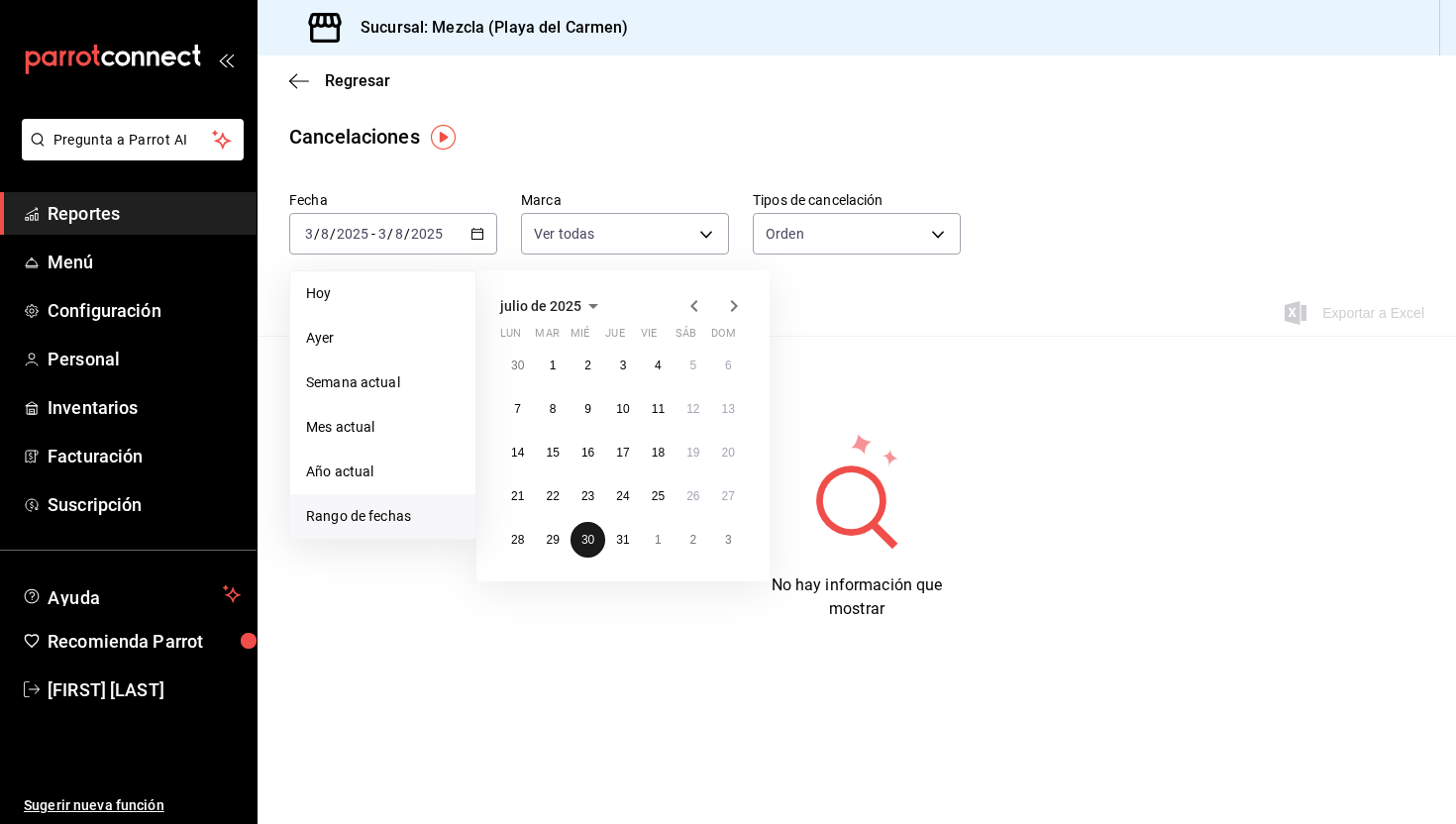 click on "30" at bounding box center [587, 540] 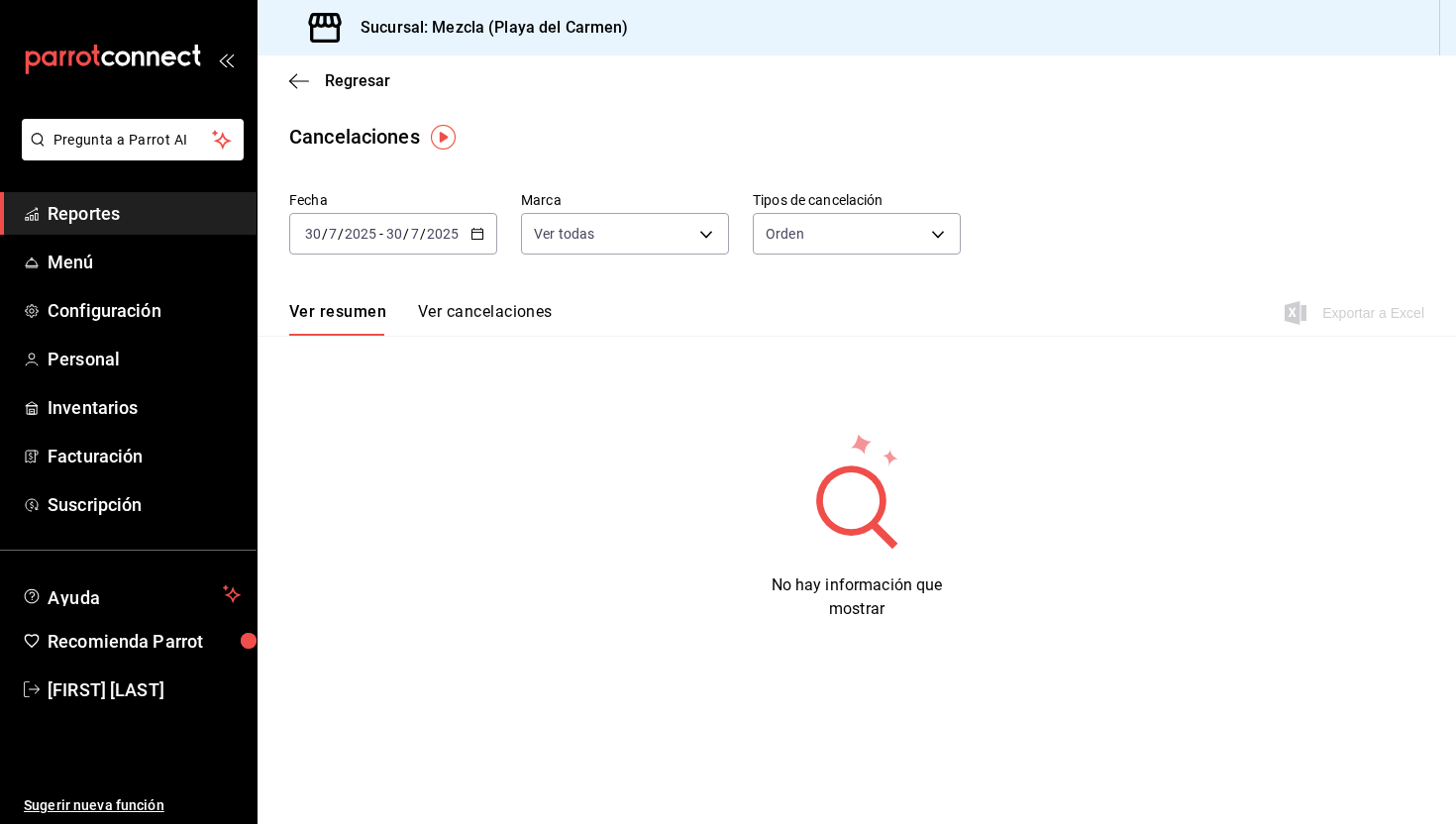 click on "Ver cancelaciones" at bounding box center (485, 319) 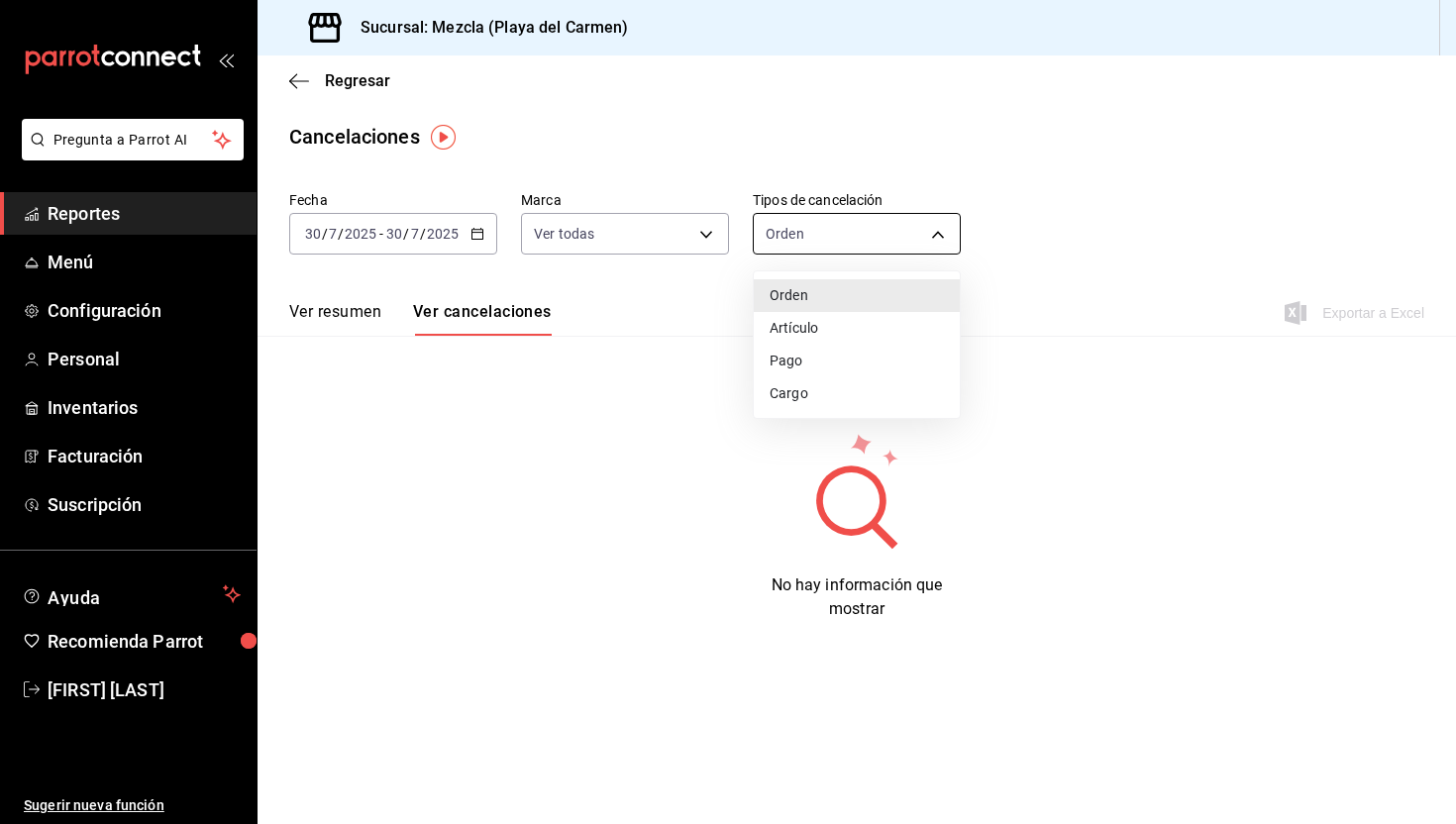 click on "Pregunta a Parrot AI Reportes   Menú   Configuración   Personal   Inventarios   Facturación   Suscripción   Ayuda Recomienda Parrot   [FIRST] [LAST]   Sugerir nueva función   Sucursal: Mezcla ([CITY]) Regresar Cancelaciones Fecha [DATE] [DAY] / [MONTH] / [YEAR] - [DATE] [DAY] / [MONTH] / [YEAR] Marca Ver todas [object Object] Tipos de cancelación Orden ORDER Ver resumen Ver cancelaciones Exportar a Excel No hay información que mostrar Pregunta a Parrot AI Reportes   Menú   Configuración   Personal   Inventarios   Facturación   Suscripción   Ayuda Recomienda Parrot   [FIRST] [LAST]   Sugerir nueva función   GANA 1 MES GRATIS EN TU SUSCRIPCIÓN AQUÍ ¿Recuerdas cómo empezó tu restaurante?
Hoy puedes ayudar a un colega a tener el mismo cambio que tú viviste.
Recomienda Parrot directamente desde tu Portal Administrador.
Es fácil y rápido.
🎁 Por cada restaurante que se una, ganas 1 mes gratis. Ver video tutorial Ir a video Visitar centro de ayuda ([PHONE]) [EMAIL] Orden Pago" at bounding box center (728, 412) 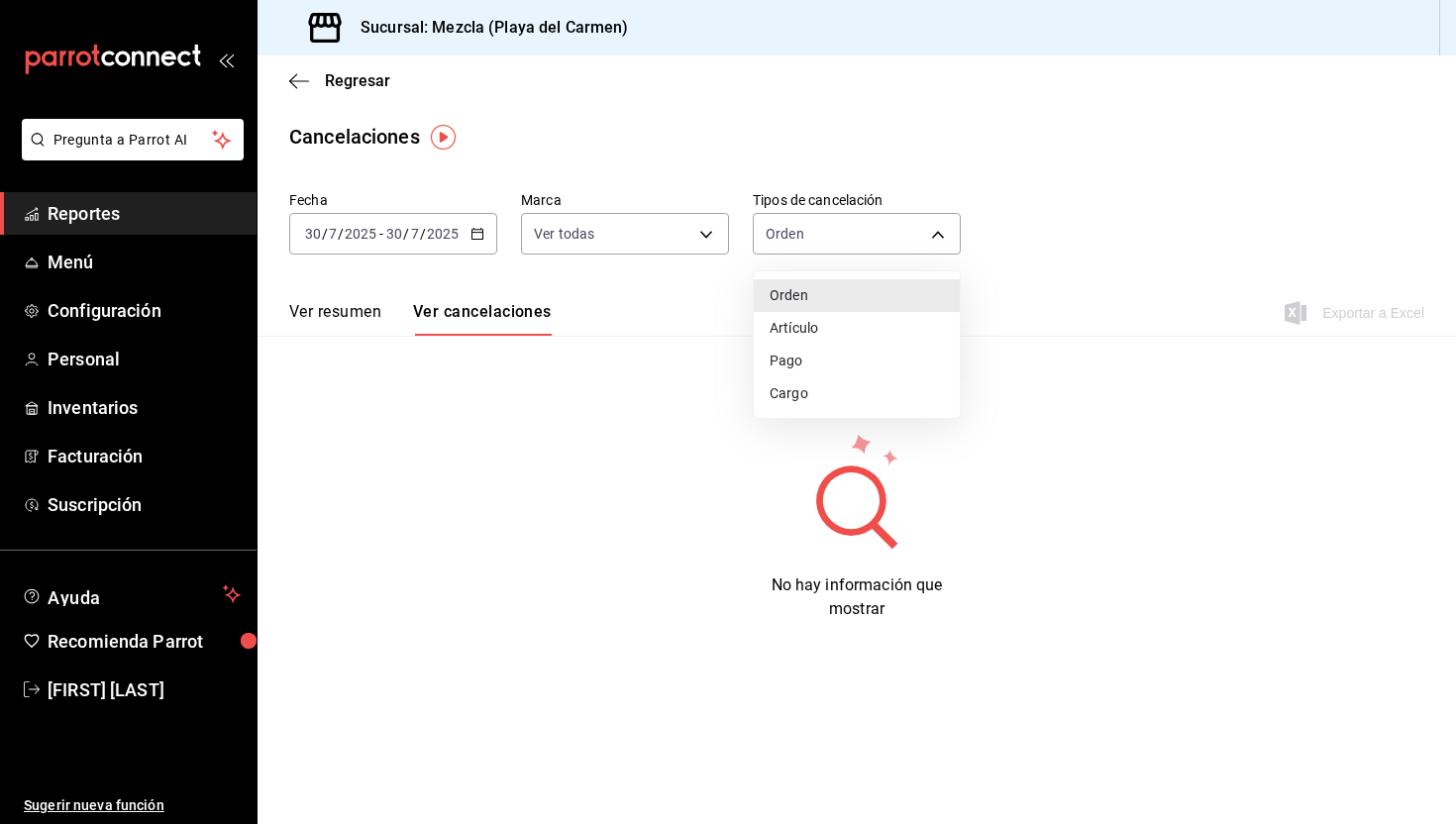 click on "Artículo" at bounding box center [857, 328] 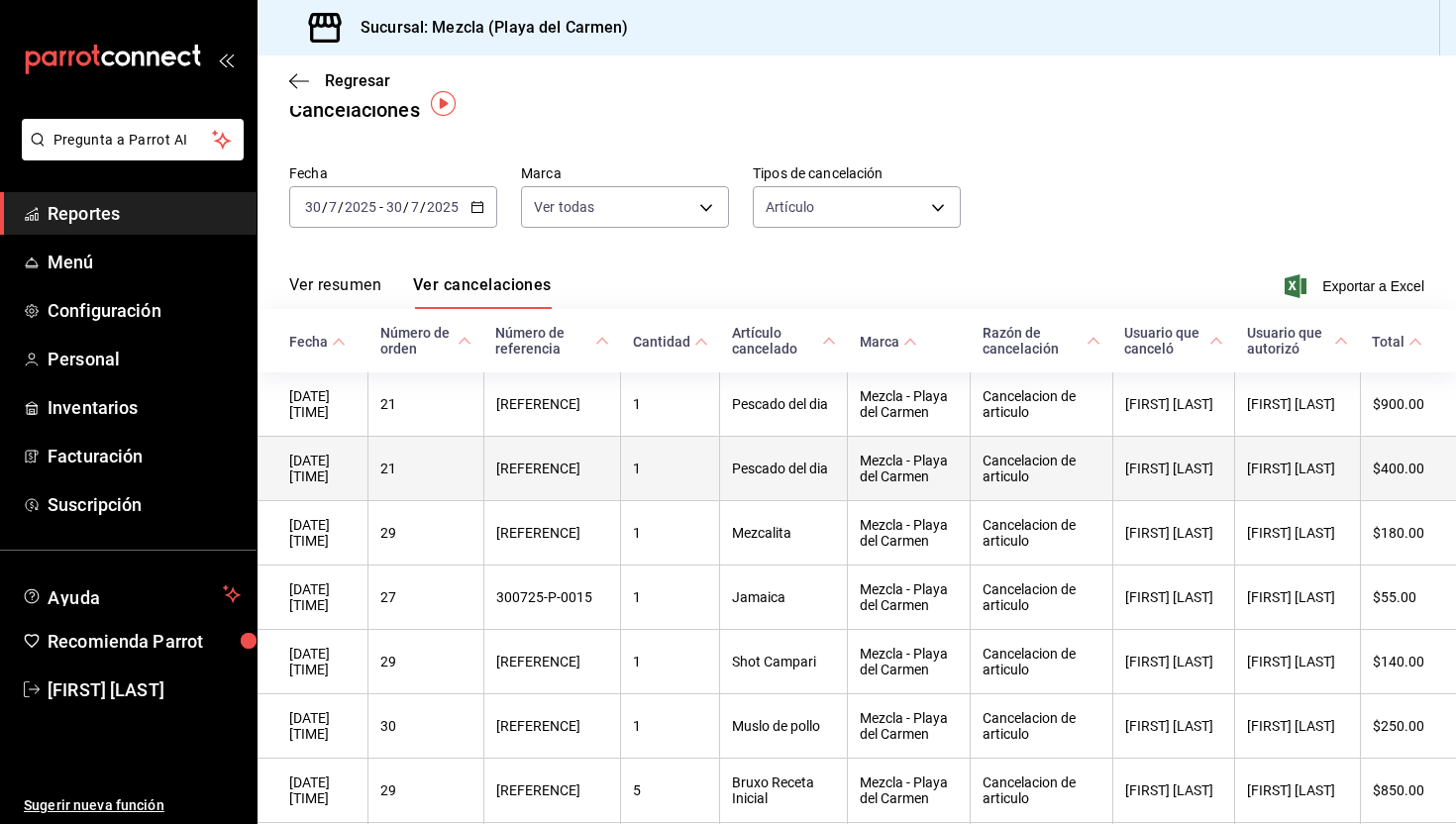 scroll, scrollTop: 0, scrollLeft: 0, axis: both 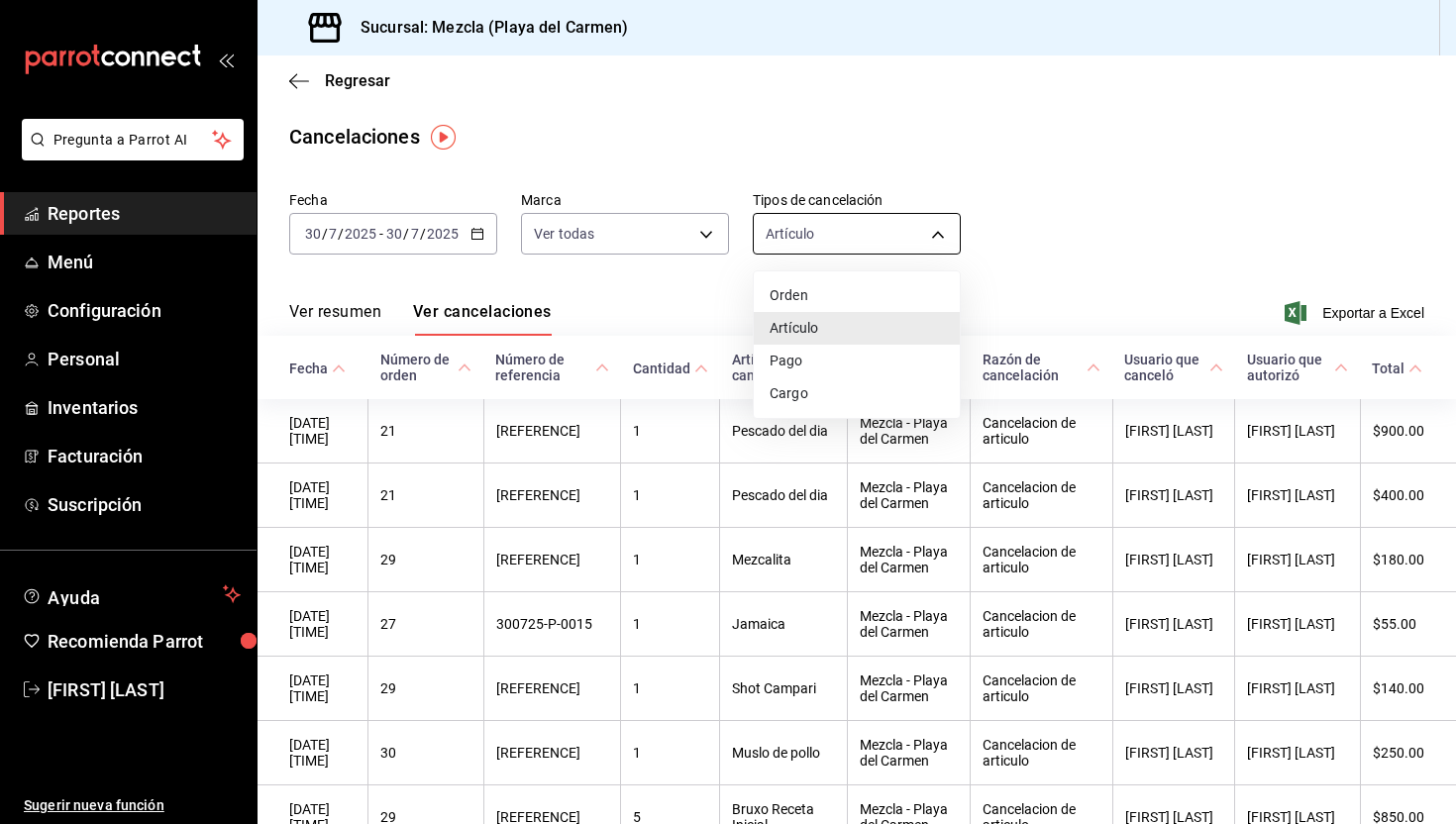click on "Pregunta a Parrot AI Reportes   Menú   Configuración   Personal   Inventarios   Facturación   Suscripción   Ayuda Recomienda Parrot   [FIRST] [LAST]   Sugerir nueva función   Sucursal: Mezcla (Playa del Carmen) Regresar Cancelaciones Fecha [DATE] [DATE] / [DATE] / [YEAR] - [DATE] [DATE] / [YEAR] Marca Ver todas [object Object] Tipos de cancelación Artículo ORDER_ITEM Ver resumen Ver cancelaciones Exportar a Excel Fecha Número de orden Número de referencia Cantidad Artículo cancelado Marca Razón de cancelación Usuario que canceló Usuario que autorizó Total [DATE] [TIME] 21 [SSN] 1 Pescado del dia Mezcla - Playa del Carmen Cancelacion de articulo [FIRST] [LAST] [FIRST] [LAST] $900.00 [DATE] [TIME] 21 [SSN] 1 Pescado del dia Mezcla - Playa del Carmen Cancelacion de articulo [FIRST] [LAST] [FIRST] [LAST] $400.00 [DATE] [TIME] 29 [SSN] 1 Mezcalita Mezcla - Playa del Carmen Cancelacion de articulo [FIRST] [LAST] [FIRST] [LAST] $180.00 [DATE] [TIME] 27 29" at bounding box center [728, 412] 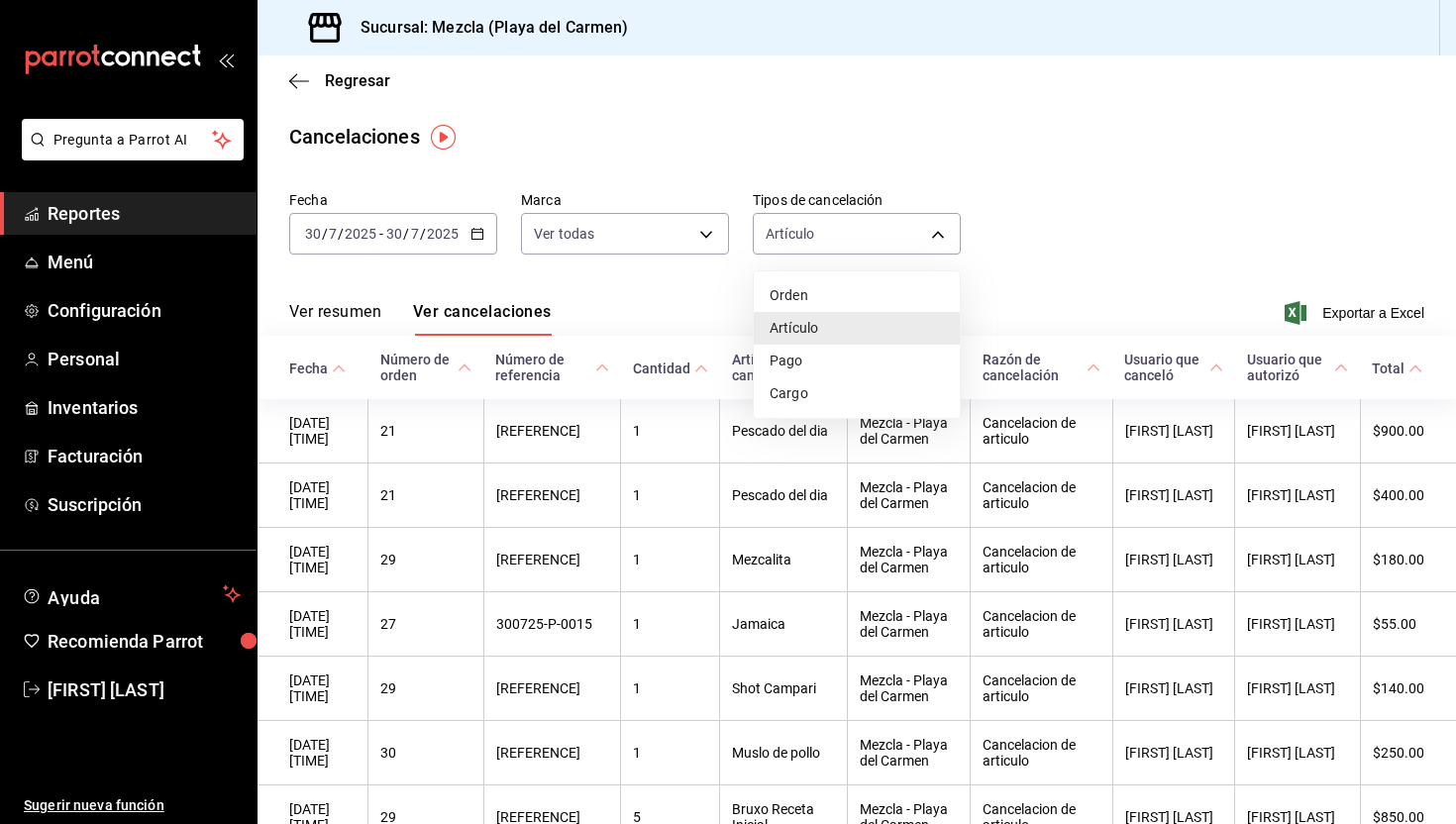 click on "Pago" at bounding box center (857, 360) 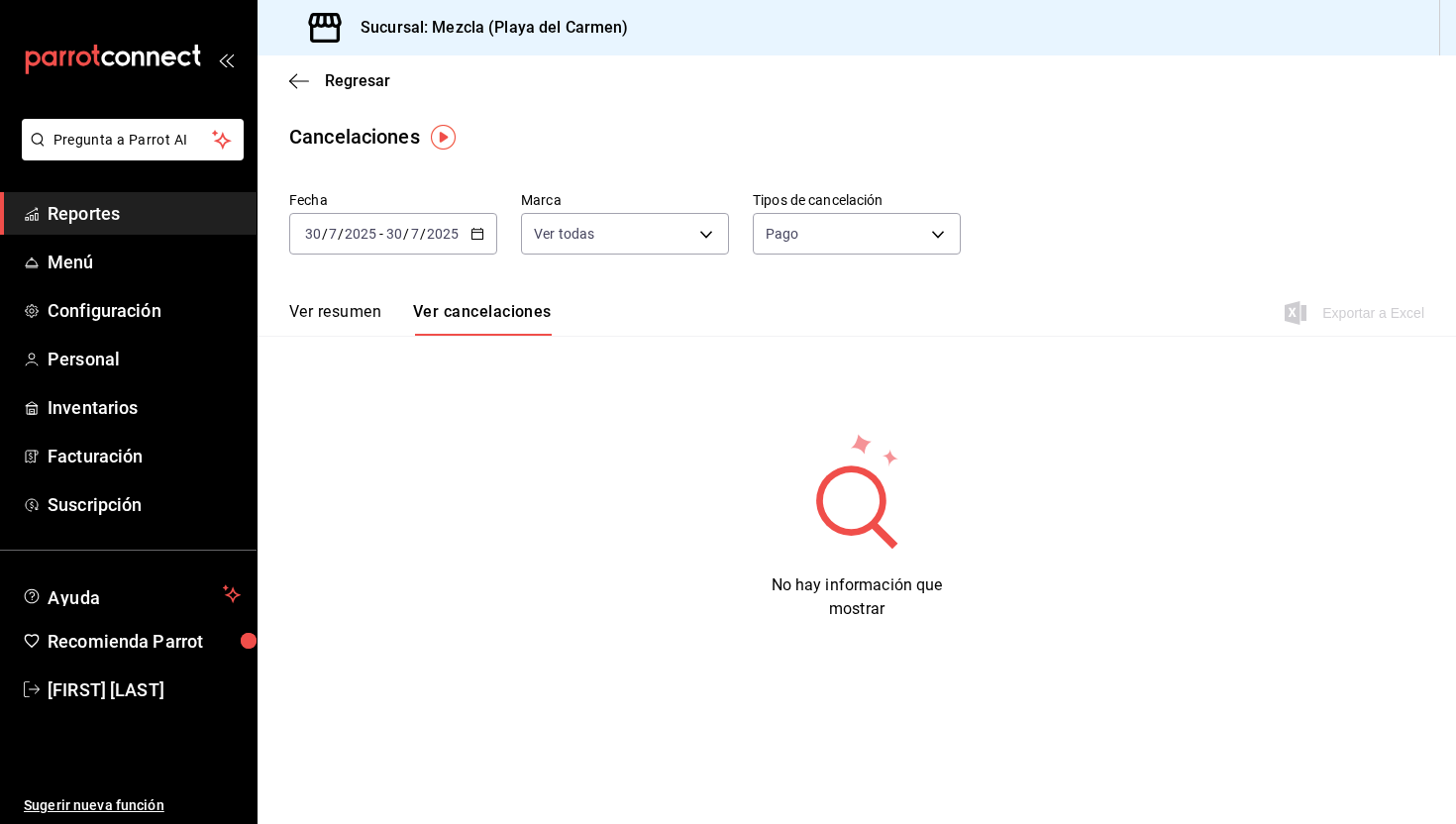 click on "Ver resumen" at bounding box center [335, 319] 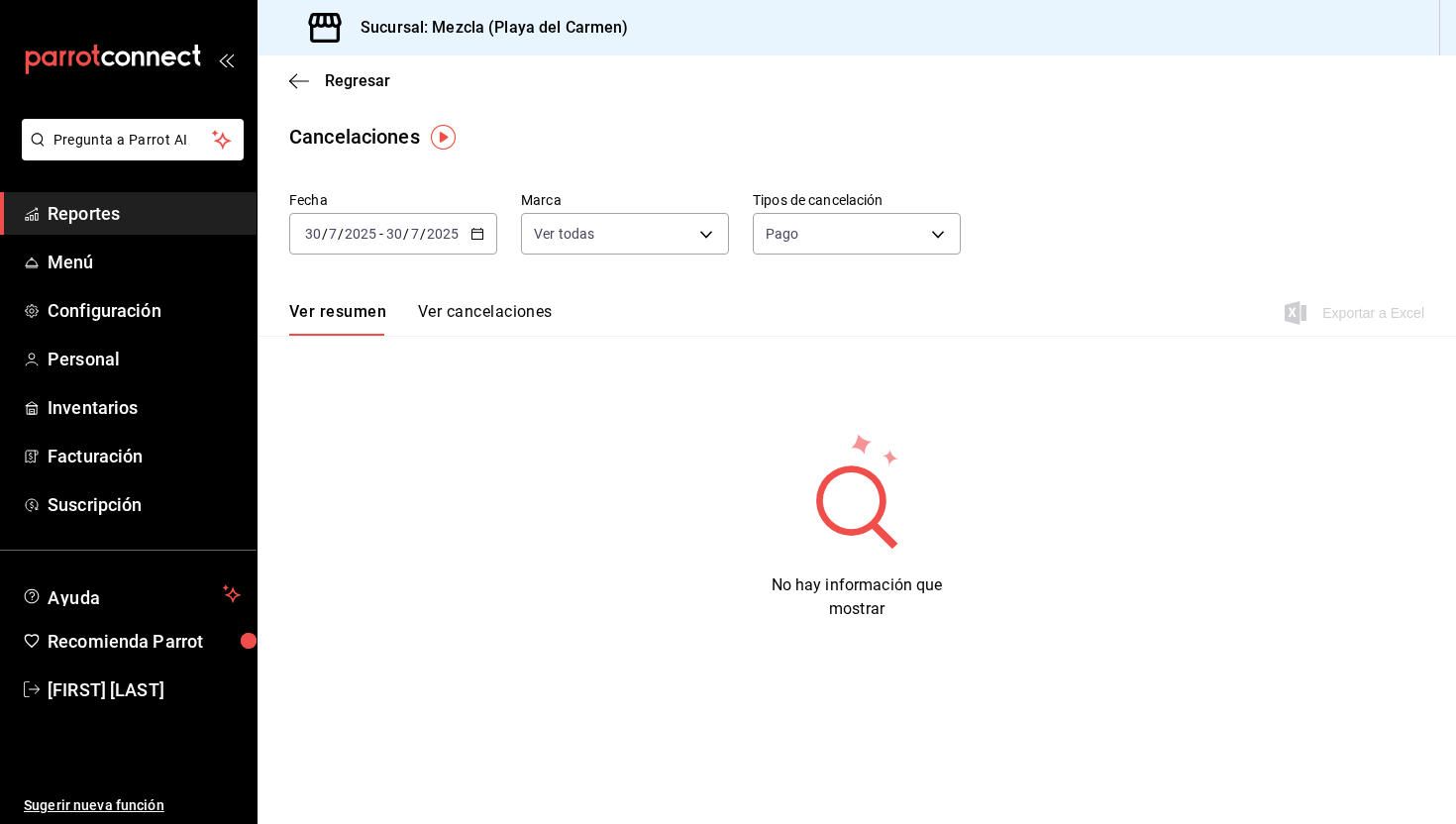 click on "Ver cancelaciones" at bounding box center [485, 319] 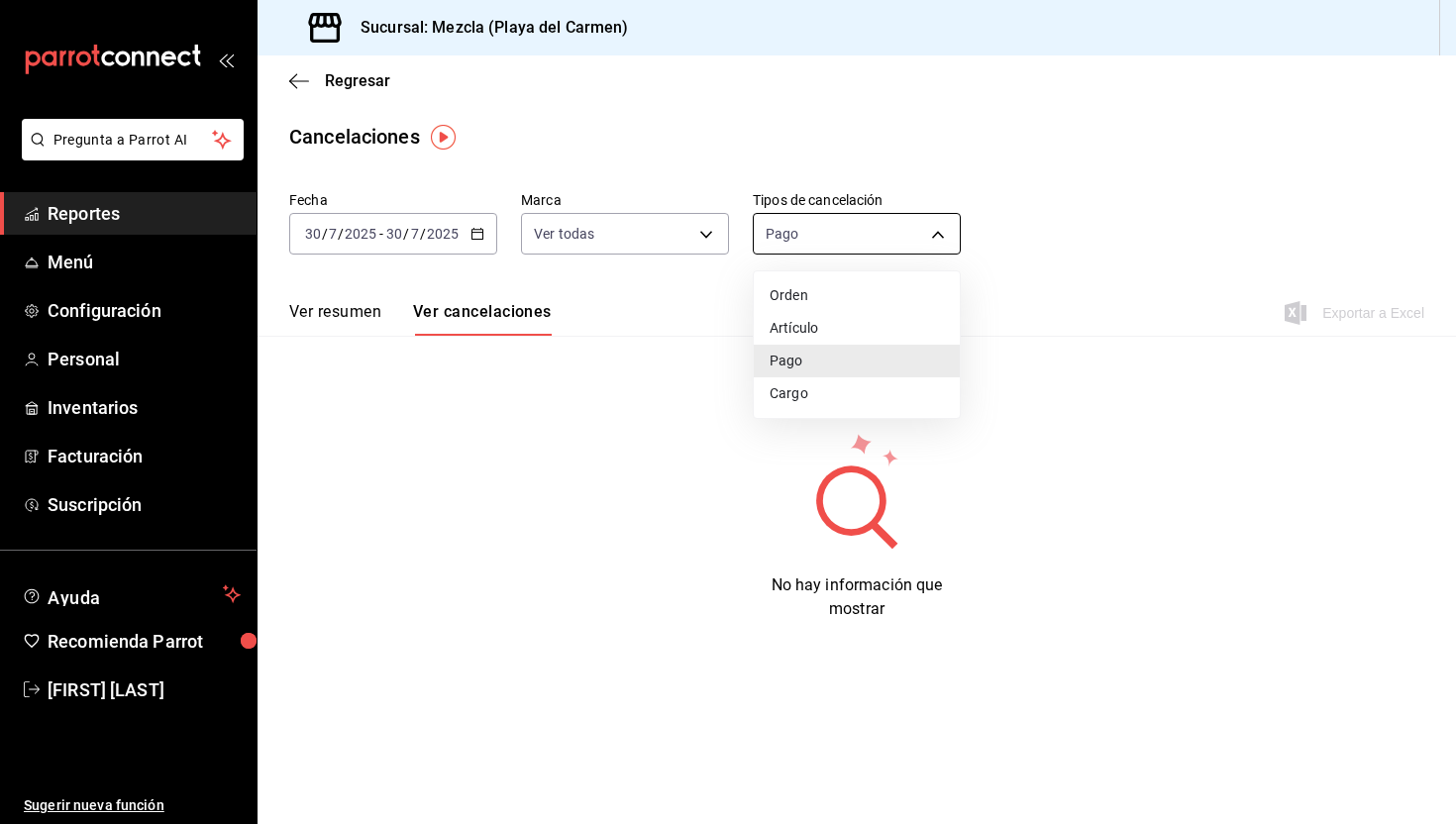 click on "Pregunta a Parrot AI Reportes   Menú   Configuración   Personal   Inventarios   Facturación   Suscripción   Ayuda Recomienda Parrot   [FIRST] [LAST]   Sugerir nueva función   Sucursal: Mezcla ([CITY]) Regresar Cancelaciones Fecha [DATE] [DAY] / [MONTH] / [YEAR] - [DATE] [DAY] / [MONTH] / [YEAR] Marca Ver todas [object Object] Tipos de cancelación Pago ORDER_PAYMENT Ver resumen Ver cancelaciones Exportar a Excel No hay información que mostrar Pregunta a Parrot AI Reportes   Menú   Configuración   Personal   Inventarios   Facturación   Suscripción   Ayuda Recomienda Parrot   [FIRST] [LAST]   Sugerir nueva función   GANA 1 MES GRATIS EN TU SUSCRIPCIÓN AQUÍ ¿Recuerdas cómo empezó tu restaurante?
Hoy puedes ayudar a un colega a tener el mismo cambio que tú viviste.
Recomienda Parrot directamente desde tu Portal Administrador.
Es fácil y rápido.
🎁 Por cada restaurante que se una, ganas 1 mes gratis. Ver video tutorial Ir a video Visitar centro de ayuda ([PHONE]) [EMAIL] Orden" at bounding box center (728, 412) 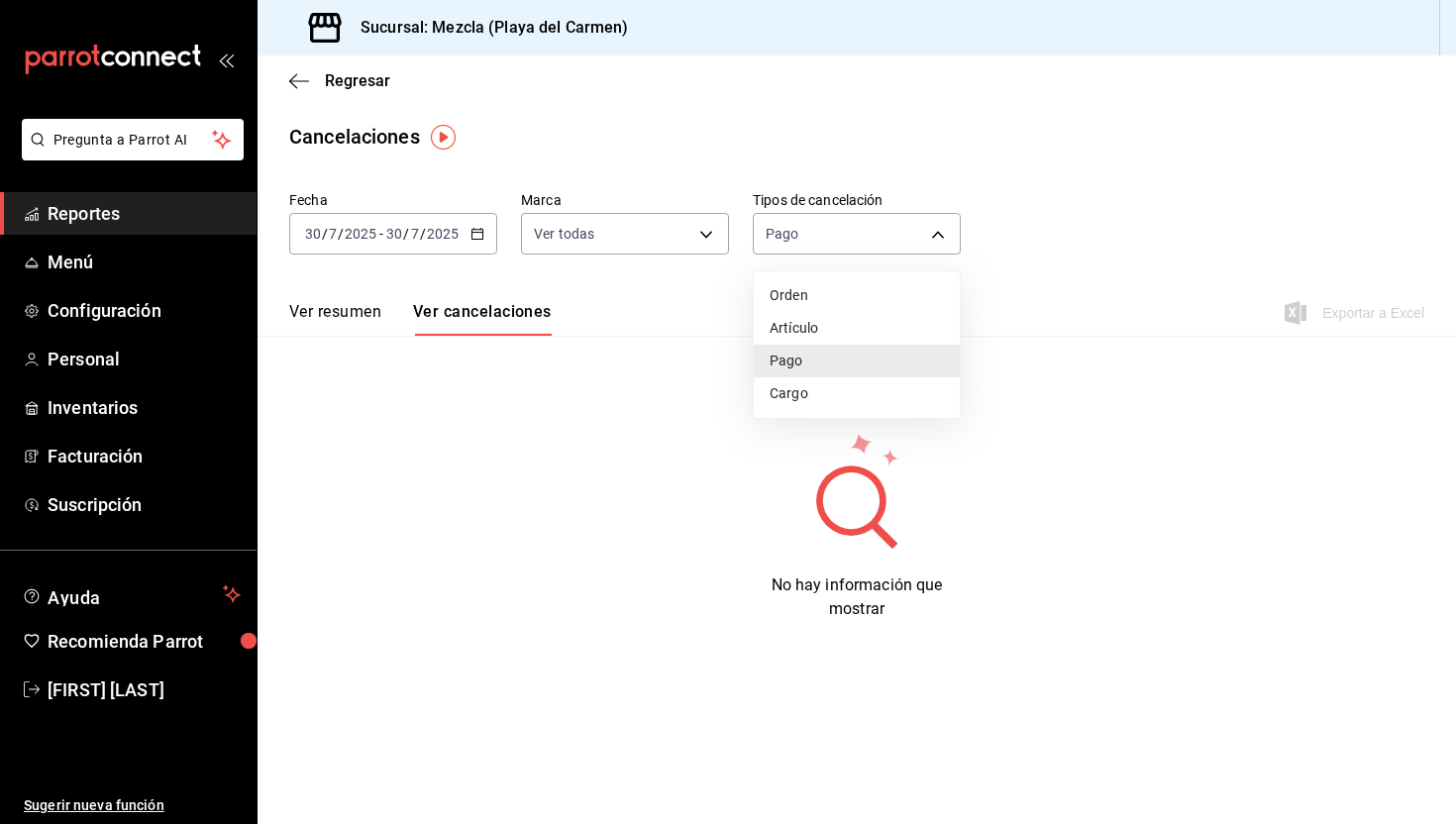 click on "Cargo" at bounding box center [857, 393] 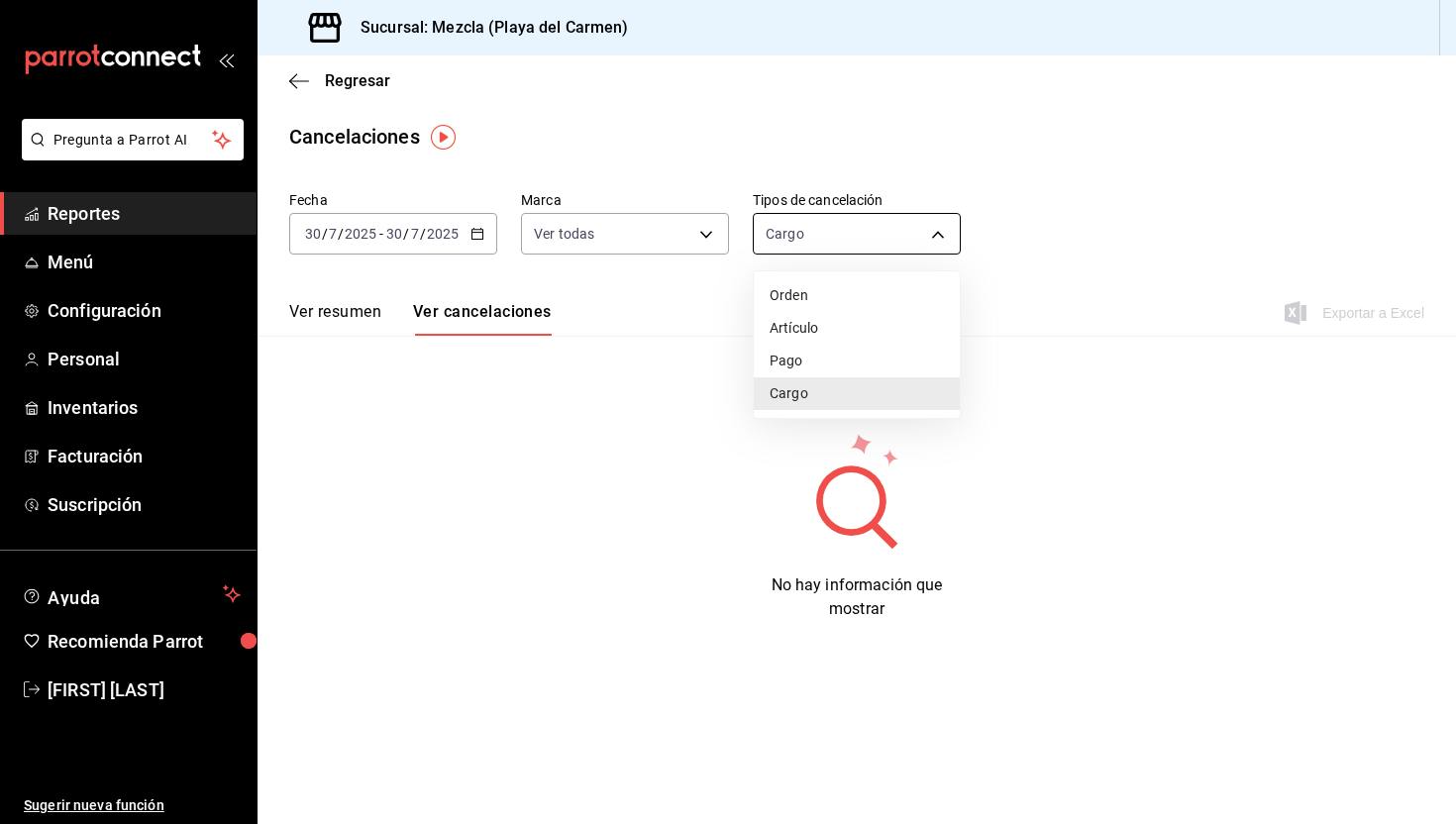 click on "Pregunta a Parrot AI Reportes   Menú   Configuración   Personal   Inventarios   Facturación   Suscripción   Ayuda Recomienda Parrot   [FIRST] [LAST]   Sugerir nueva función   Sucursal: Mezcla ([CITY]) Regresar Cancelaciones Fecha [DATE] [DAY] / [MONTH] / [YEAR] - [DATE] [DAY] / [MONTH] / [YEAR] Marca Ver todas [object Object] Tipos de cancelación Cargo SERVICE_CHARGE Ver resumen Ver cancelaciones Exportar a Excel No hay información que mostrar Pregunta a Parrot AI Reportes   Menú   Configuración   Personal   Inventarios   Facturación   Suscripción   Ayuda Recomienda Parrot   [FIRST] [LAST]   Sugerir nueva función   GANA 1 MES GRATIS EN TU SUSCRIPCIÓN AQUÍ ¿Recuerdas cómo empezó tu restaurante?
Hoy puedes ayudar a un colega a tener el mismo cambio que tú viviste.
Recomienda Parrot directamente desde tu Portal Administrador.
Es fácil y rápido.
🎁 Por cada restaurante que se una, ganas 1 mes gratis. Ver video tutorial Ir a video Visitar centro de ayuda ([PHONE]) [EMAIL] Pago" at bounding box center [728, 412] 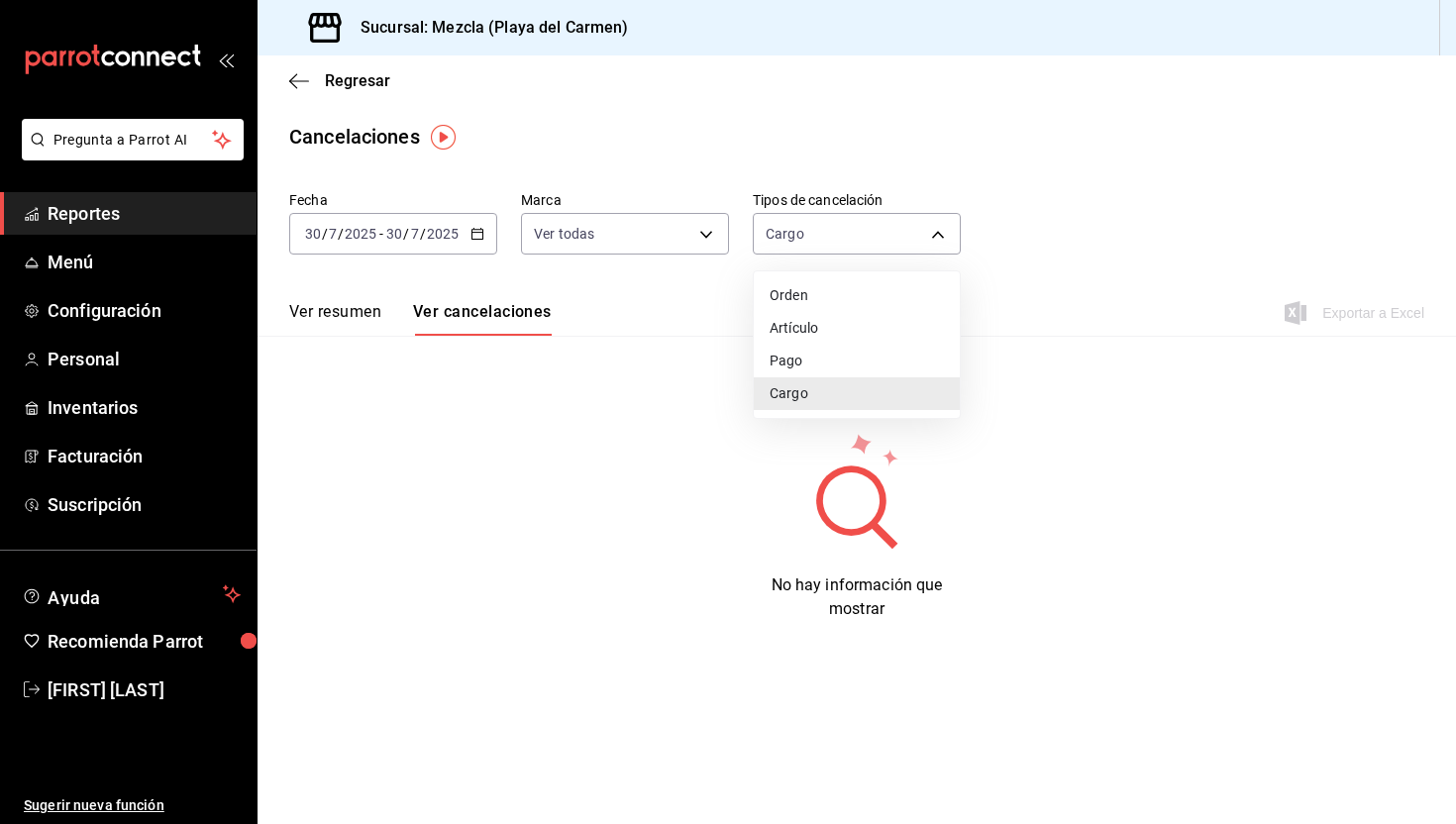 click on "Artículo" at bounding box center [857, 328] 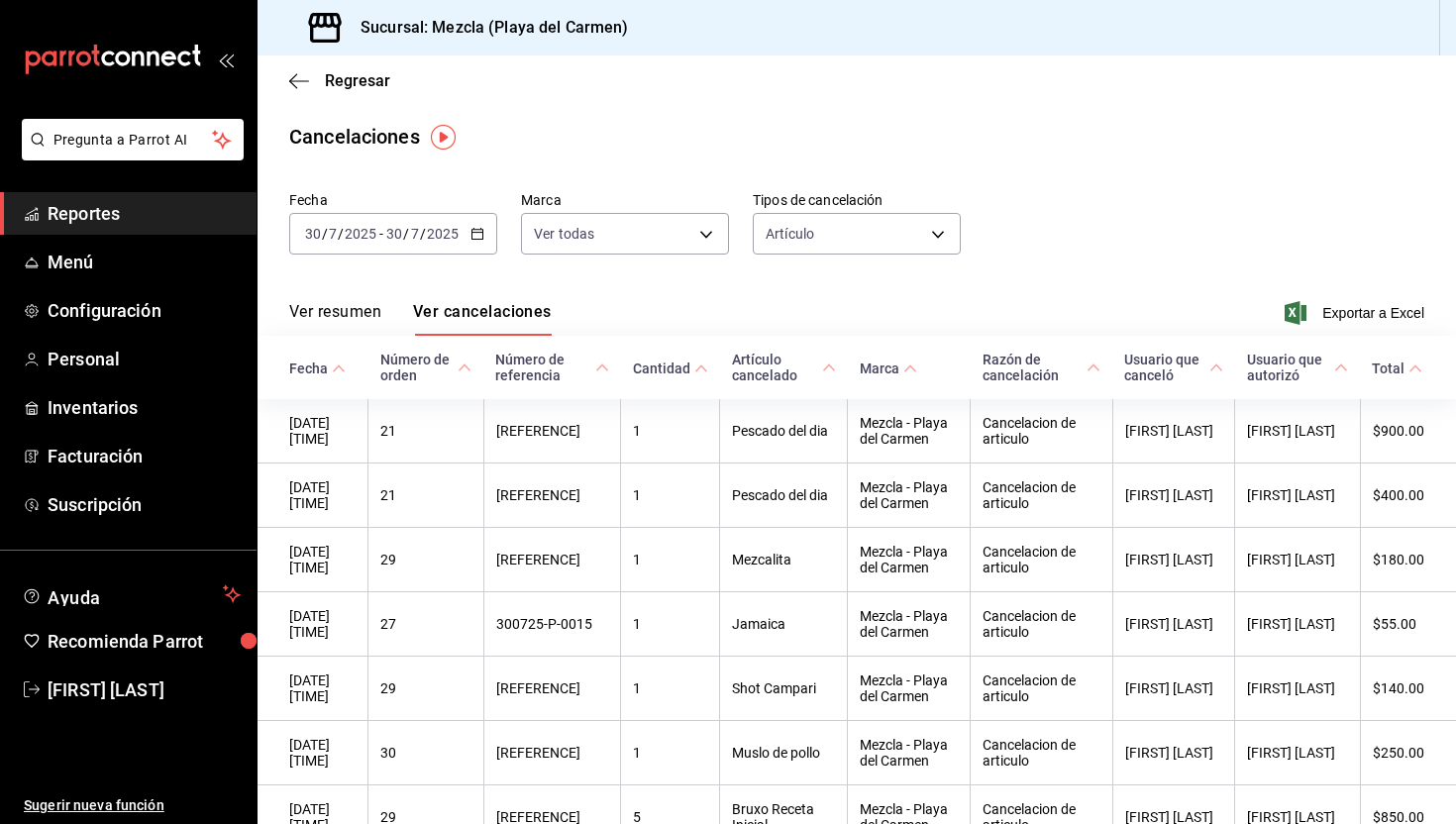 click on "Ver resumen" at bounding box center [335, 319] 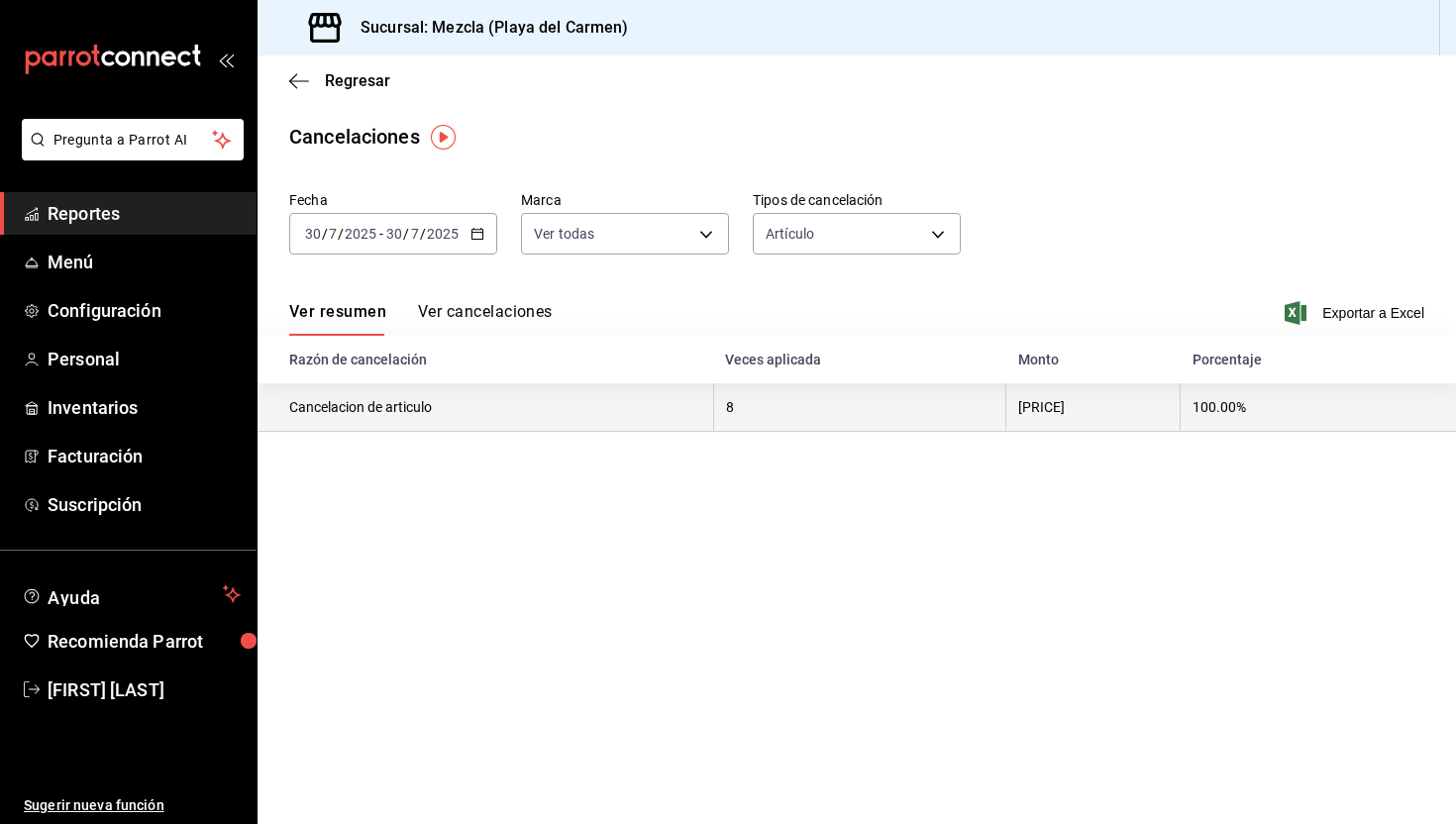 click on "8" at bounding box center (859, 407) 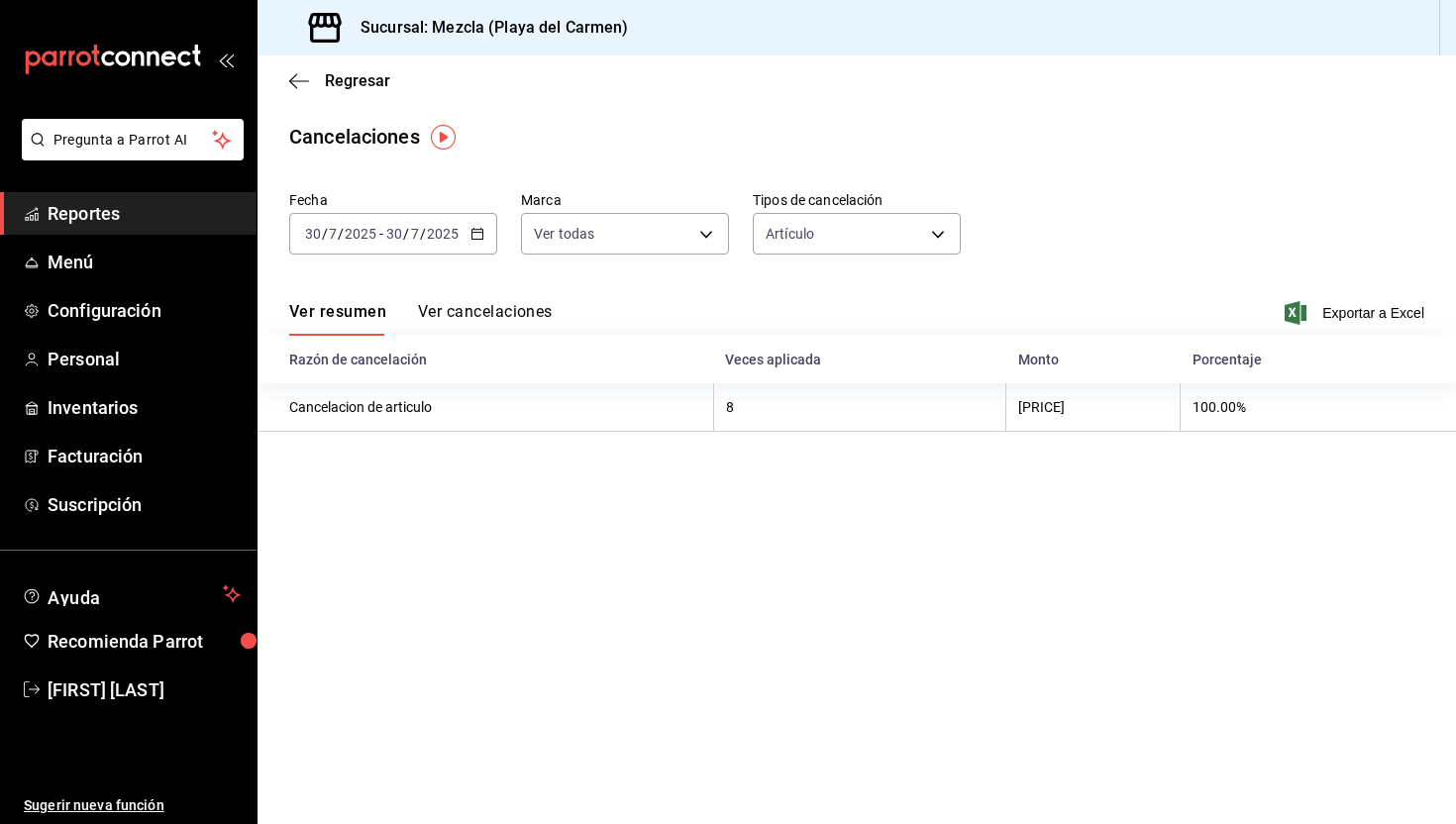 click at bounding box center (443, 137) 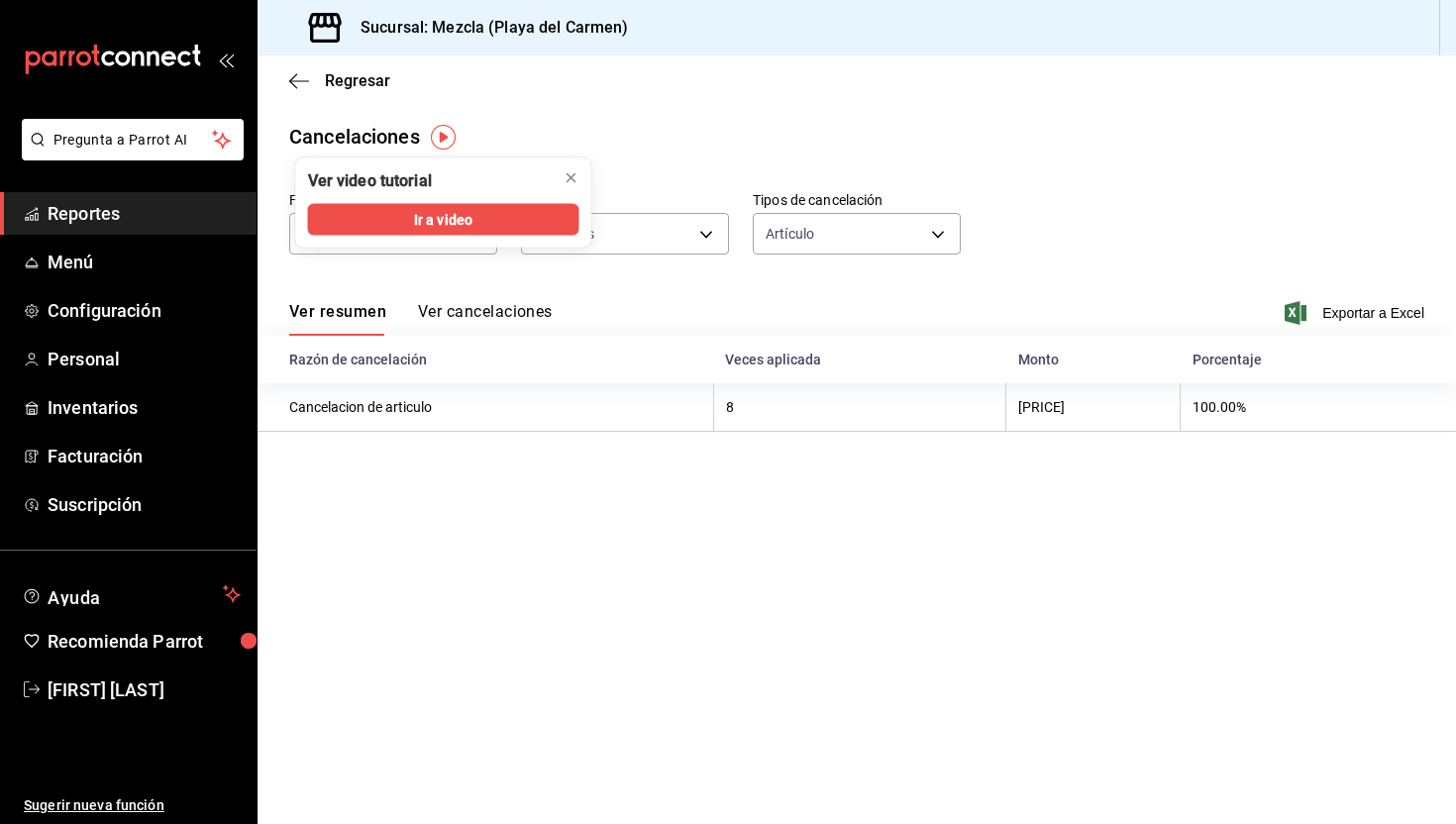 click at bounding box center (443, 137) 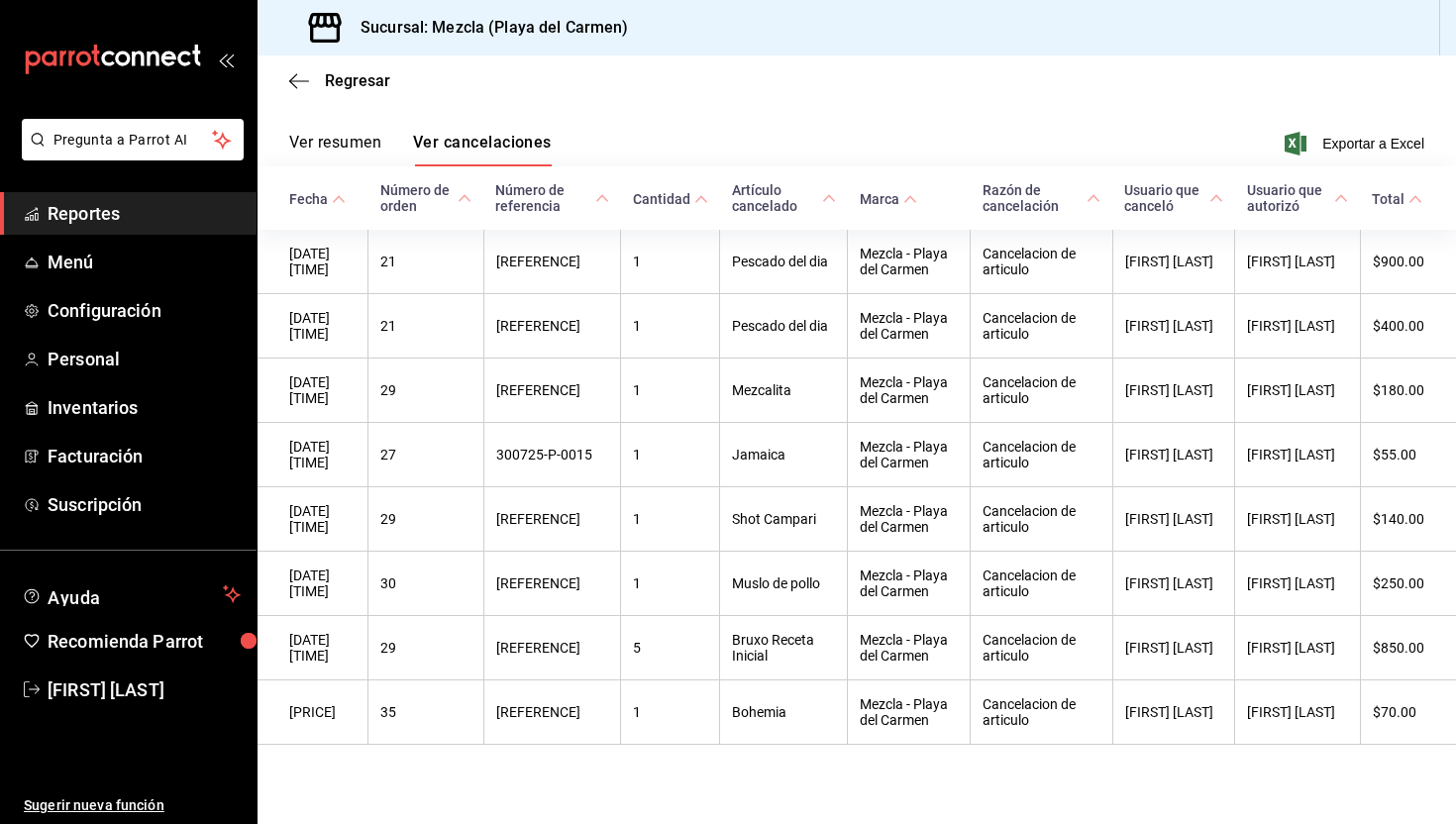 scroll, scrollTop: 178, scrollLeft: 0, axis: vertical 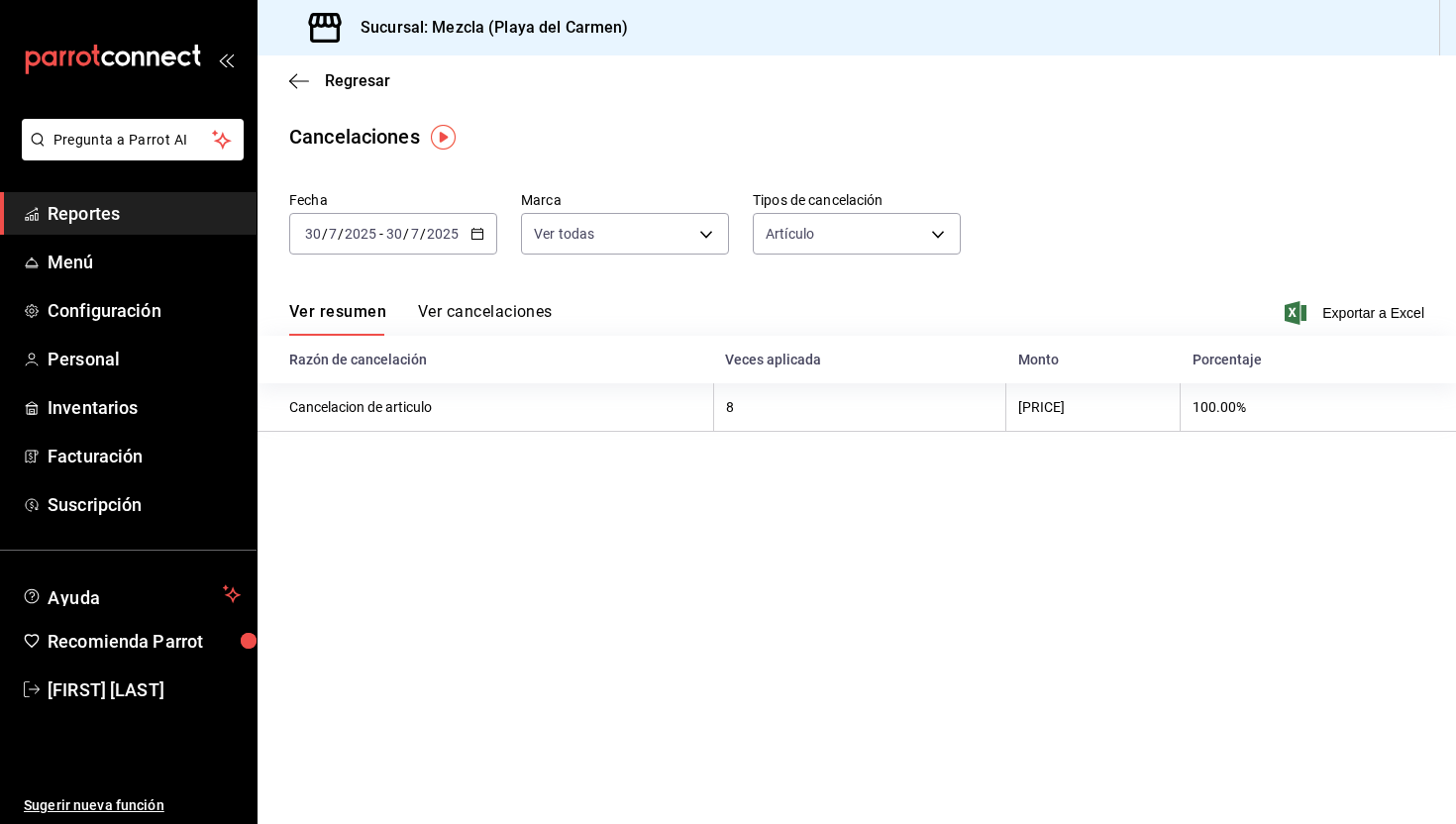 click on "Cancelaciones" at bounding box center (355, 137) 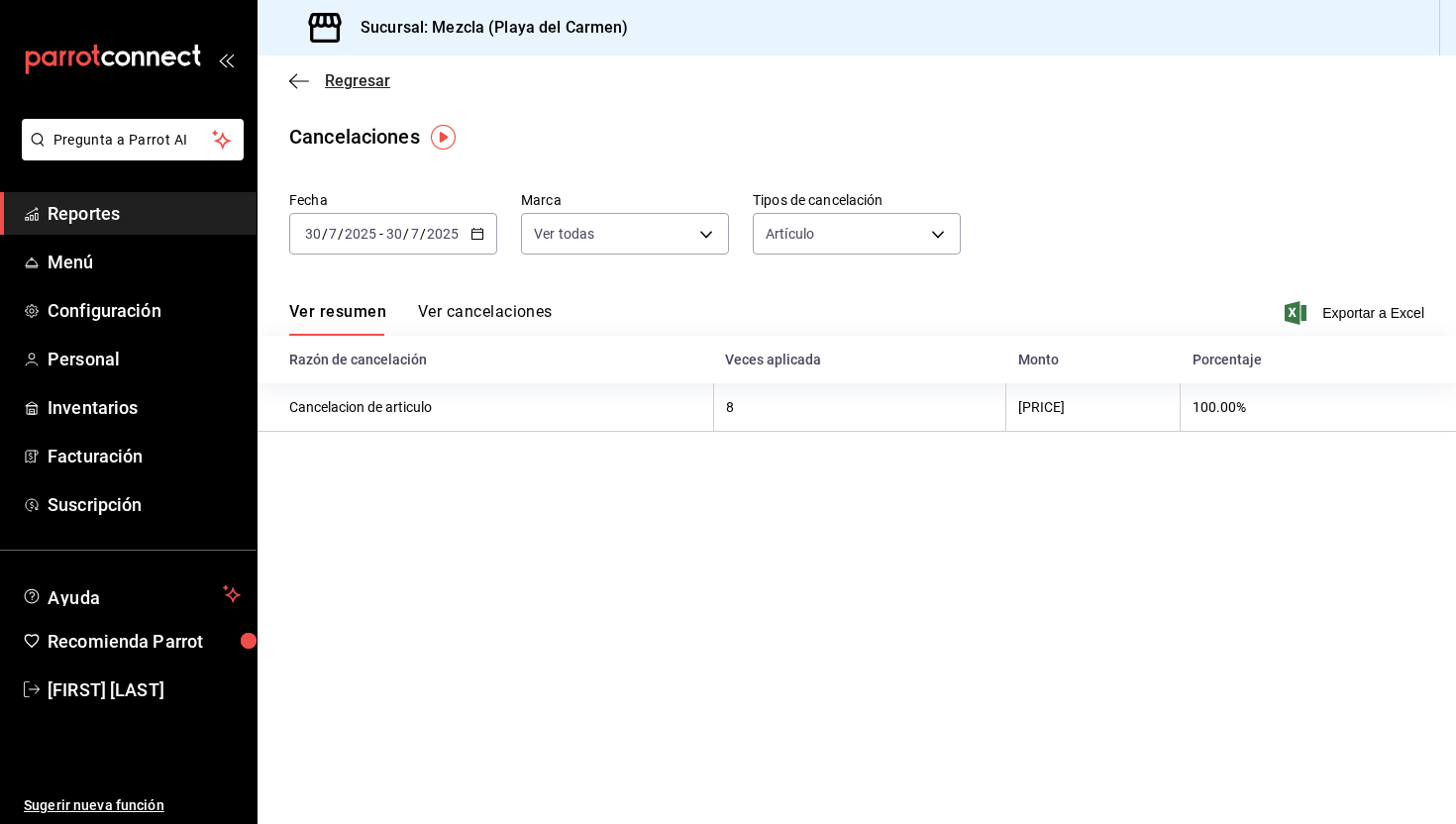 click 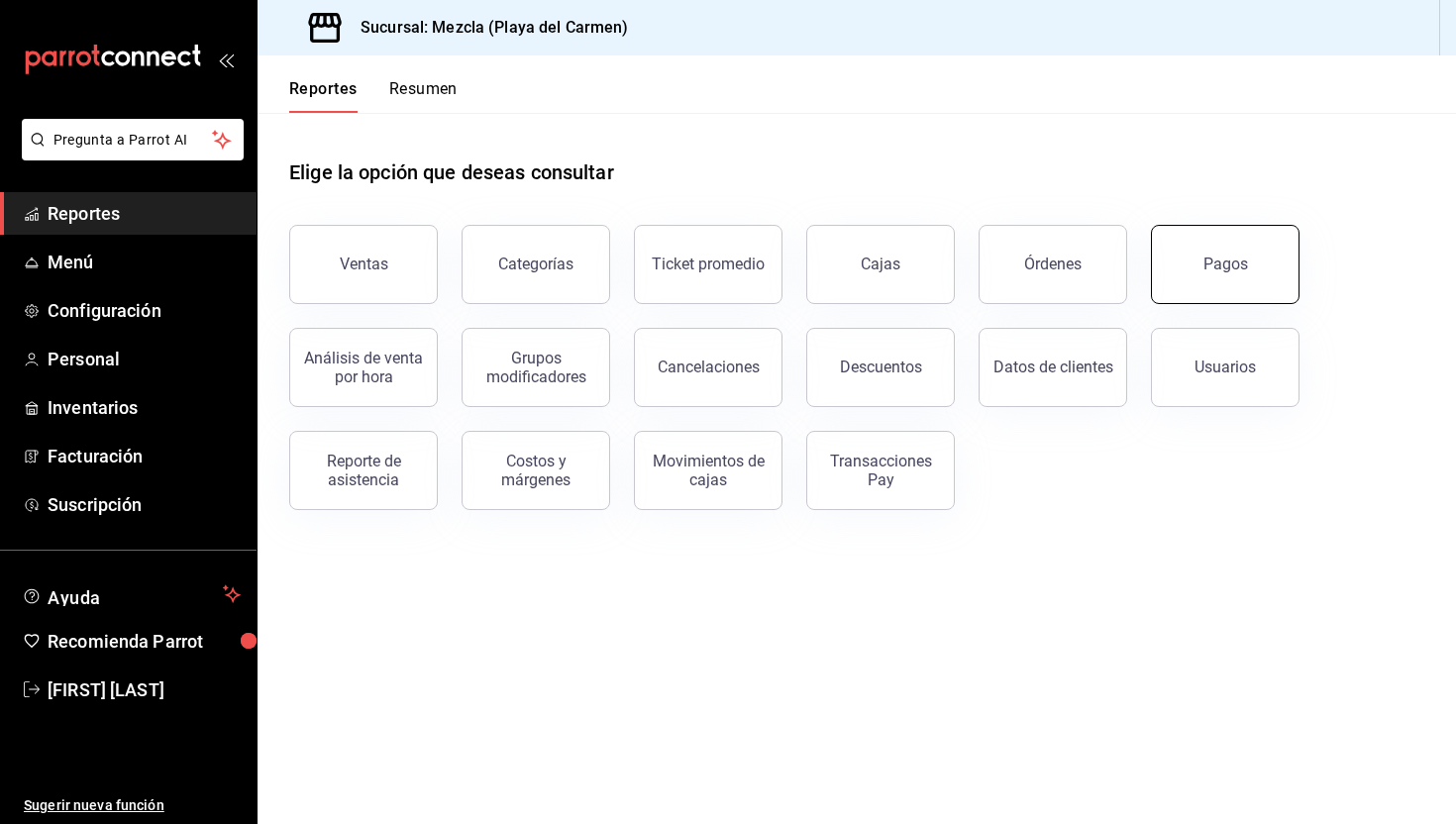 click on "Pagos" at bounding box center (1225, 264) 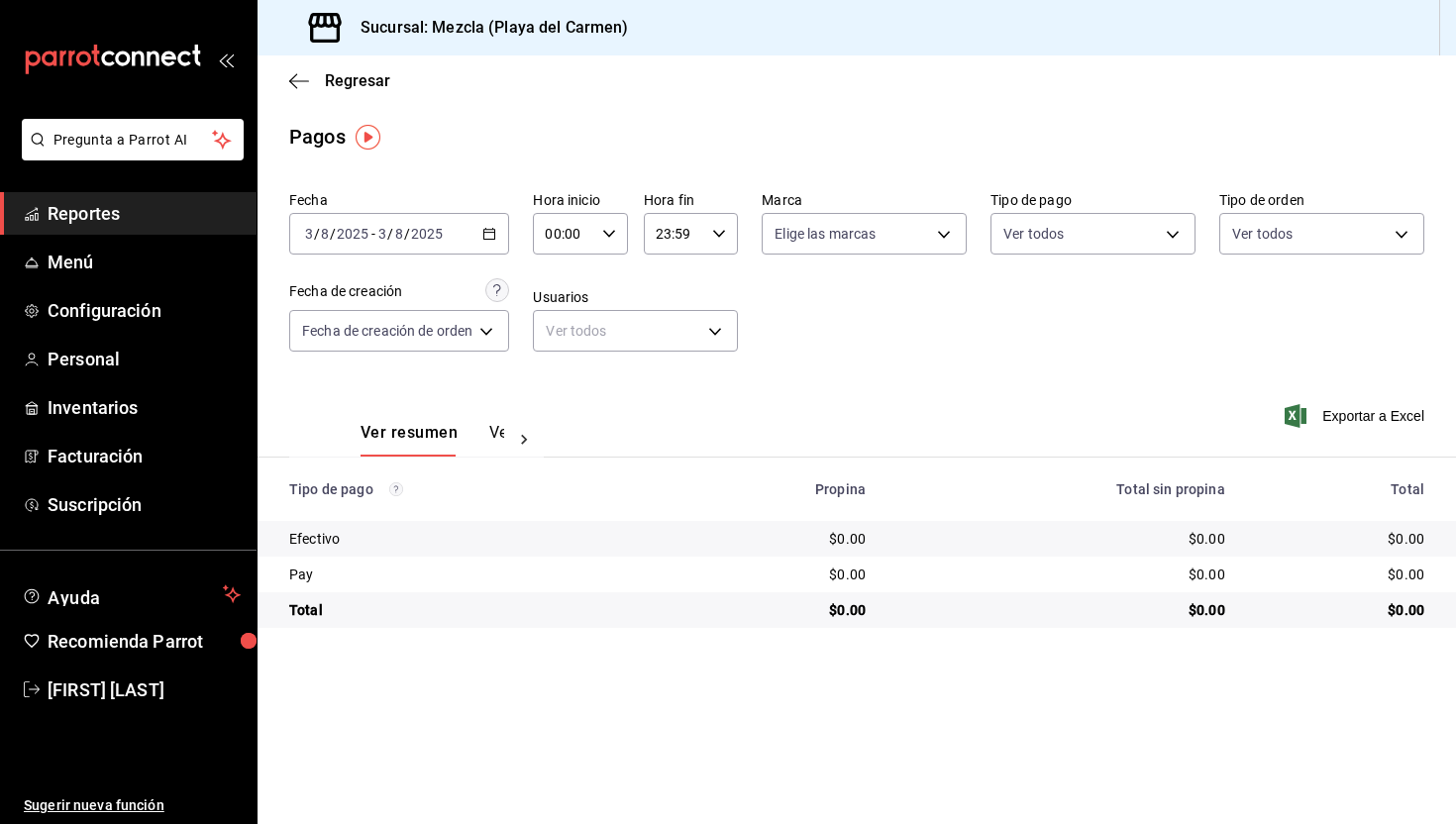 click on "2025" at bounding box center (427, 234) 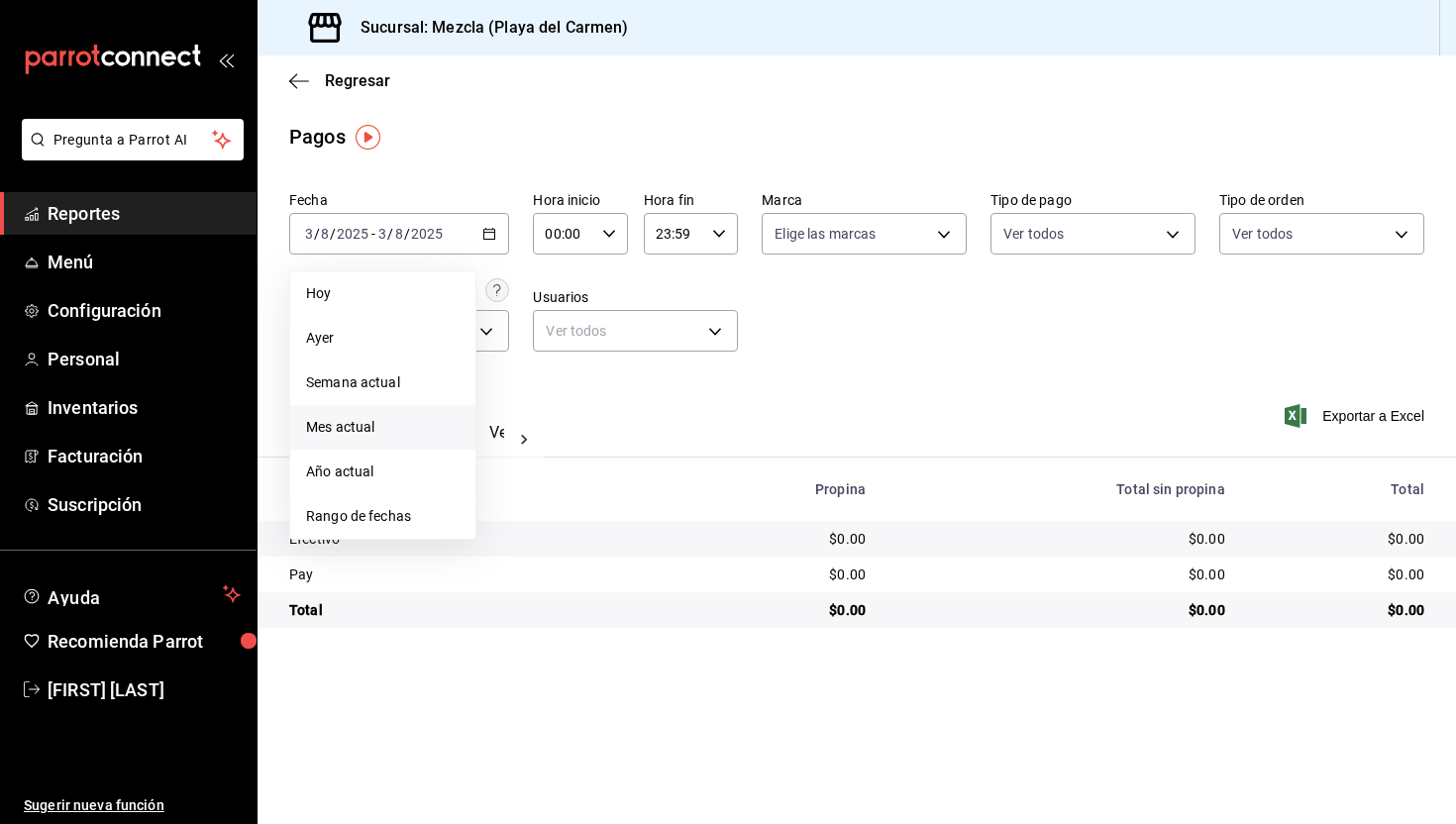 click on "Mes actual" at bounding box center (382, 427) 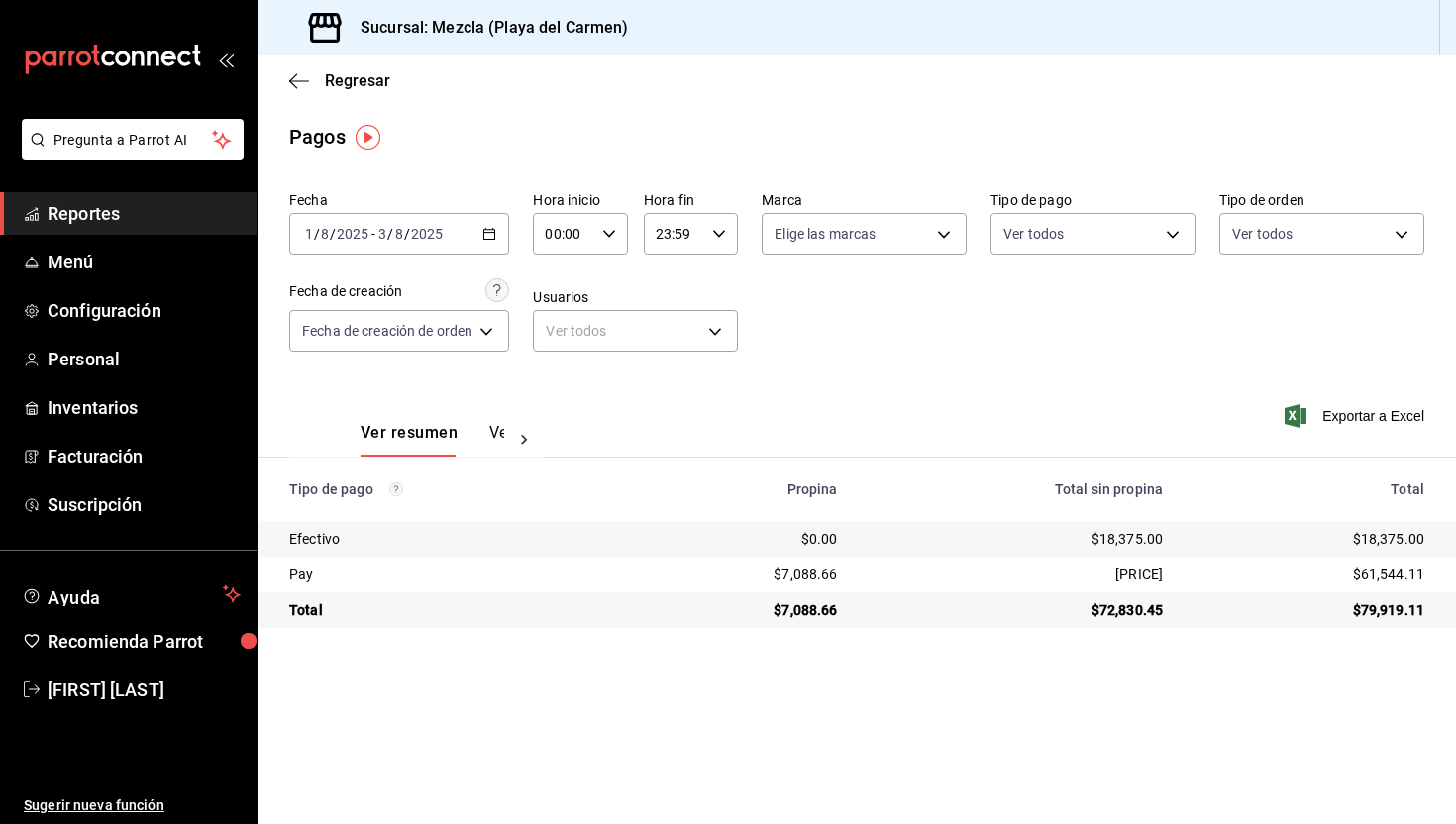 click on "Ver pagos" at bounding box center [526, 440] 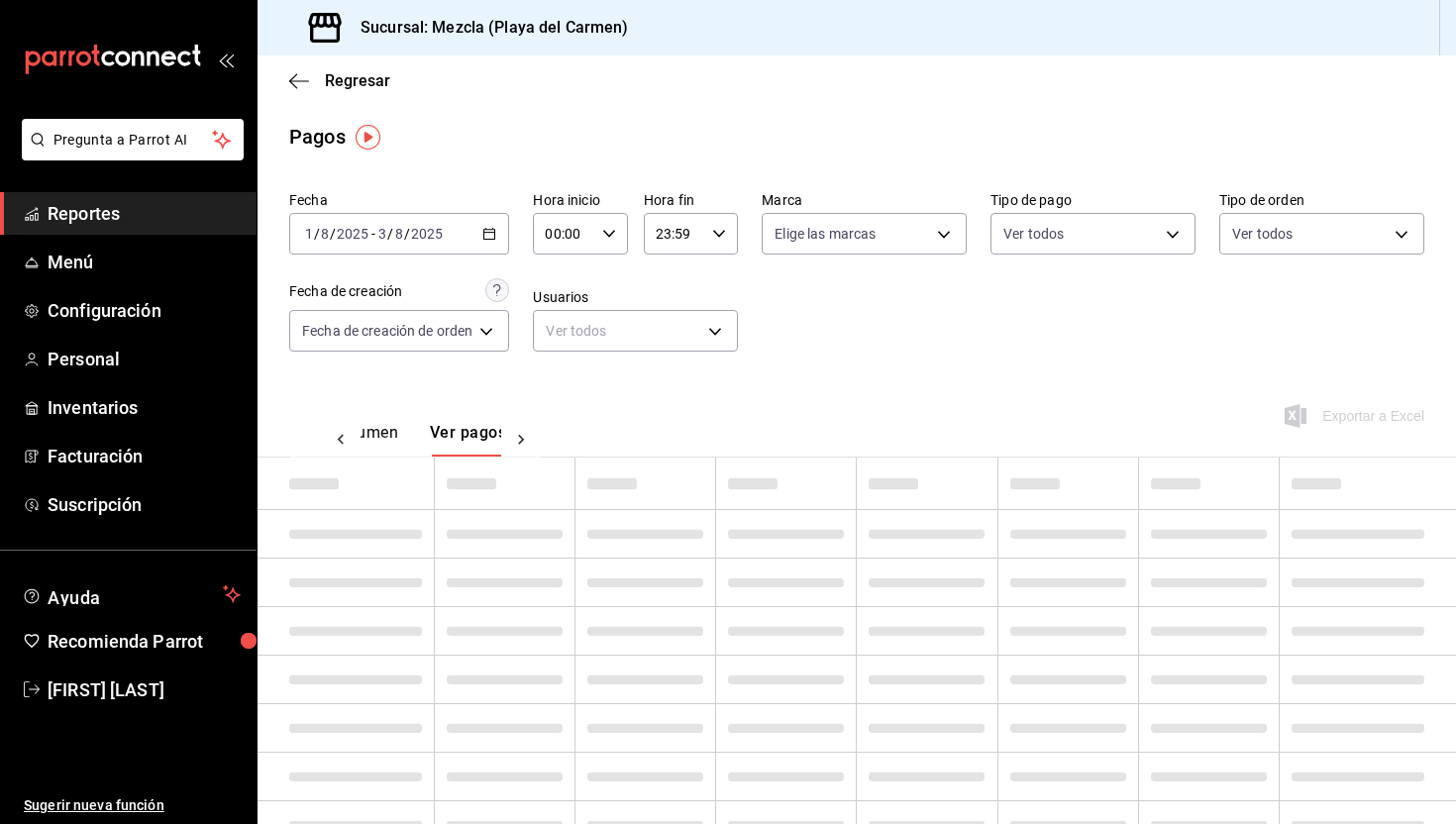 scroll, scrollTop: 0, scrollLeft: 58, axis: horizontal 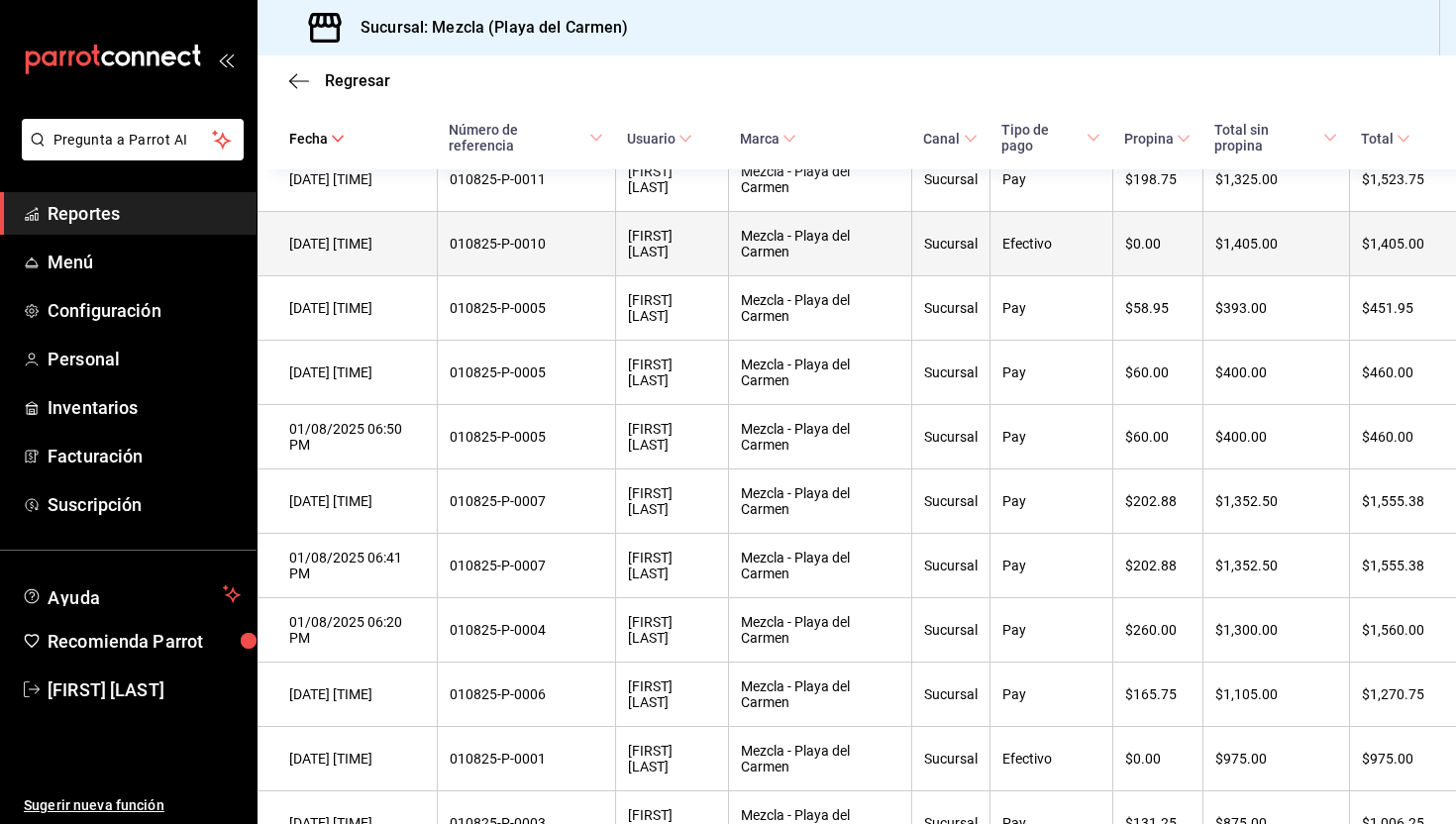 click on "Efectivo" at bounding box center [1051, 244] 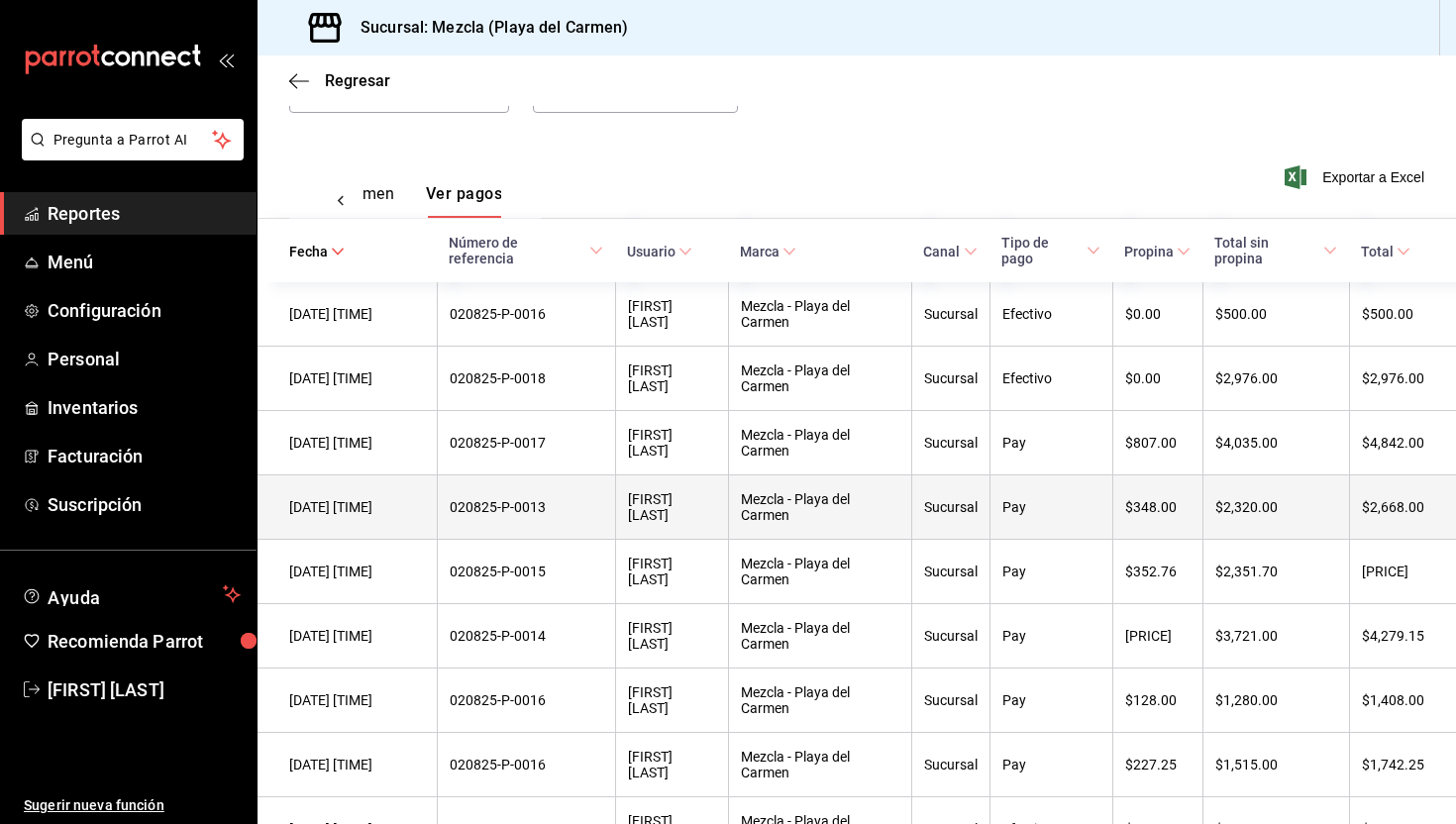 scroll, scrollTop: 214, scrollLeft: 0, axis: vertical 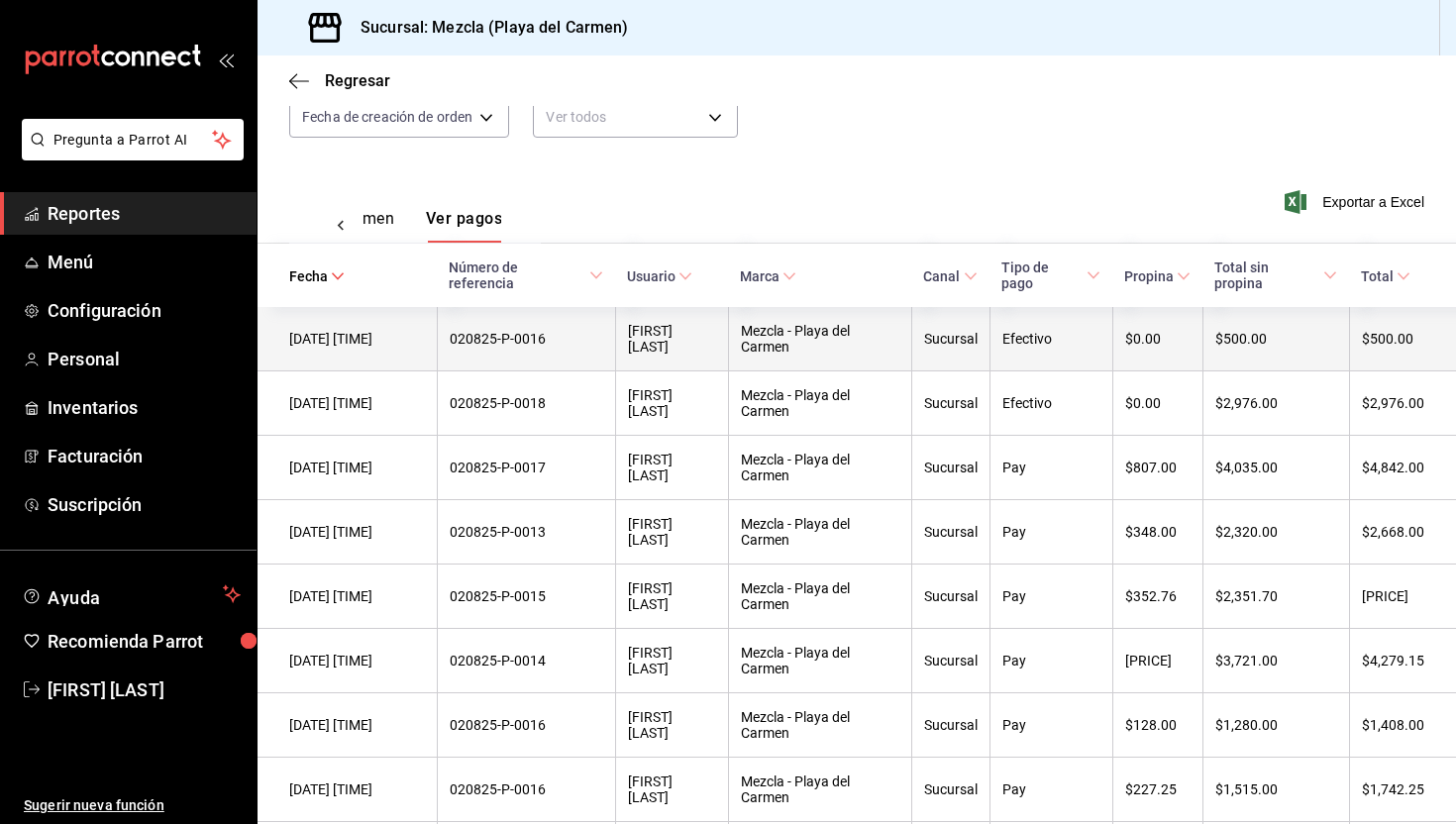 click on "Efectivo" at bounding box center [1051, 339] 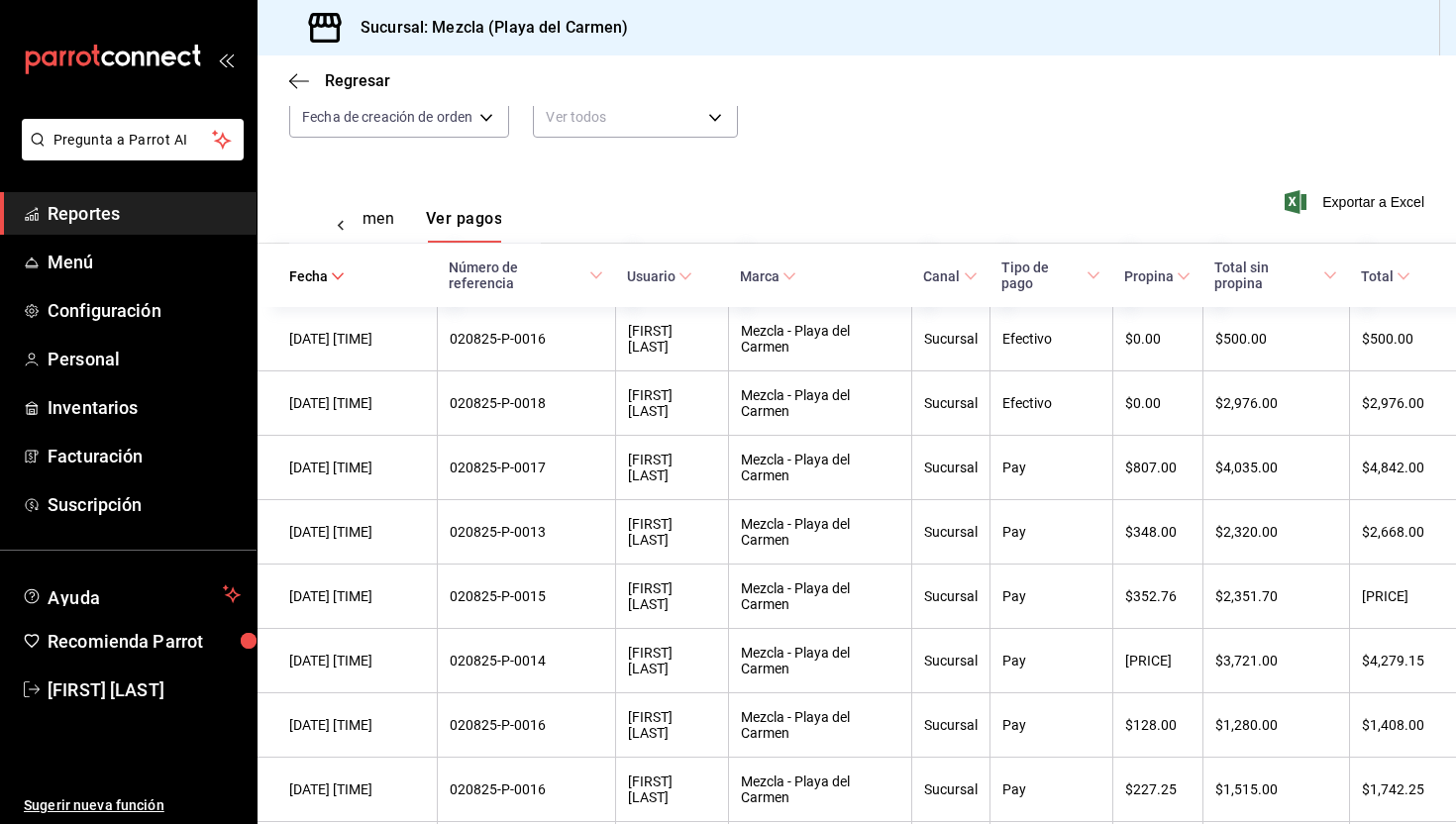 click on "Número de referencia" at bounding box center [525, 275] 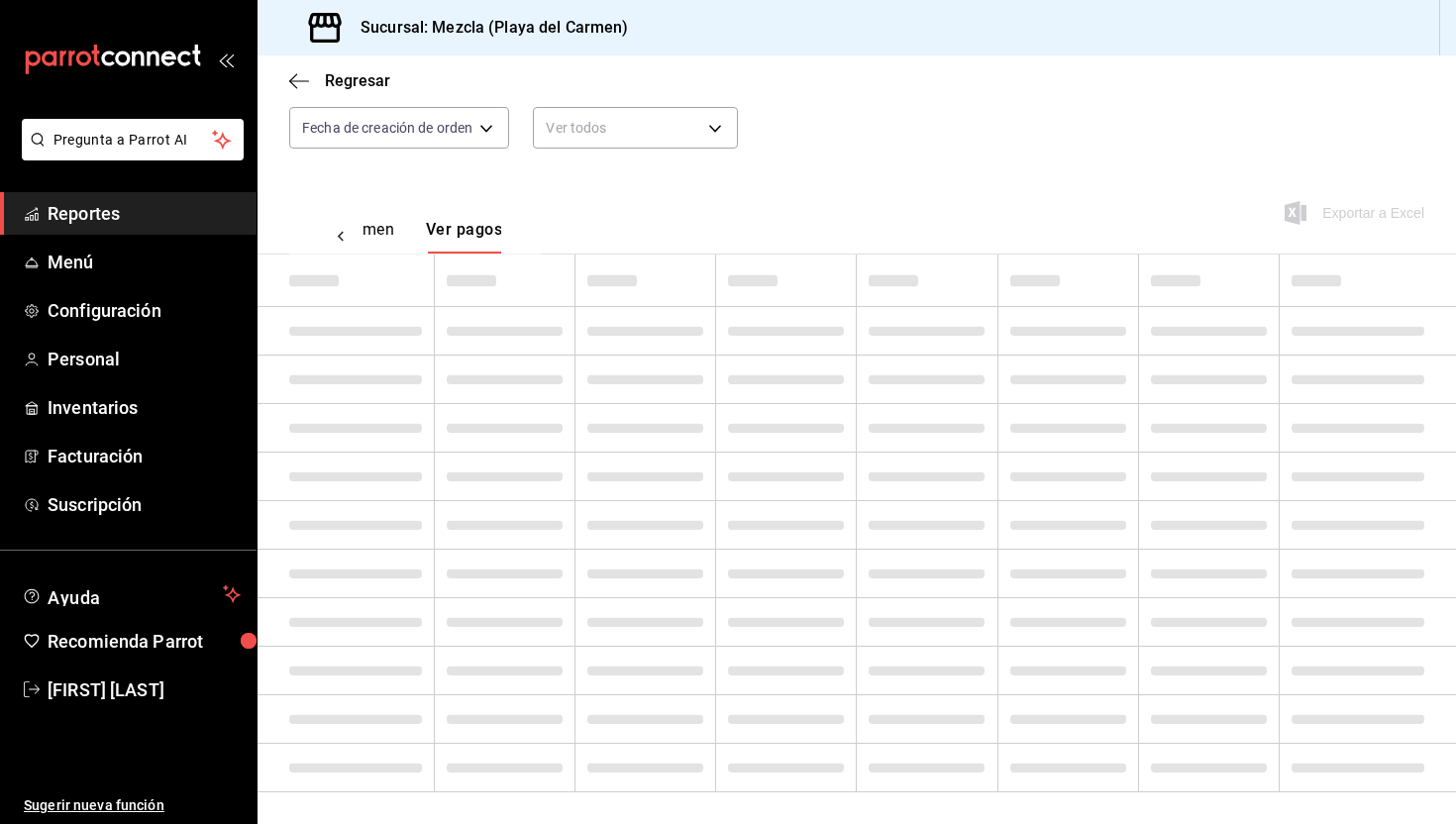 scroll, scrollTop: 214, scrollLeft: 0, axis: vertical 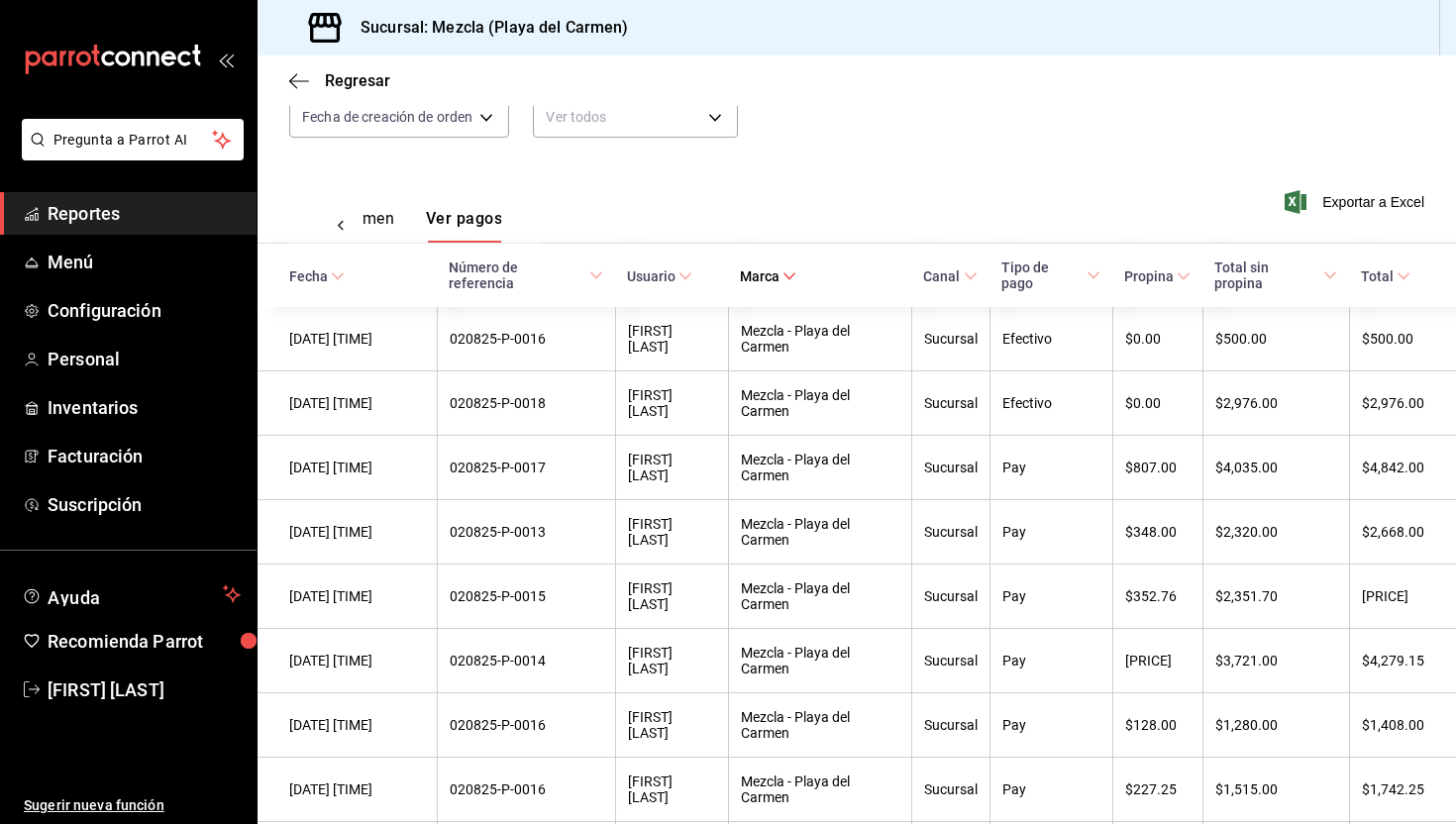 click 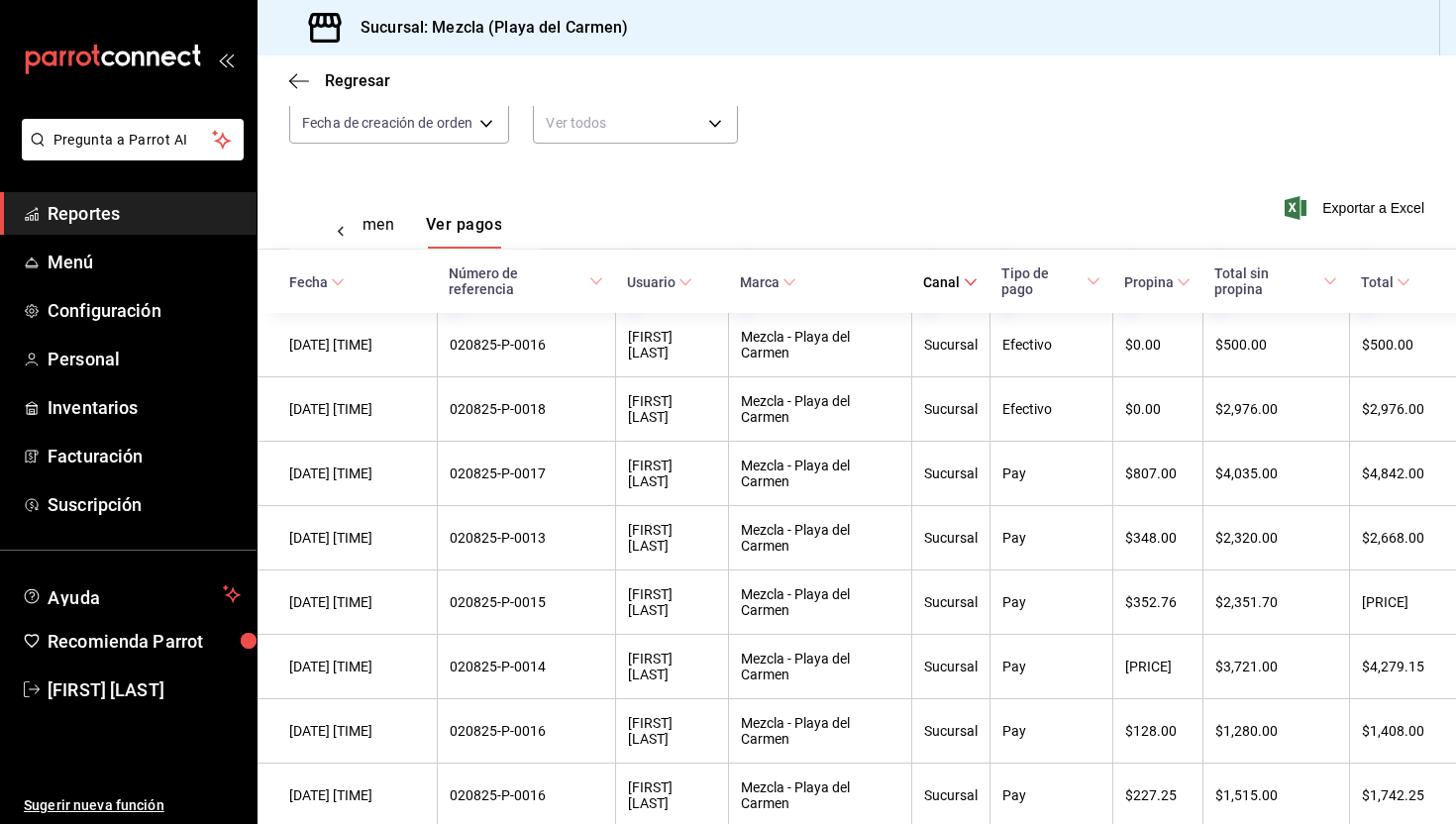 scroll, scrollTop: 214, scrollLeft: 0, axis: vertical 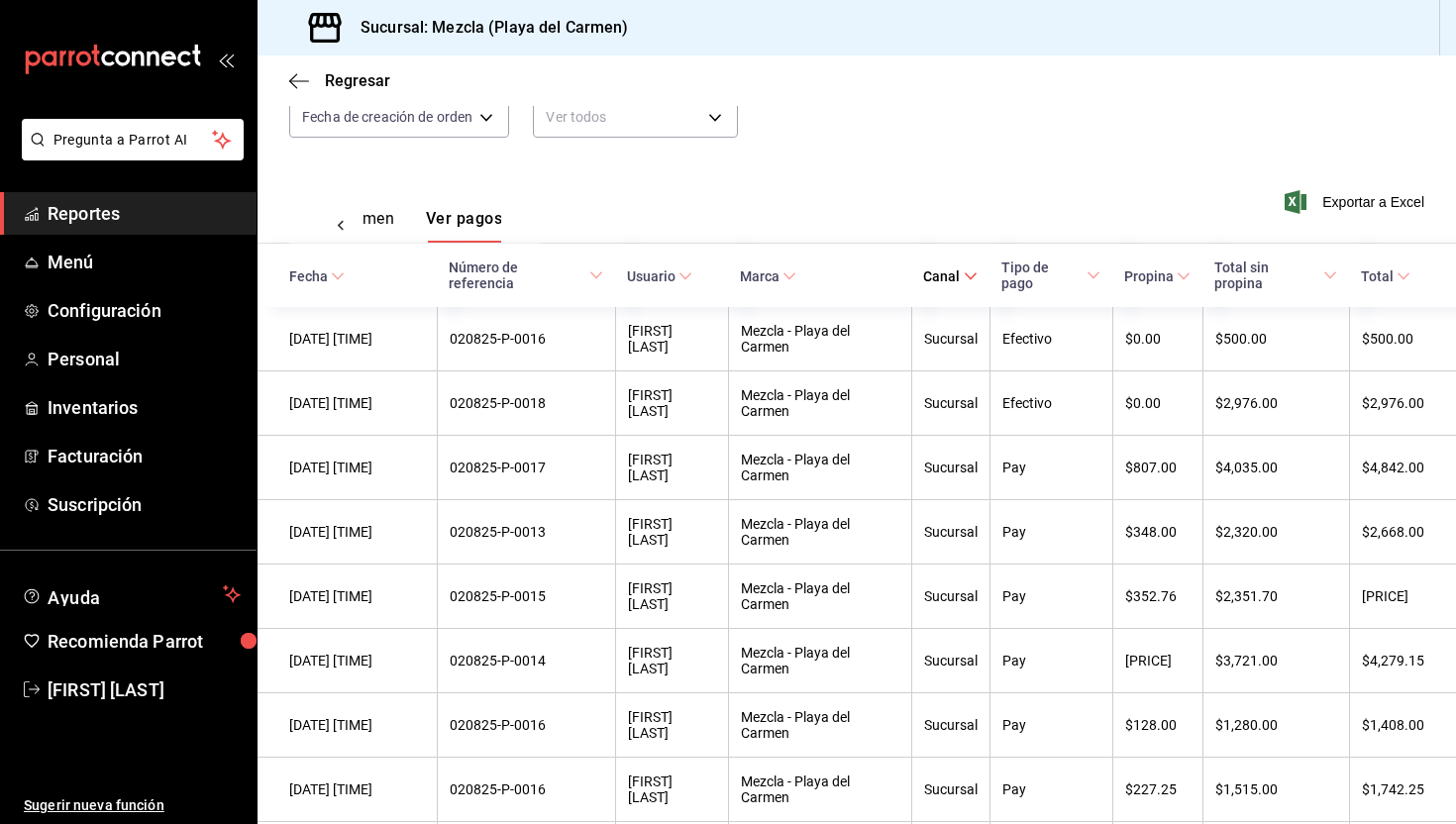 click 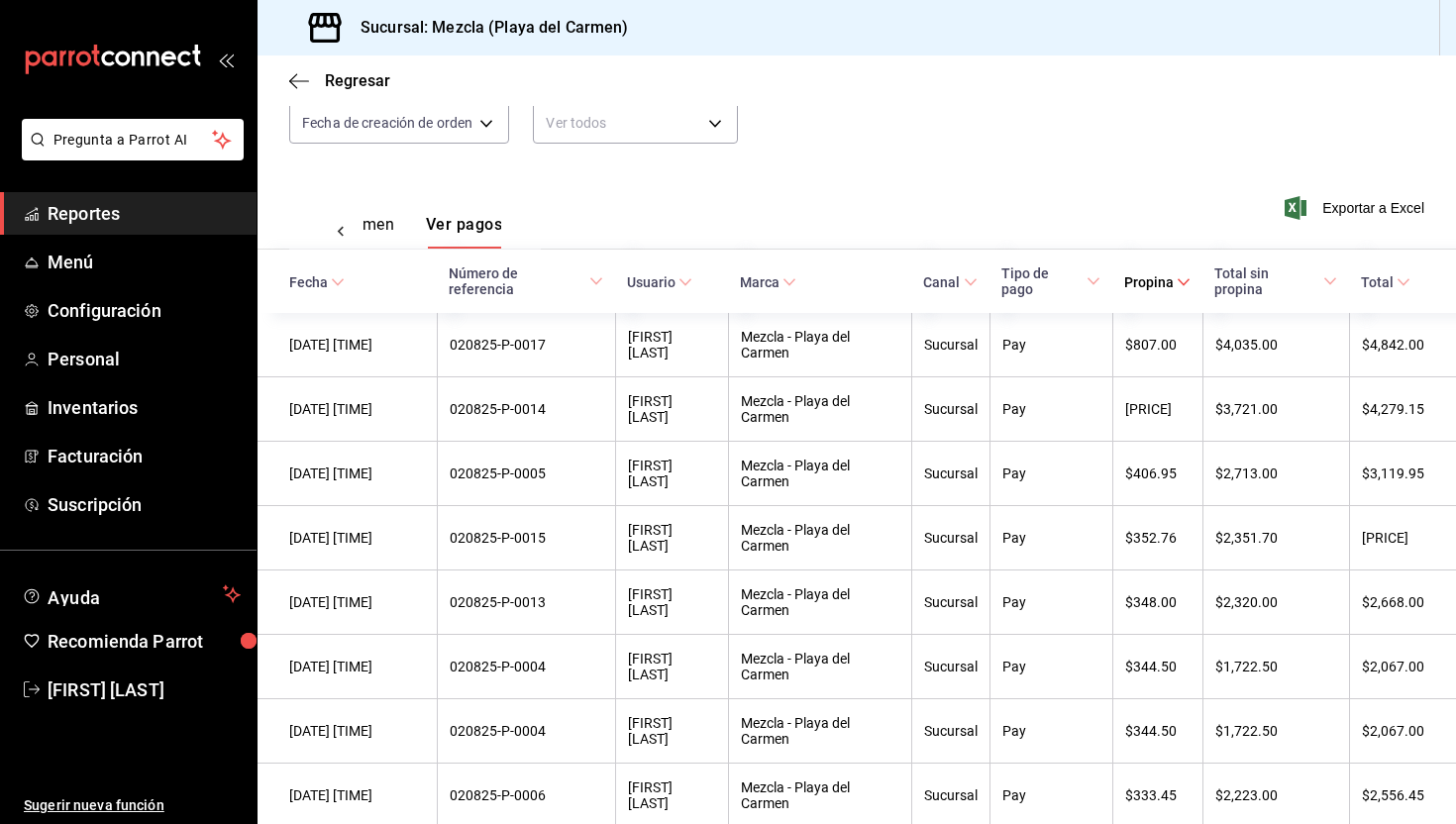 scroll, scrollTop: 214, scrollLeft: 0, axis: vertical 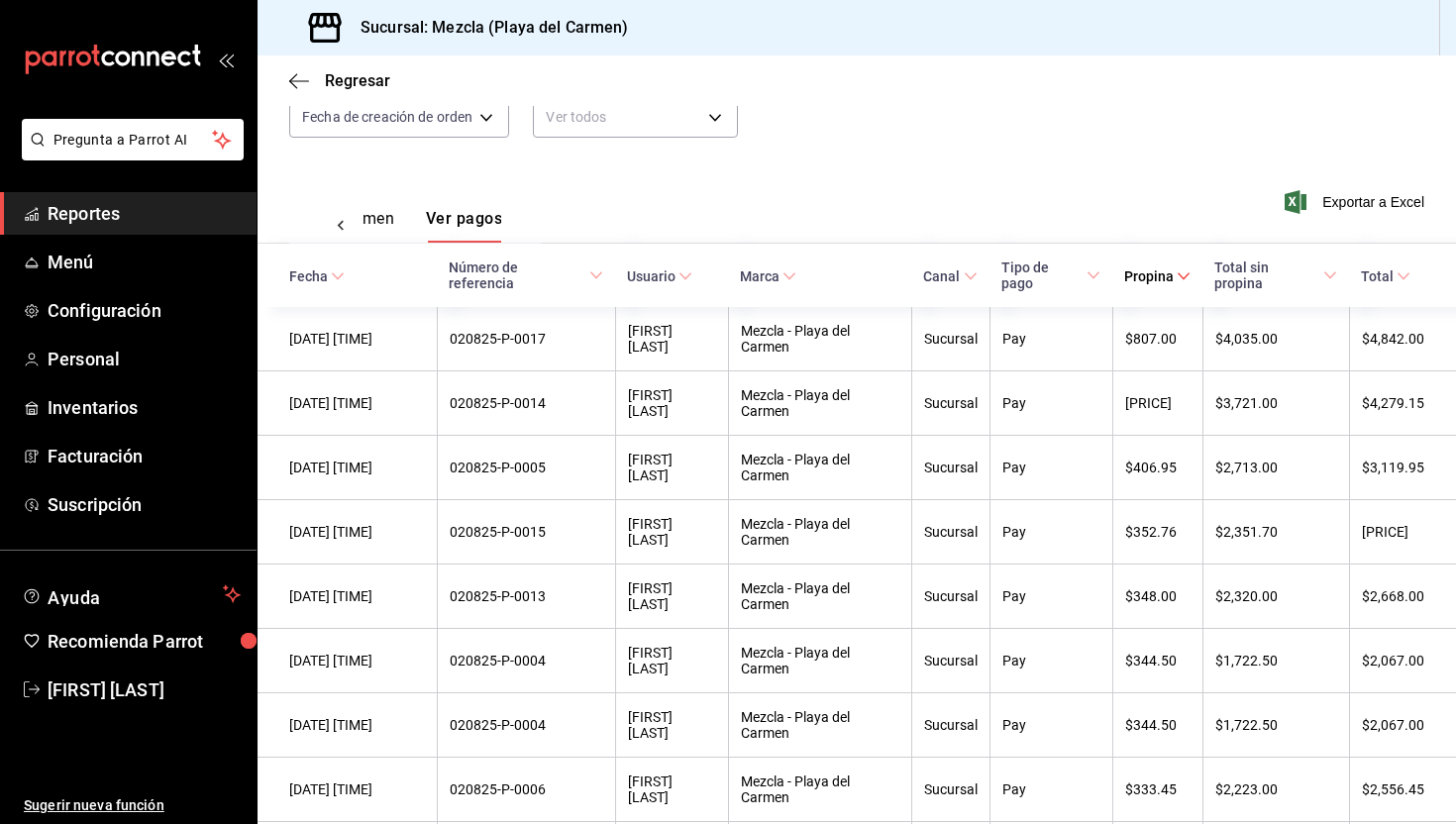 click 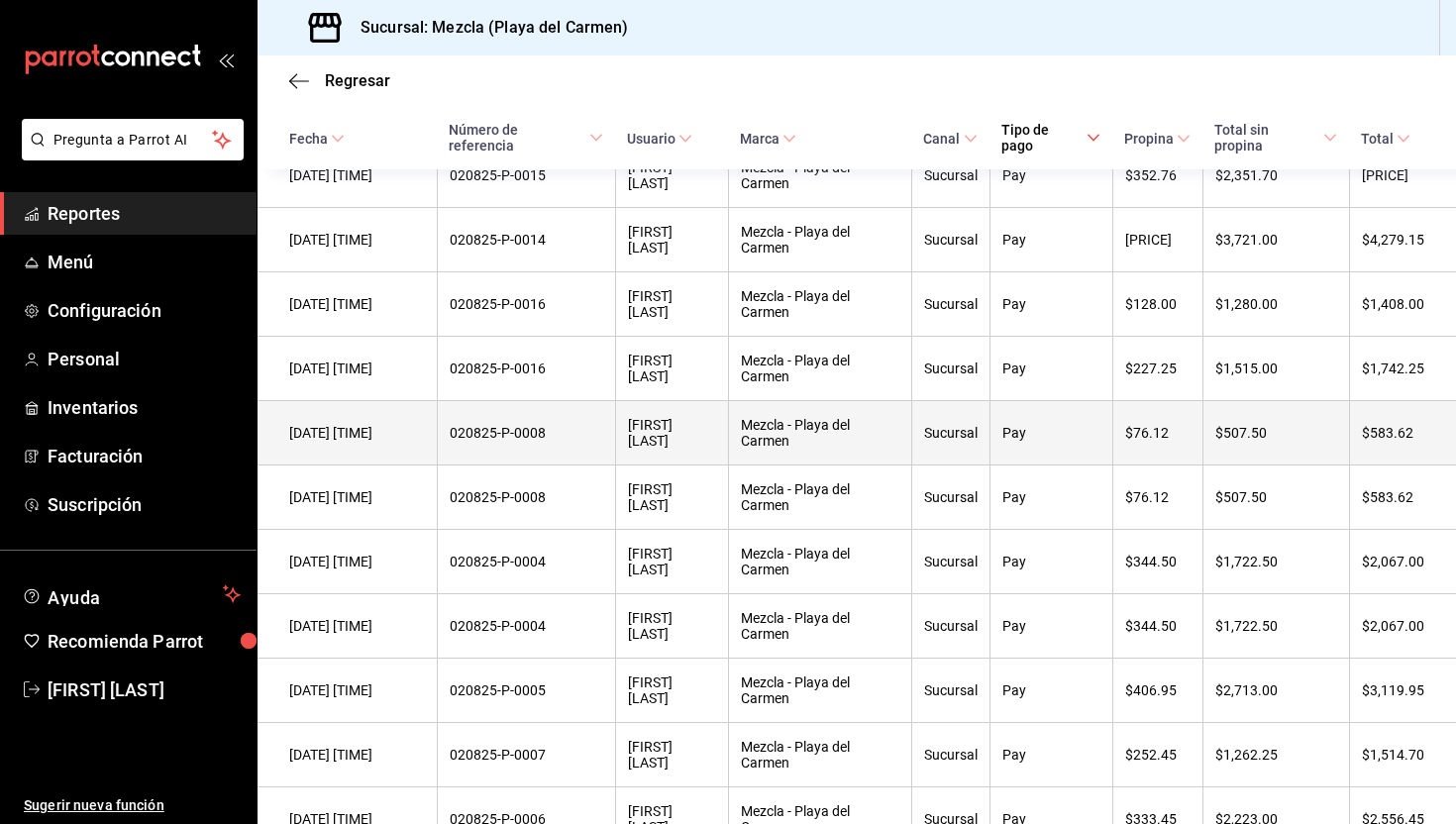 scroll, scrollTop: 0, scrollLeft: 0, axis: both 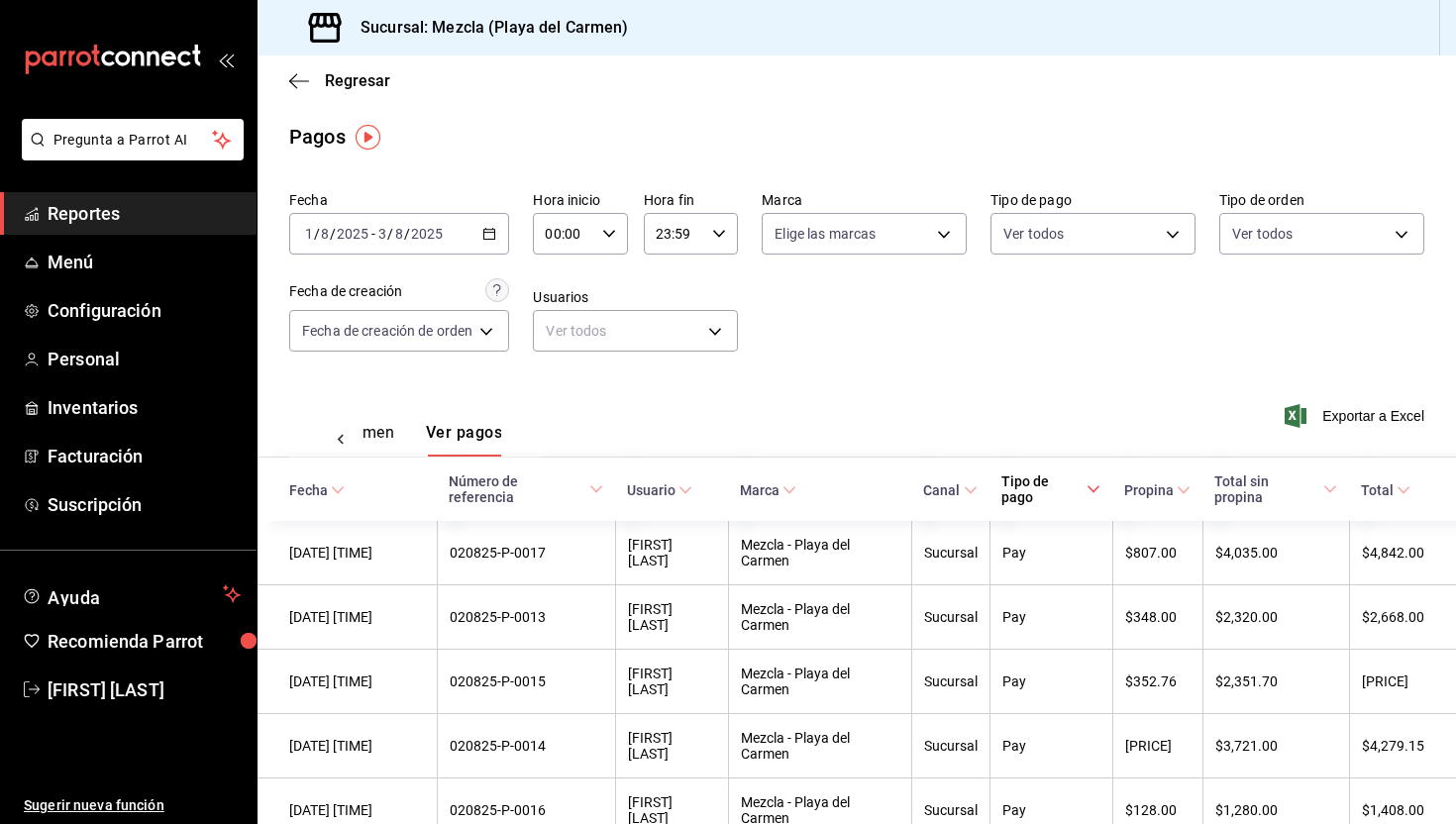 click 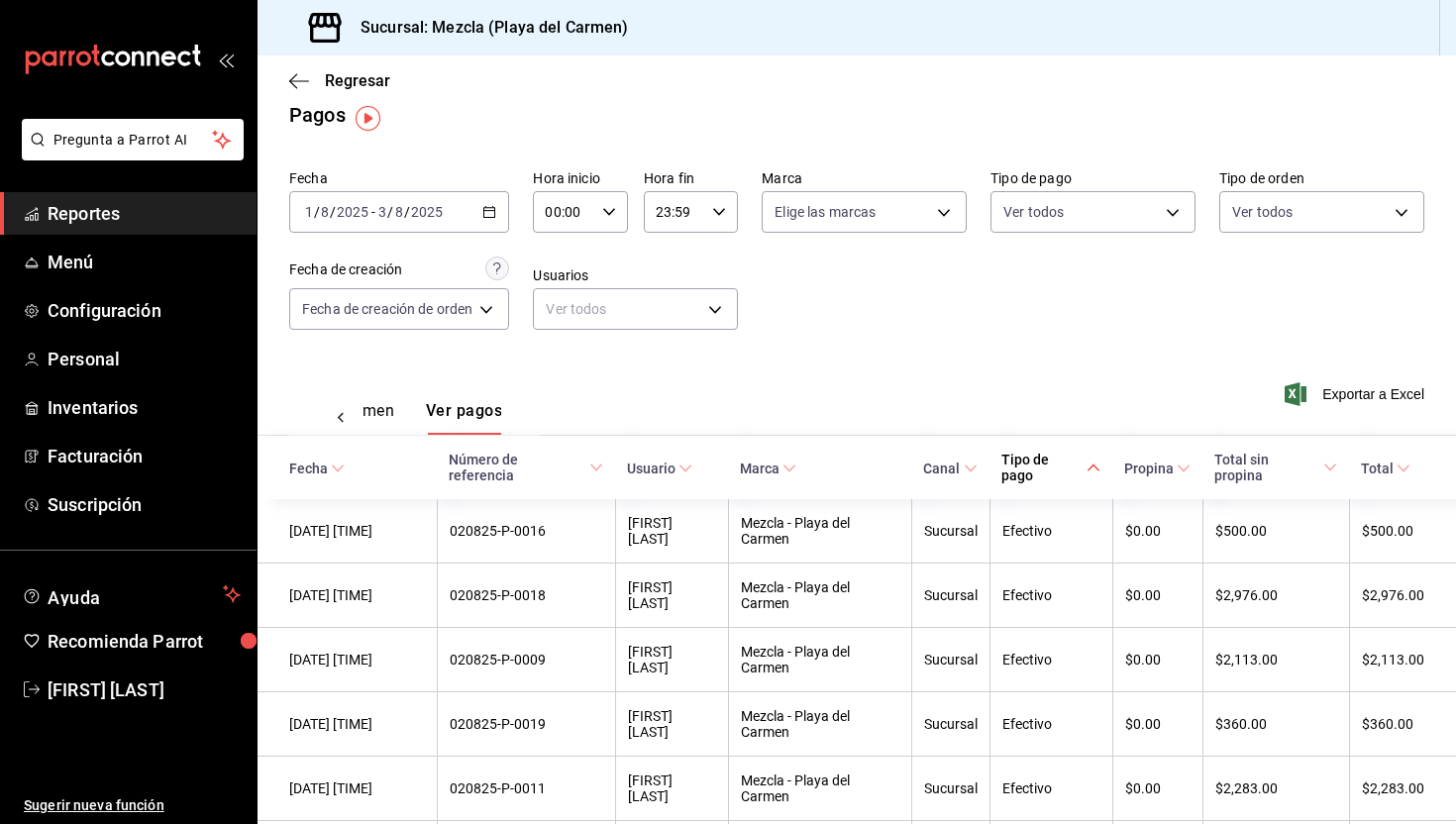 scroll, scrollTop: 27, scrollLeft: 0, axis: vertical 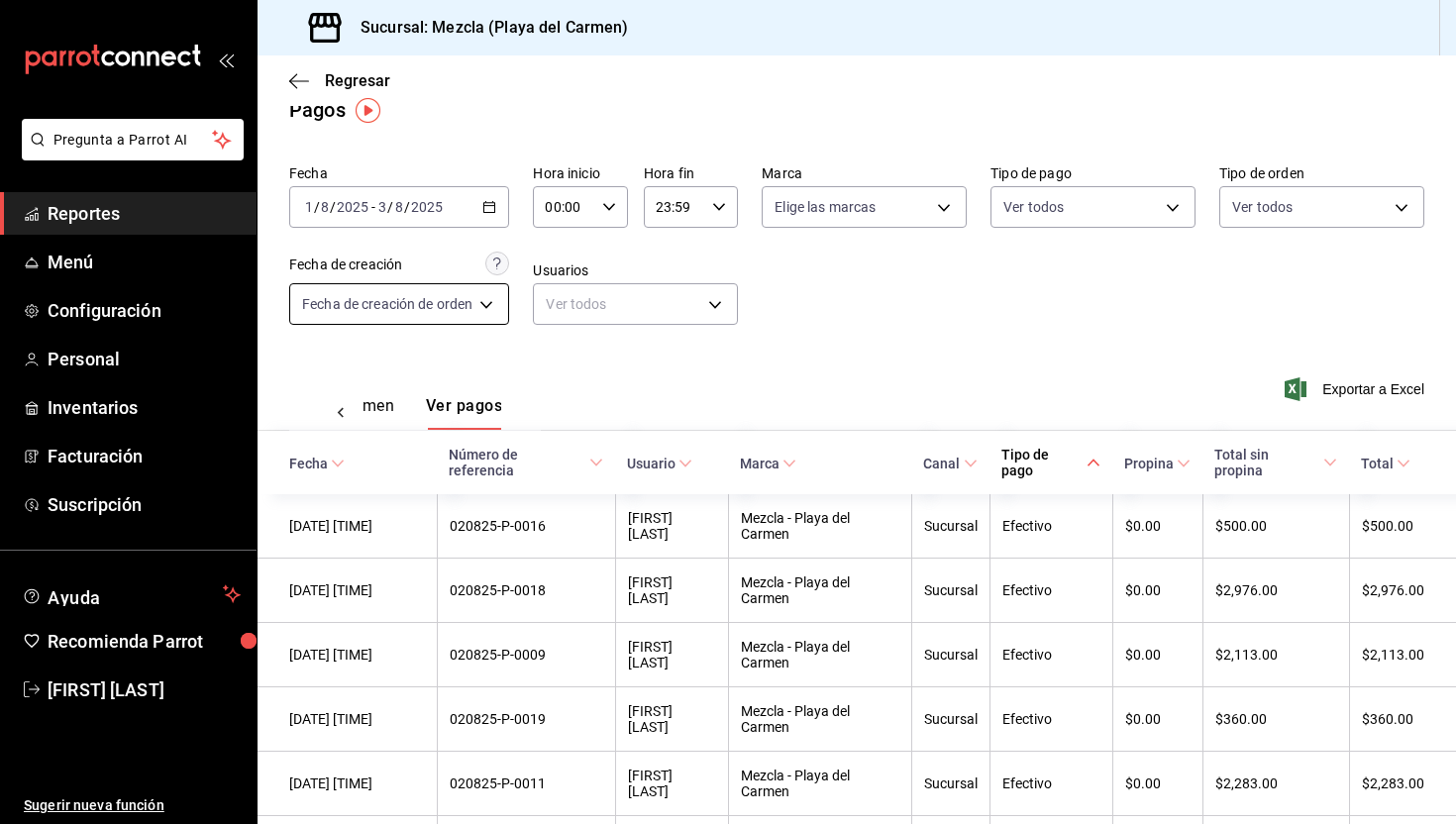 click on "Pregunta a Parrot AI Reportes   Menú   Configuración   Personal   Inventarios   Facturación   Suscripción   Ayuda Recomienda Parrot   [FIRST] [LAST]   Sugerir nueva función   Sucursal: Mezcla ([CITY]) Regresar Pagos Fecha [DATE] [DAY] / [MONTH] / [YEAR] - [DATE] [DAY] / [MONTH] / [YEAR] Hora inicio 00:00 Hora inicio Hora fin 23:59 Hora fin Marca Elige las marcas Tipo de pago Ver todos Tipo de orden Ver todos Fecha de creación   Fecha de creación de orden ORDER Usuarios Ver todos null Ver resumen Ver pagos Exportar a Excel Fecha Número de referencia Usuario Marca Canal Tipo de pago Propina Total sin propina Total [DATE] [TIME] [REFERENCE] [FIRST] [LAST] Mezcla - [CITY] Sucursal Efectivo $0.00 $500.00 $500.00 [DATE] [TIME] [REFERENCE] [FIRST] [LAST] Mezcla - [CITY] Sucursal Efectivo $0.00 $2,976.00 $2,976.00 [DATE] [TIME] [REFERENCE] [FIRST] [LAST] Mezcla - [CITY] Sucursal Efectivo $0.00 $2,113.00 $2,113.00 [DATE] [TIME] [REFERENCE] [FIRST] [LAST] Sucursal $0.00" at bounding box center (728, 412) 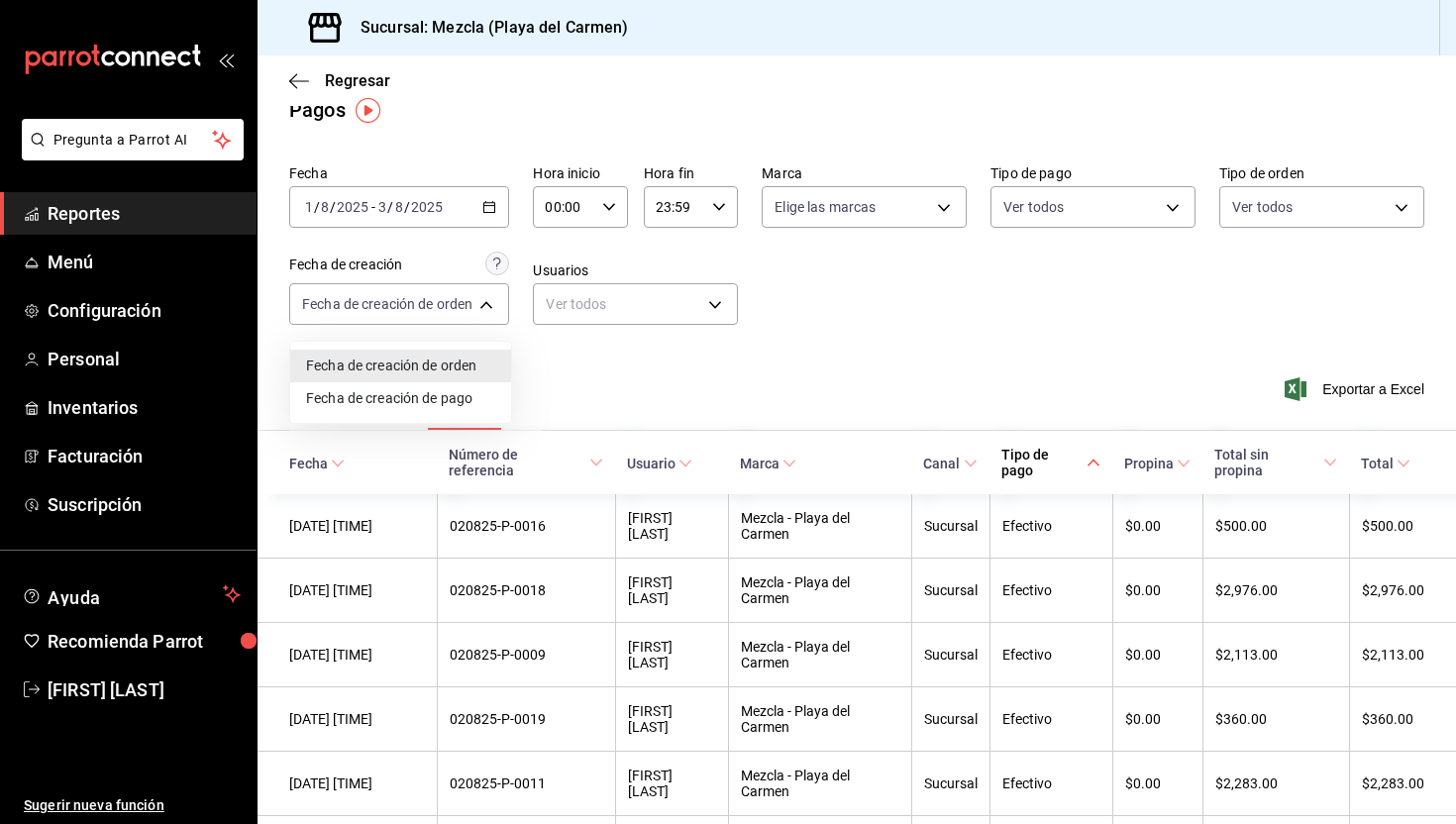 click on "Fecha de creación de pago" at bounding box center [400, 398] 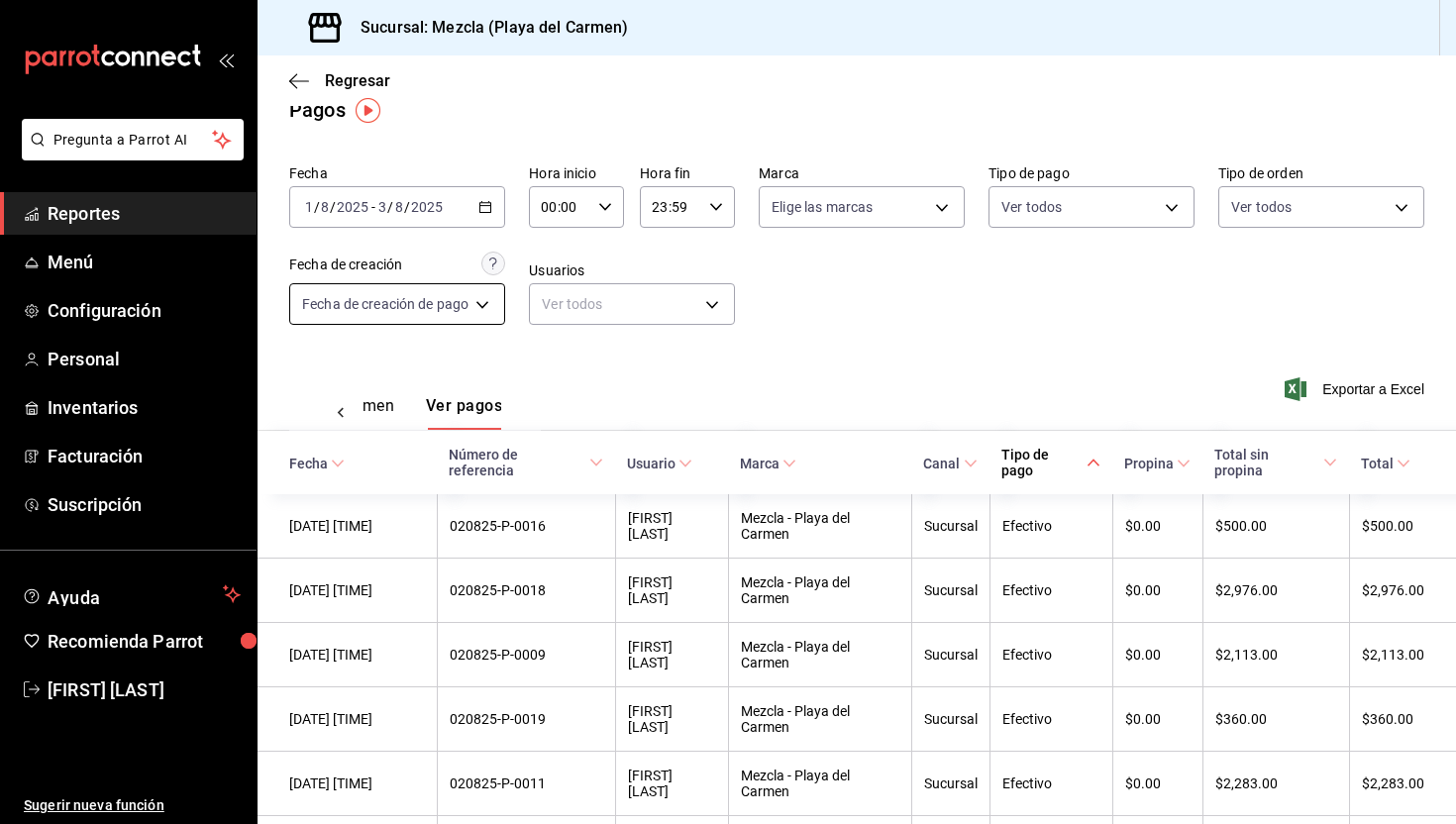 click on "Pregunta a Parrot AI Reportes   Menú   Configuración   Personal   Inventarios   Facturación   Suscripción   Ayuda Recomienda Parrot   [FIRST] [LAST]   Sugerir nueva función   Sucursal: Mezcla ([CITY]) Regresar Pagos Fecha [DATE] [DAY] / [MONTH] / [YEAR] - [DATE] [DAY] / [MONTH] / [YEAR] Hora inicio 00:00 Hora inicio Hora fin 23:59 Hora fin Marca Elige las marcas Tipo de pago Ver todos Tipo de orden Ver todos Fecha de creación   Fecha de creación de pago ORDER_PAYMENT Usuarios Ver todos null Ver resumen Ver pagos Exportar a Excel Fecha Número de referencia Usuario Marca Canal Tipo de pago Propina Total sin propina Total [DATE] [TIME] [REFERENCE] [FIRST] [LAST] Mezcla - [CITY] Sucursal Efectivo $0.00 $500.00 $500.00 [DATE] [TIME] [REFERENCE] [FIRST] [LAST] Mezcla - [CITY] Sucursal Efectivo $0.00 $2,976.00 $2,976.00 [DATE] [TIME] [REFERENCE] [FIRST] [LAST] Mezcla - [CITY] Sucursal Efectivo $0.00 $2,113.00 $2,113.00 [DATE] [TIME] [REFERENCE] [FIRST] [LAST] Sucursal" at bounding box center [728, 412] 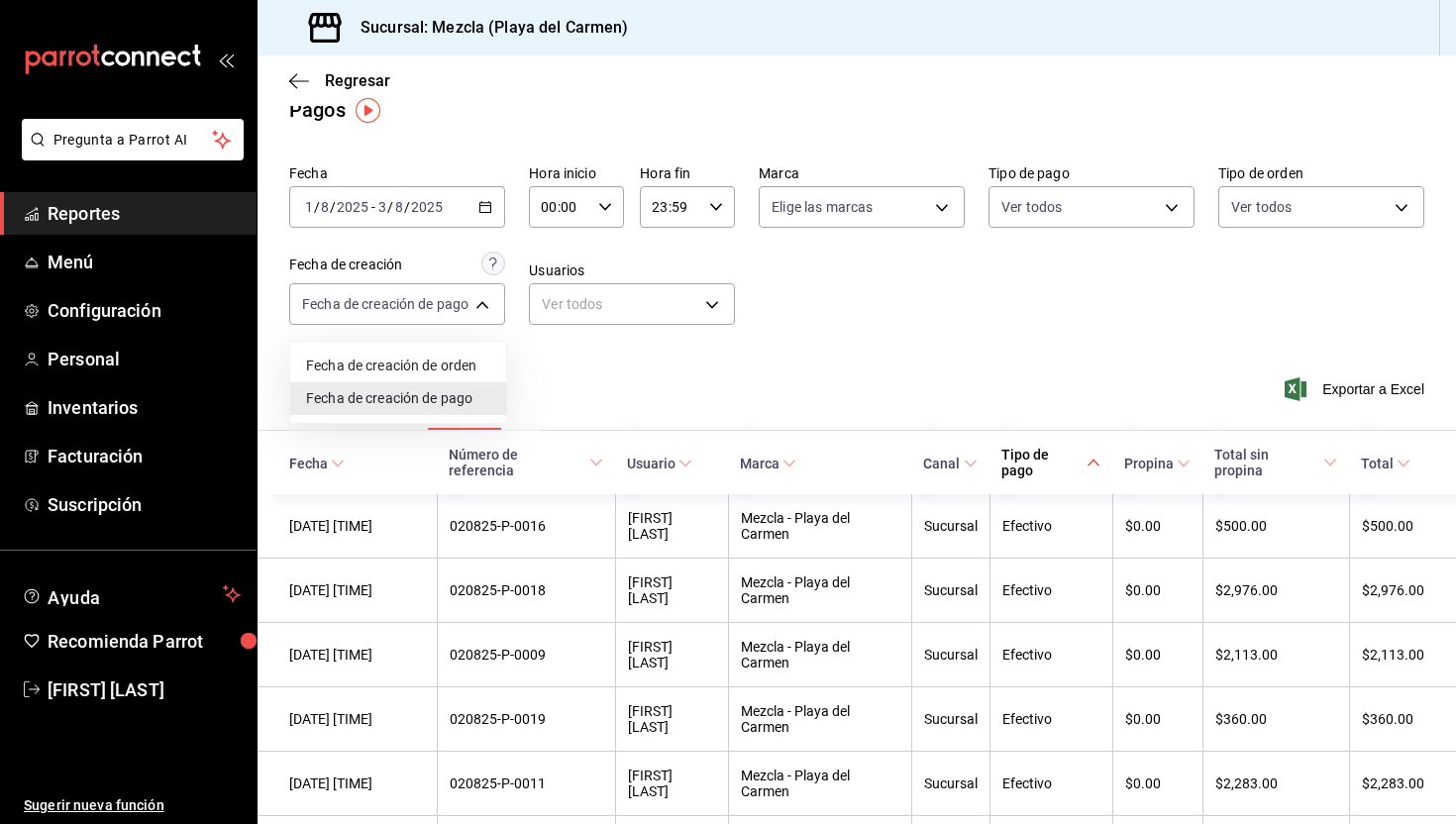 click on "Fecha de creación de orden" at bounding box center (398, 365) 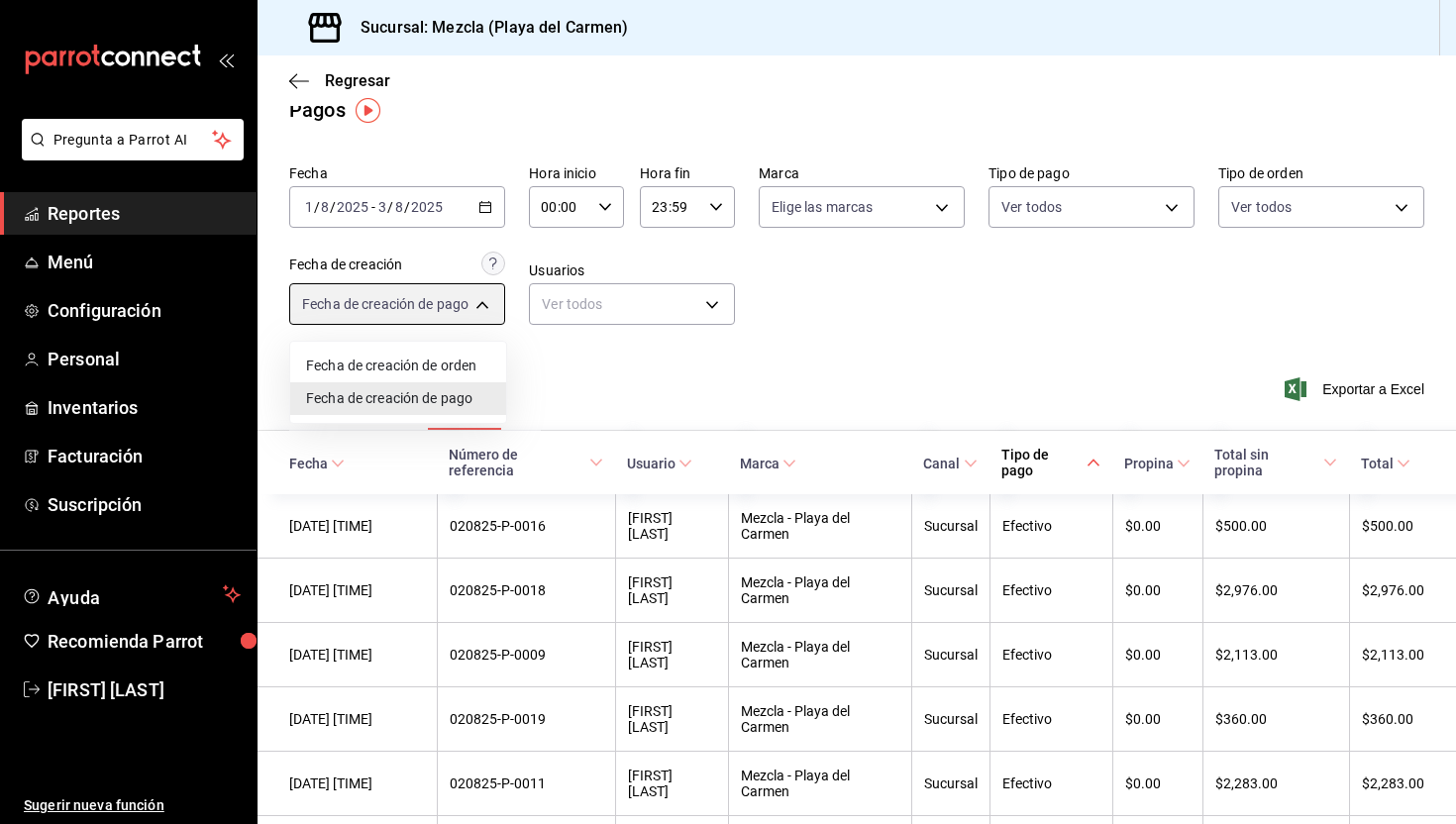 type on "ORDER" 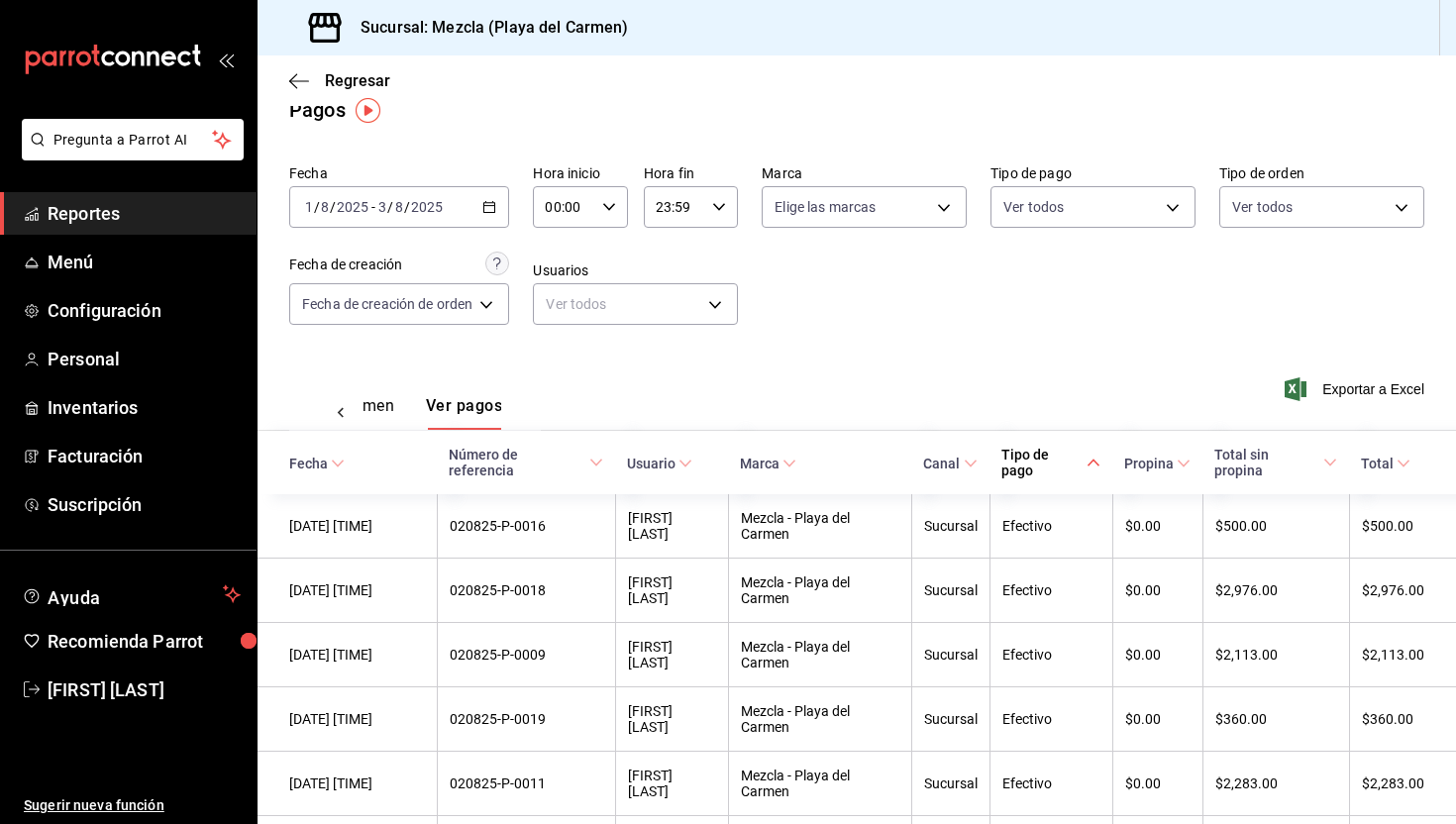 click on "[DATE] [NUMBER] / [NUMBER] / [YEAR] - [DATE] [NUMBER] / [YEAR]" at bounding box center [399, 207] 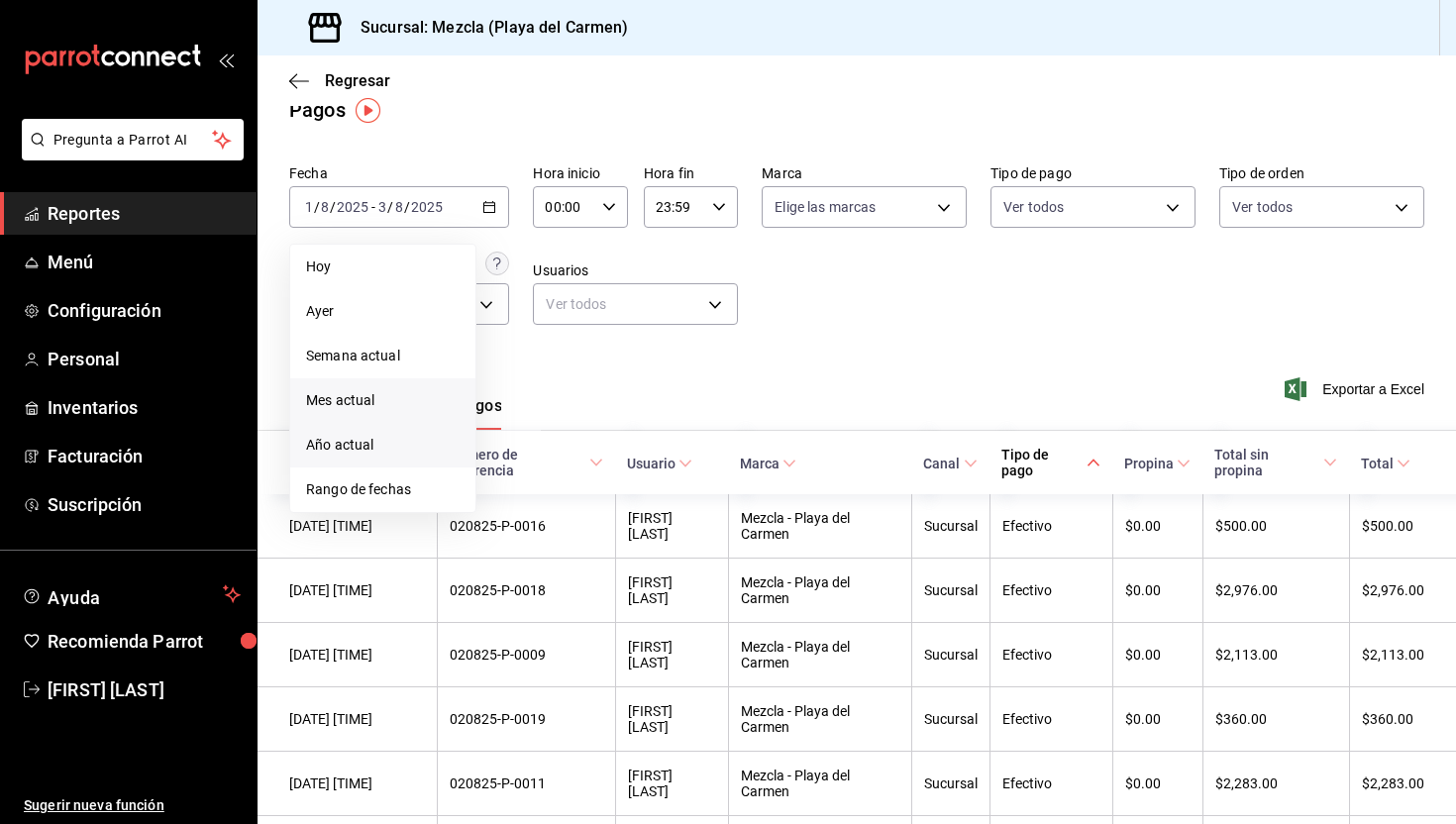 click on "Año actual" at bounding box center (382, 445) 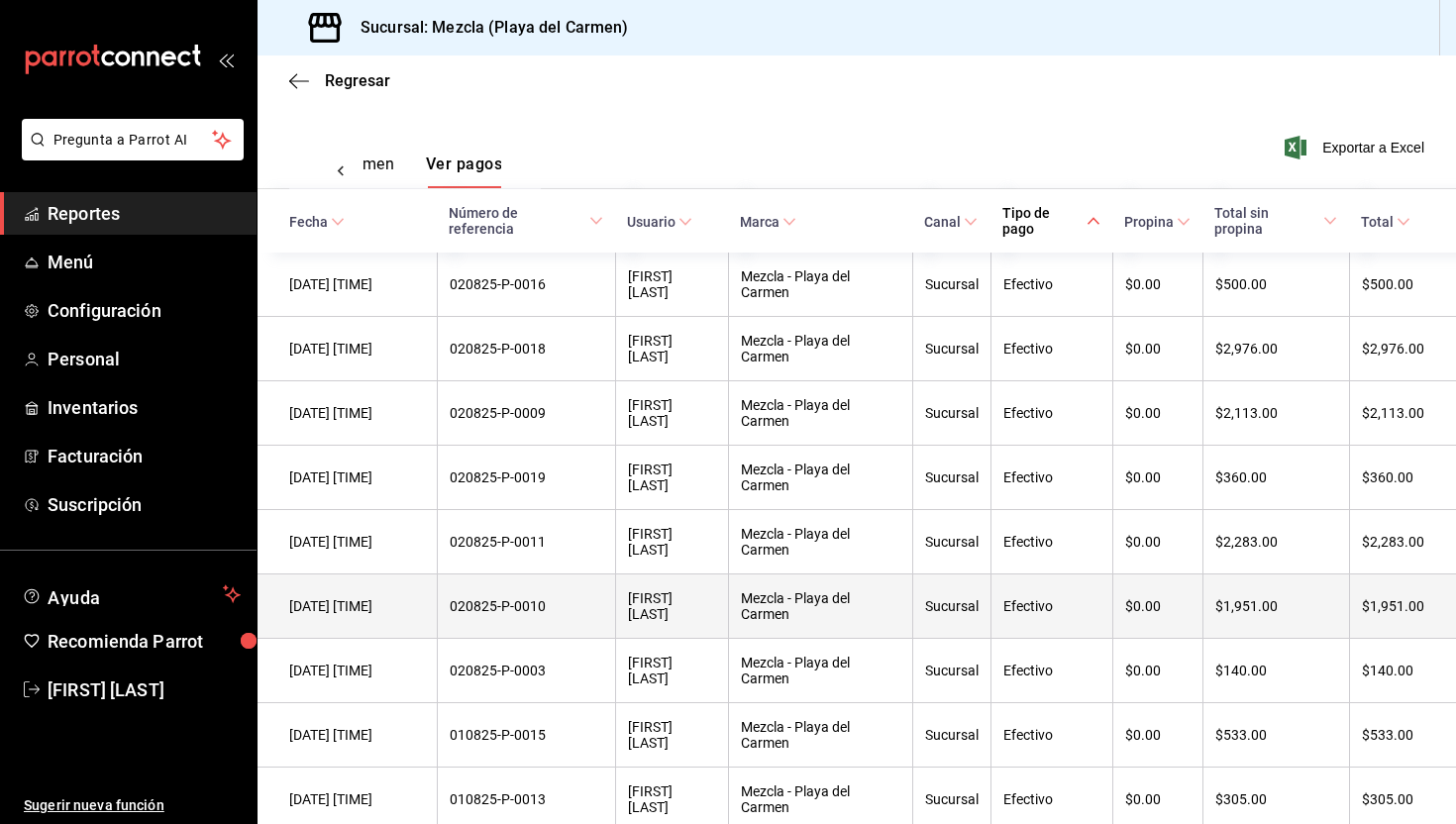scroll, scrollTop: 254, scrollLeft: 0, axis: vertical 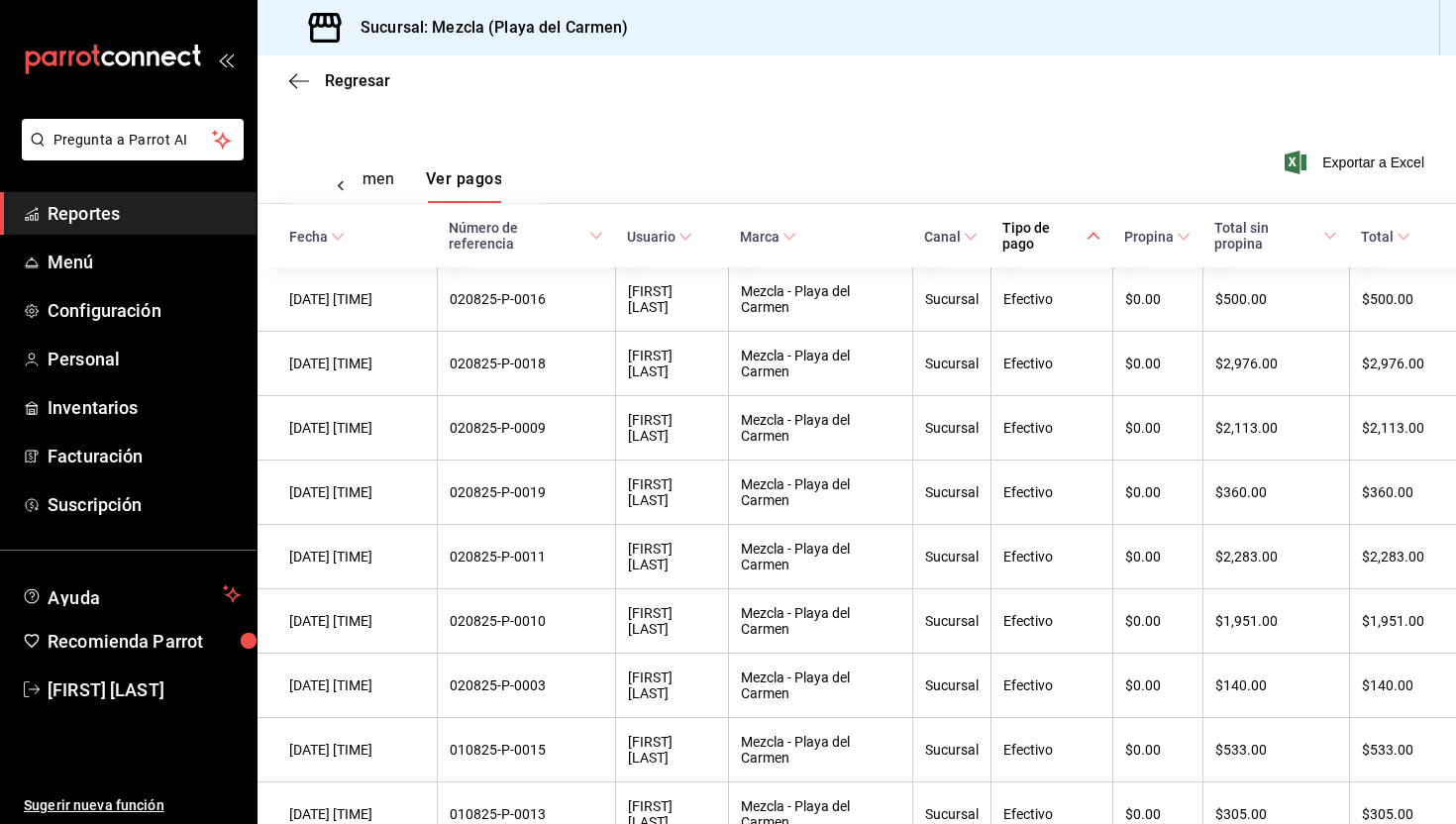 click on "Ver resumen" at bounding box center (348, 186) 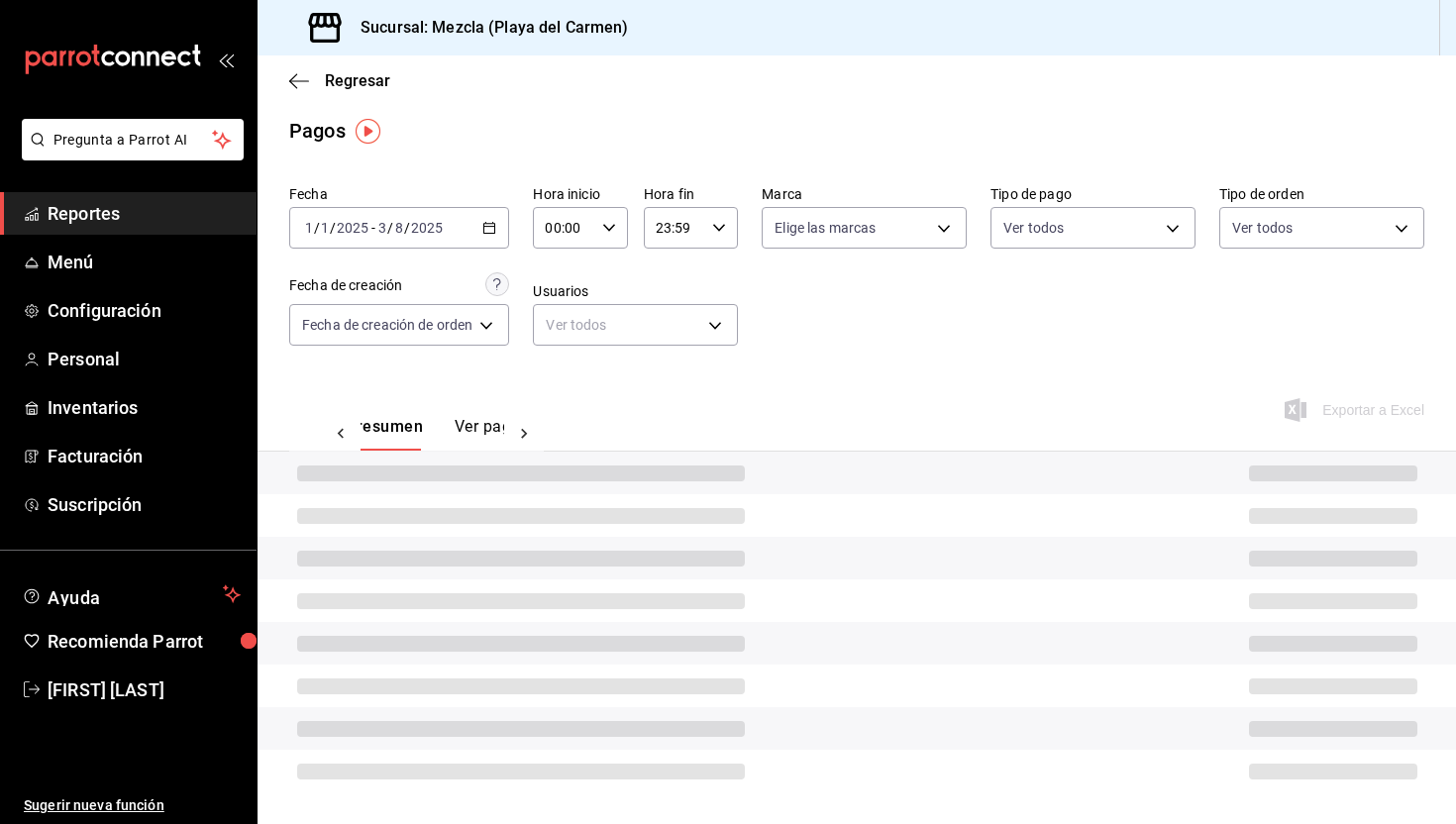 scroll, scrollTop: 0, scrollLeft: 0, axis: both 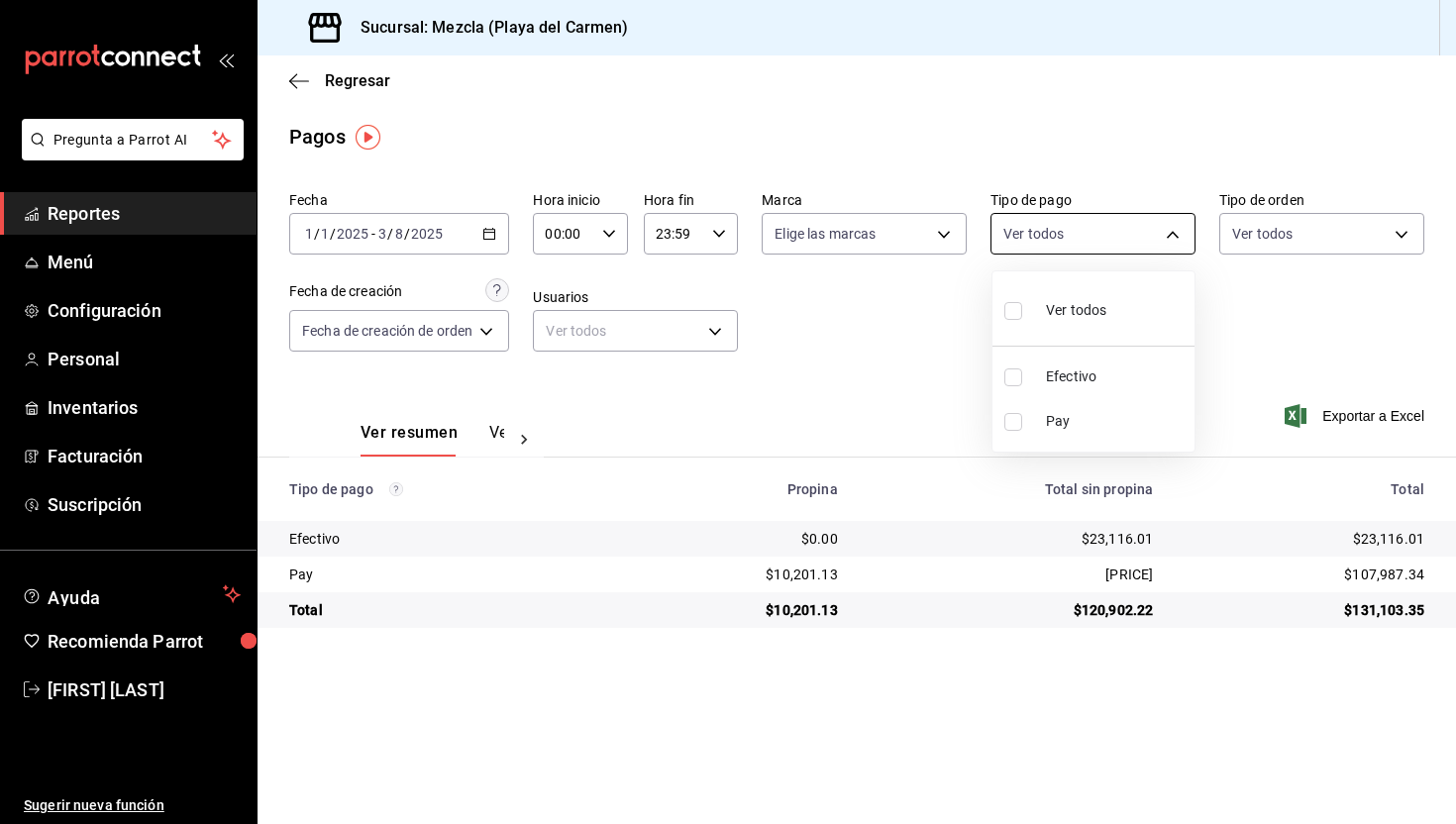 click on "Pregunta a Parrot AI Reportes   Menú   Configuración   Personal   Inventarios   Facturación   Suscripción   Ayuda Recomienda Parrot   [FIRST] [LAST]   Sugerir nueva función   Sucursal: Mezcla ([CITY]) Regresar Pagos Fecha [DATE] [DAY] / [MONTH] / [YEAR] - [DATE] [DAY] / [MONTH] / [YEAR] Hora inicio 00:00 Hora inicio Hora fin 23:59 Hora fin Marca Elige las marcas Tipo de pago Ver todos Tipo de orden Ver todos Fecha de creación   Fecha de creación de orden ORDER Usuarios Ver todos null Ver resumen Ver pagos Exportar a Excel Tipo de pago   Propina Total sin propina Total Efectivo $0.00 [PRICE] [PRICE] Pay [PRICE] [PRICE] [PRICE] Total [PRICE] [PRICE] [PRICE] Pregunta a Parrot AI Reportes   Menú   Configuración   Personal   Inventarios   Facturación   Suscripción   Ayuda Recomienda Parrot   [FIRST] [LAST]   Sugerir nueva función   GANA 1 MES GRATIS EN TU SUSCRIPCIÓN AQUÍ Ver video tutorial Ir a video Visitar centro de ayuda ([PHONE]) [EMAIL] ([PHONE]) Pay" at bounding box center (728, 412) 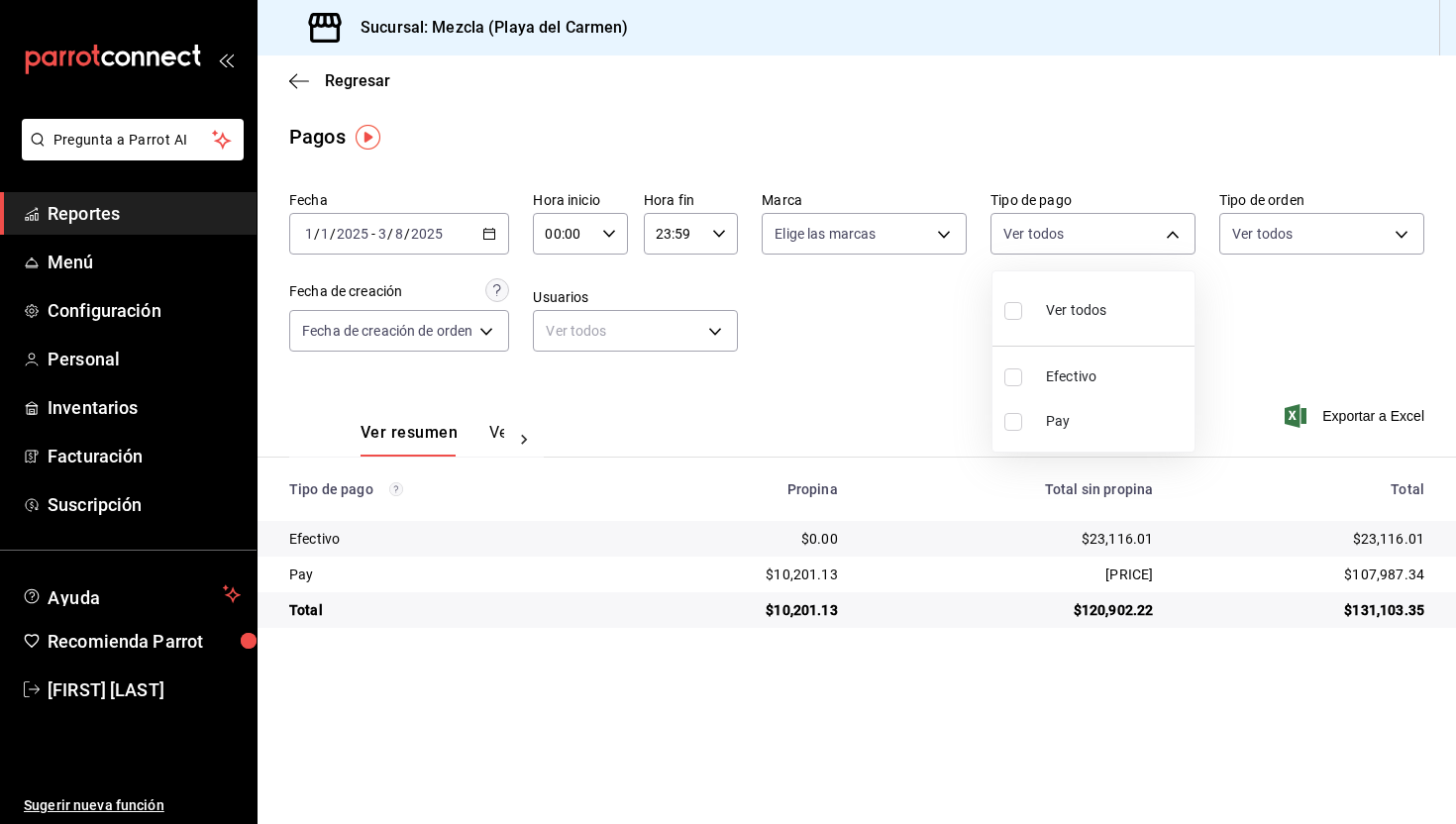 click on "Efectivo" at bounding box center [1116, 376] 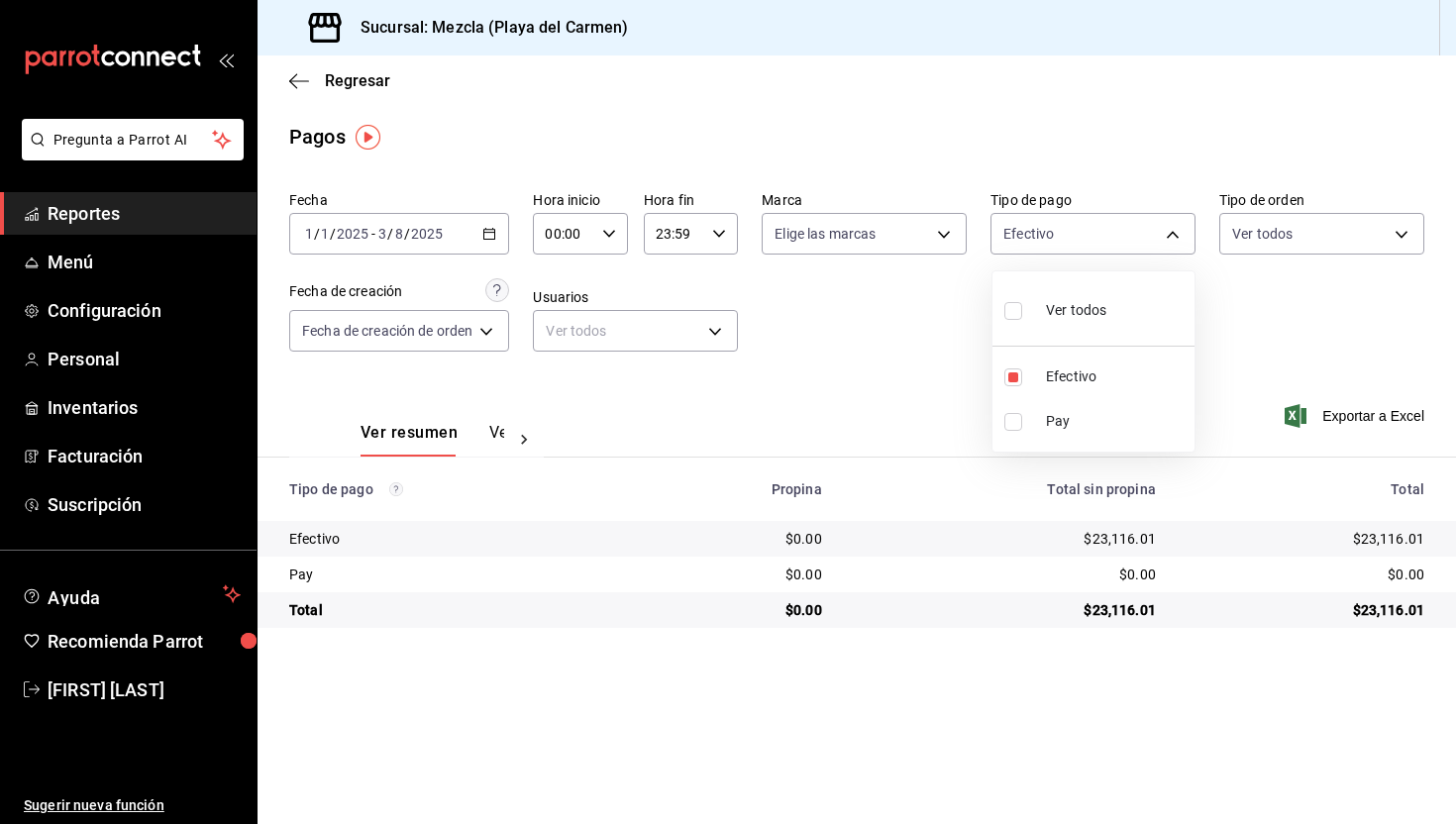 click at bounding box center (728, 412) 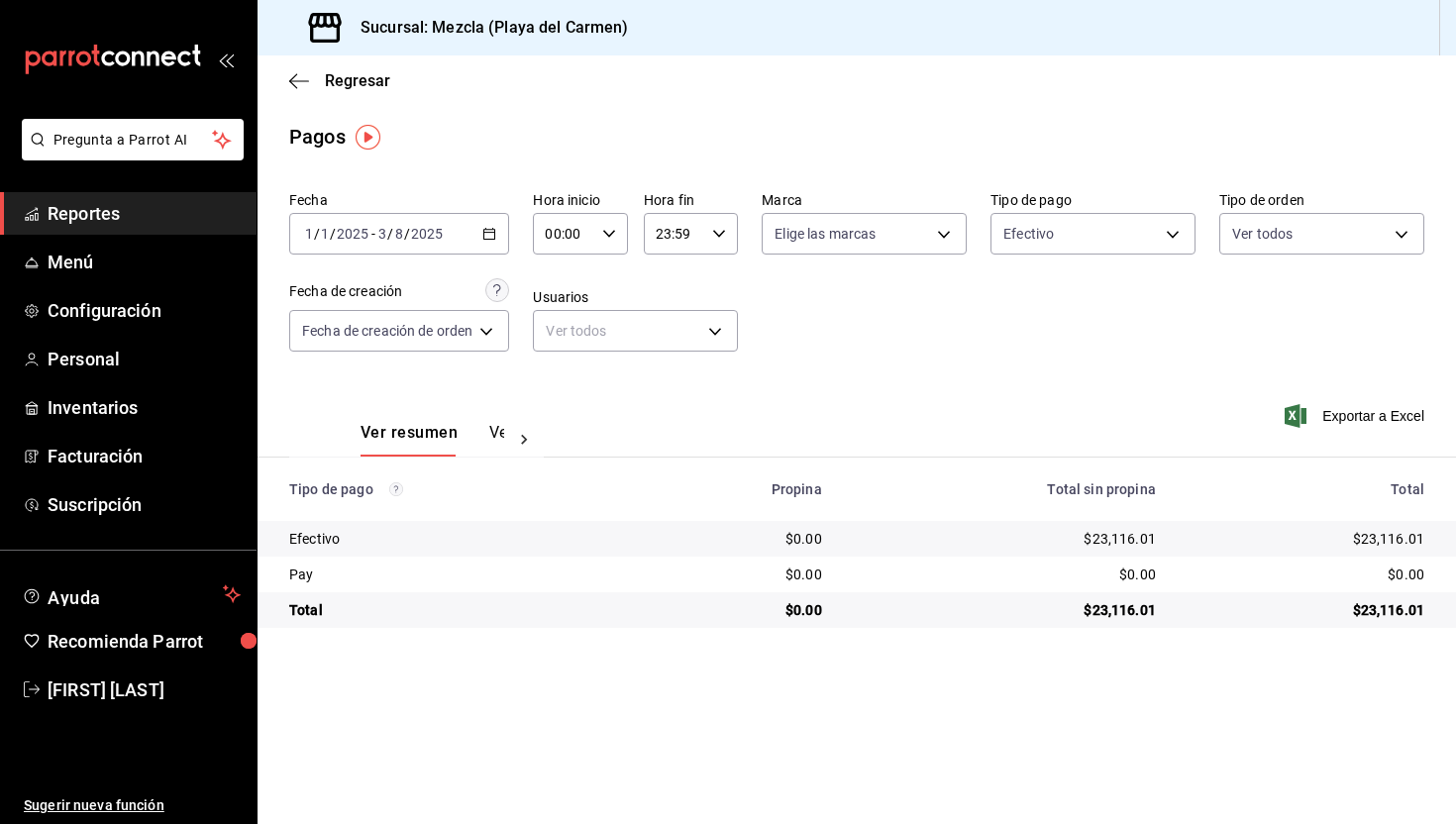 click 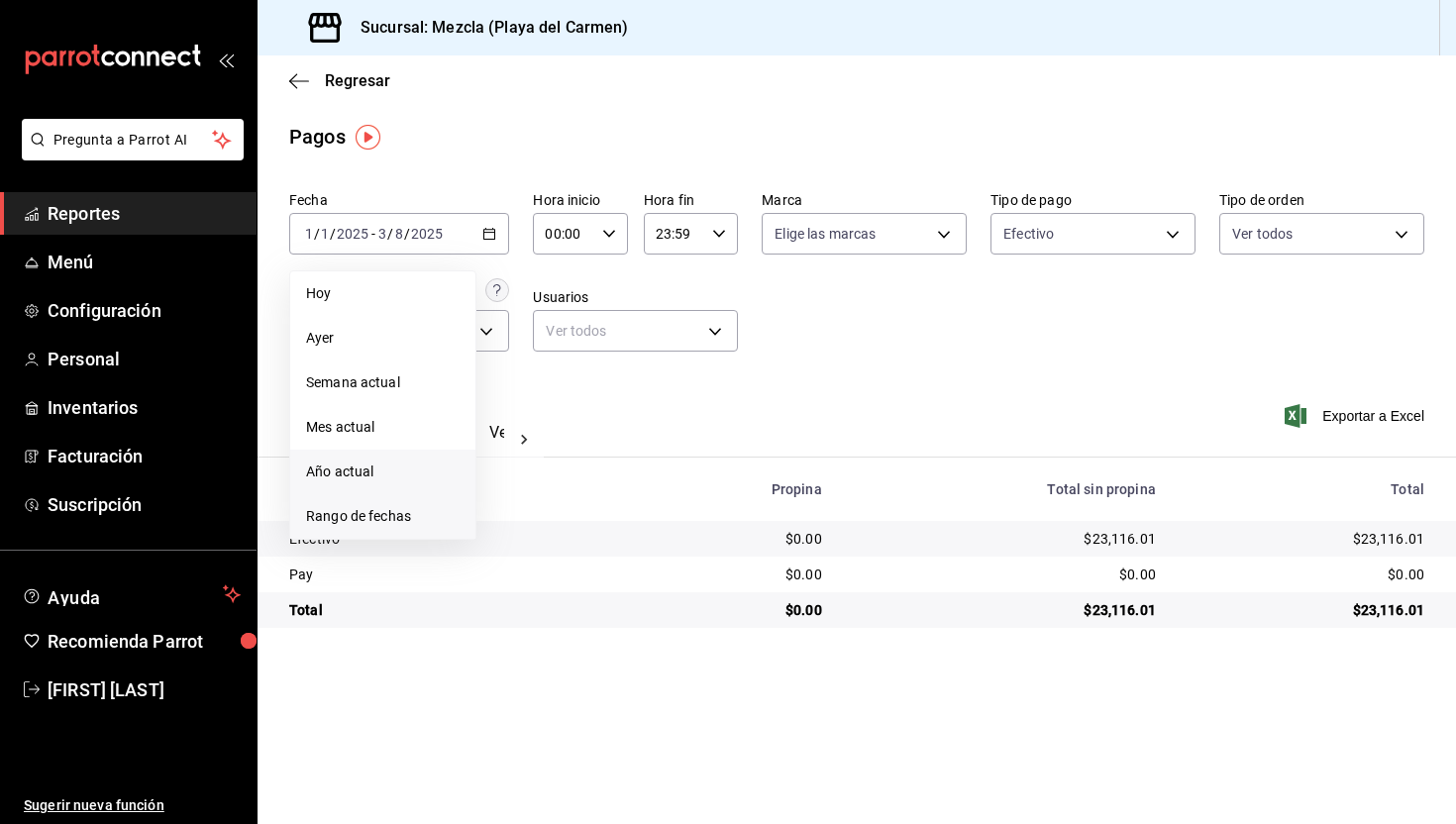 click on "Rango de fechas" at bounding box center [382, 516] 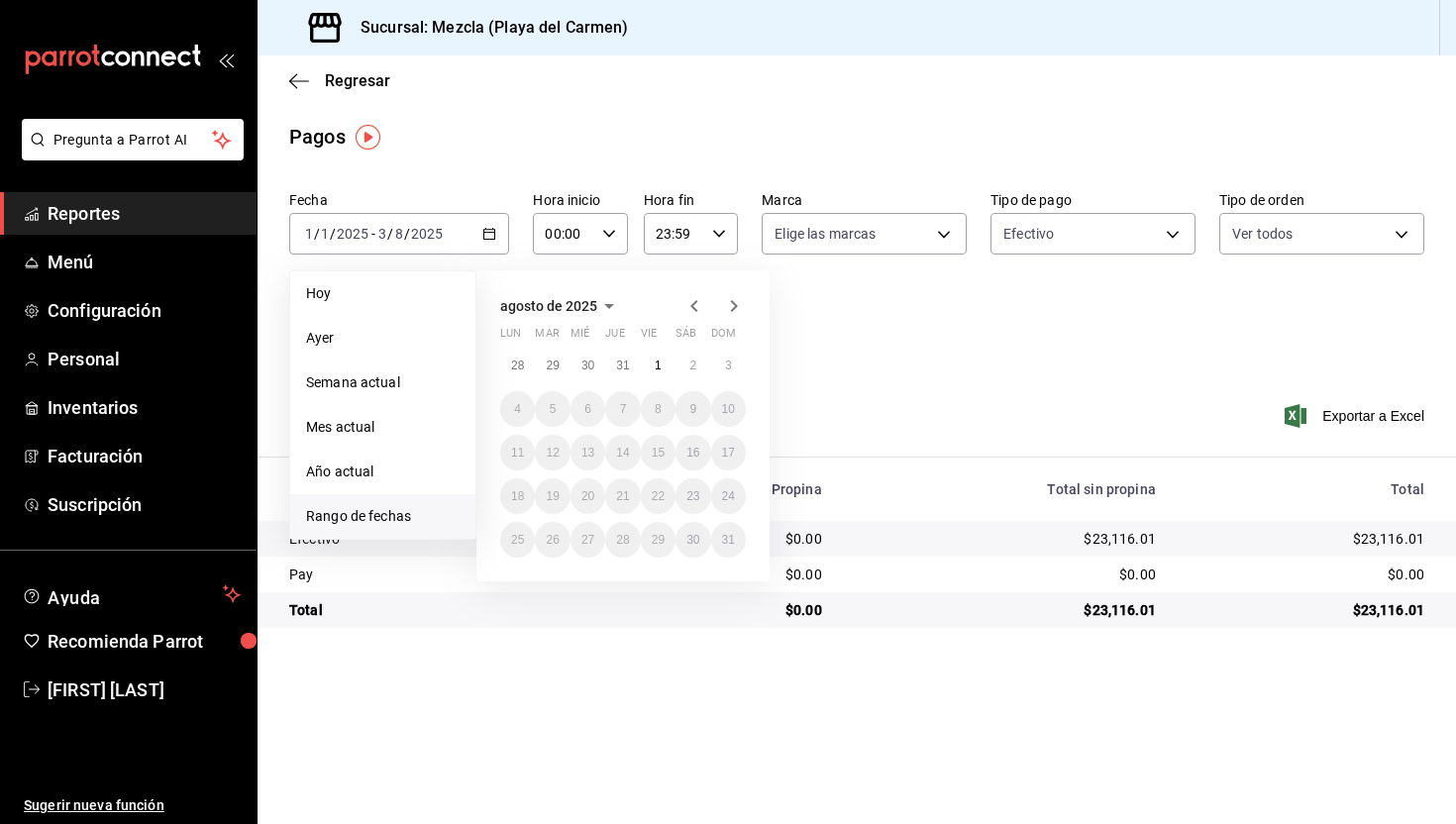click 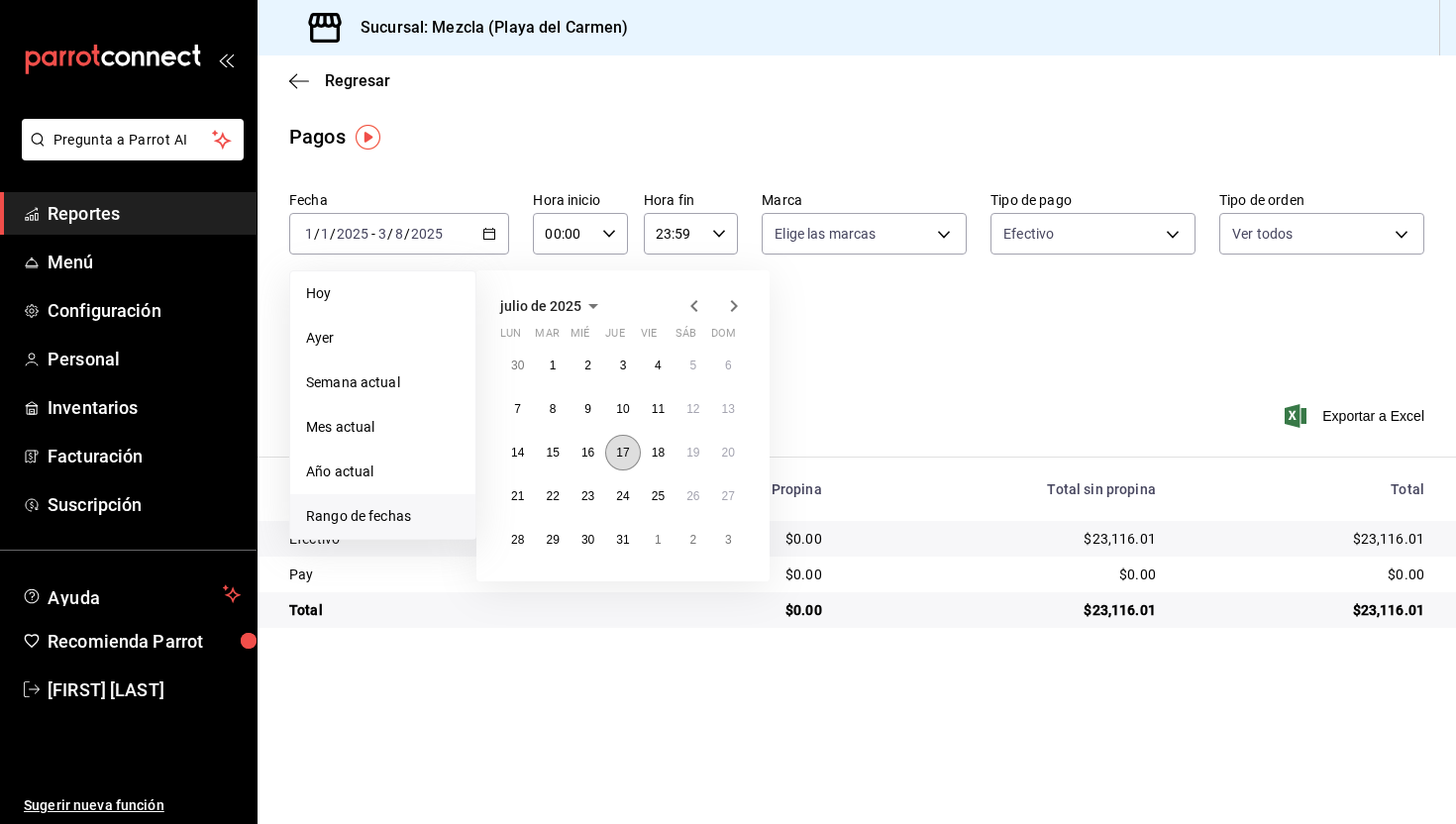 click on "17" at bounding box center (622, 453) 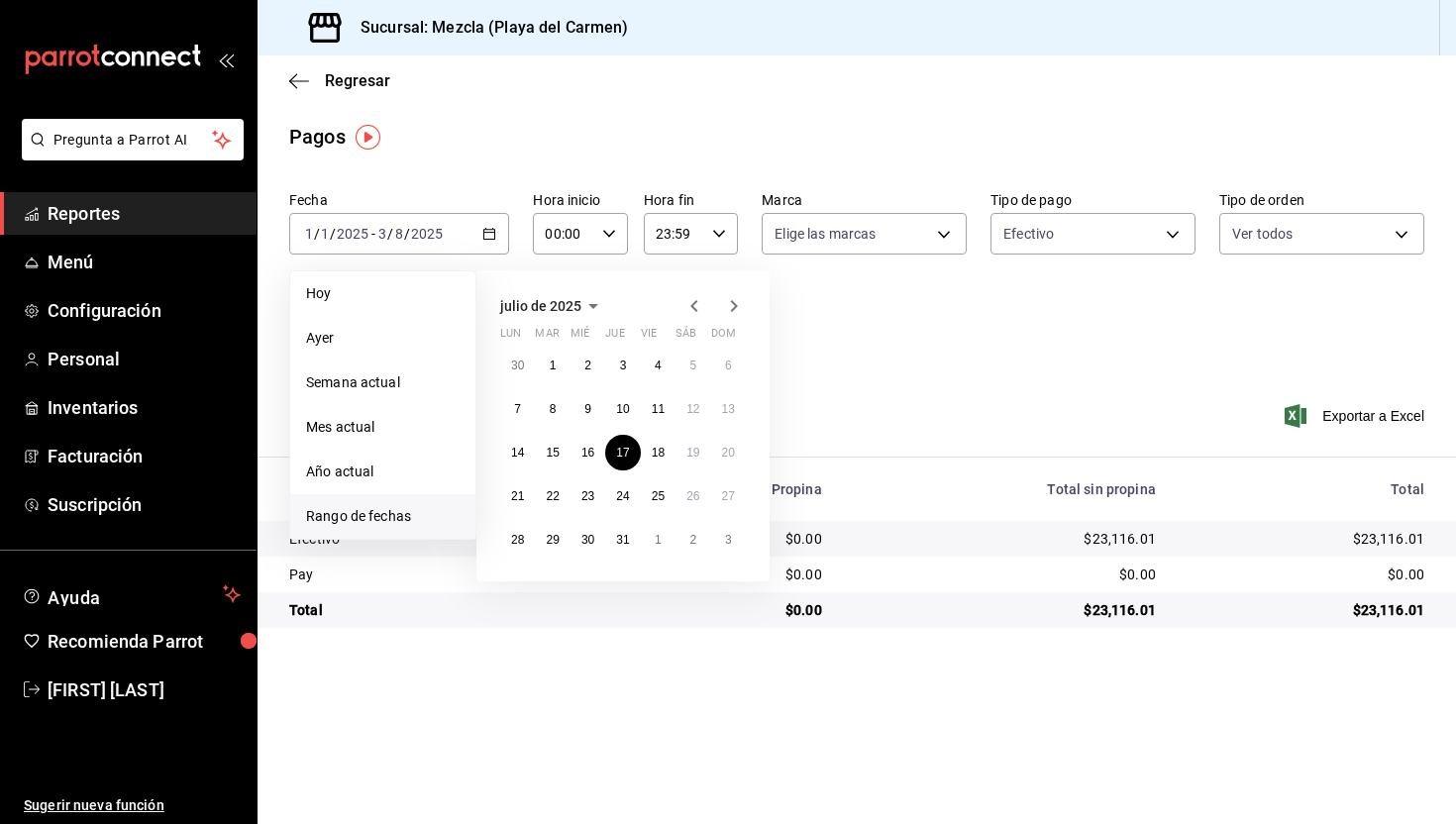 click 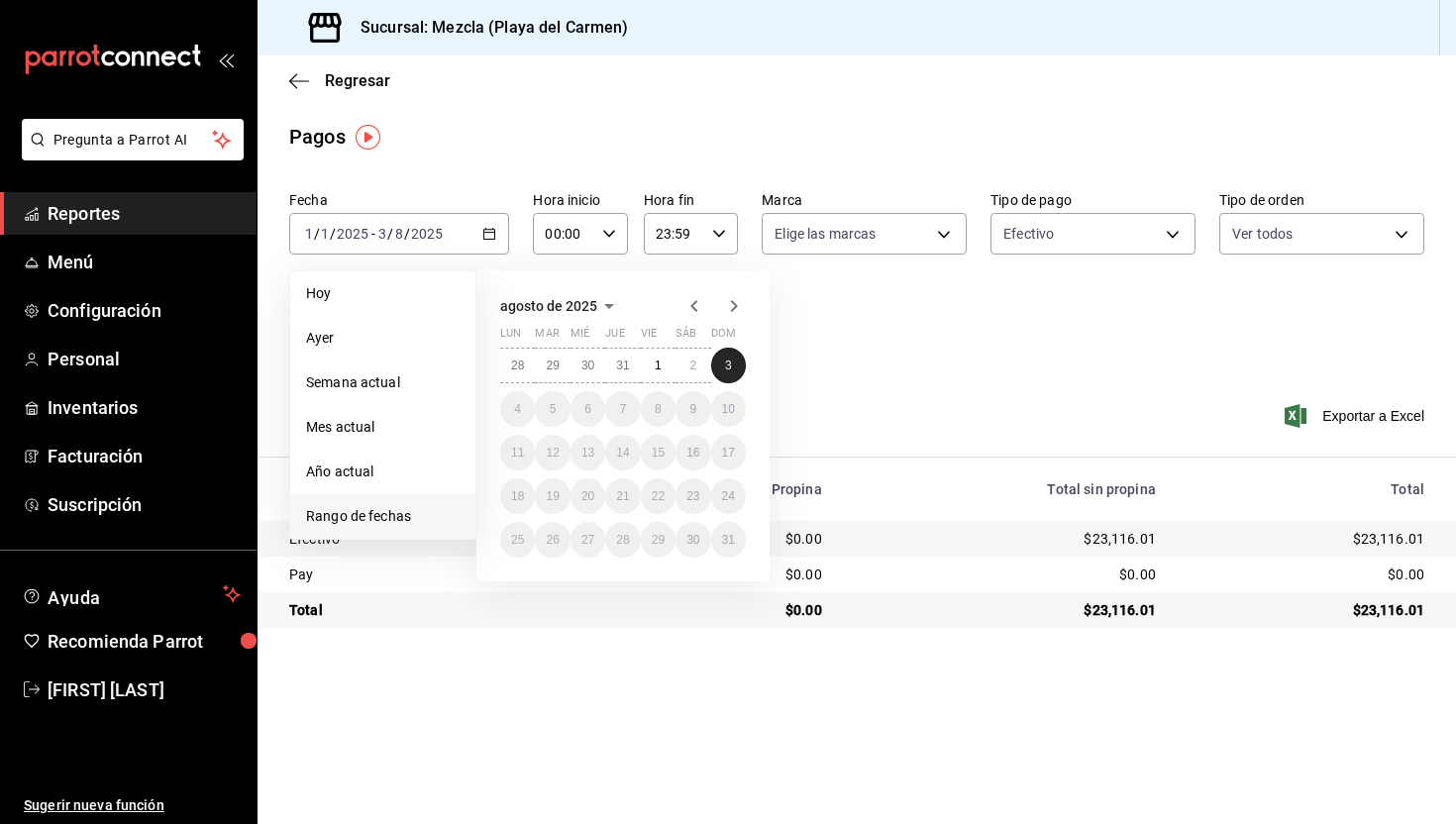 click on "3" at bounding box center [728, 365] 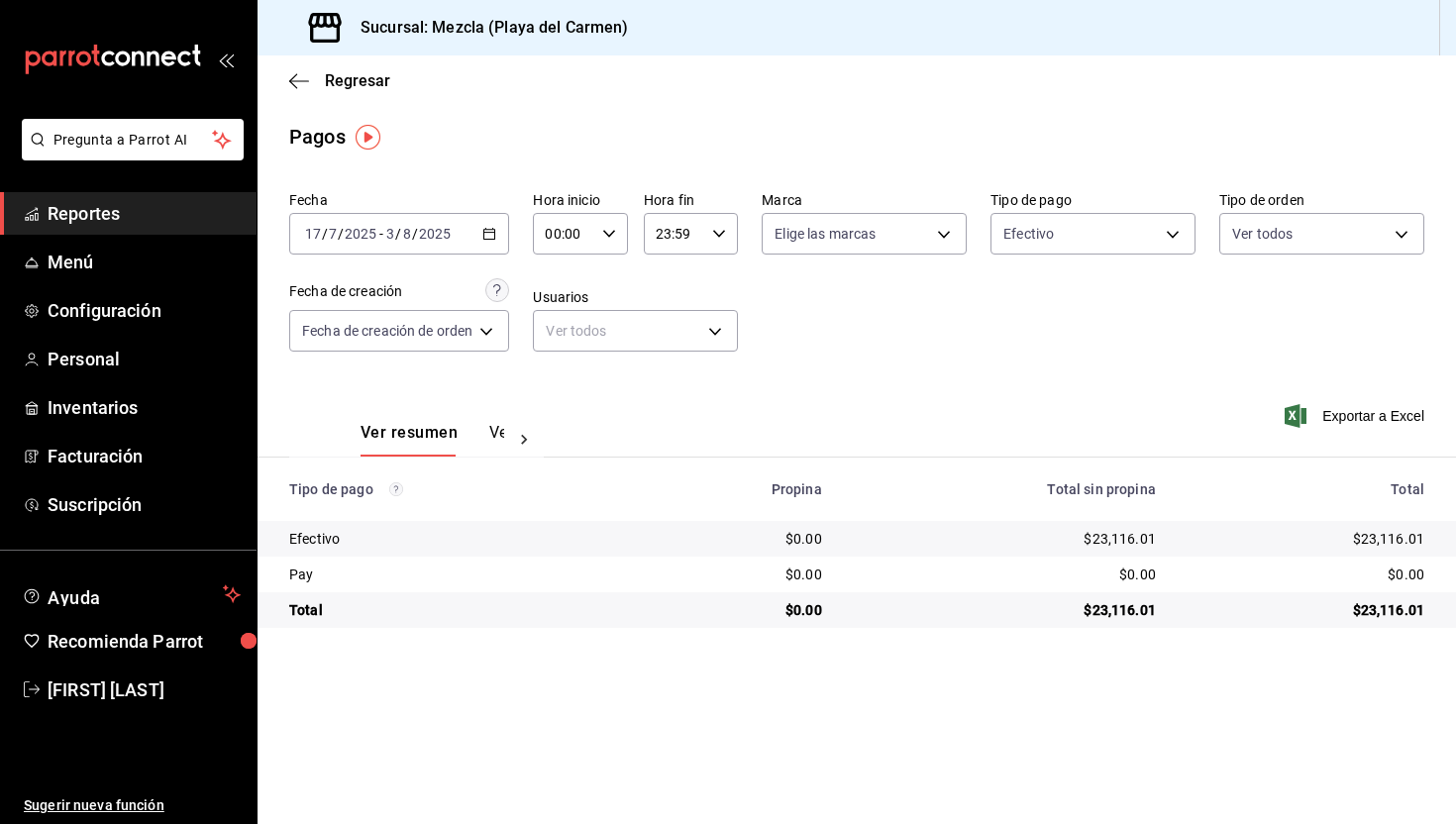 click at bounding box center [524, 440] 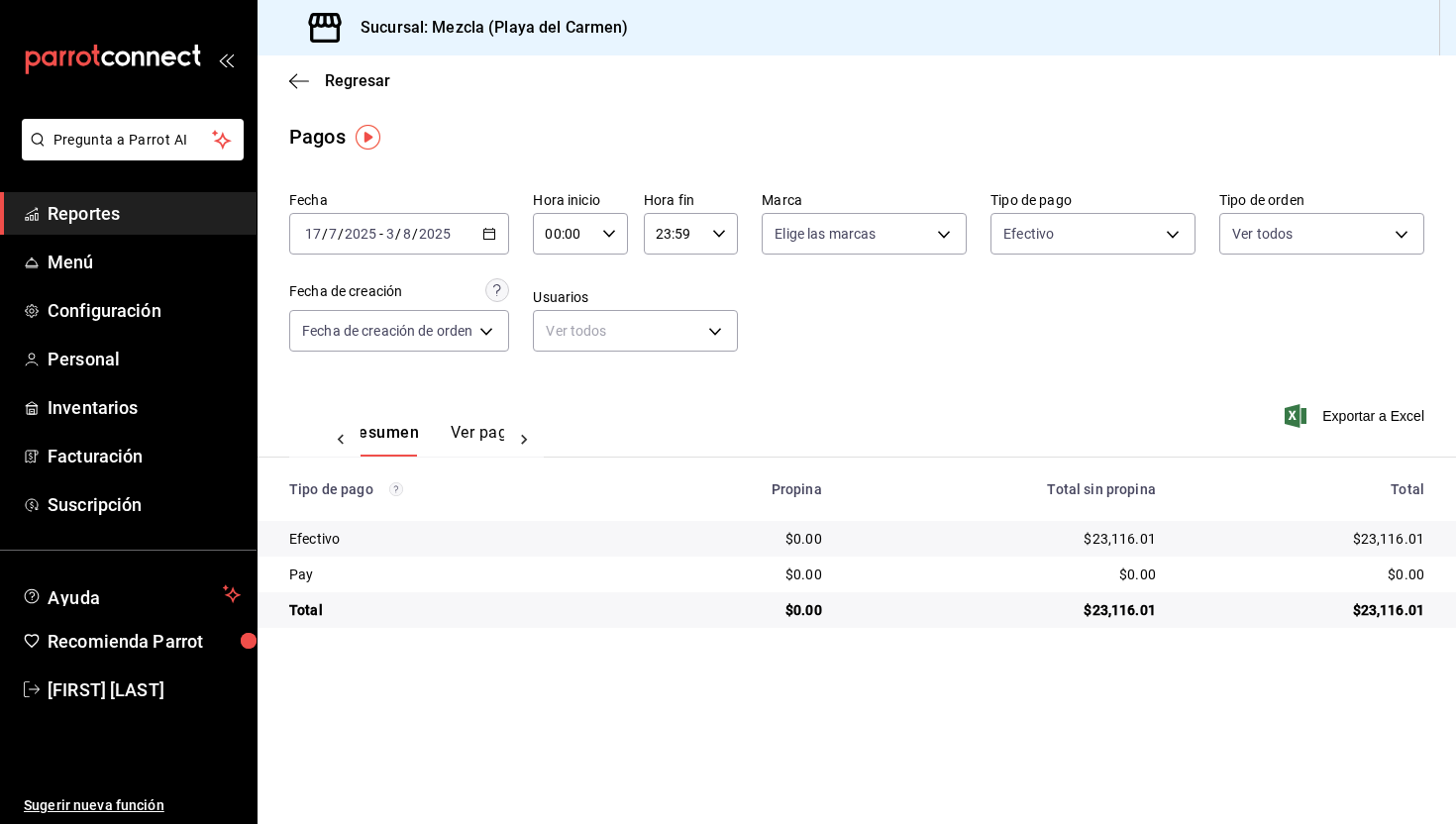 scroll, scrollTop: 0, scrollLeft: 58, axis: horizontal 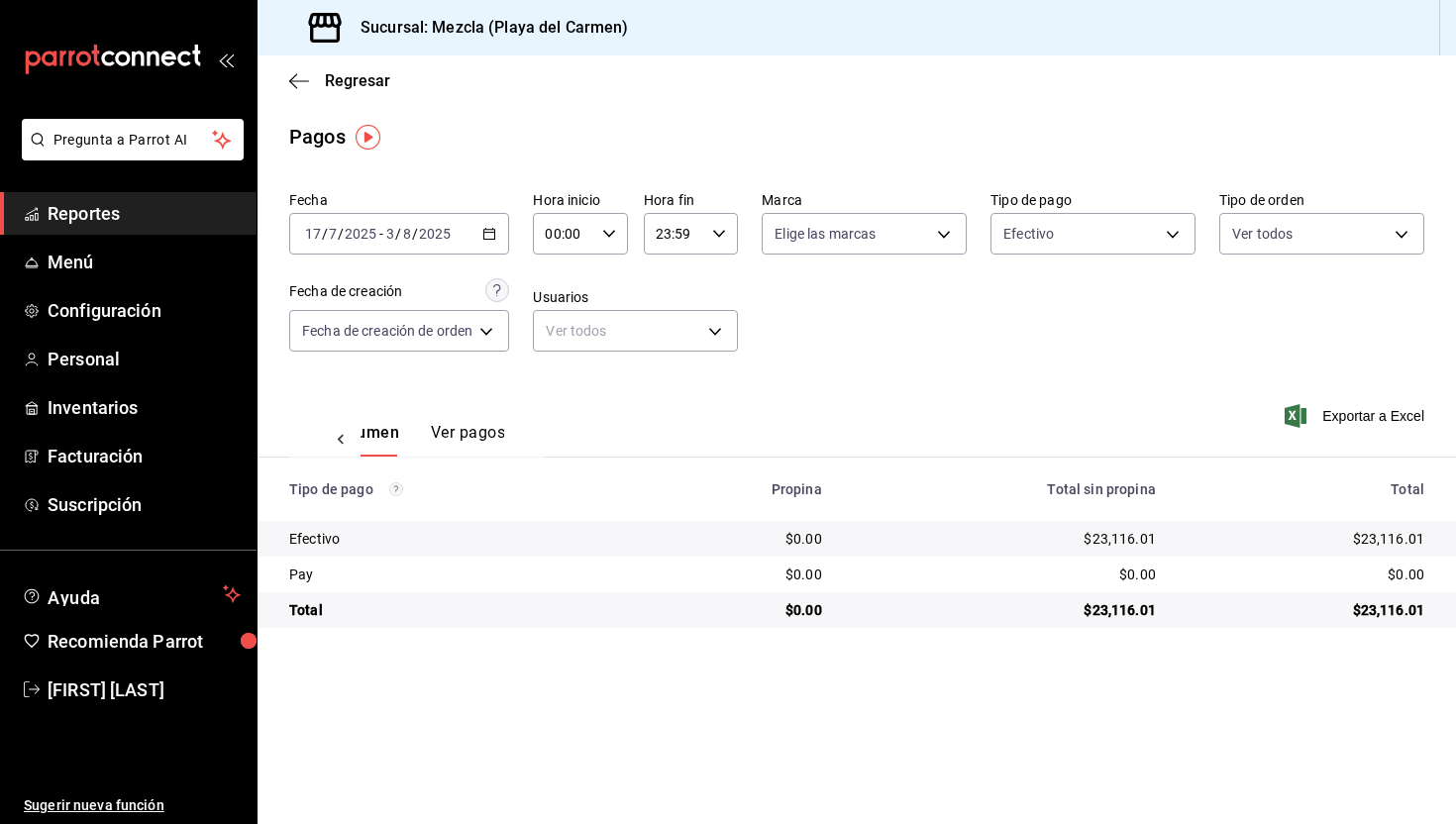 click on "Ver pagos" at bounding box center (468, 440) 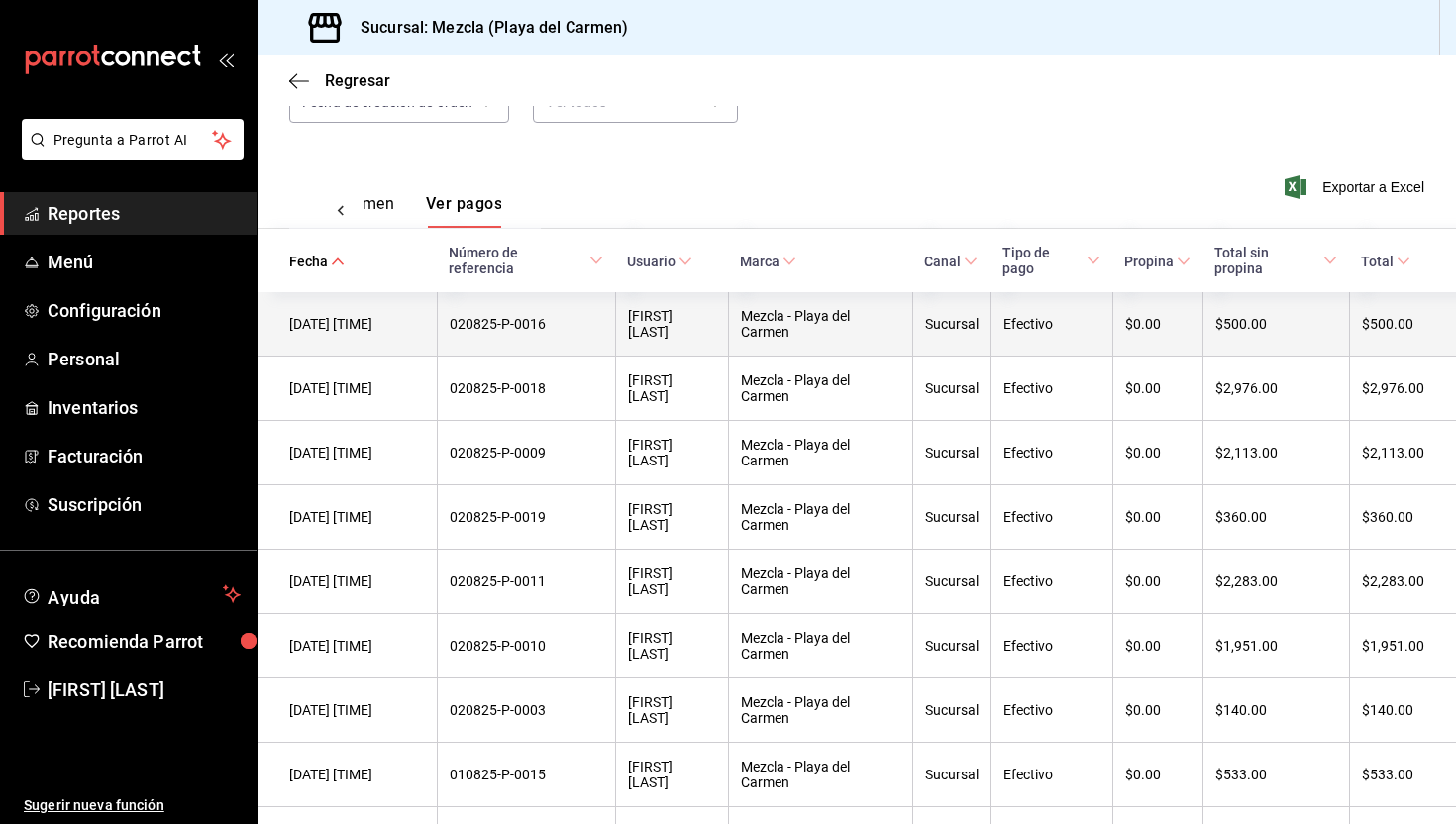 scroll, scrollTop: 25, scrollLeft: 0, axis: vertical 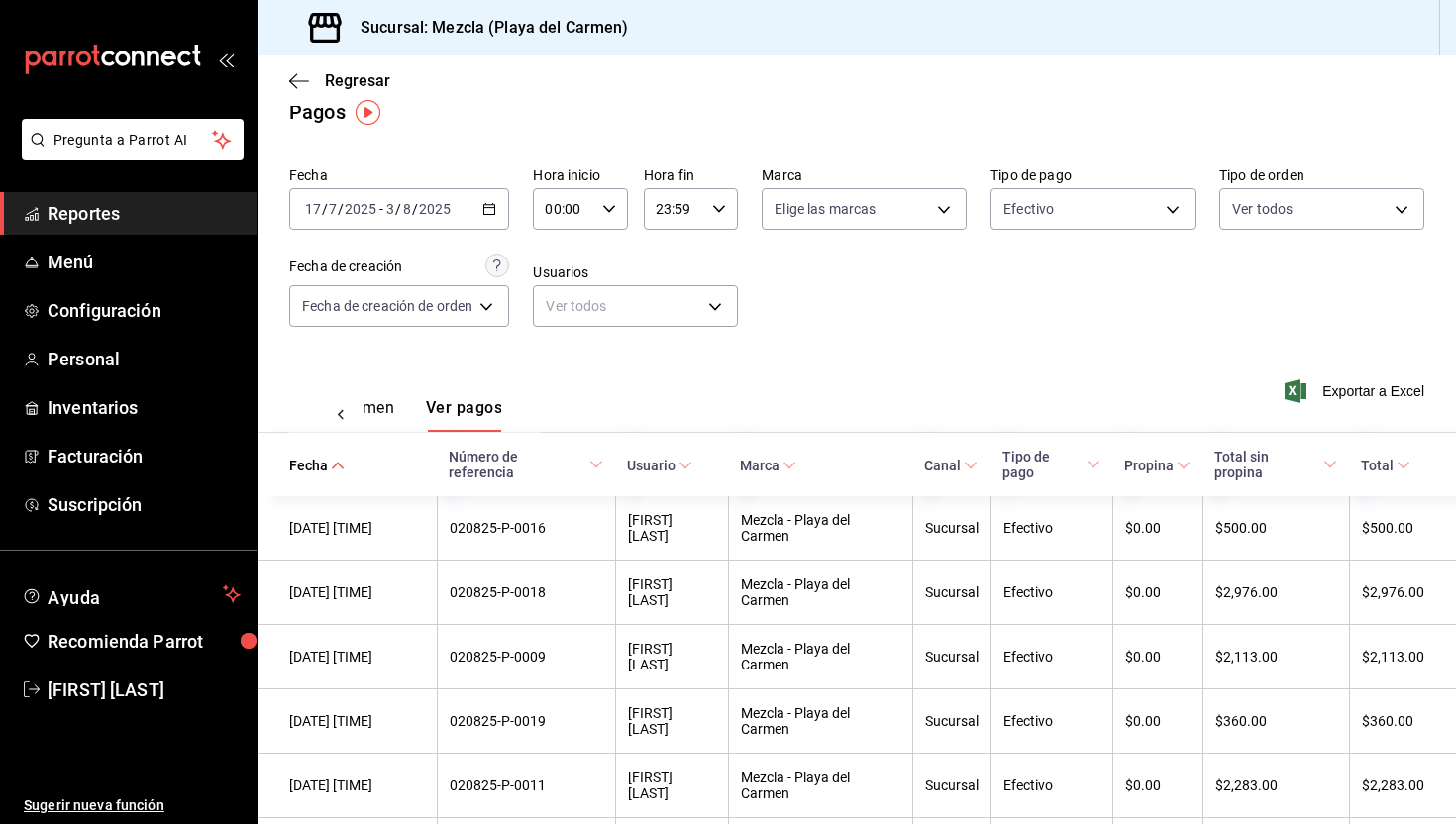 click on "[DATE] [DAY] / [MONTH] / [YEAR] - [DATE] [DAY] / [MONTH] / [YEAR]" at bounding box center [399, 209] 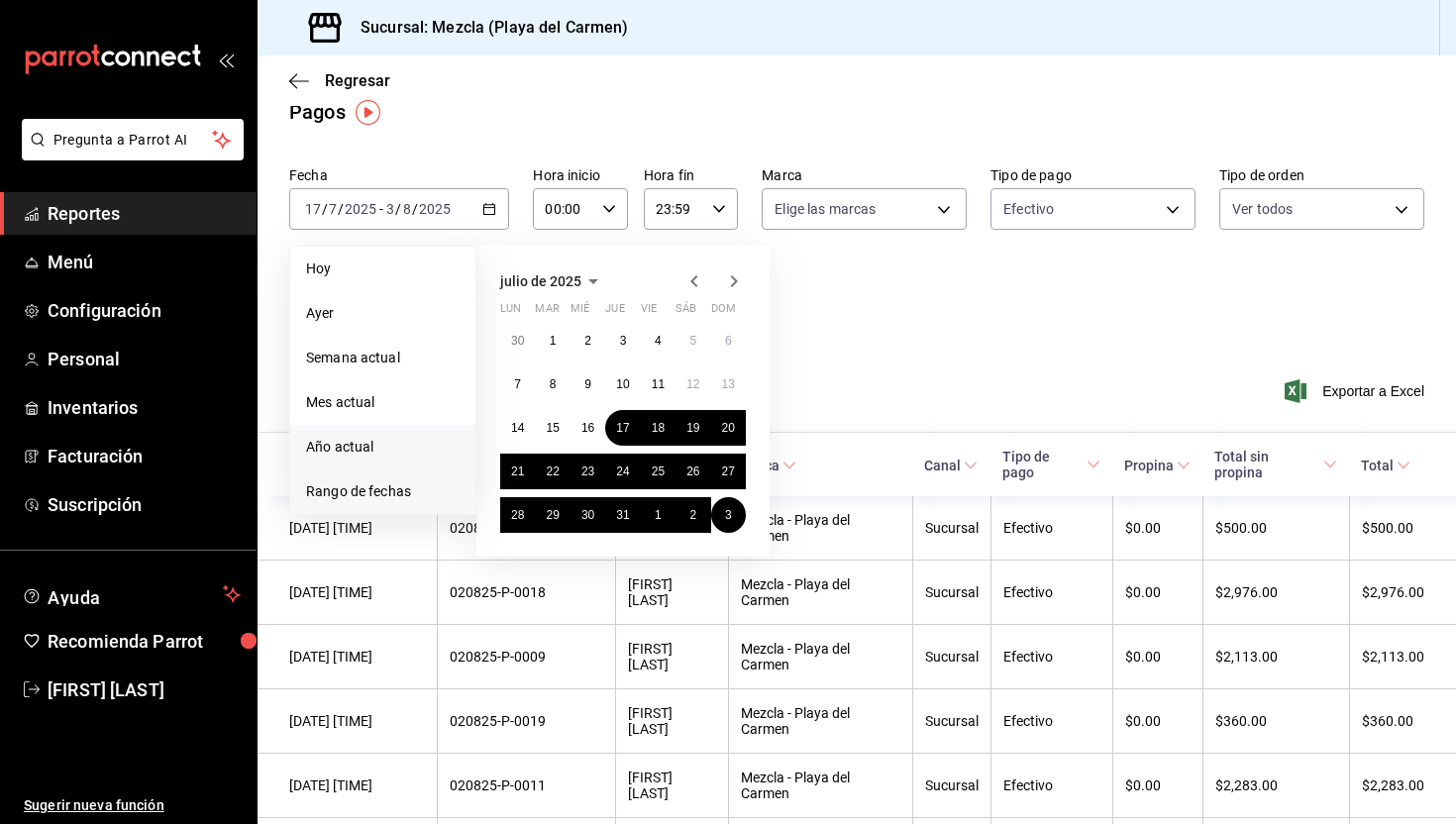 click on "Año actual" at bounding box center [382, 447] 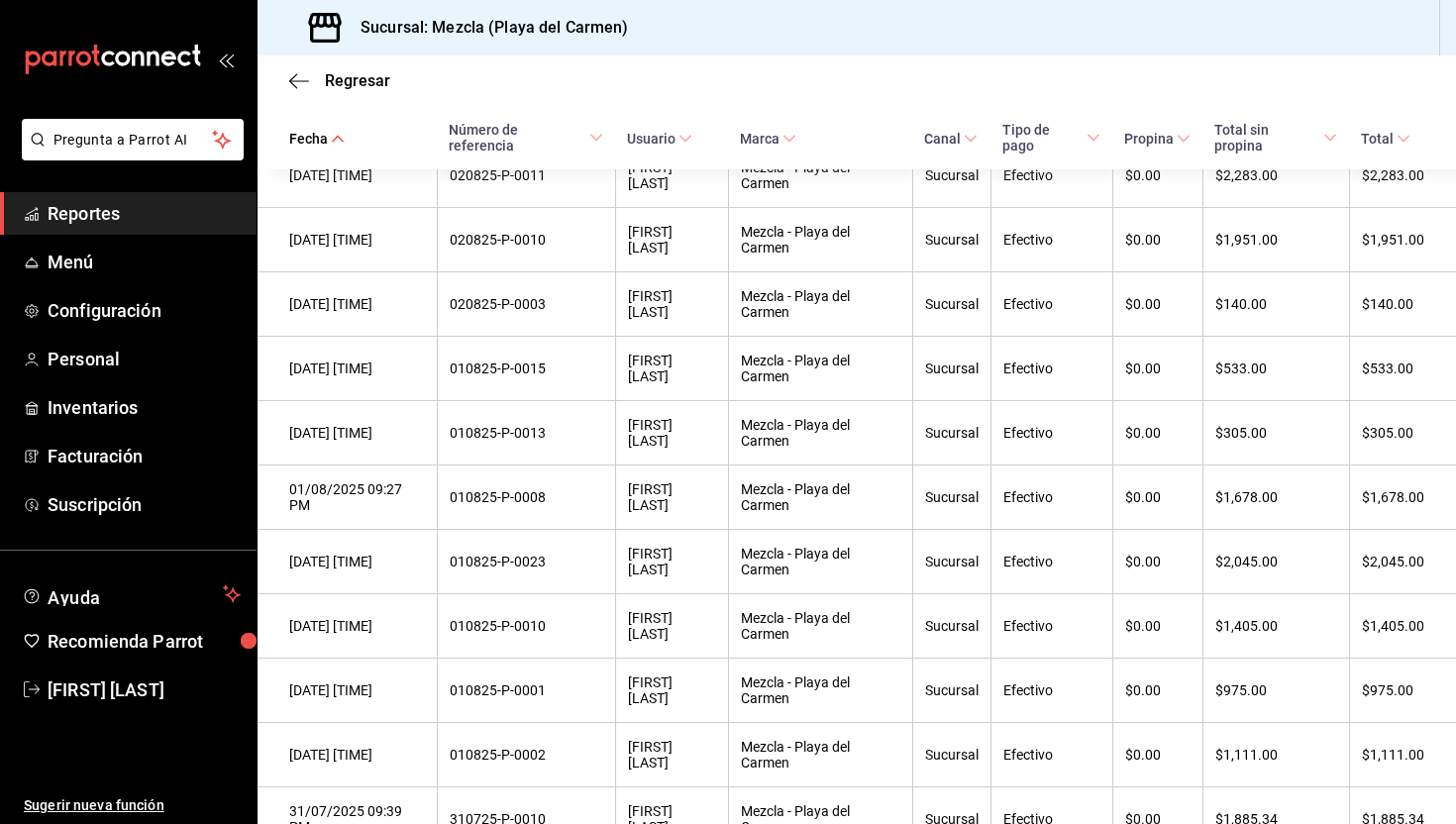 scroll, scrollTop: 646, scrollLeft: 0, axis: vertical 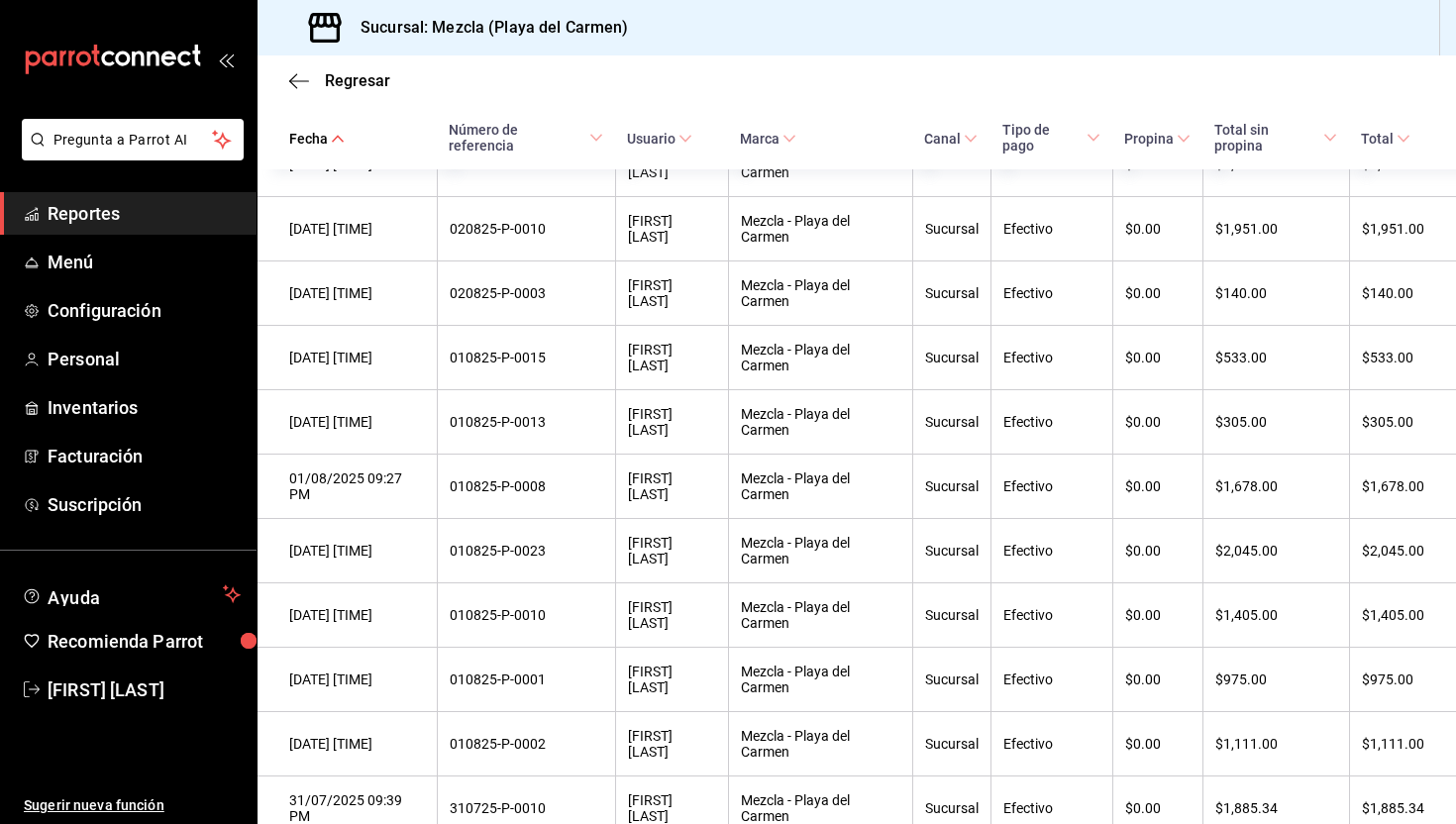 click on "Mezcla - Playa del Carmen" at bounding box center [820, 1001] 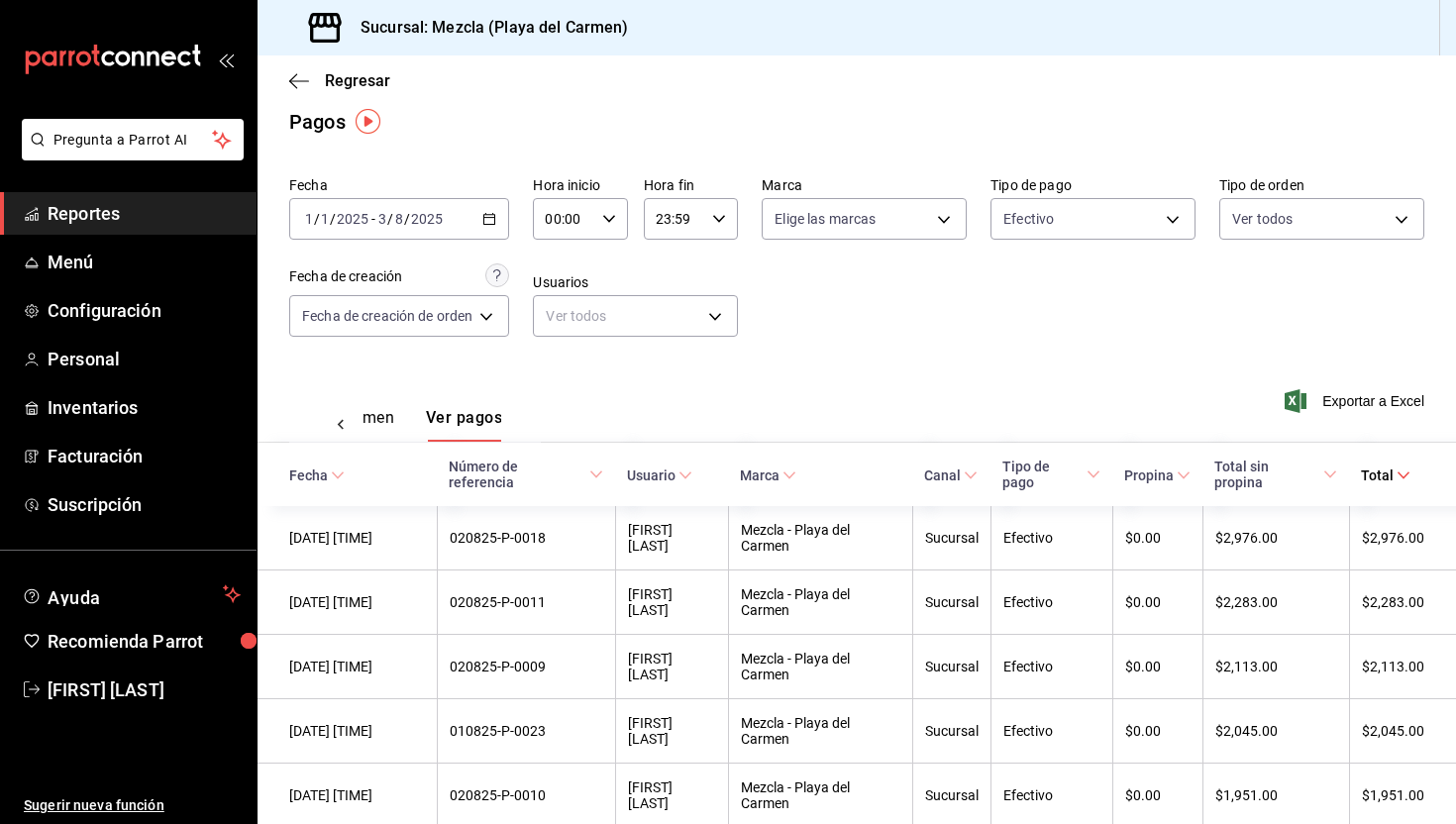 scroll, scrollTop: 16, scrollLeft: 0, axis: vertical 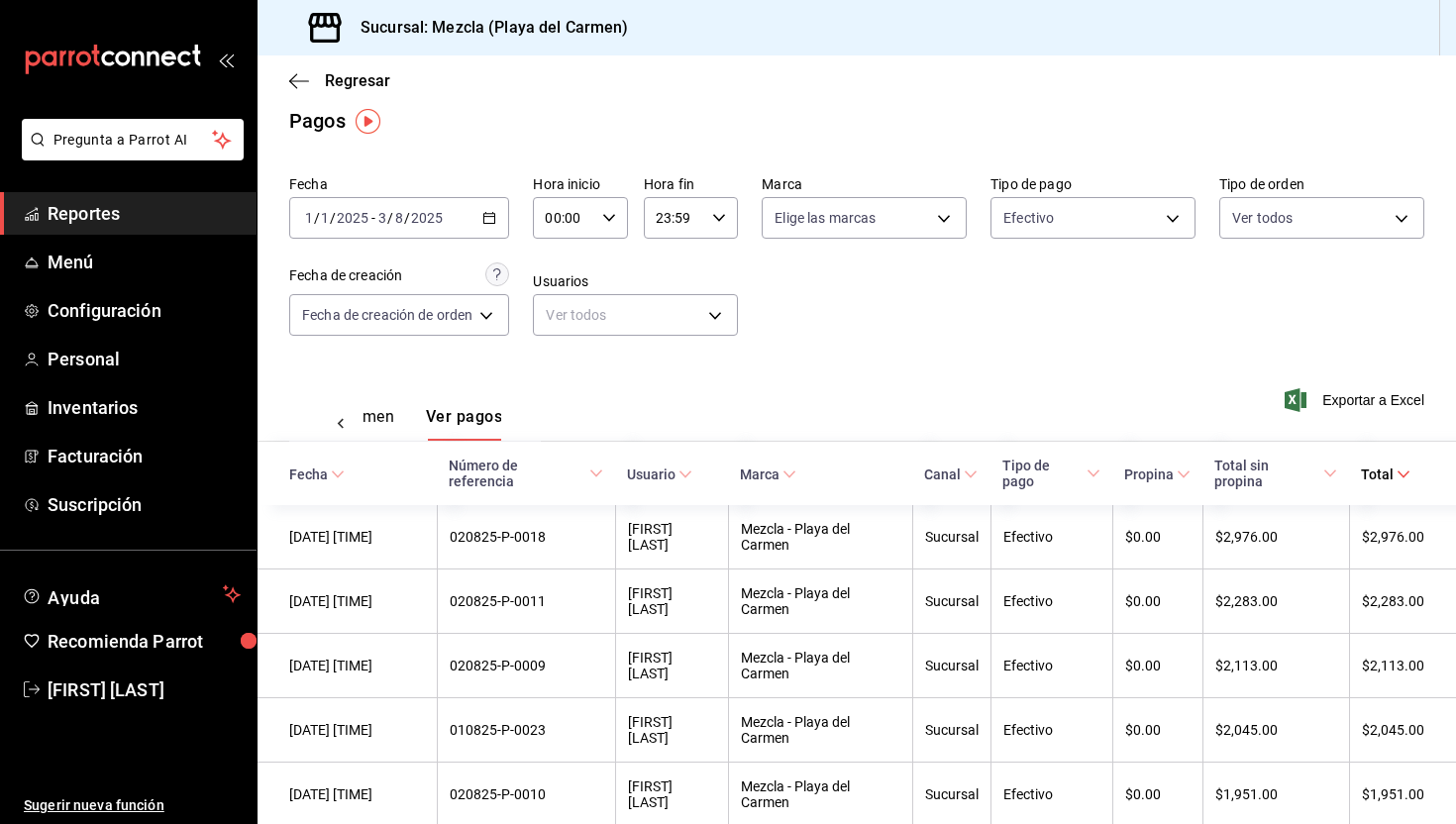 click on "Reportes" at bounding box center [144, 213] 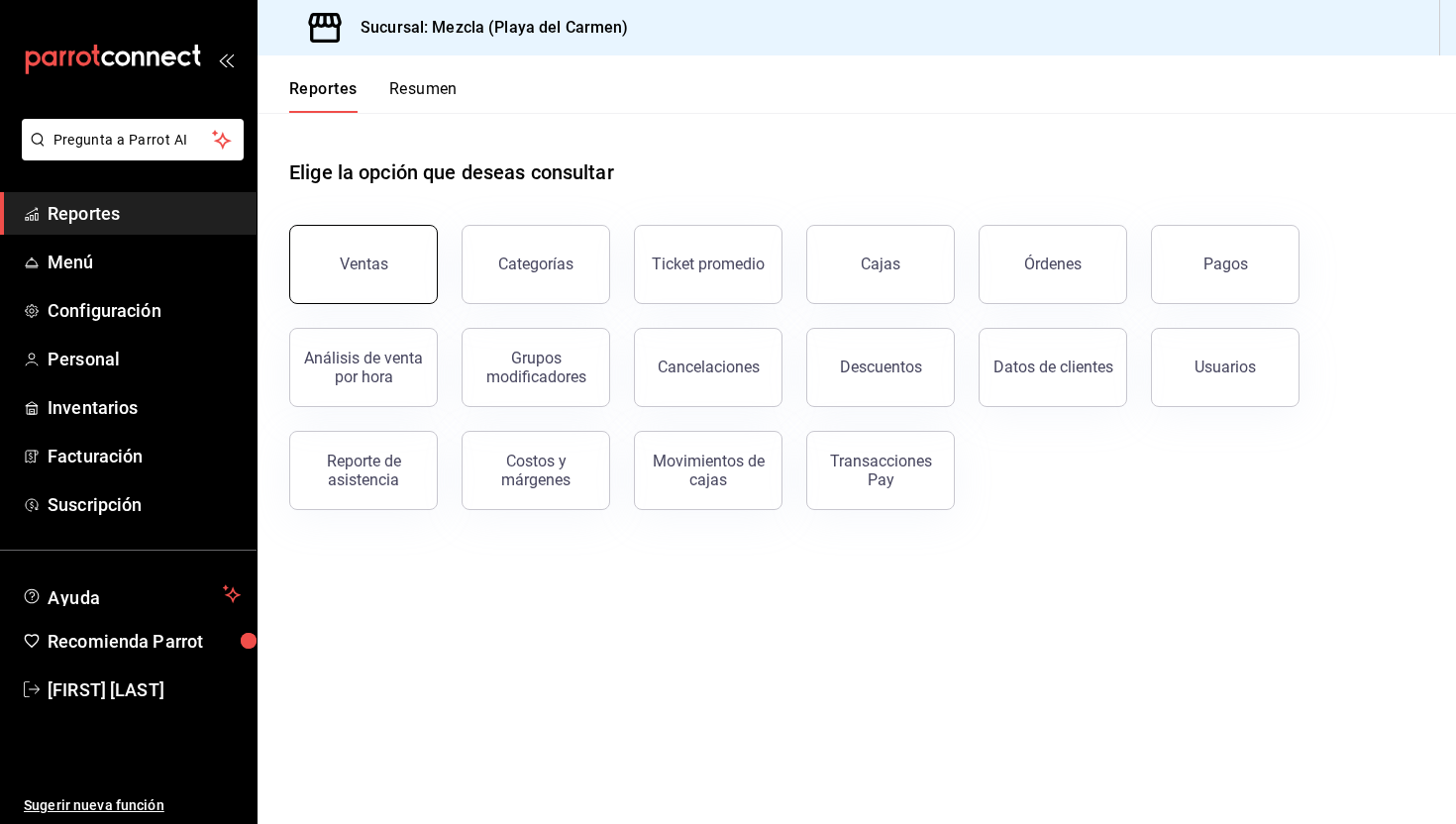 click on "Ventas" at bounding box center (364, 264) 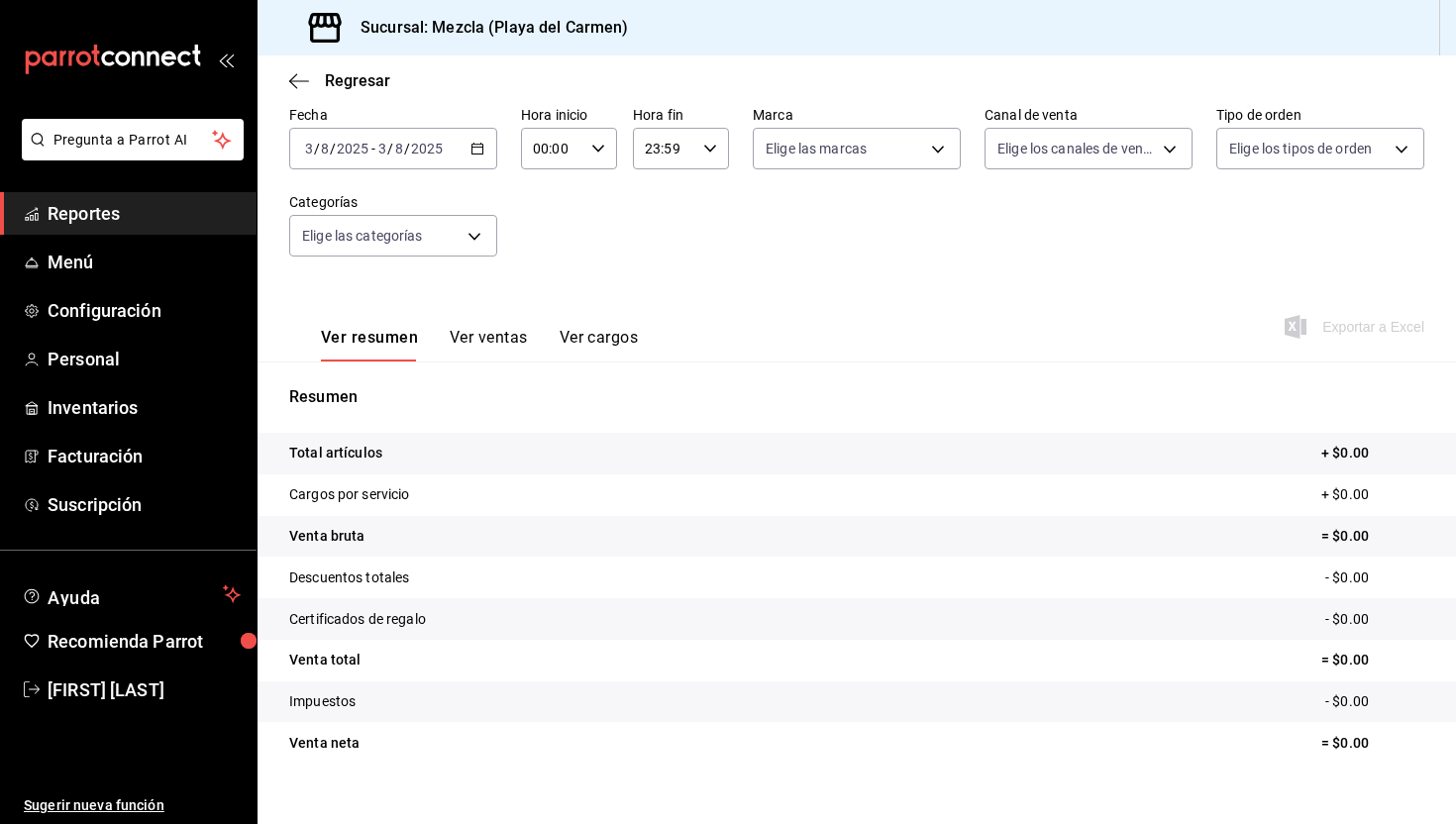 scroll, scrollTop: 91, scrollLeft: 0, axis: vertical 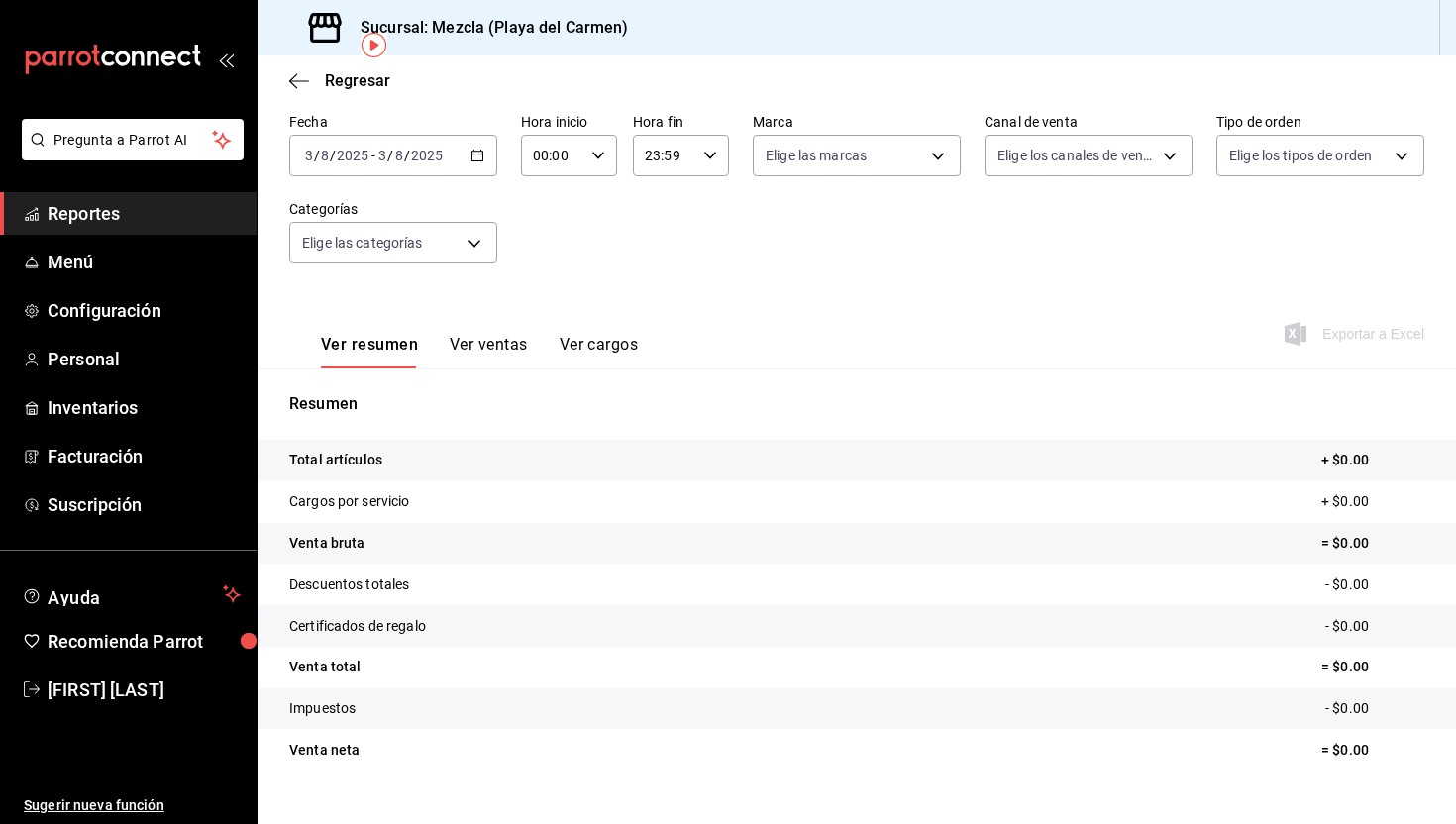 click on "Ver ventas" at bounding box center (488, 352) 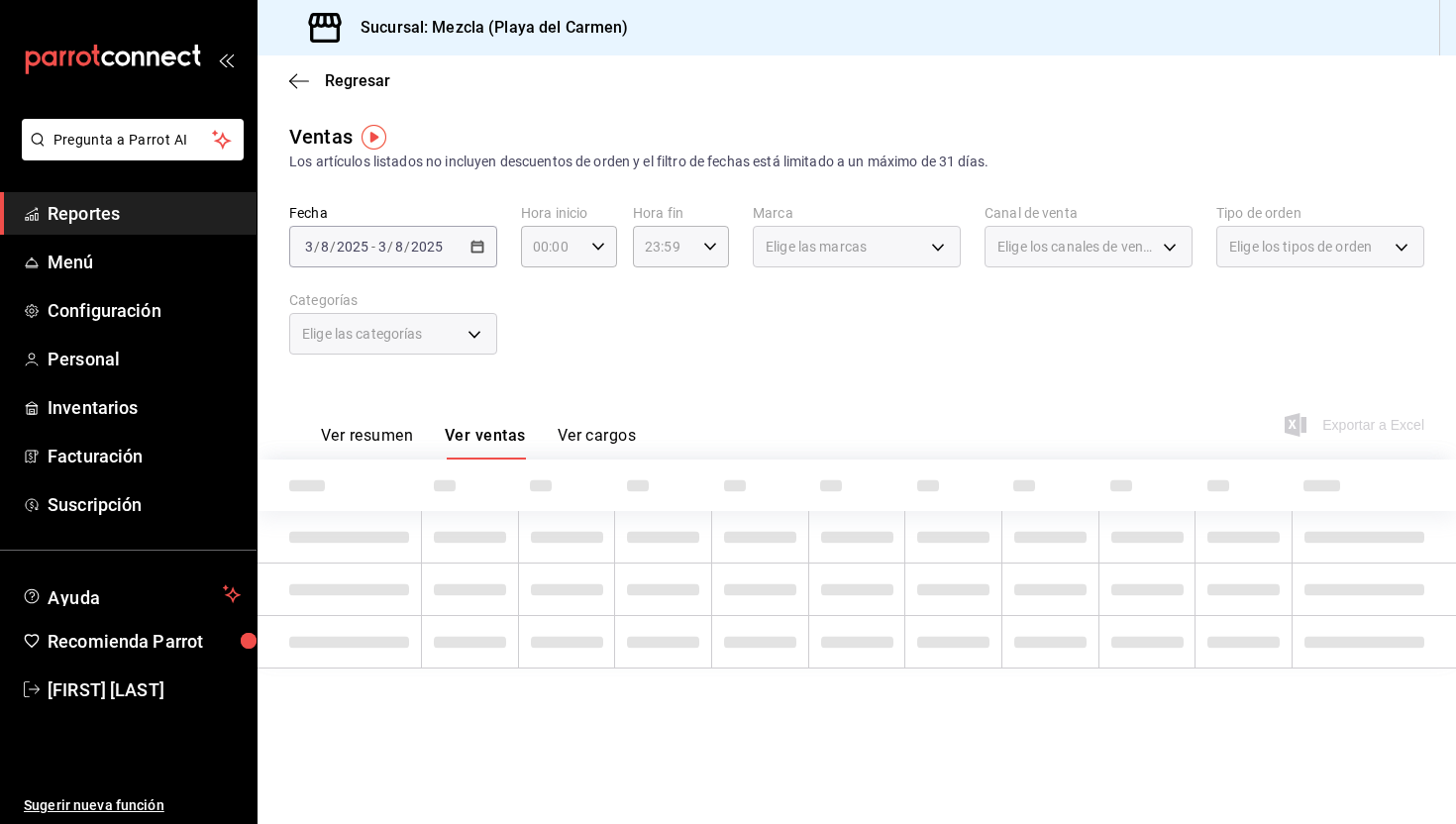 scroll, scrollTop: 0, scrollLeft: 0, axis: both 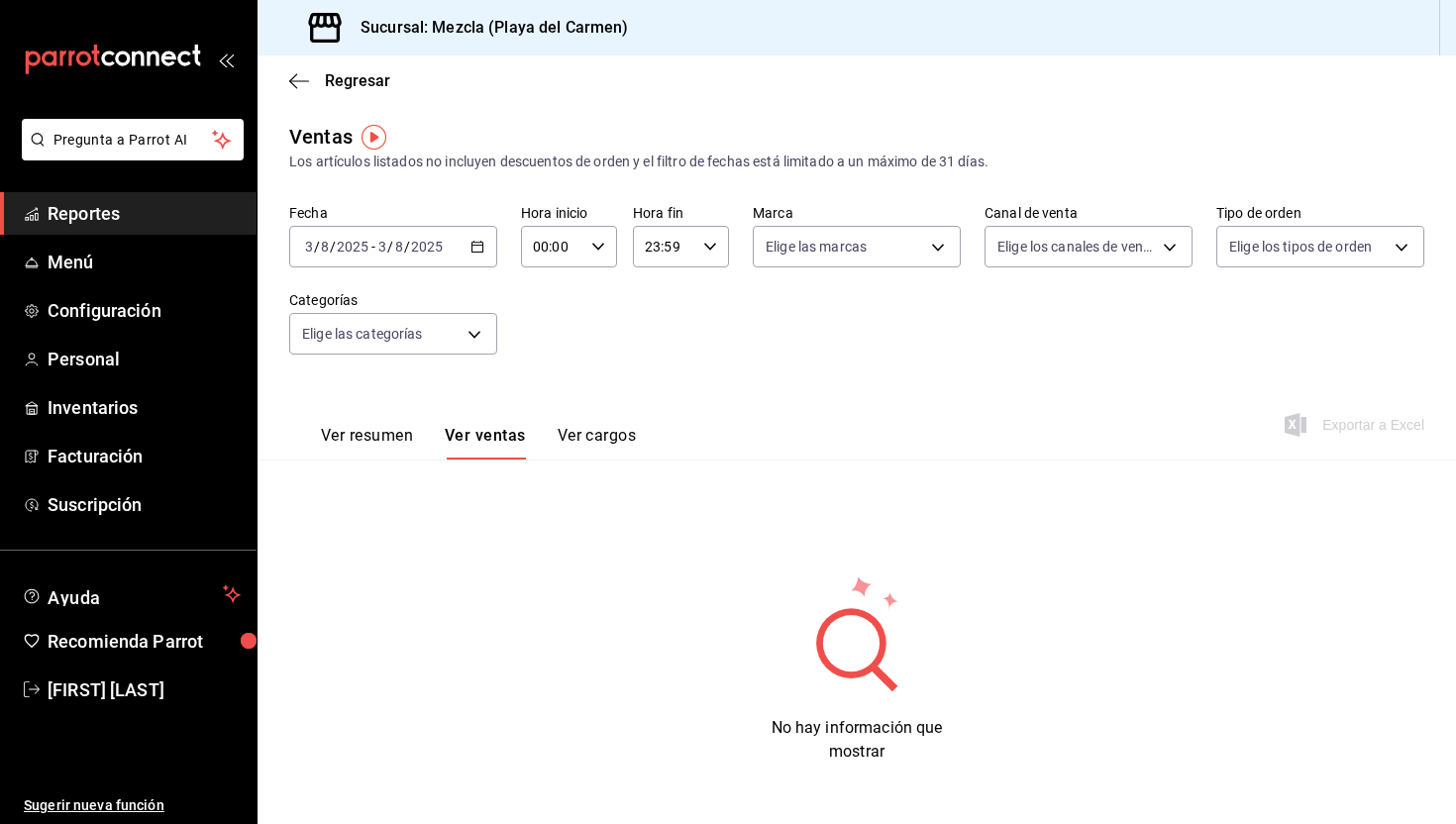 click on "2025-08-03 3 / 8 / 2025 - 2025-08-03 3 / 8 / 2025" at bounding box center (393, 247) 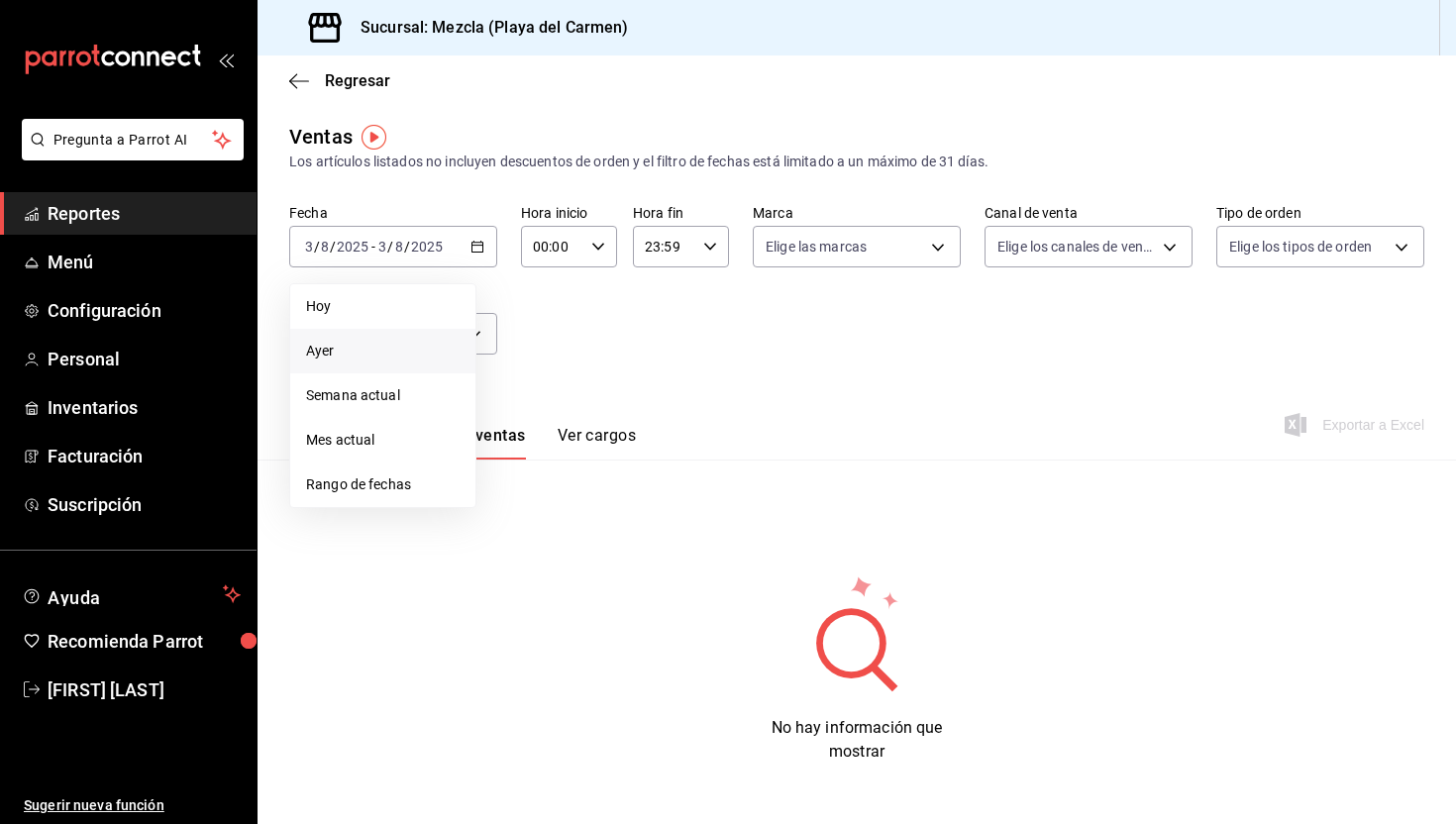 click on "Ayer" at bounding box center (382, 351) 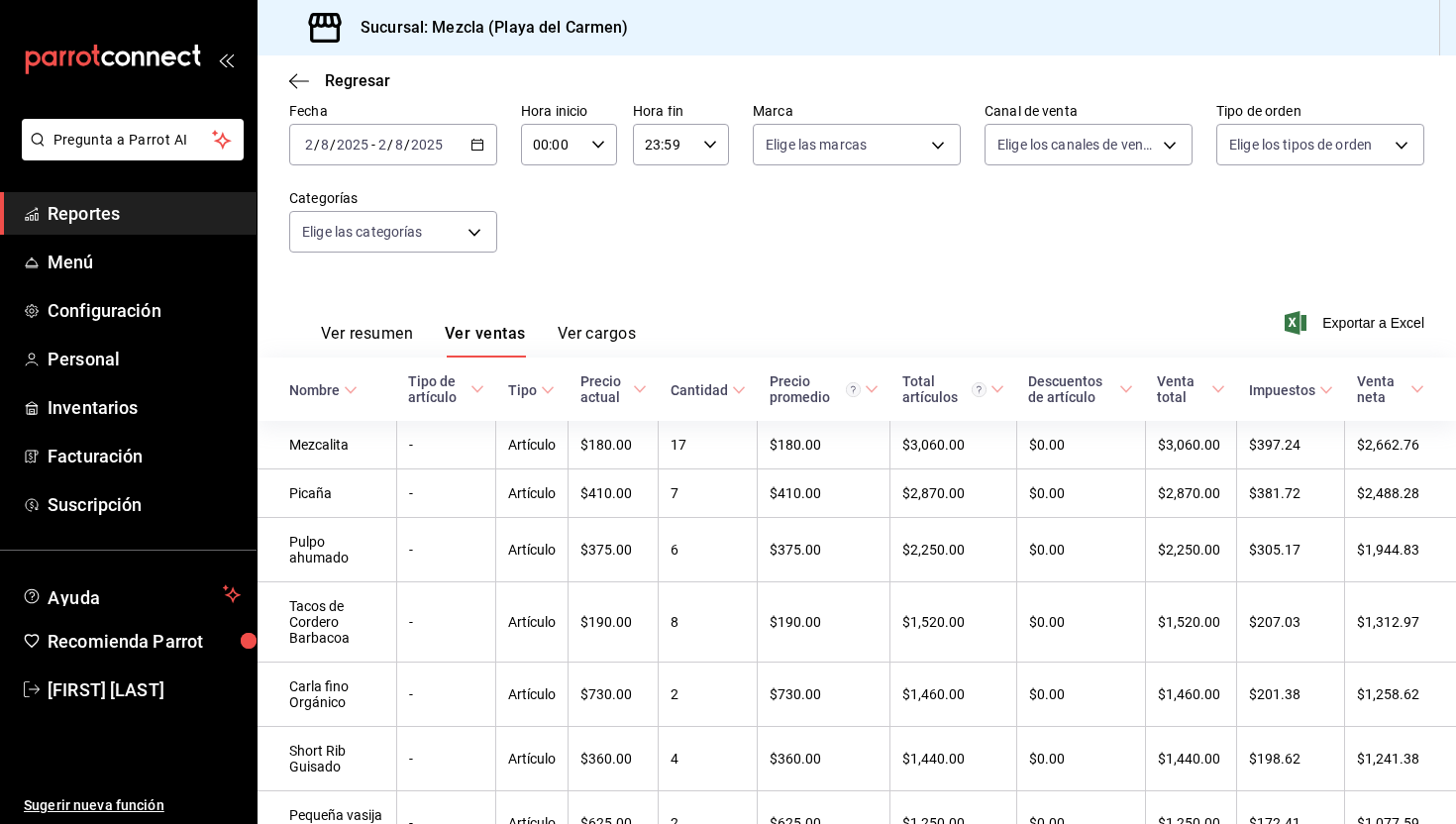 scroll, scrollTop: 0, scrollLeft: 0, axis: both 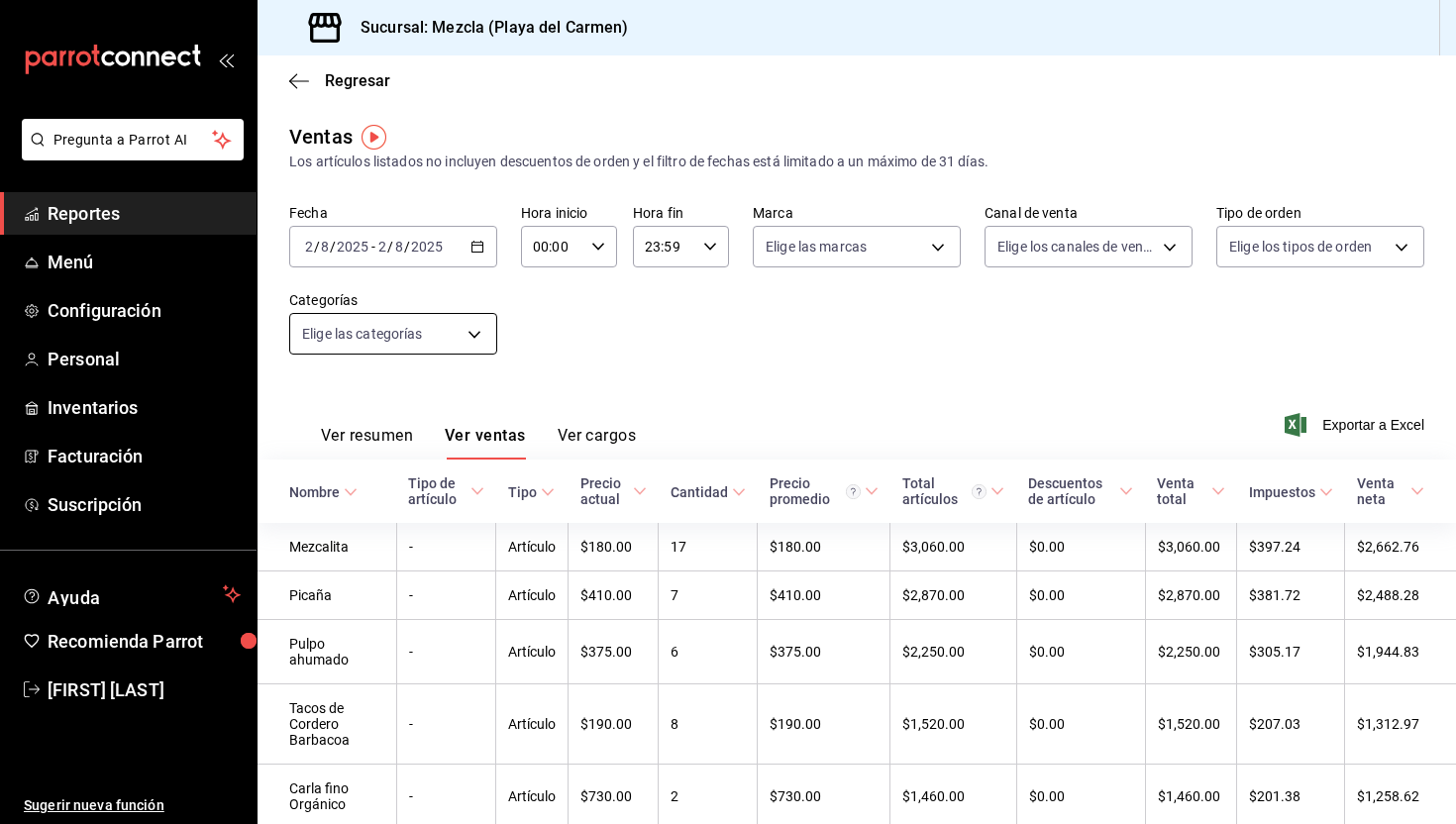 click on "Pregunta a Parrot AI Reportes   Menú   Configuración   Personal   Inventarios   Facturación   Suscripción   Ayuda Recomienda Parrot   [FIRST] [LAST]   Sugerir nueva función   Sucursal: Mezcla ([CITY]) Regresar Ventas Los artículos listados no incluyen descuentos de orden y el filtro de fechas está limitado a un máximo de 31 días. Fecha [DATE] [DAY] / [MONTH] / [YEAR] - [DATE] [DAY] / [MONTH] / [YEAR] Hora inicio 00:00 Hora inicio Hora fin 23:59 Hora fin Marca Elige las marcas Canal de venta Elige los canales de venta Tipo de orden Elige los tipos de orden Categorías Elige las categorías Ver resumen Ver ventas Ver cargos Exportar a Excel Nombre Tipo de artículo Tipo Precio actual Cantidad Precio promedio   Total artículos   Descuentos de artículo Venta total Impuestos Venta neta Mezcalita - Artículo $[PRICE] [QUANTITY] $[PRICE] $[PRICE] $0.00 $[PRICE] $[PRICE] $[PRICE] Picaña - Artículo $[PRICE] [QUANTITY] $[PRICE] $[PRICE] $0.00 $[PRICE] $[PRICE] $[PRICE] Pulpo ahumado - Artículo $[PRICE] [QUANTITY] $[PRICE] $[PRICE] $0.00 - [QUANTITY]" at bounding box center [728, 412] 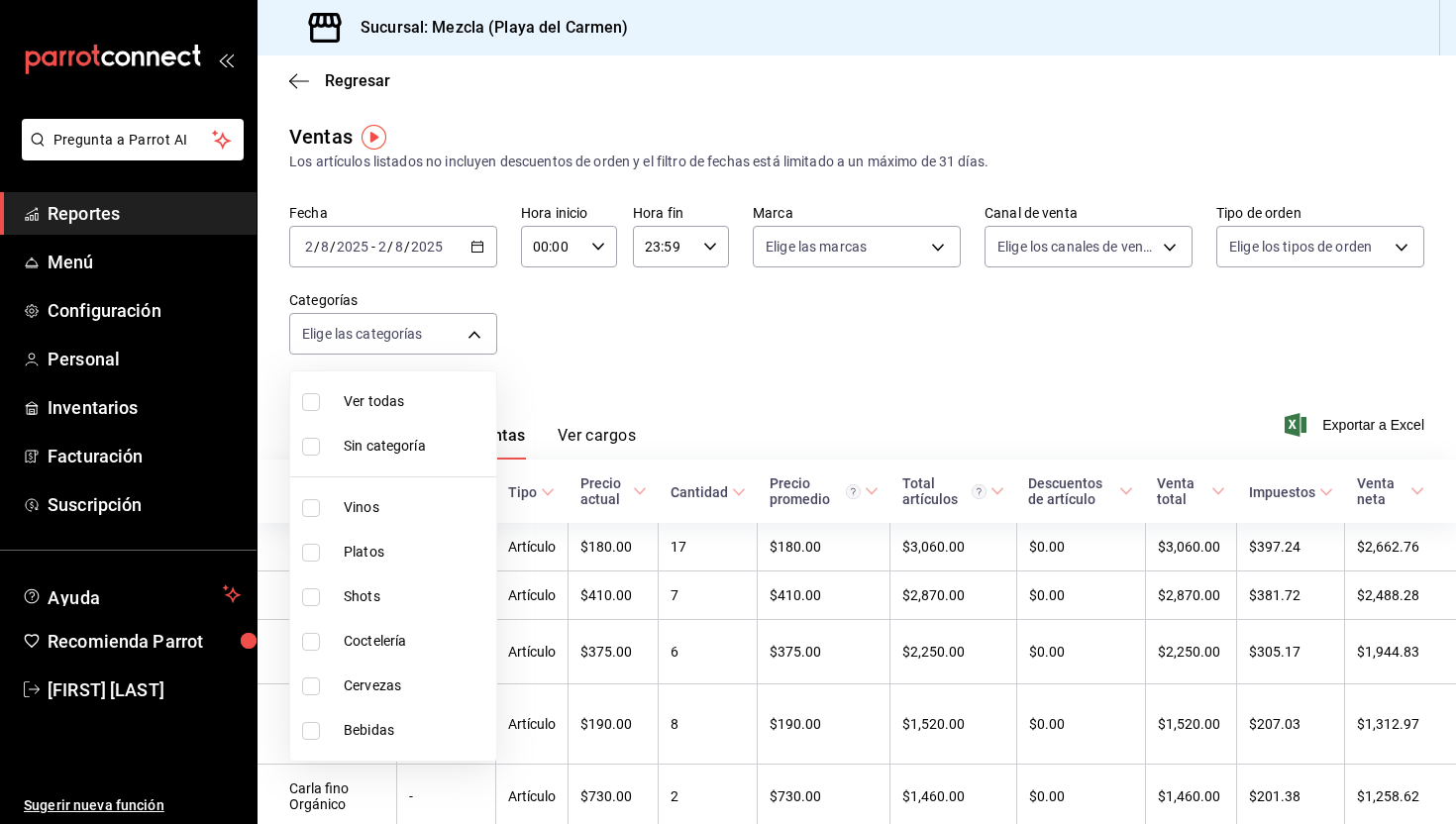 click at bounding box center [728, 412] 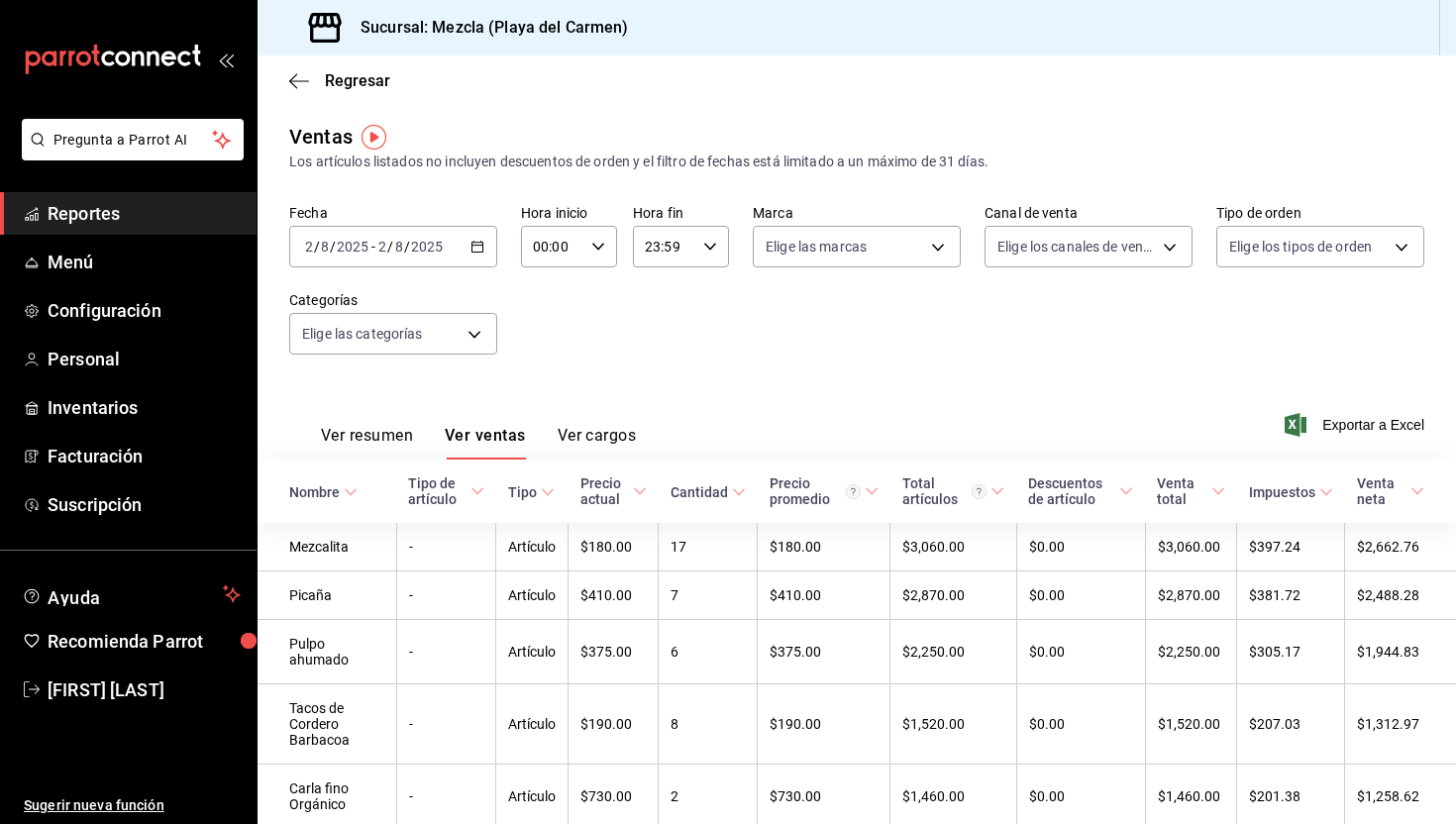click on "Reportes" at bounding box center [144, 213] 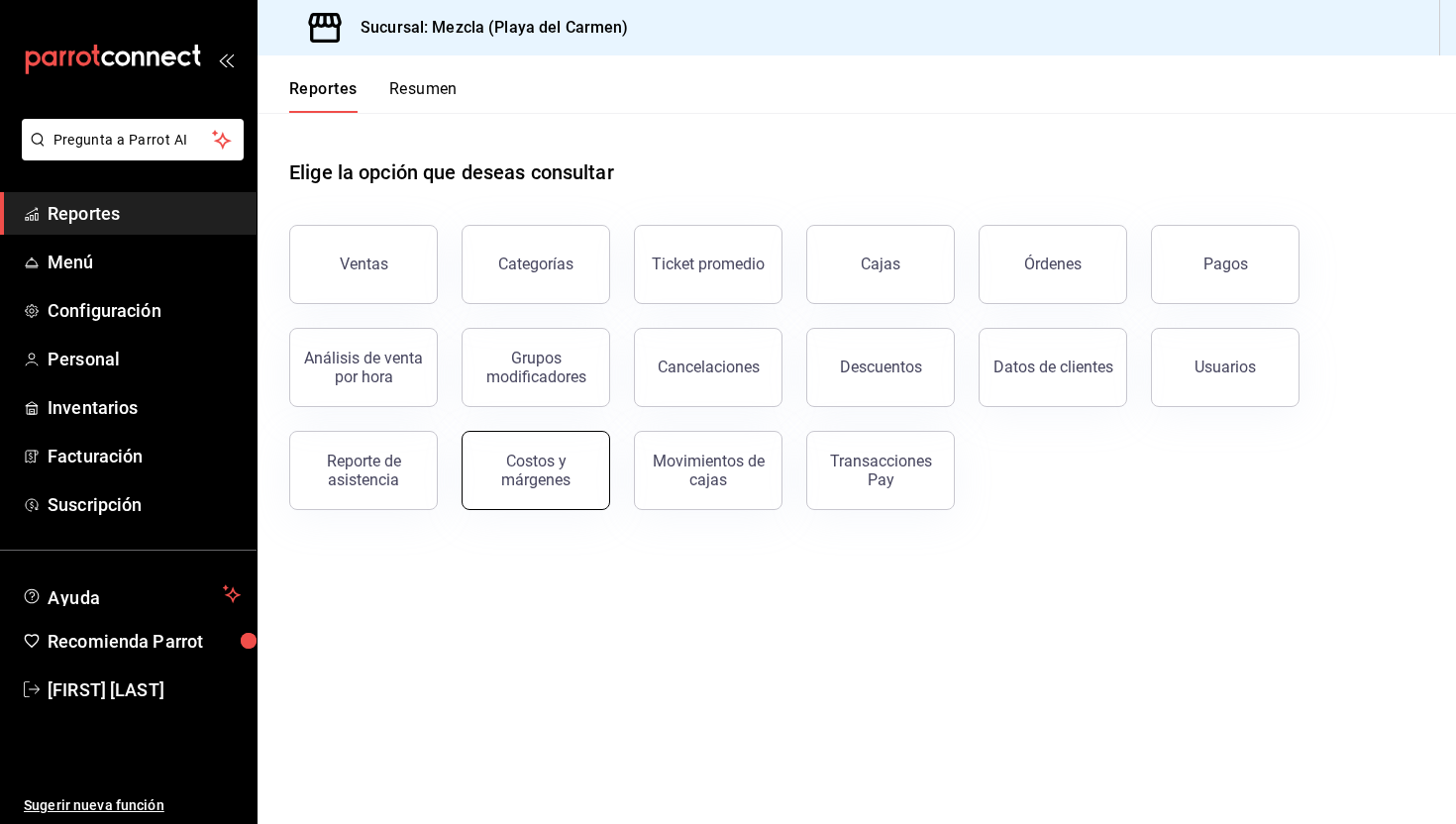 click on "Costos y márgenes" at bounding box center (536, 470) 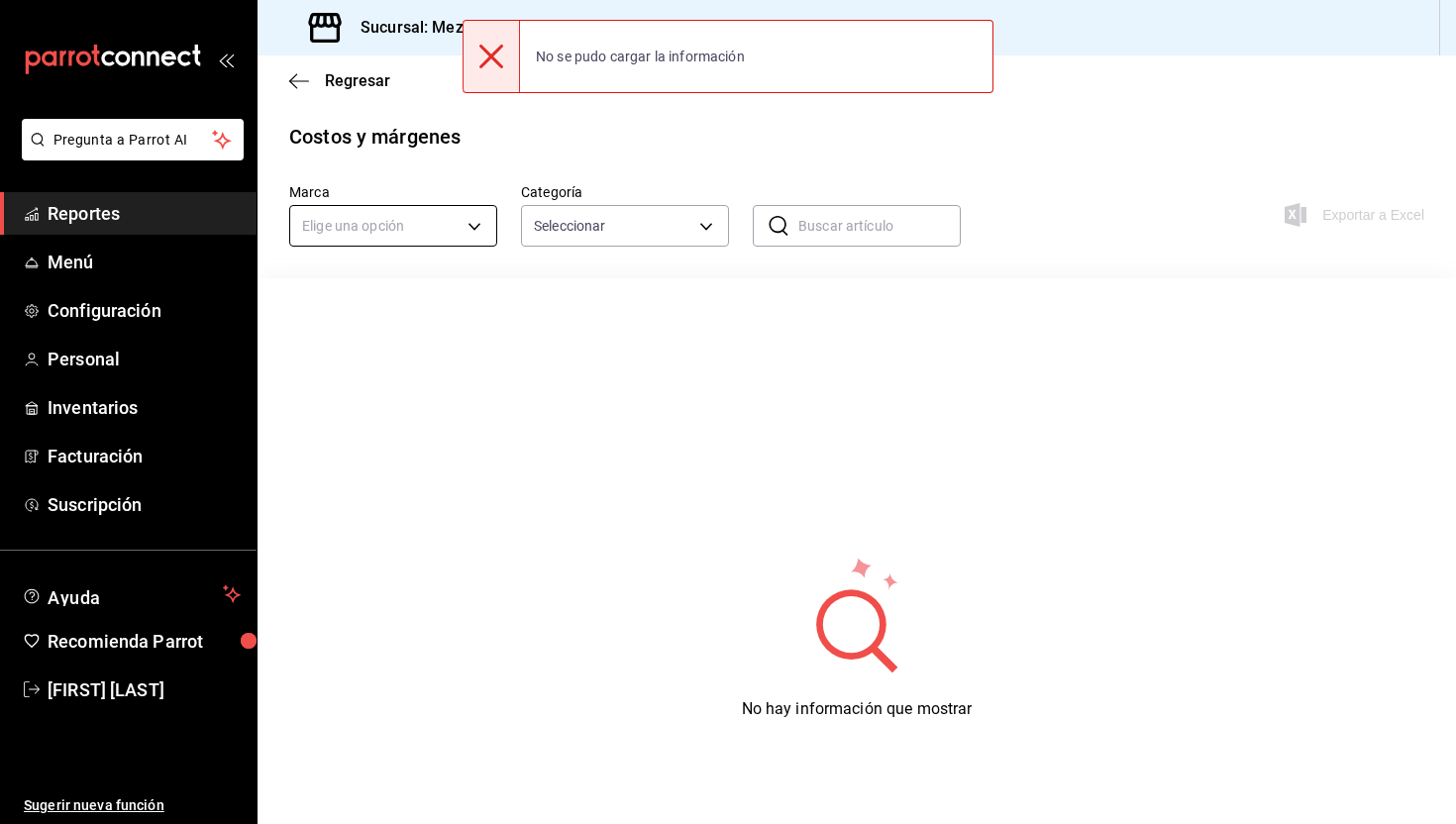 click on "Pregunta a Parrot AI Reportes   Menú   Configuración   Personal   Inventarios   Facturación   Suscripción   Ayuda Recomienda Parrot   [FIRST] [LAST]   Sugerir nueva función   Sucursal: Mezcla (Playa del Carmen) Regresar Costos y márgenes Marca Elige una opción Categoría Seleccionar ​ ​ Exportar a Excel No hay información que mostrar No se pudo cargar la información Pregunta a Parrot AI Reportes   Menú   Configuración   Personal   Inventarios   Facturación   Suscripción   Ayuda Recomienda Parrot   [FIRST] [LAST]   Sugerir nueva función   GANA 1 MES GRATIS EN TU SUSCRIPCIÓN AQUÍ ¿Recuerdas cómo empezó tu restaurante?
Hoy puedes ayudar a un colega a tener el mismo cambio que tú viviste.
Recomienda Parrot directamente desde tu Portal Administrador.
Es fácil y rápido.
🎁 Por cada restaurante que se una, ganas 1 mes gratis. Visitar centro de ayuda ([PHONE]) soporte@parrotsoftware.io Visitar centro de ayuda ([PHONE]) soporte@parrotsoftware.io" at bounding box center [728, 412] 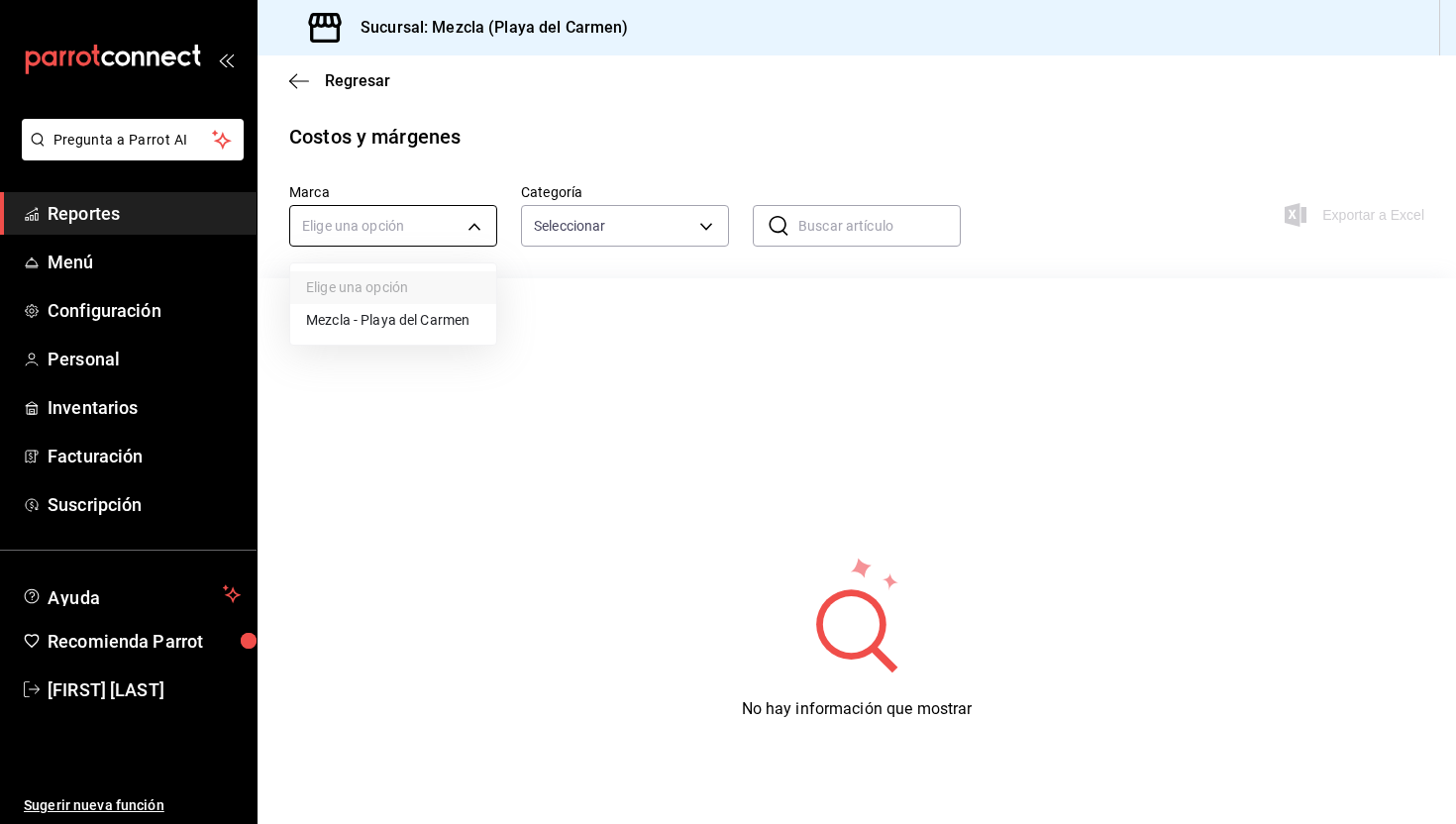 click at bounding box center [728, 412] 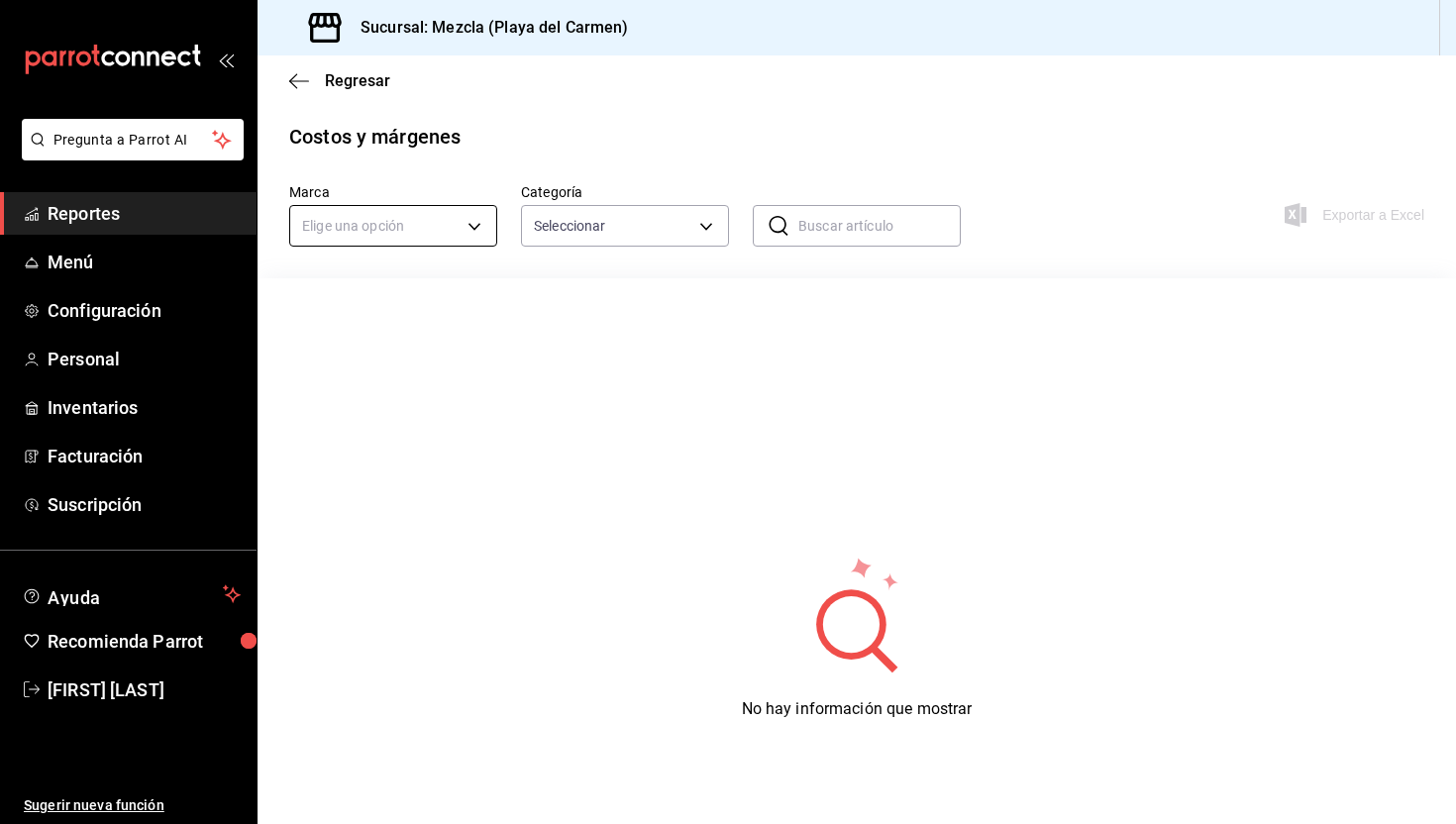 click on "Pregunta a Parrot AI Reportes   Menú   Configuración   Personal   Inventarios   Facturación   Suscripción   Ayuda Recomienda Parrot   [FIRST] [LAST]   Sugerir nueva función   Sucursal: Mezcla ([CITY]) Regresar Costos y márgenes Marca Elige una opción Categoría Seleccionar ​ ​ Exportar a Excel No hay información que mostrar Pregunta a Parrot AI Reportes   Menú   Configuración   Personal   Inventarios   Facturación   Suscripción   Ayuda Recomienda Parrot   [FIRST] [LAST]   Sugerir nueva función   GANA 1 MES GRATIS EN TU SUSCRIPCIÓN AQUÍ ¿Recuerdas cómo empezó tu restaurante?
Hoy puedes ayudar a un colega a tener el mismo cambio que tú viviste.
Recomienda Parrot directamente desde tu Portal Administrador.
Es fácil y rápido.
🎁 Por cada restaurante que se una, ganas 1 mes gratis. Visitar centro de ayuda ([PHONE]) [EMAIL] Visitar centro de ayuda ([PHONE]) [EMAIL]" at bounding box center (728, 412) 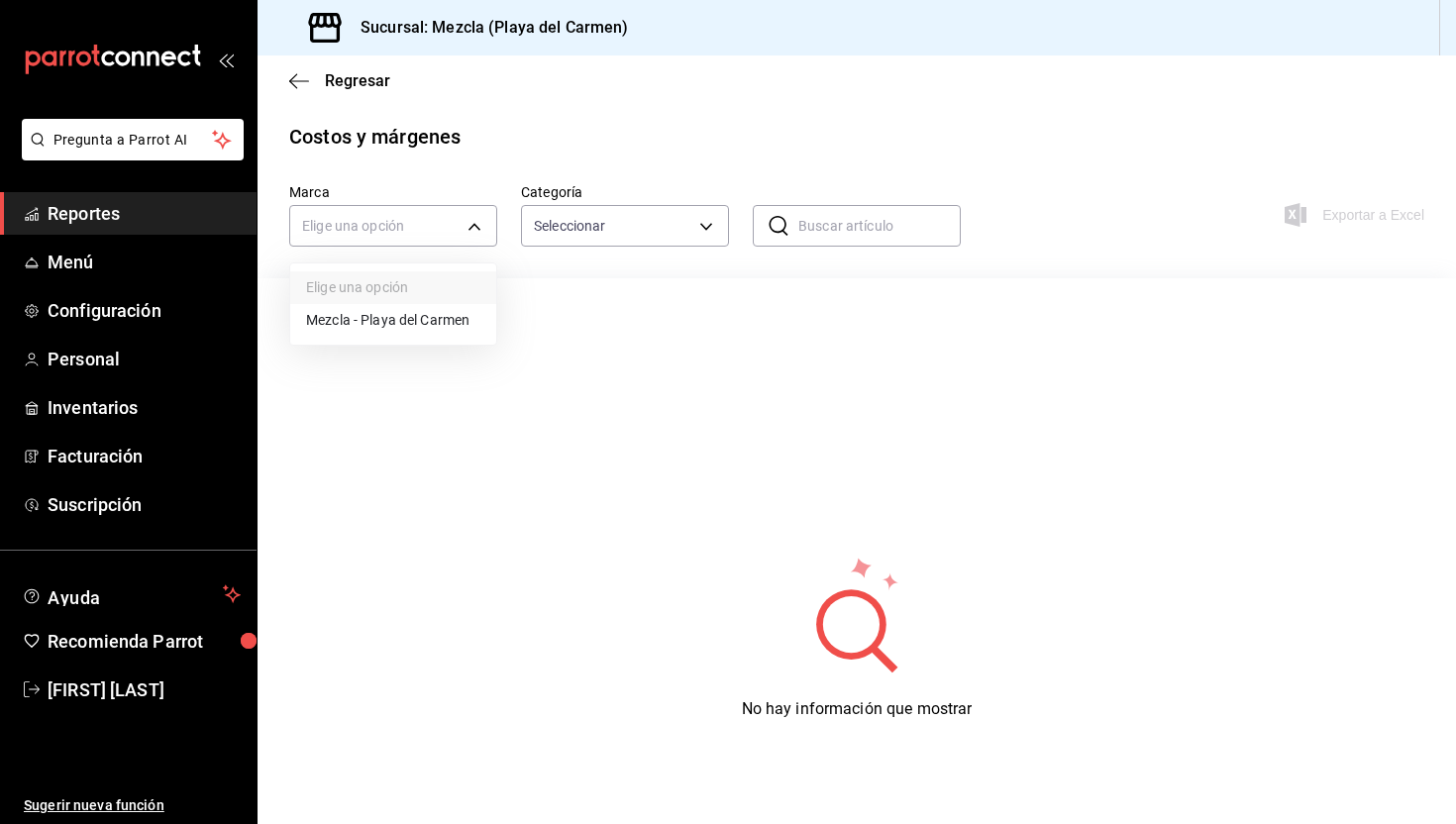 click on "Mezcla - Playa del Carmen" at bounding box center [393, 320] 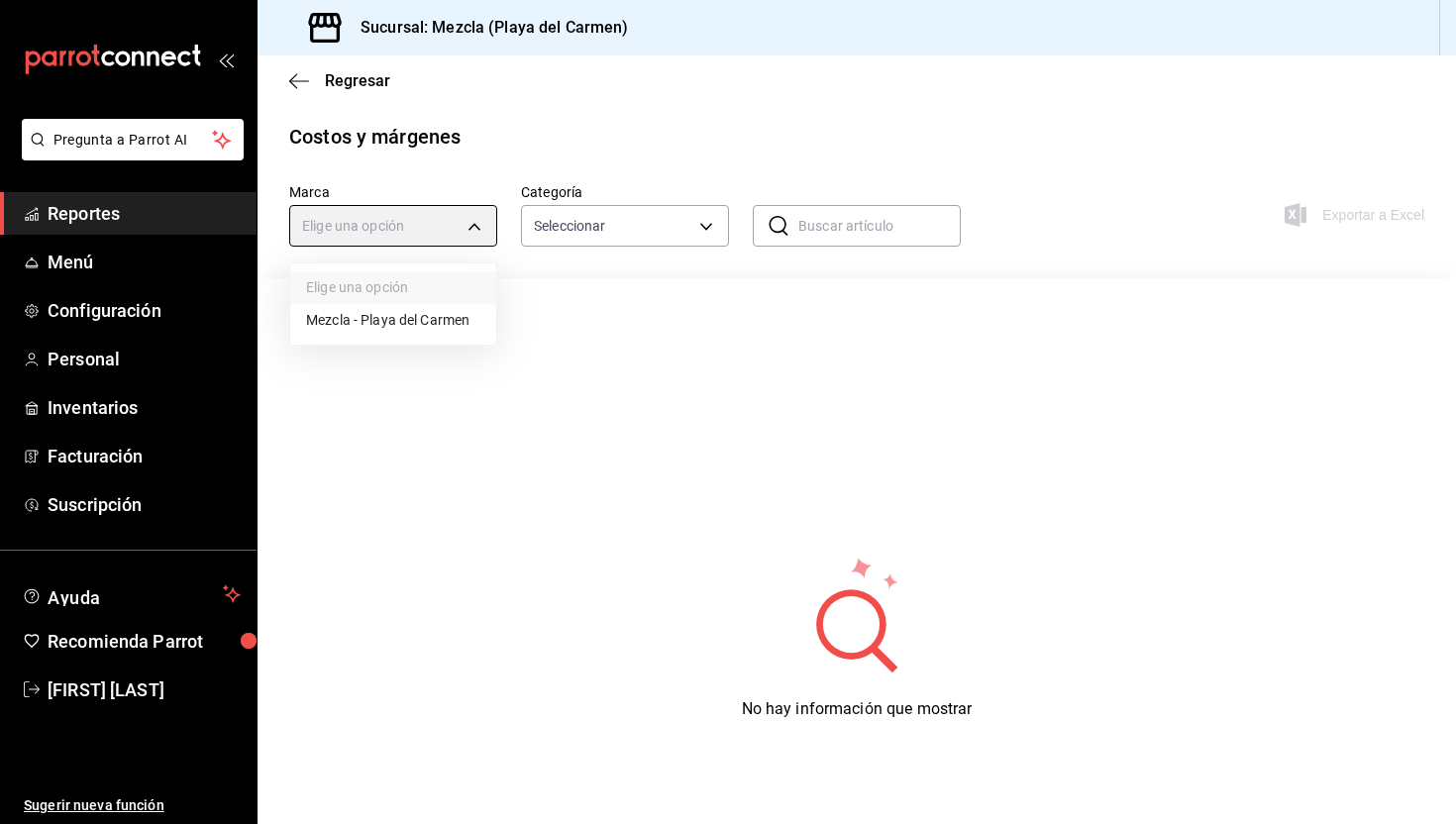 type on "[UUID]" 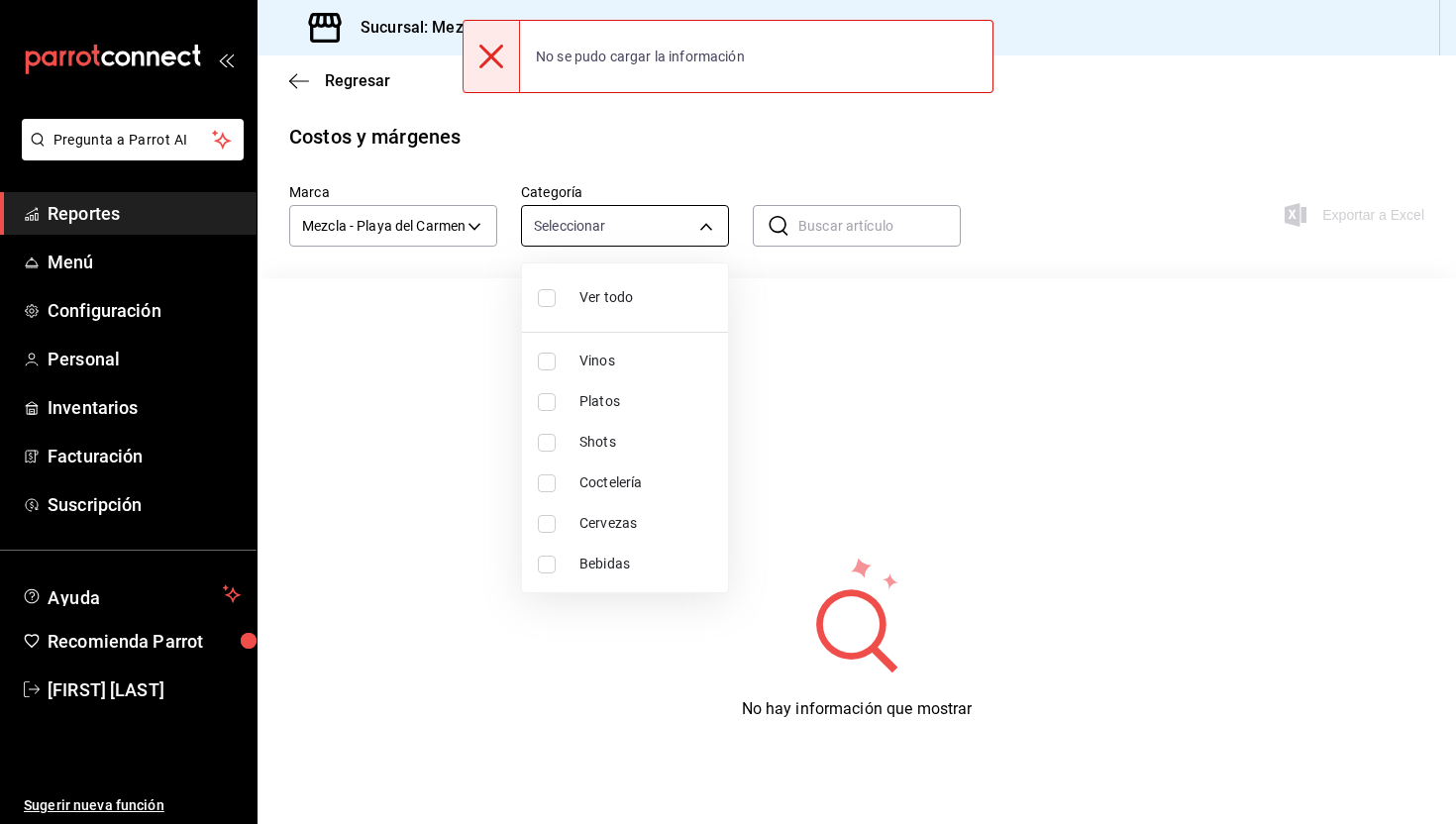 click on "Pregunta a Parrot AI Reportes   Menú   Configuración   Personal   Inventarios   Facturación   Suscripción   Ayuda Recomienda Parrot   [FIRST] [LAST]   Sugerir nueva función   Sucursal: Mezcla ([CITY]) Regresar Costos y márgenes Marca Mezcla - [CITY] [UUID] Categoría Seleccionar ​ ​ Exportar a Excel No hay información que mostrar No se pudo cargar la información Pregunta a Parrot AI Reportes   Menú   Configuración   Personal   Inventarios   Facturación   Suscripción   Ayuda Recomienda Parrot   [FIRST] [LAST]   Sugerir nueva función   GANA 1 MES GRATIS EN TU SUSCRIPCIÓN AQUÍ ¿Recuerdas cómo empezó tu restaurante?
Hoy puedes ayudar a un colega a tener el mismo cambio que tú viviste.
Recomienda Parrot directamente desde tu Portal Administrador.
Es fácil y rápido.
🎁 Por cada restaurante que se una, ganas 1 mes gratis. Visitar centro de ayuda ([PHONE]) [EMAIL] Visitar centro de ayuda ([PHONE]) [EMAIL]" at bounding box center [728, 412] 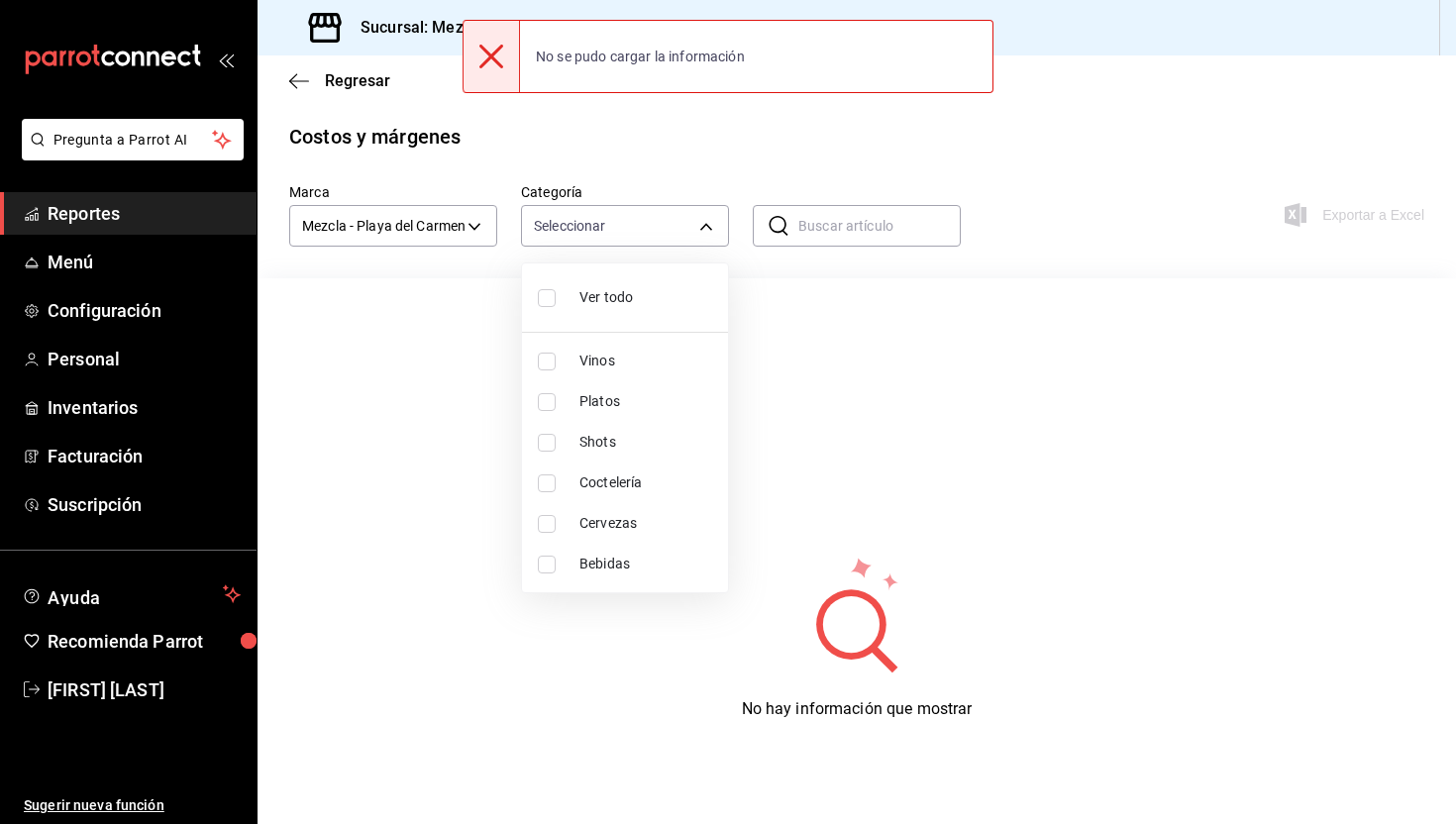 click on "Ver todo" at bounding box center [646, 297] 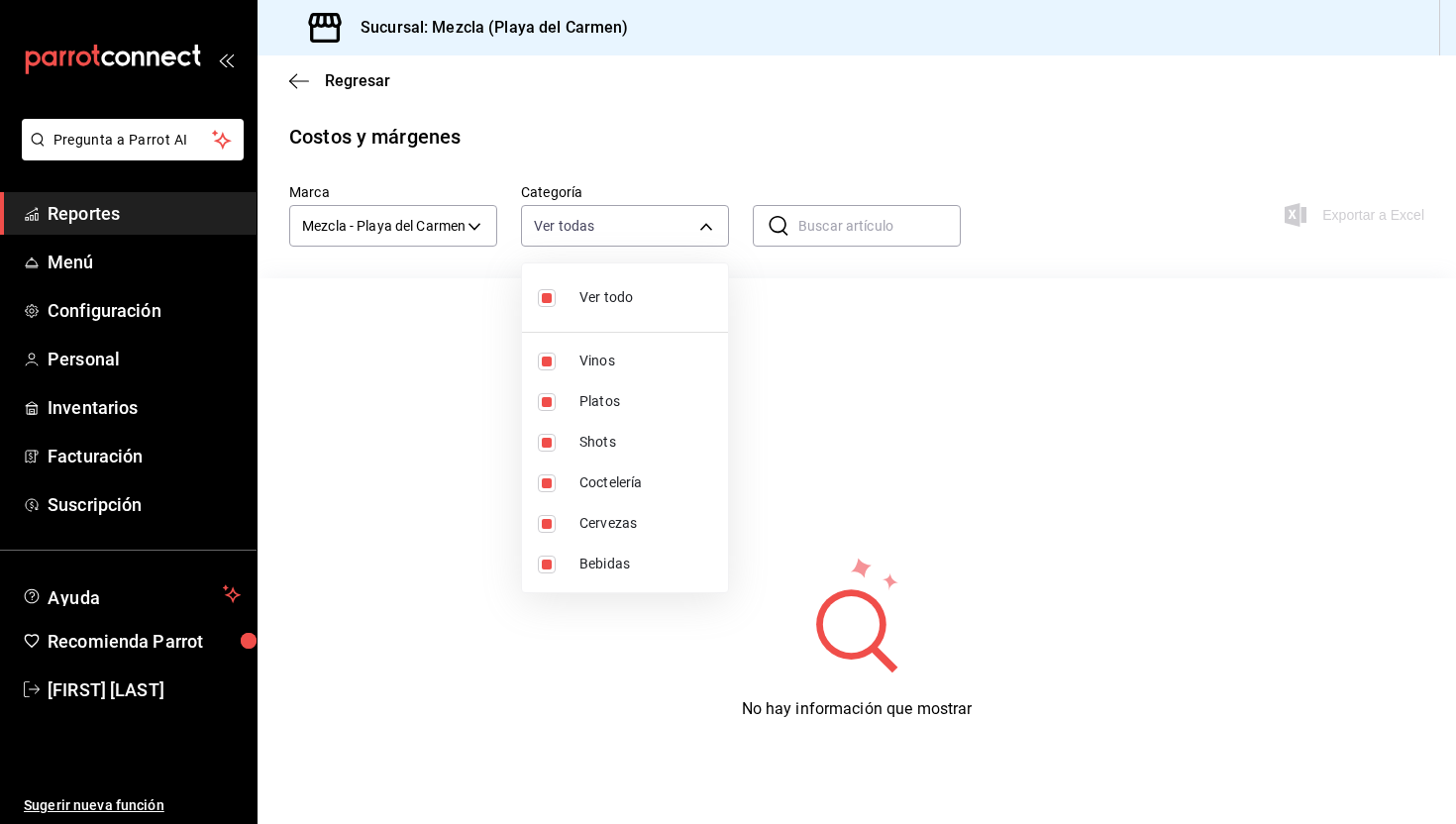 click at bounding box center (728, 412) 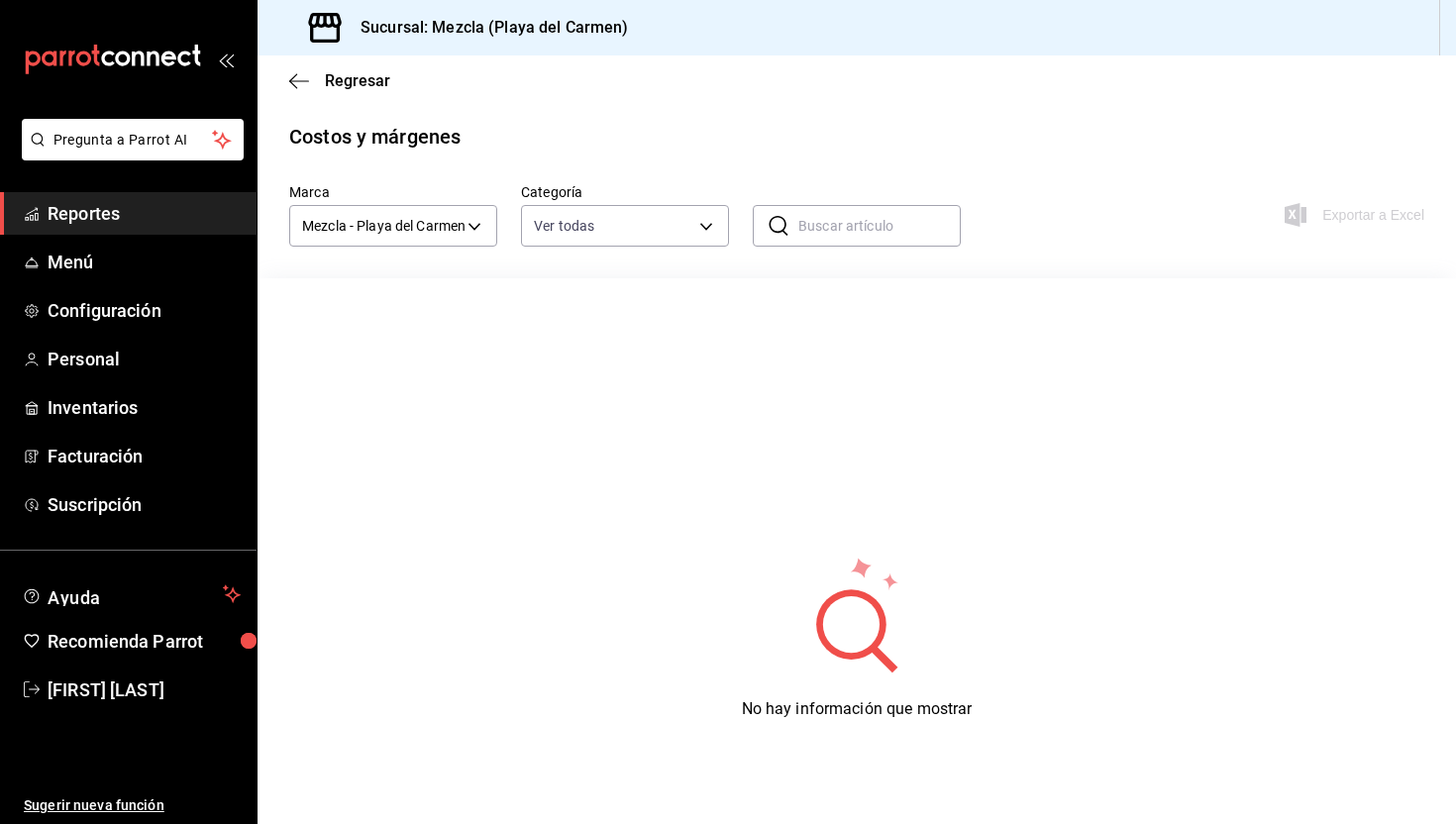 click at bounding box center [880, 226] 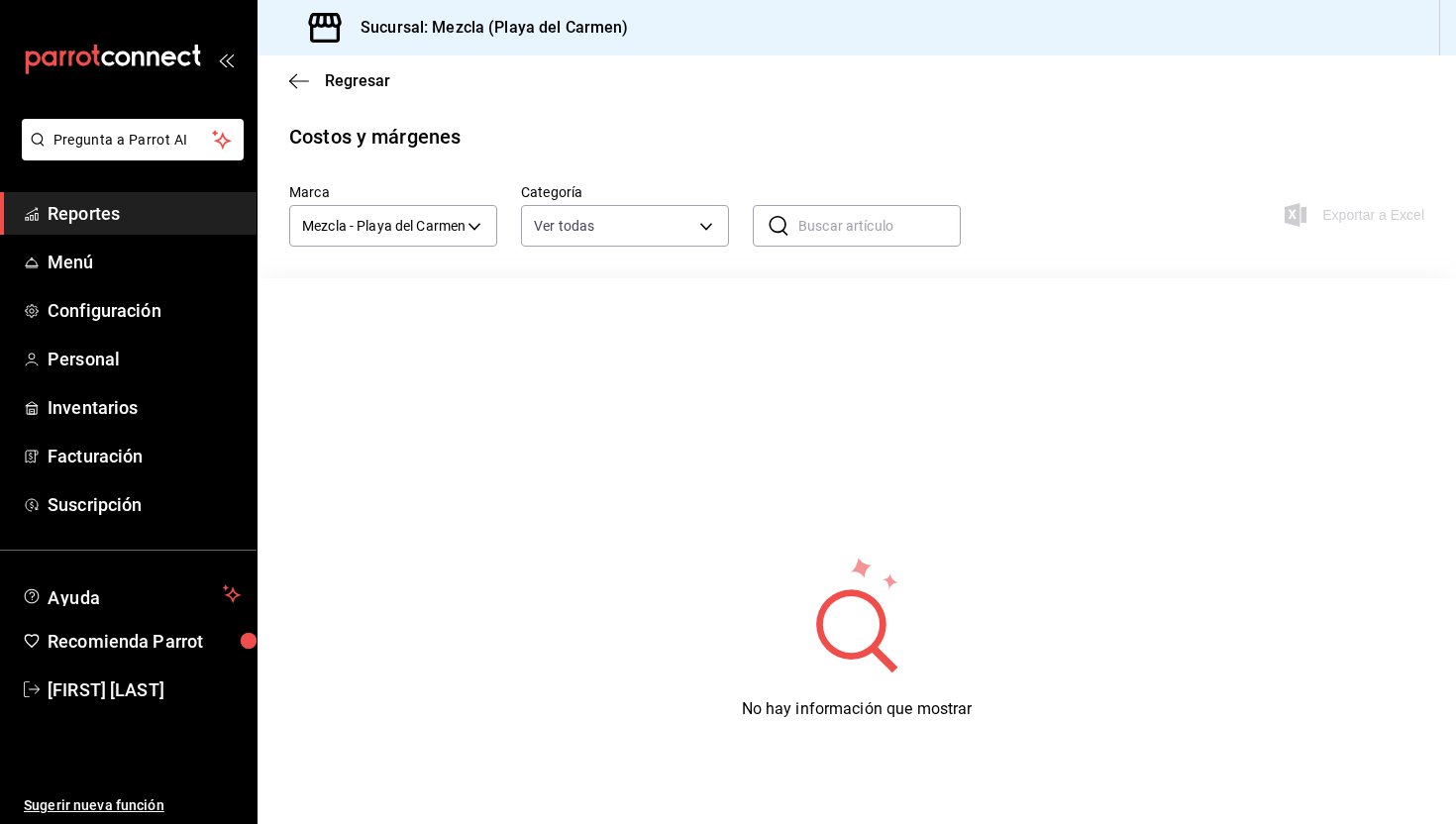 click on "Reportes" at bounding box center [144, 213] 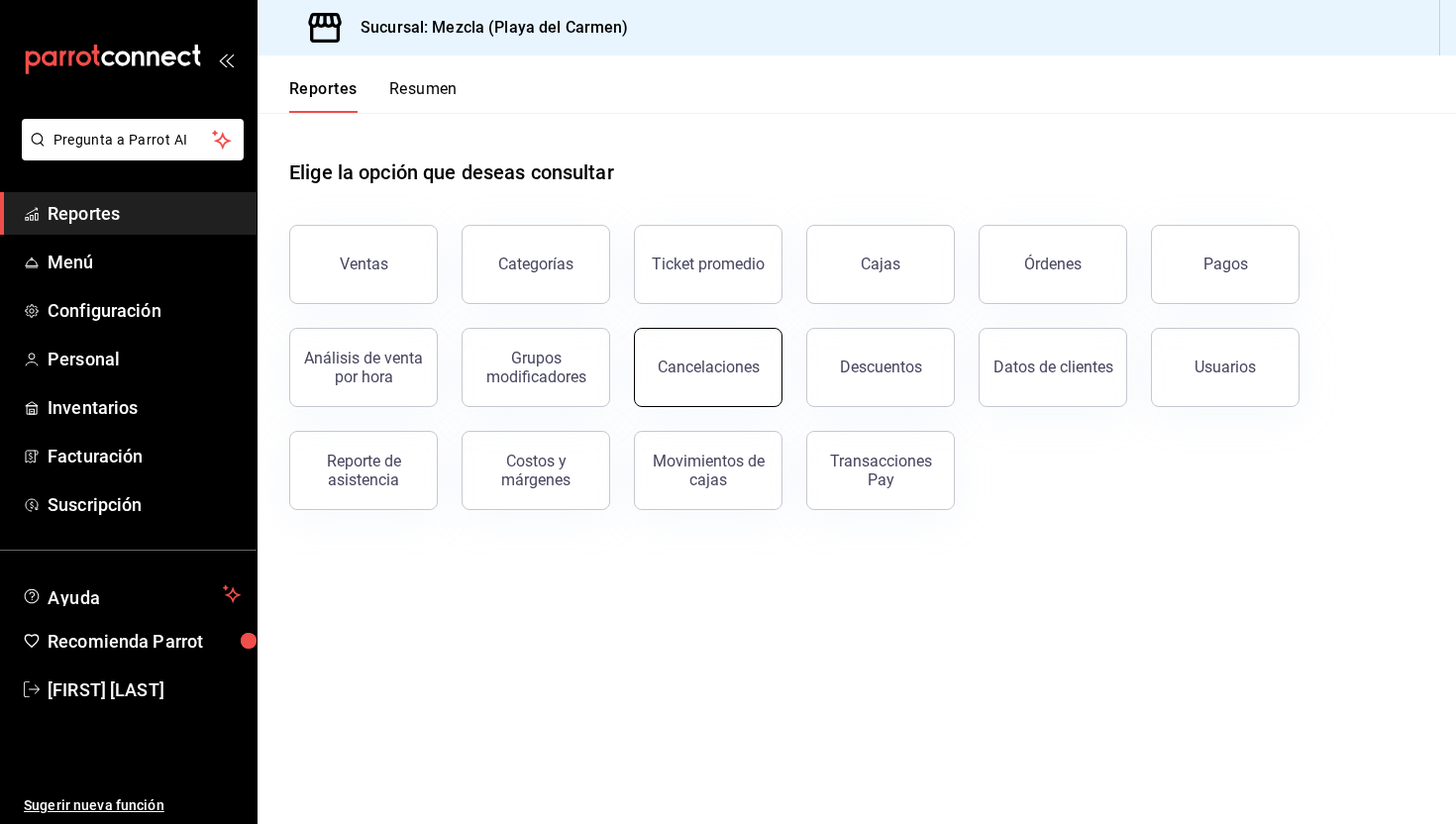 click on "Cancelaciones" at bounding box center [708, 366] 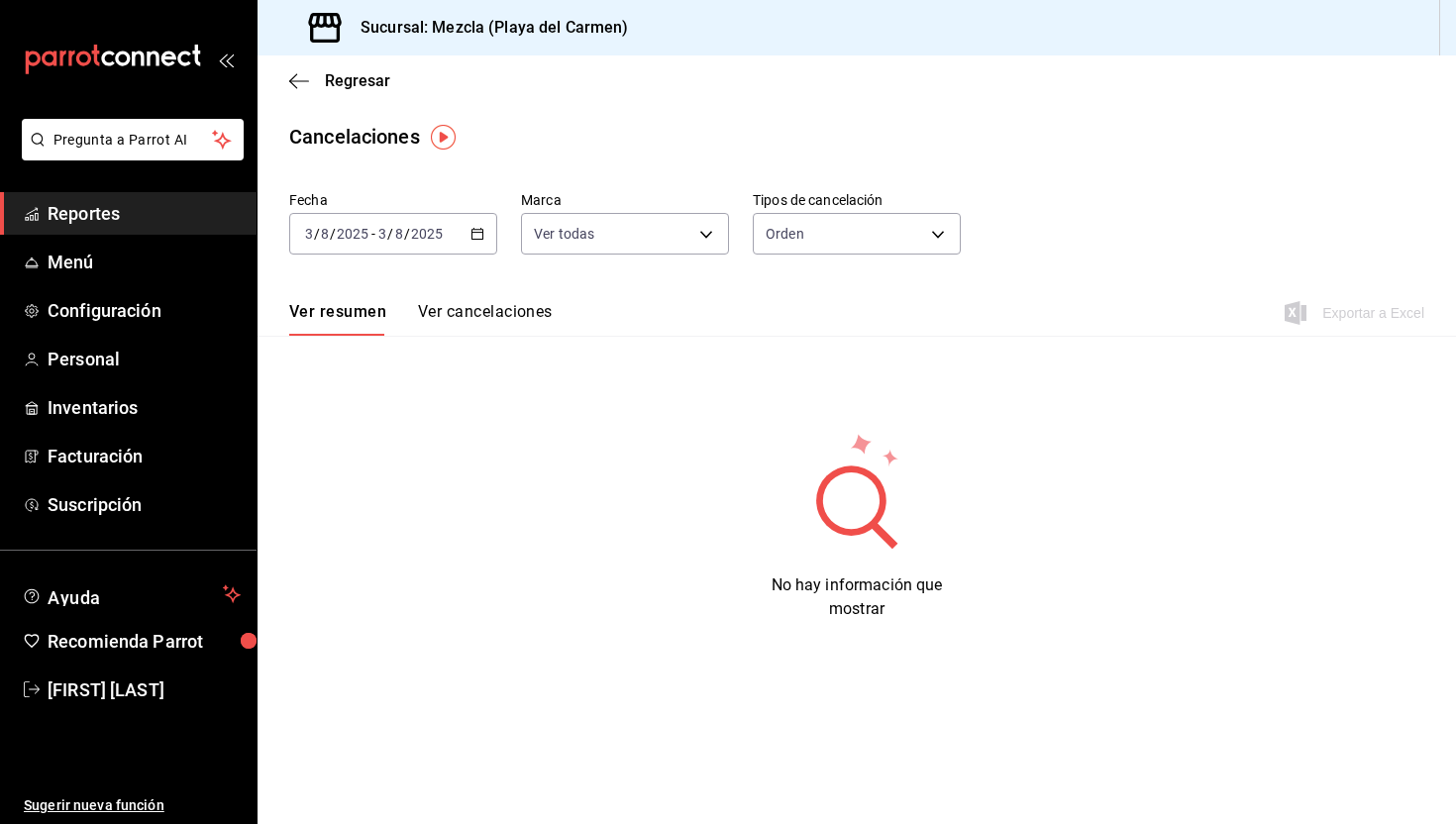 click on "2025-08-03 3 / 8 / 2025 - 2025-08-03 3 / 8 / 2025" at bounding box center (393, 234) 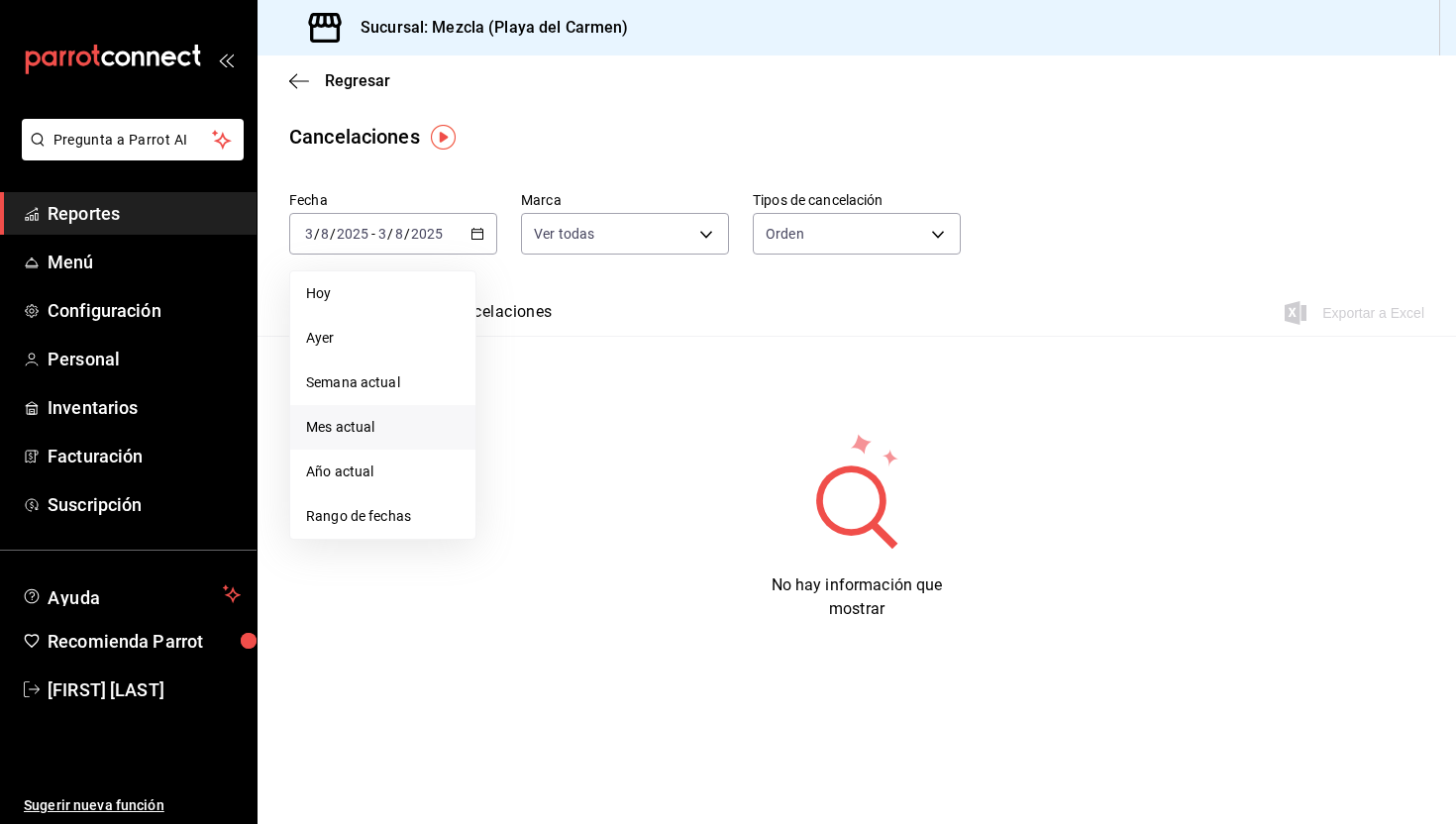click on "Mes actual" at bounding box center (382, 427) 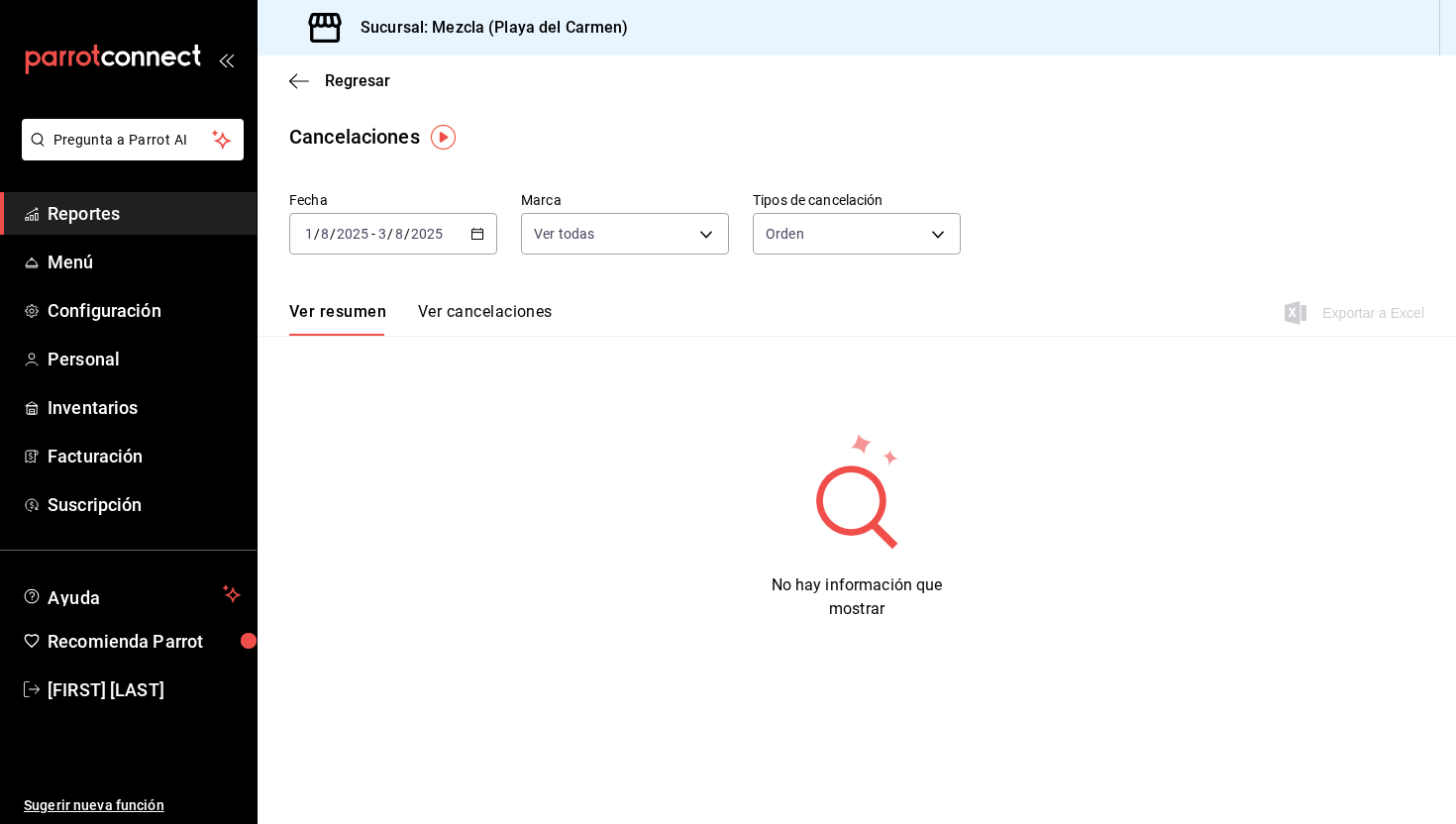 click on "[DATE] [NUMBER] / [NUMBER] / [YEAR] - [DATE] [NUMBER] / [YEAR]" at bounding box center [393, 234] 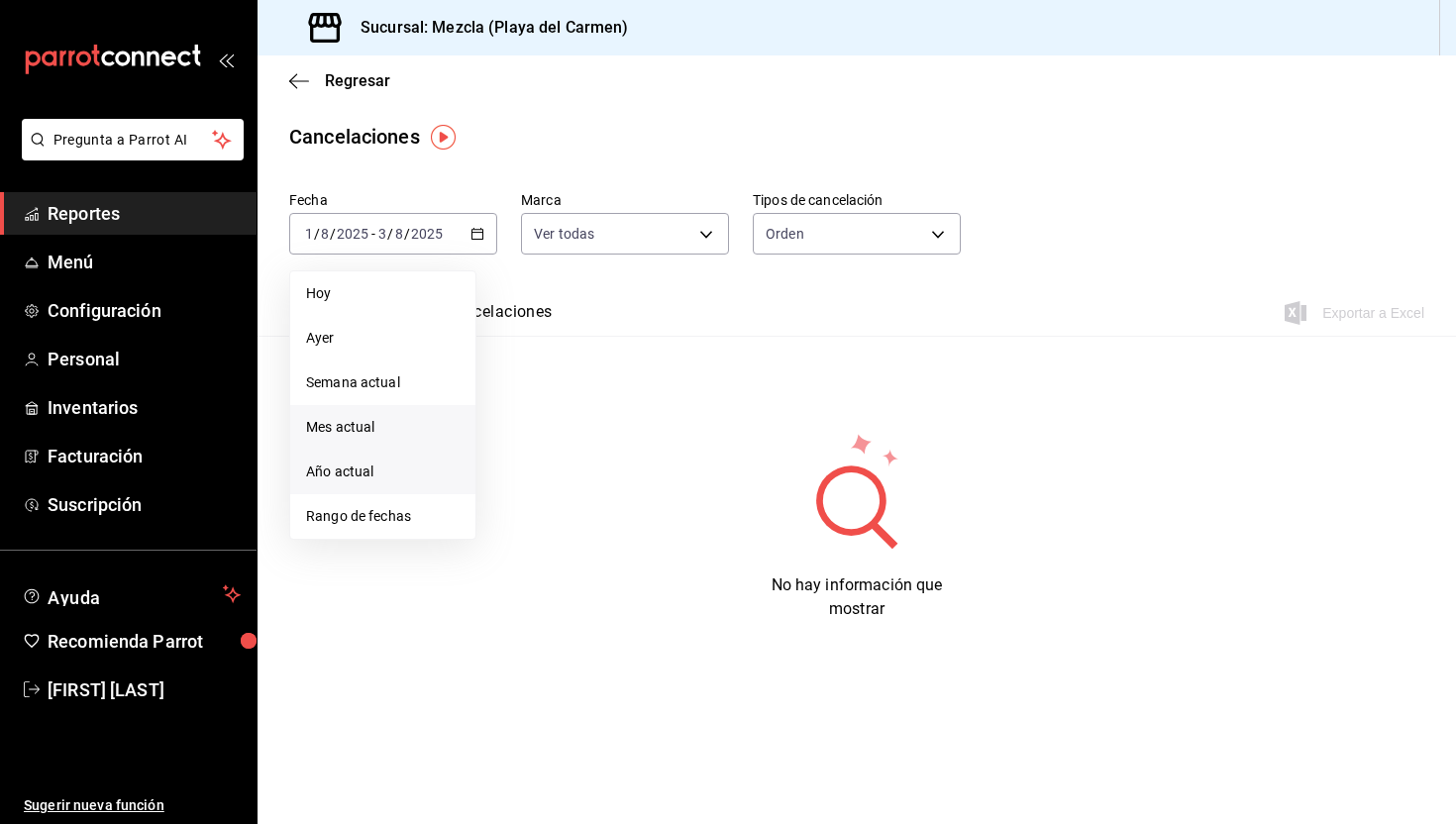 click on "Año actual" at bounding box center [382, 471] 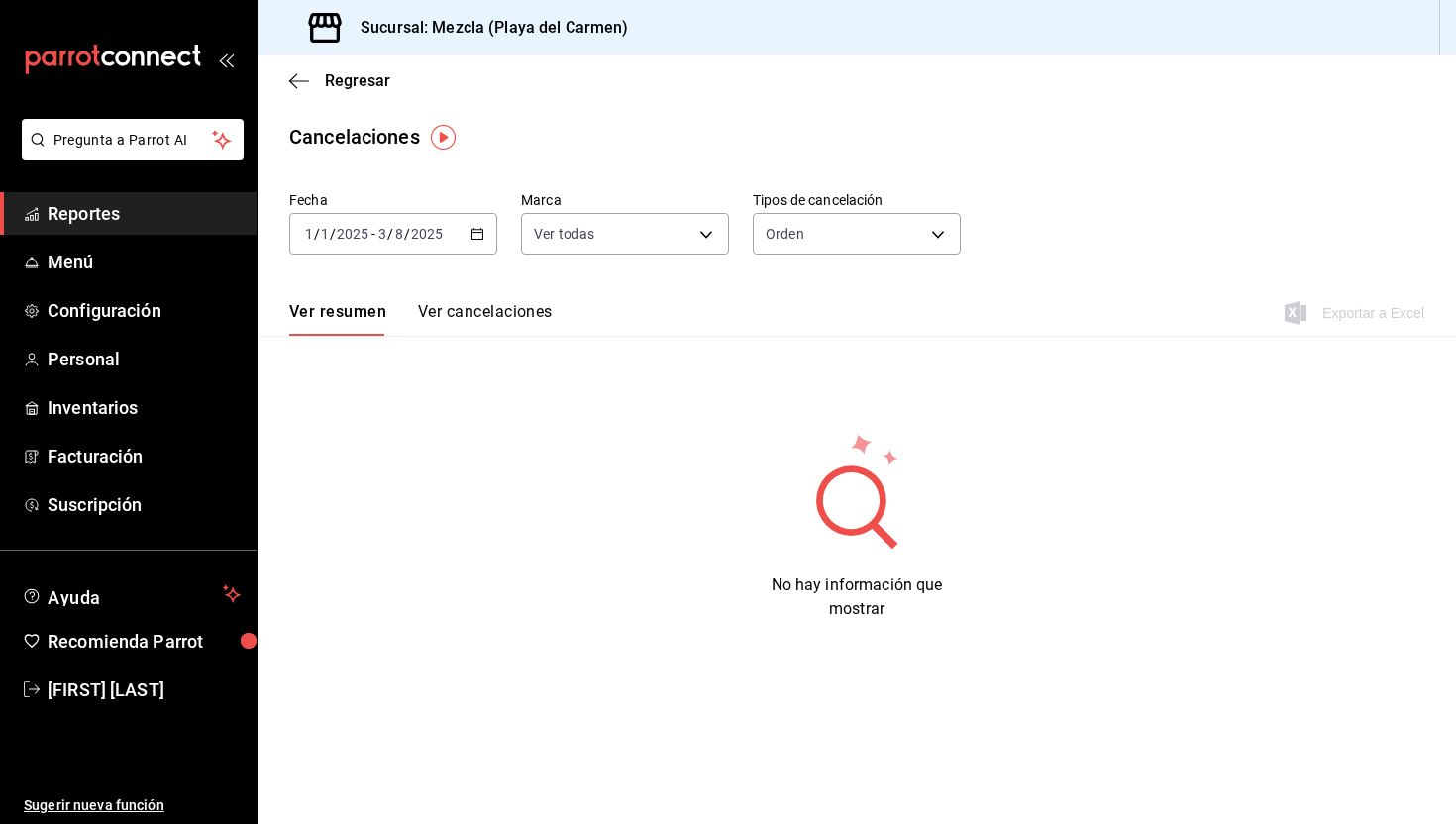 click on "Ver cancelaciones" at bounding box center (485, 319) 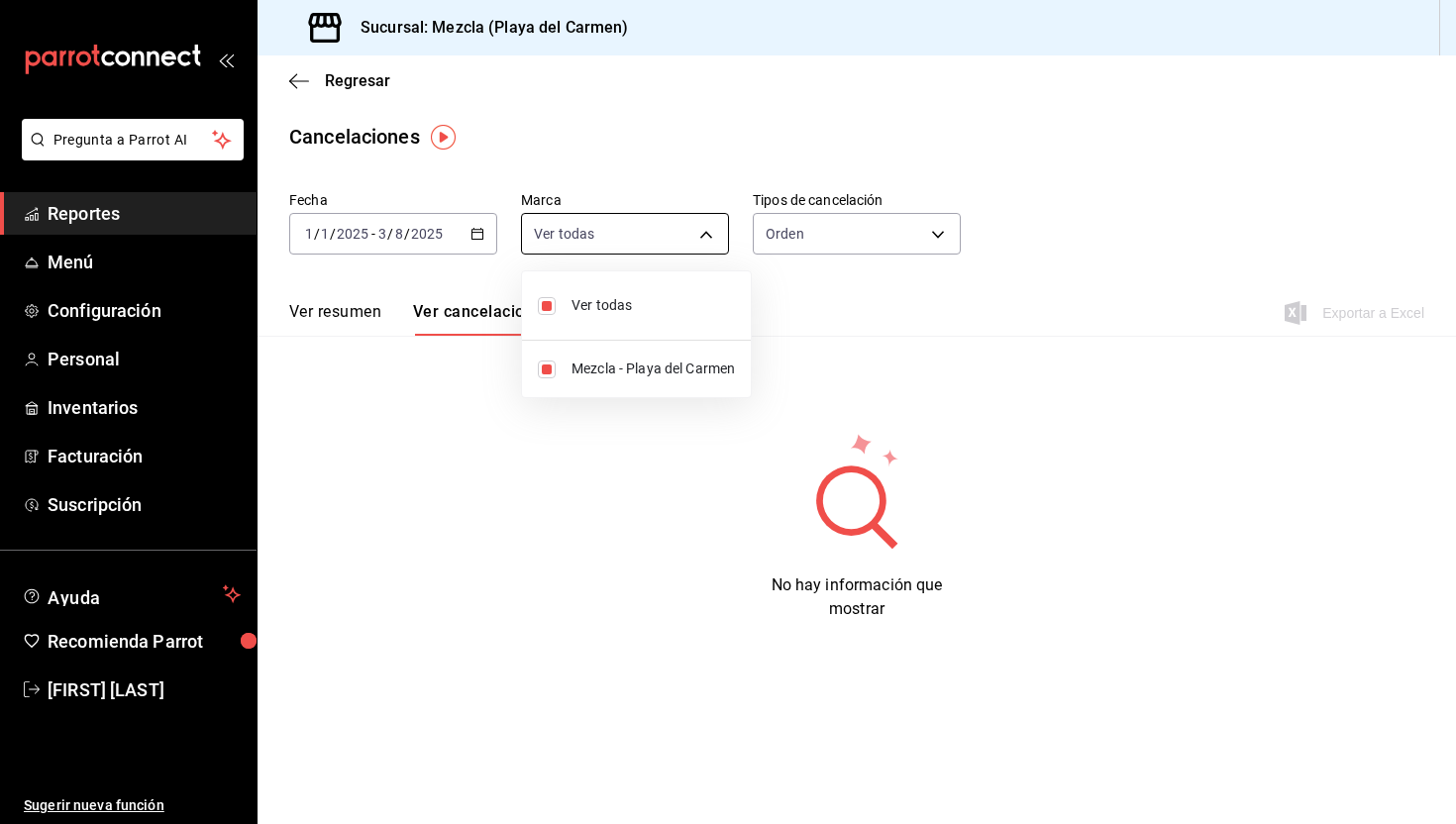click on "Pregunta a Parrot AI Reportes   Menú   Configuración   Personal   Inventarios   Facturación   Suscripción   Ayuda Recomienda Parrot   [FIRST] [LAST]   Sugerir nueva función   Sucursal: Mezcla (Playa del Carmen) Regresar Cancelaciones Fecha [DATE] [NUMBER] / [NUMBER] / [YEAR] - [DATE] [NUMBER] / [YEAR] Marca Ver todas [object Object] Tipos de cancelación Orden ORDER Ver resumen Ver cancelaciones Exportar a Excel No hay información que mostrar Pregunta a Parrot AI Reportes   Menú   Configuración   Personal   Inventarios   Facturación   Suscripción   Ayuda Recomienda Parrot   [FIRST] [LAST]   Sugerir nueva función   GANA 1 MES GRATIS EN TU SUSCRIPCIÓN AQUÍ ¿Recuerdas cómo empezó tu restaurante?
Hoy puedes ayudar a un colega a tener el mismo cambio que tú viviste.
Recomienda Parrot directamente desde tu Portal Administrador.
Es fácil y rápido.
🎁 Por cada restaurante que se una, ganas 1 mes gratis. Ver video tutorial Ir a video Visitar centro de ayuda ([PHONE]) soporte@parrotsoftware.io ([PHONE])" at bounding box center (728, 412) 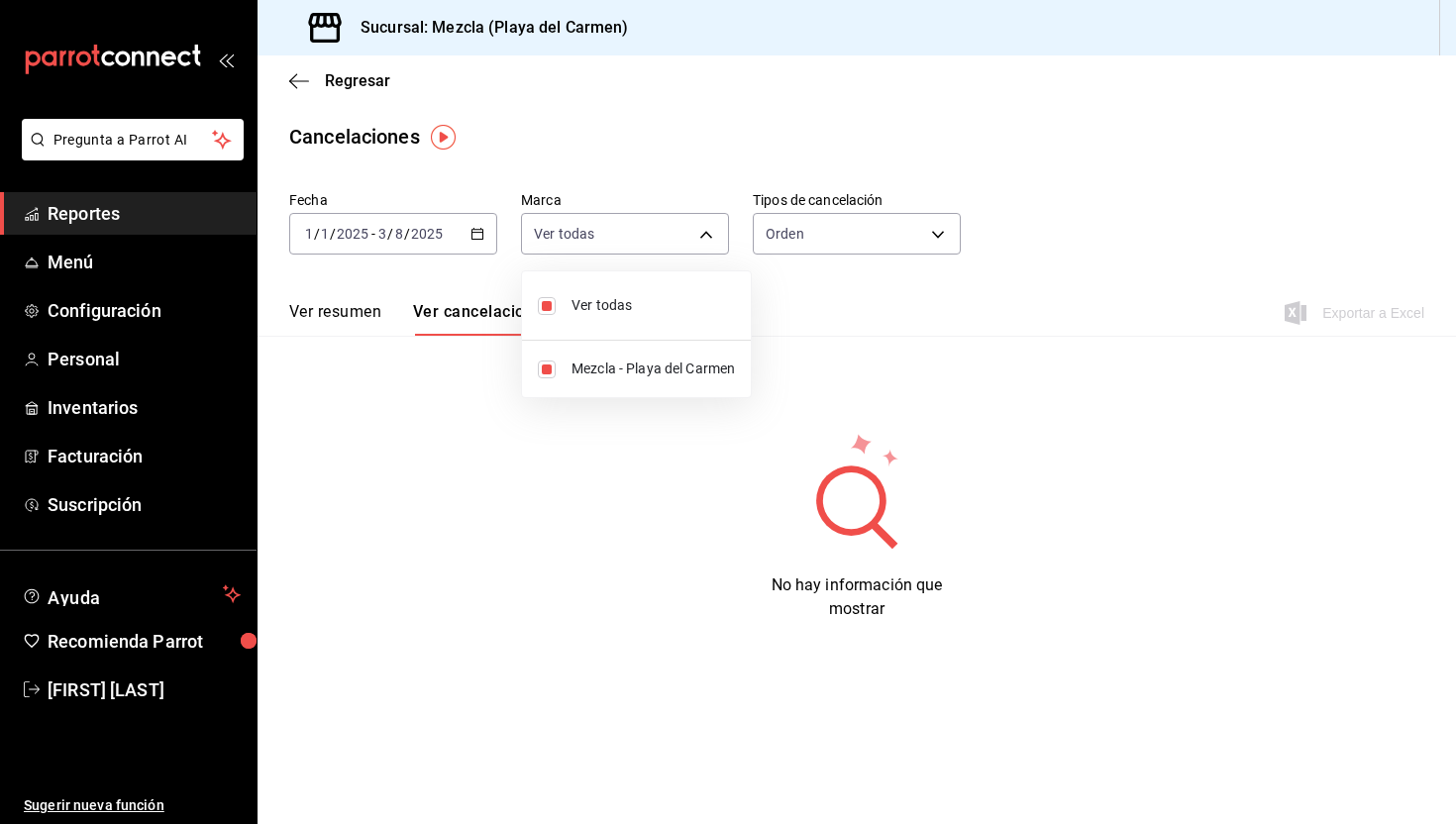 click at bounding box center (728, 412) 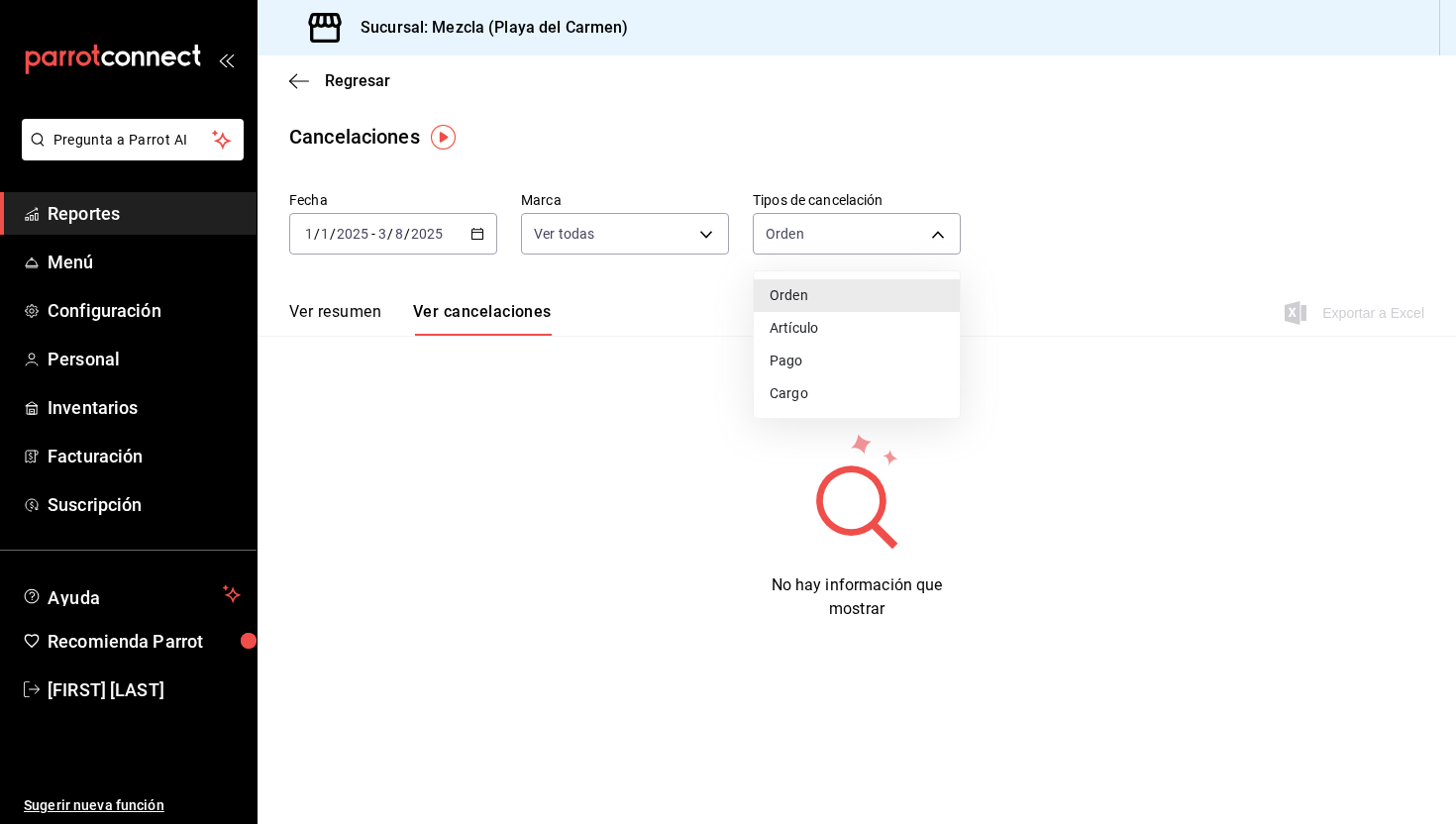 click on "Pregunta a Parrot AI Reportes   Menú   Configuración   Personal   Inventarios   Facturación   Suscripción   Ayuda Recomienda Parrot   [FIRST] [LAST]   Sugerir nueva función   Sucursal: Mezcla (Playa del Carmen) Regresar Cancelaciones Fecha [DATE] [NUMBER] / [NUMBER] / [YEAR] - [DATE] [NUMBER] / [YEAR] Marca Ver todas [object Object] Tipos de cancelación Orden ORDER Ver resumen Ver cancelaciones Exportar a Excel No hay información que mostrar Pregunta a Parrot AI Reportes   Menú   Configuración   Personal   Inventarios   Facturación   Suscripción   Ayuda Recomienda Parrot   [FIRST] [LAST]   Sugerir nueva función   GANA 1 MES GRATIS EN TU SUSCRIPCIÓN AQUÍ ¿Recuerdas cómo empezó tu restaurante?
Hoy puedes ayudar a un colega a tener el mismo cambio que tú viviste.
Recomienda Parrot directamente desde tu Portal Administrador.
Es fácil y rápido.
🎁 Por cada restaurante que se una, ganas 1 mes gratis. Ver video tutorial Ir a video Visitar centro de ayuda ([PHONE]) soporte@parrotsoftware.io ([PHONE])" at bounding box center (728, 412) 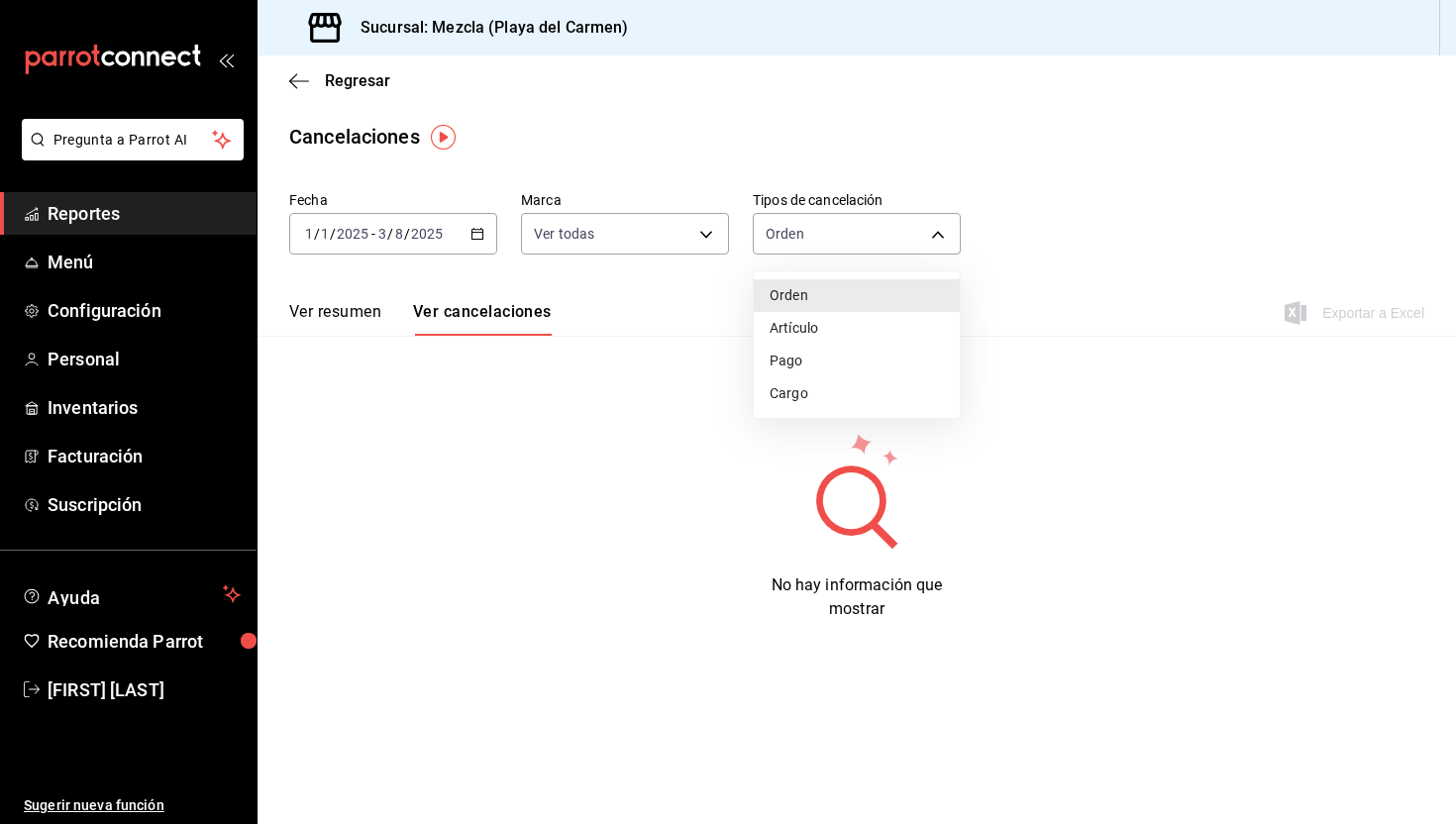 click on "Artículo" at bounding box center [857, 328] 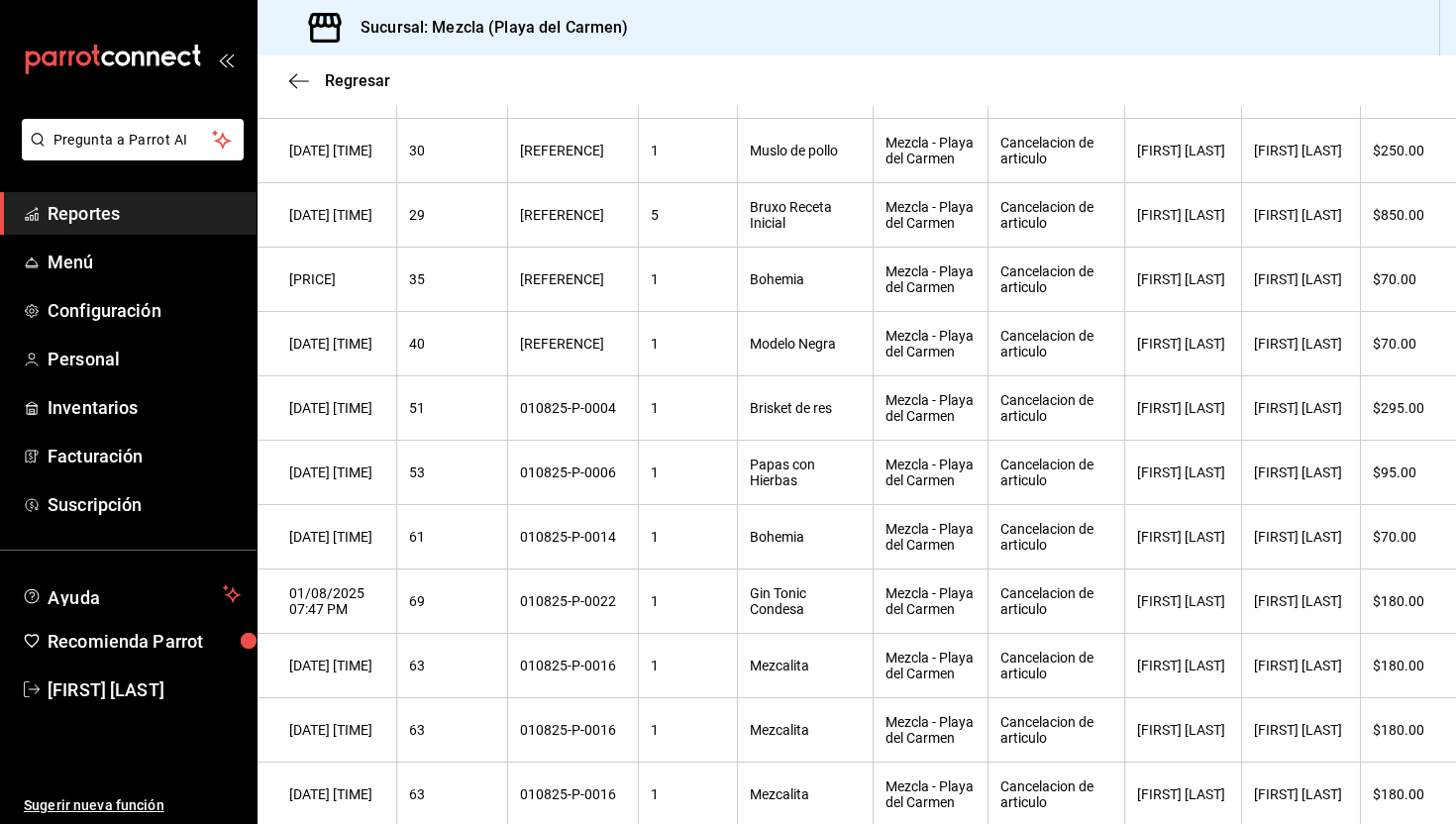 scroll, scrollTop: 0, scrollLeft: 0, axis: both 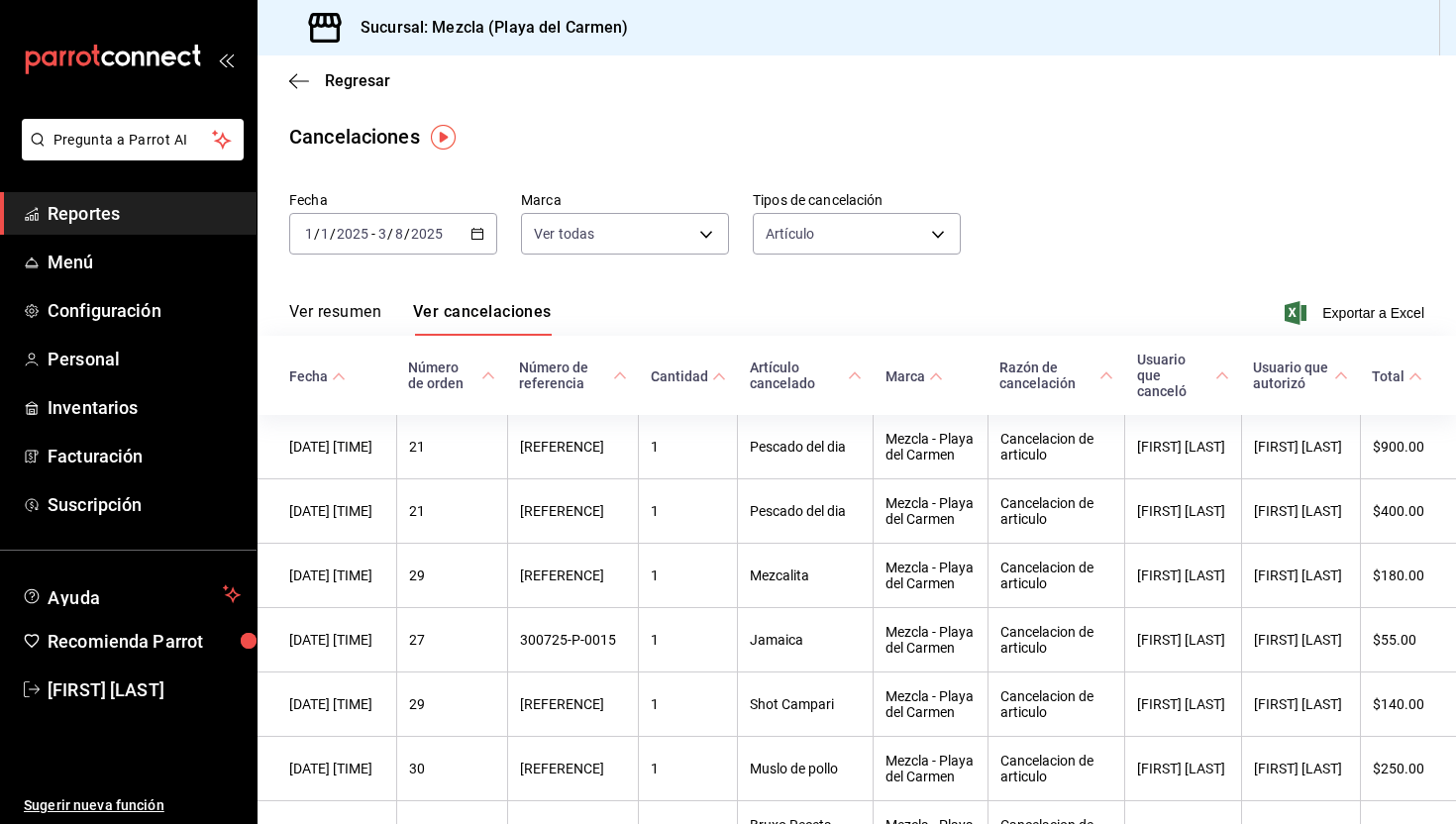 click on "Ver resumen" at bounding box center [335, 319] 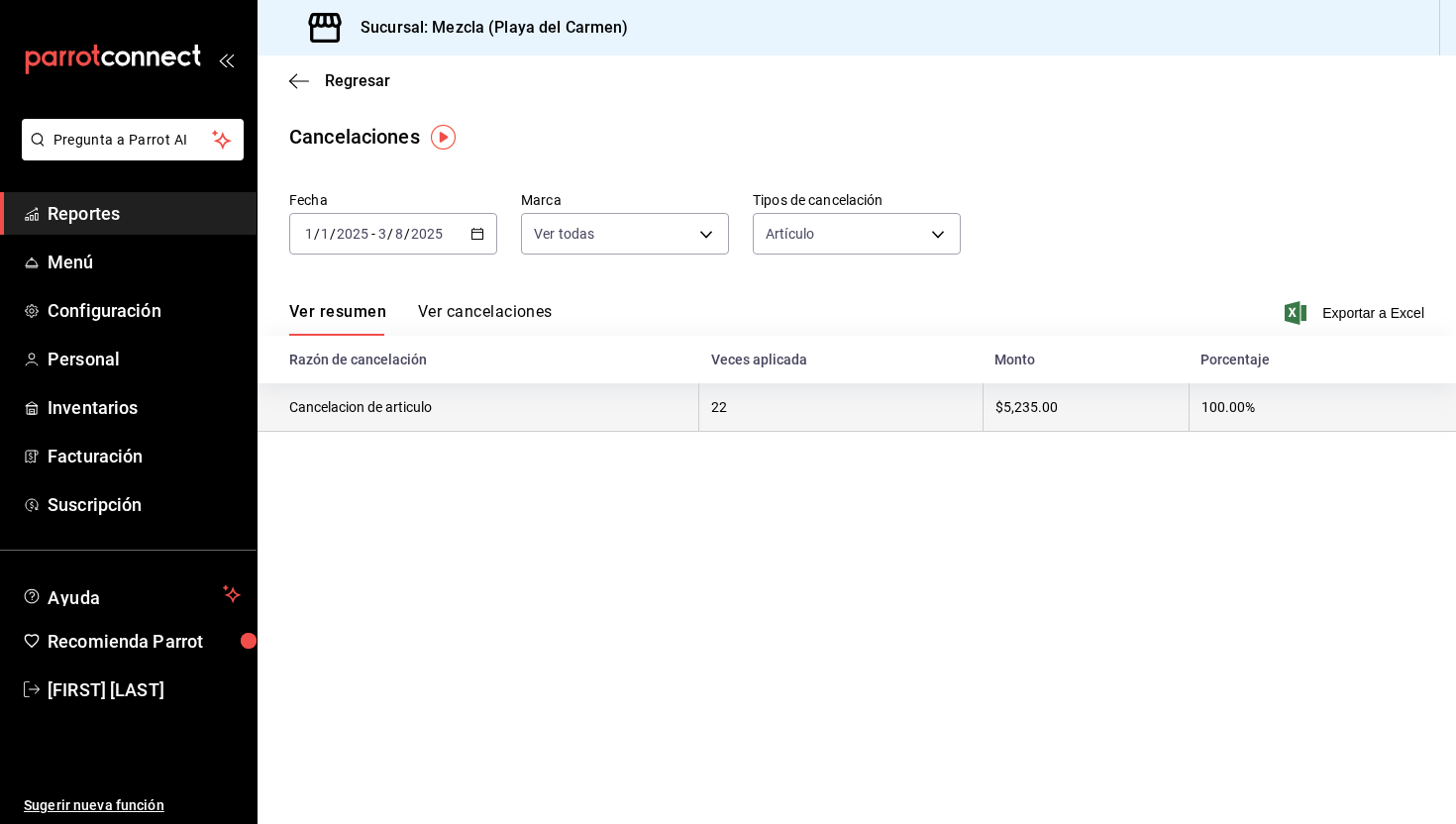 click on "Cancelacion de articulo" at bounding box center (478, 407) 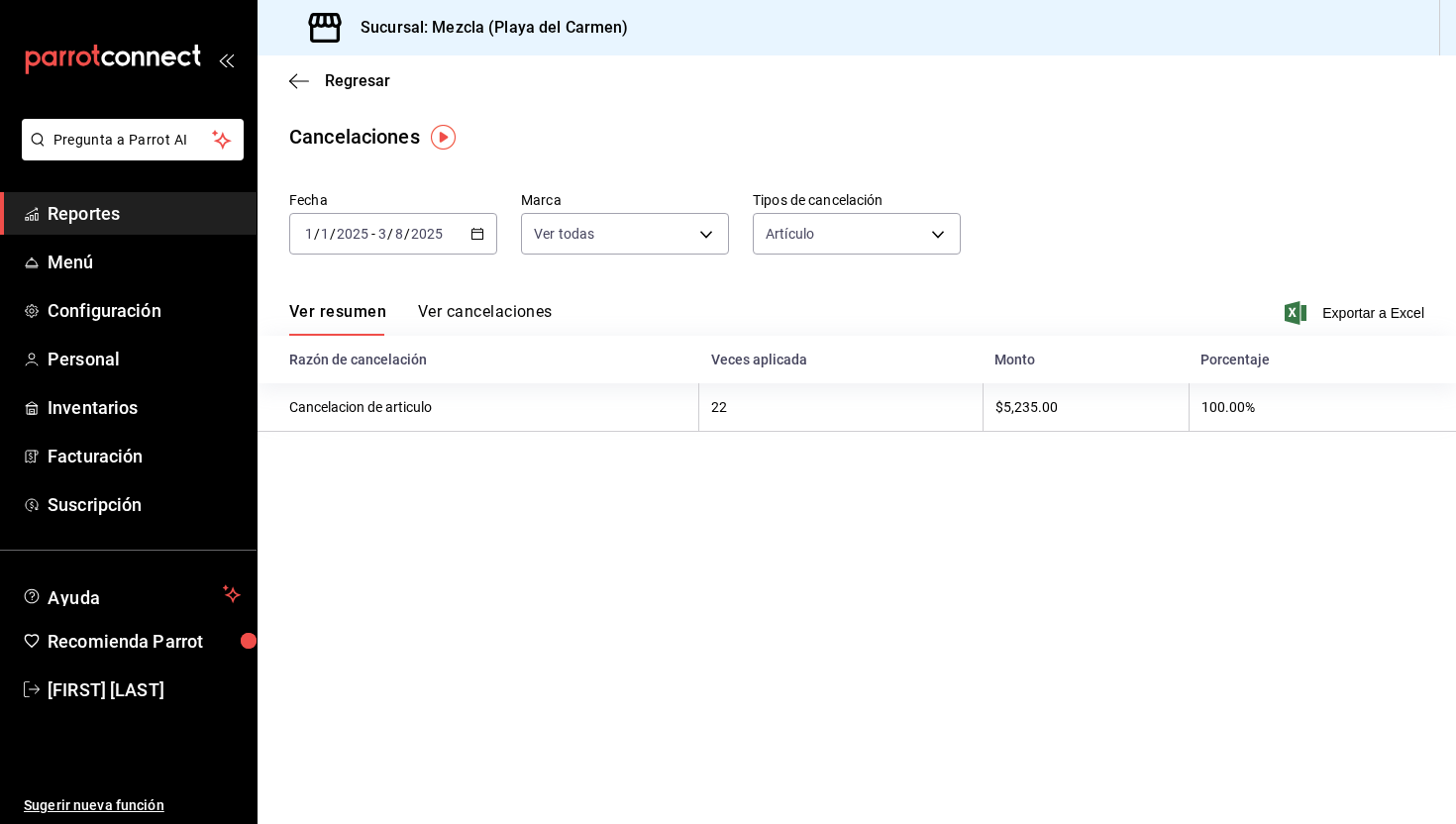 click on "Ver cancelaciones" at bounding box center (485, 319) 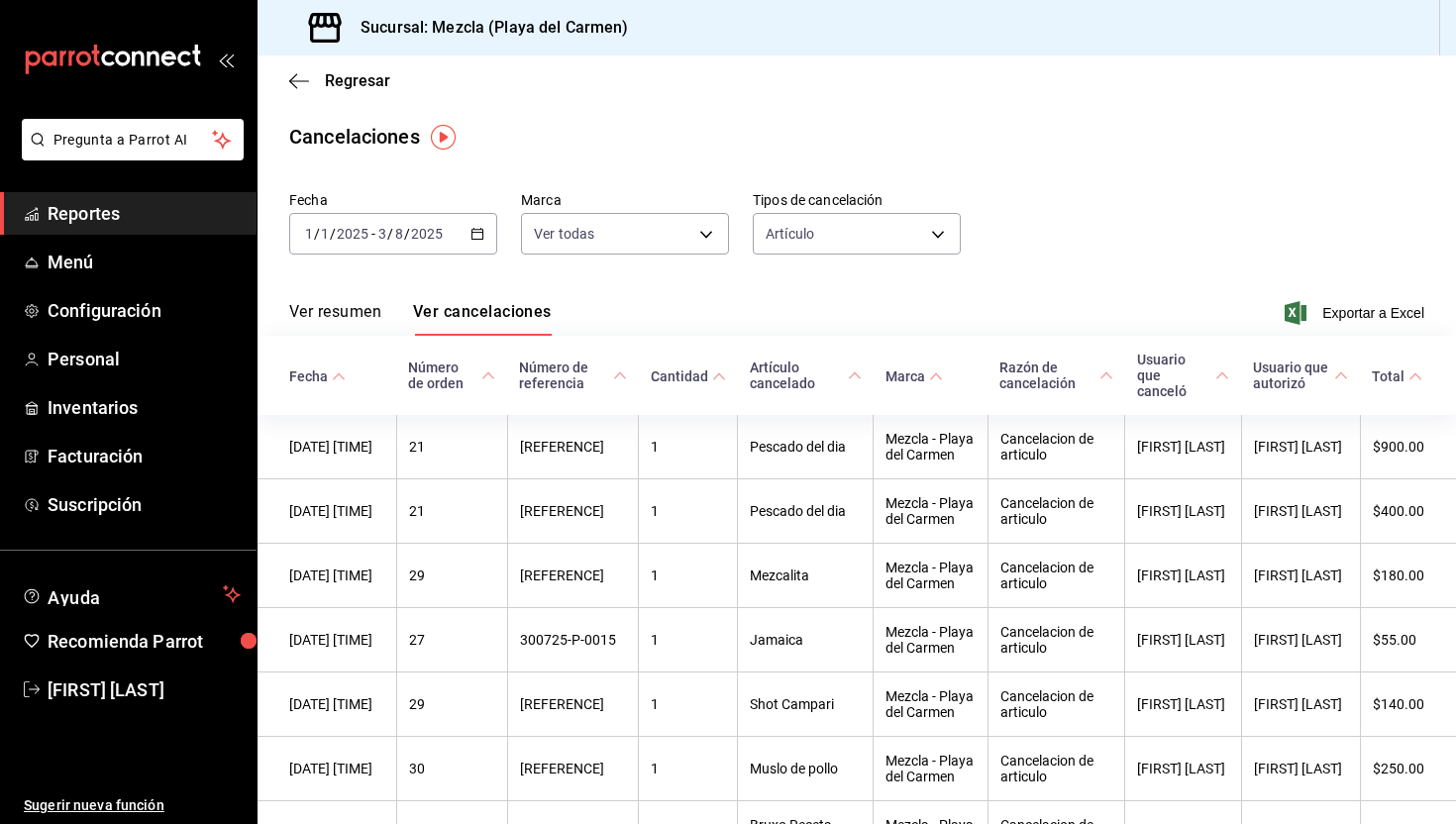 click on "Ver resumen" at bounding box center [335, 319] 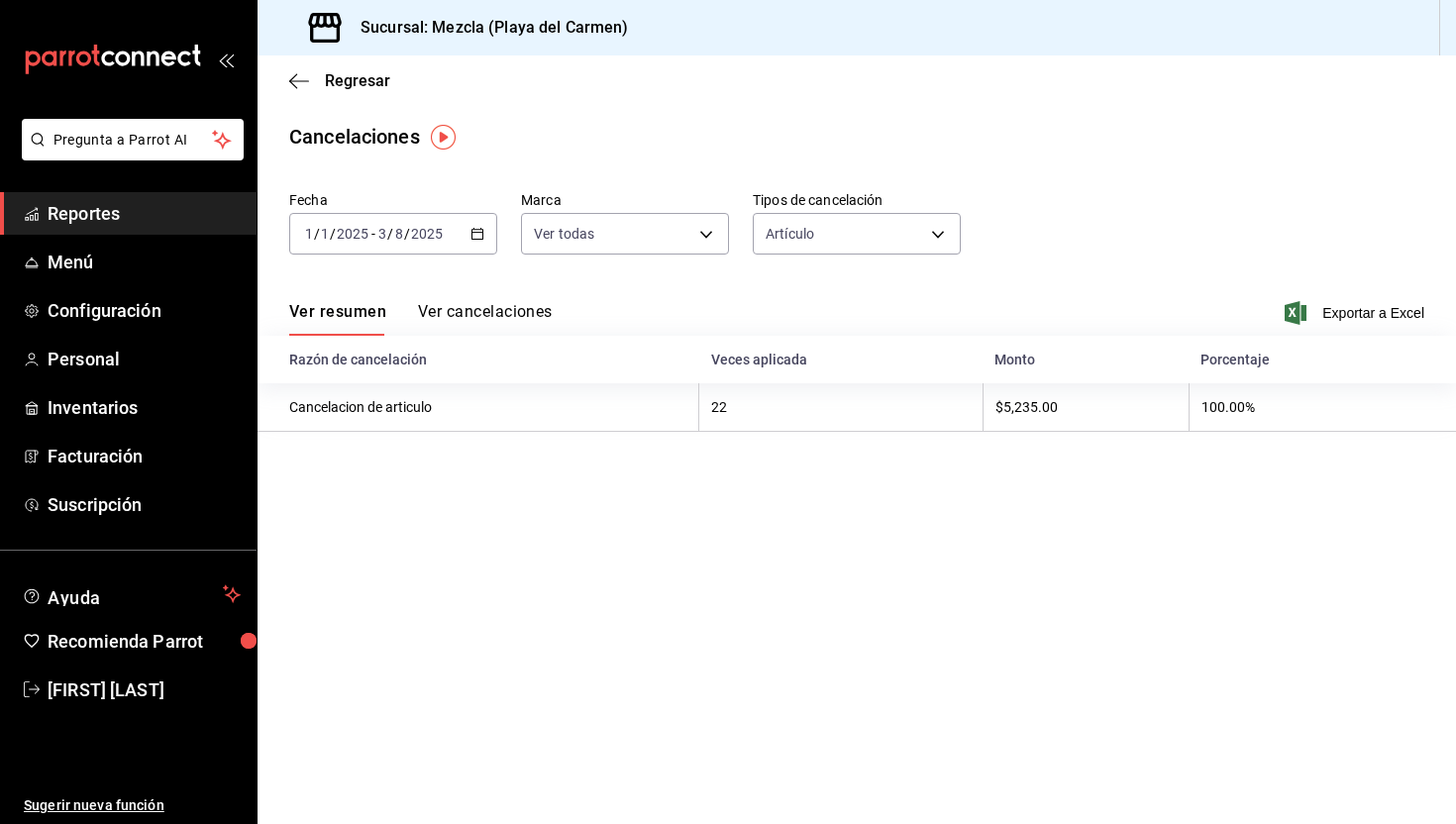 click on "[DATE] [DAY] / [MONTH] / [YEAR] - [DATE] [DAY] / [MONTH] / [YEAR]" at bounding box center (393, 234) 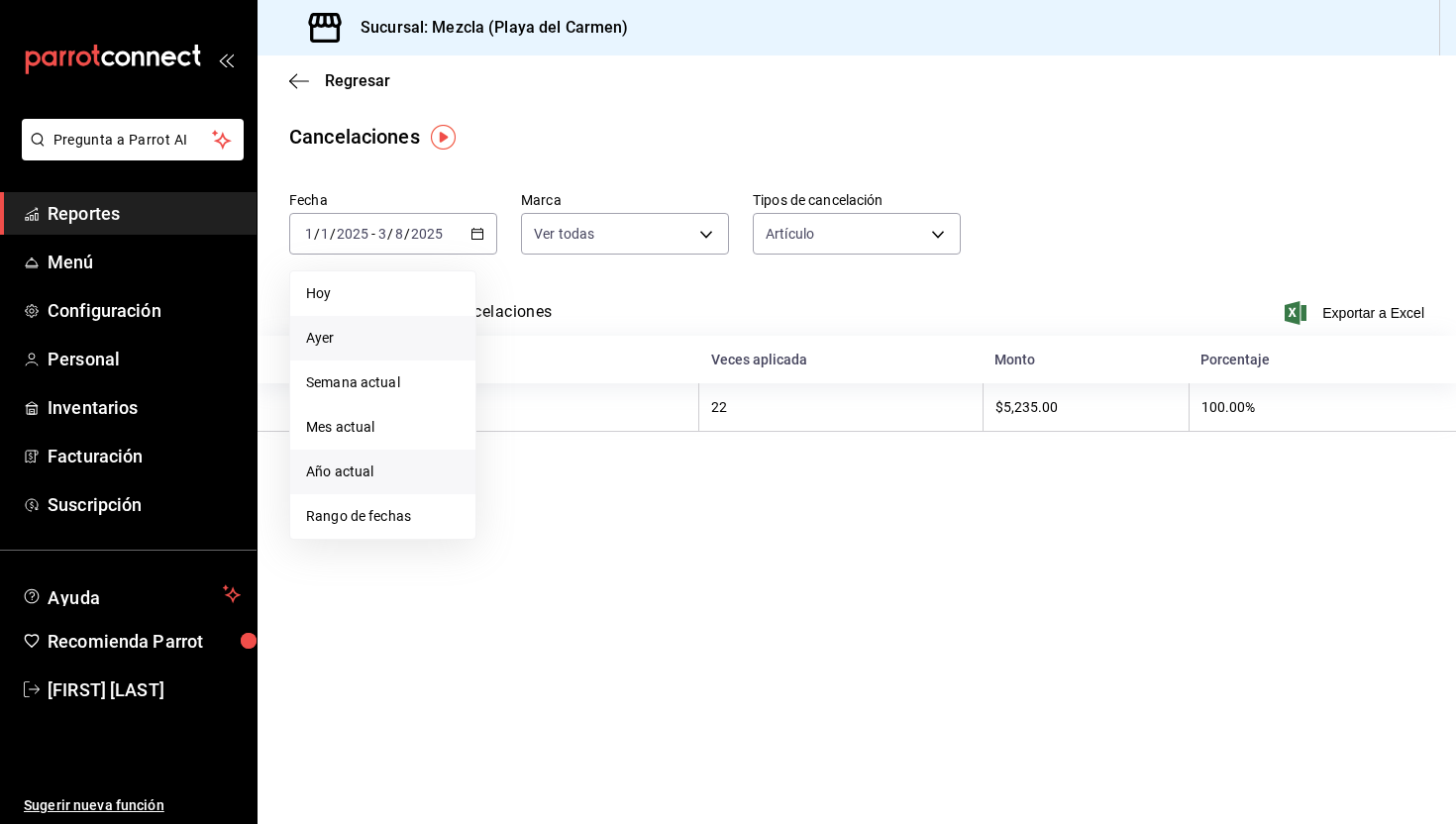 click on "Ayer" at bounding box center [382, 338] 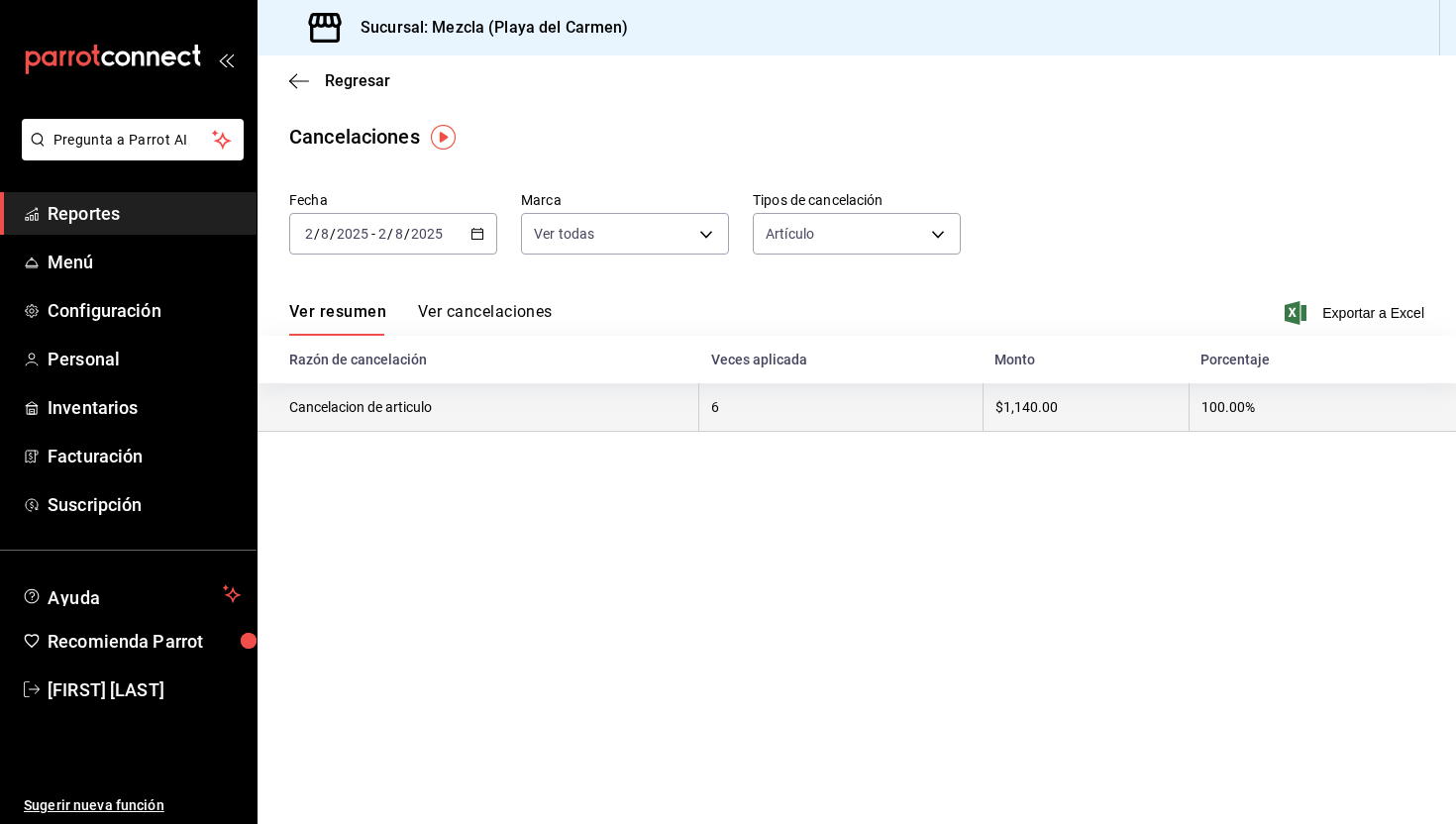 click on "Cancelacion de articulo" at bounding box center (478, 407) 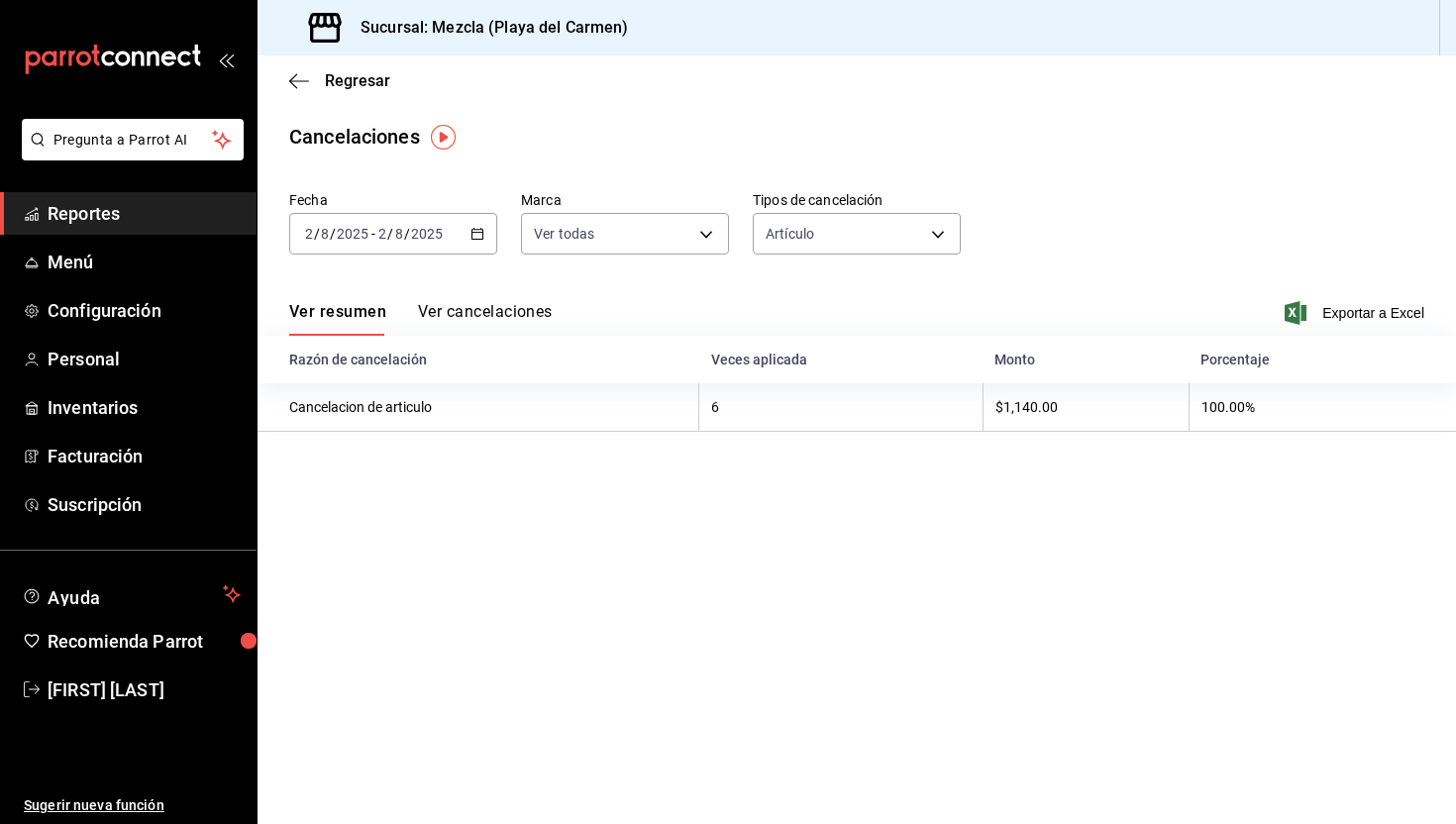 click on "2025" at bounding box center (427, 234) 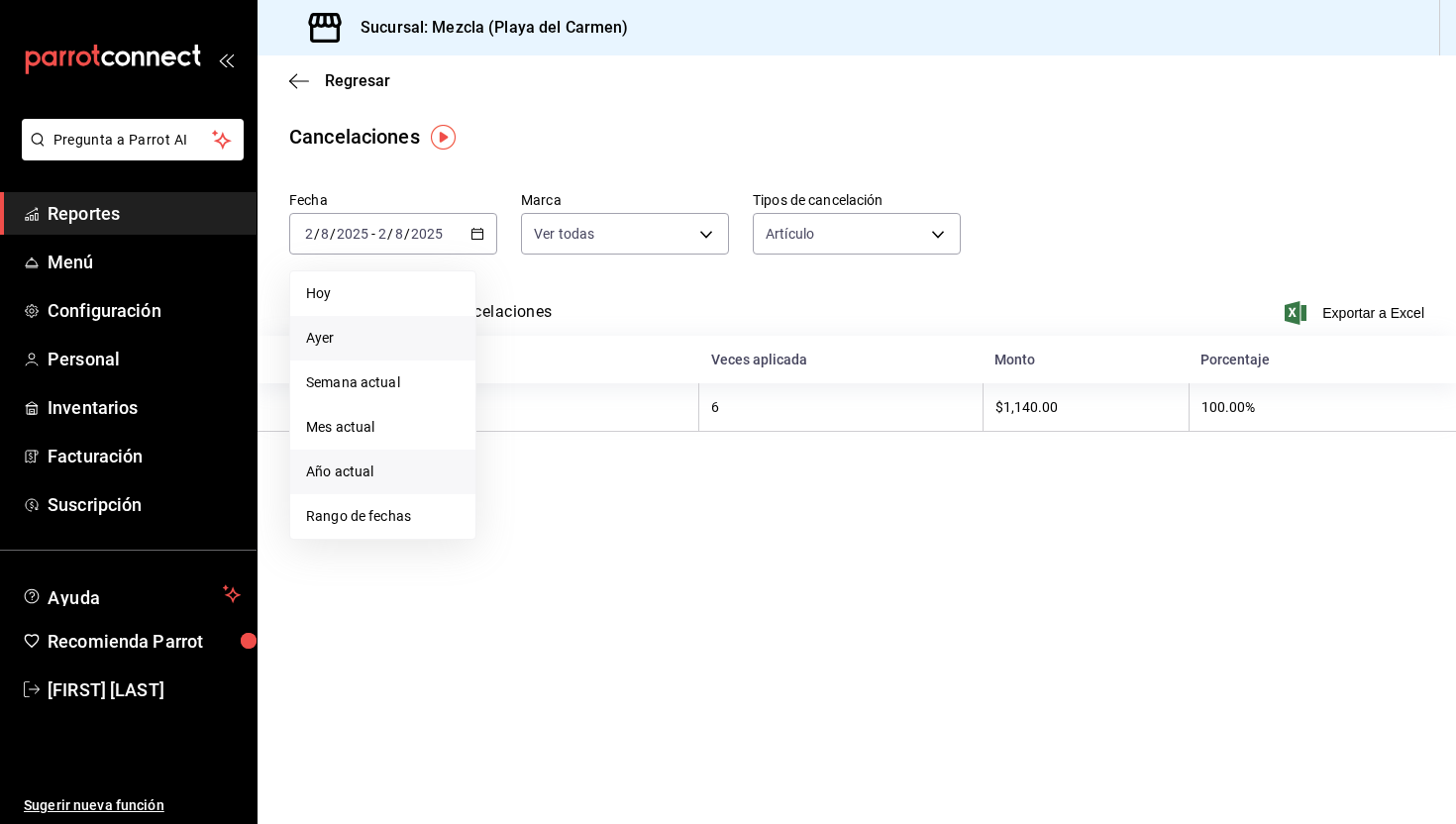 click on "Año actual" at bounding box center [382, 471] 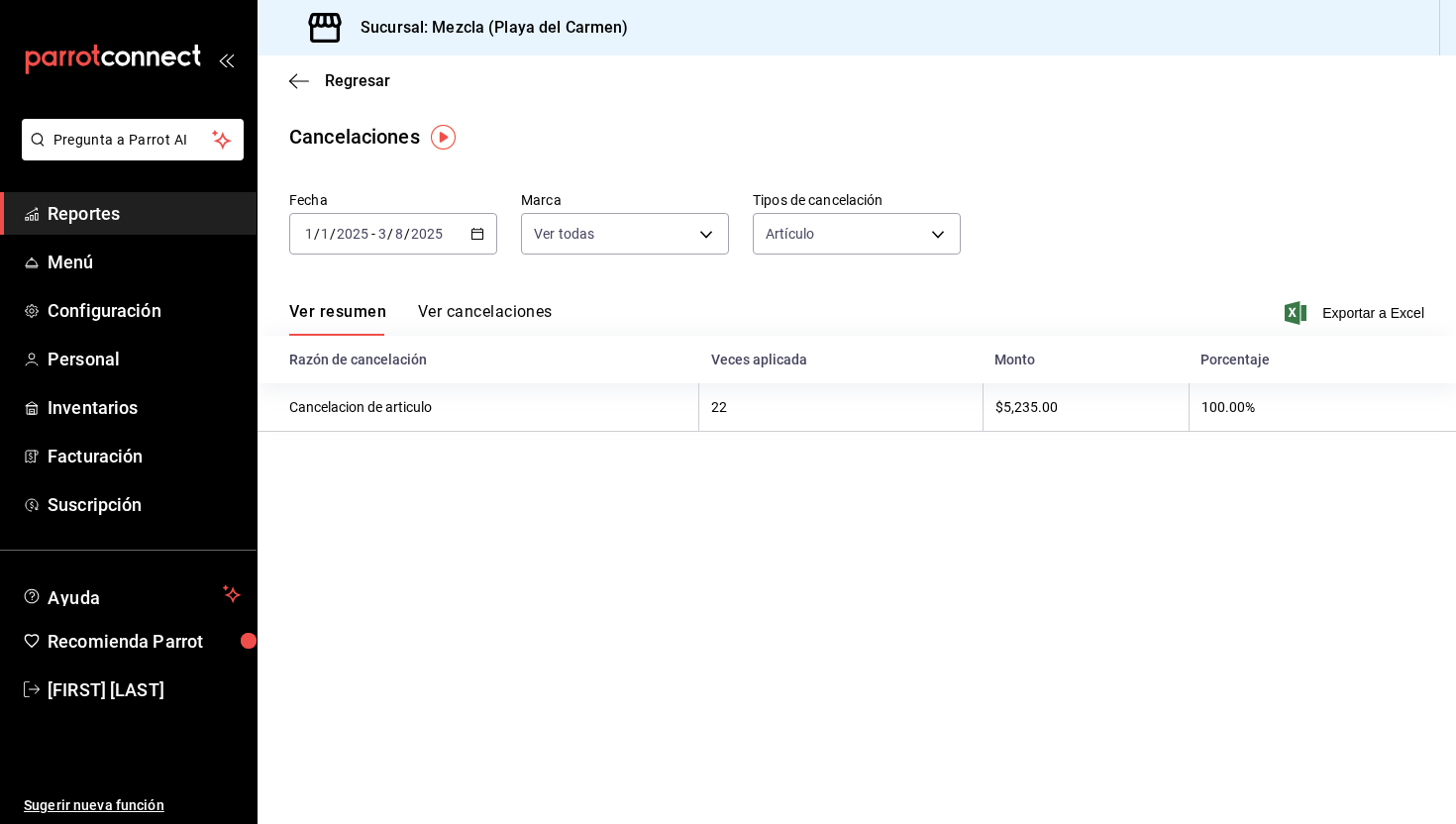 click on "Reportes" at bounding box center (144, 213) 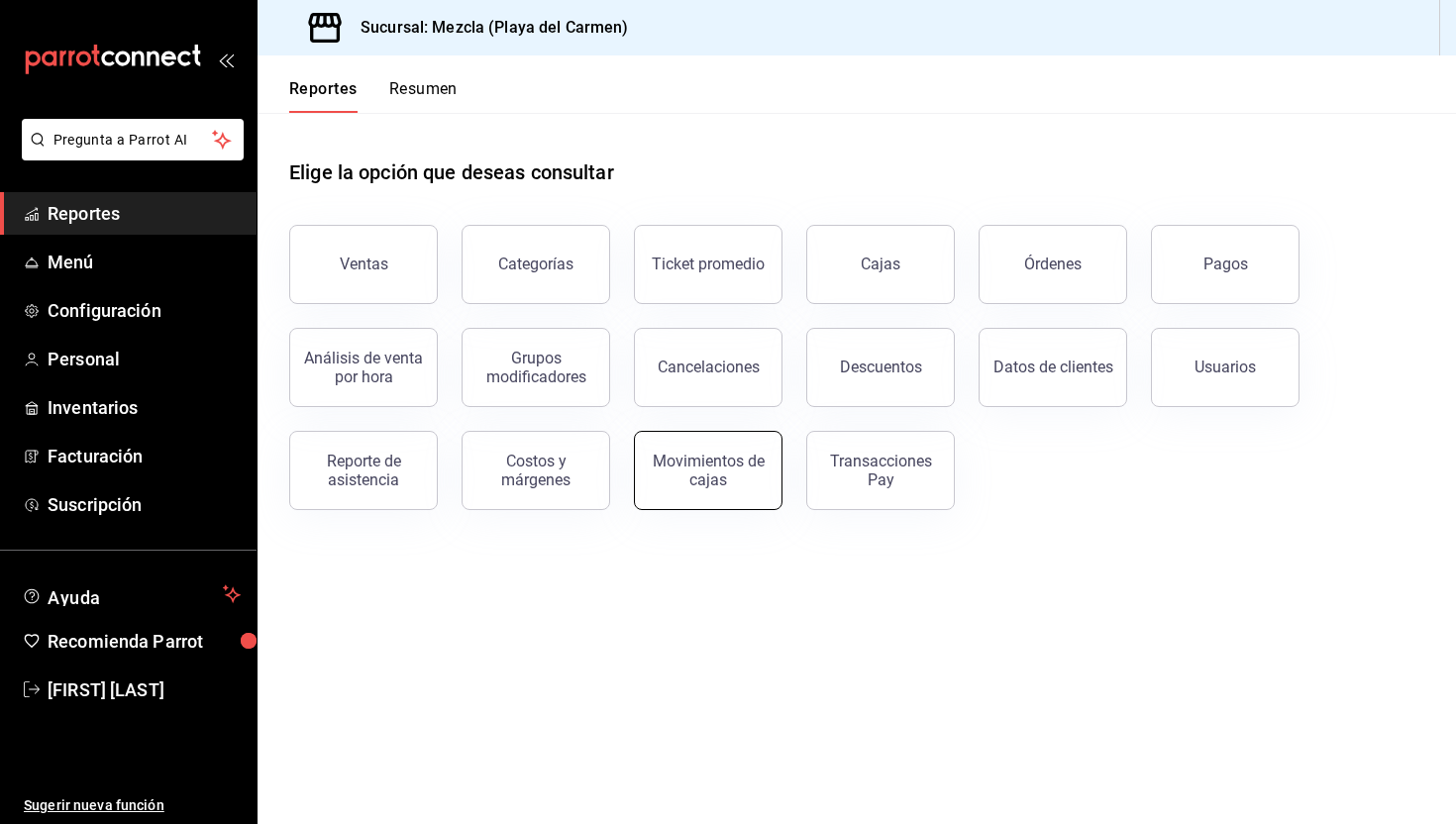 click on "Movimientos de cajas" at bounding box center [708, 470] 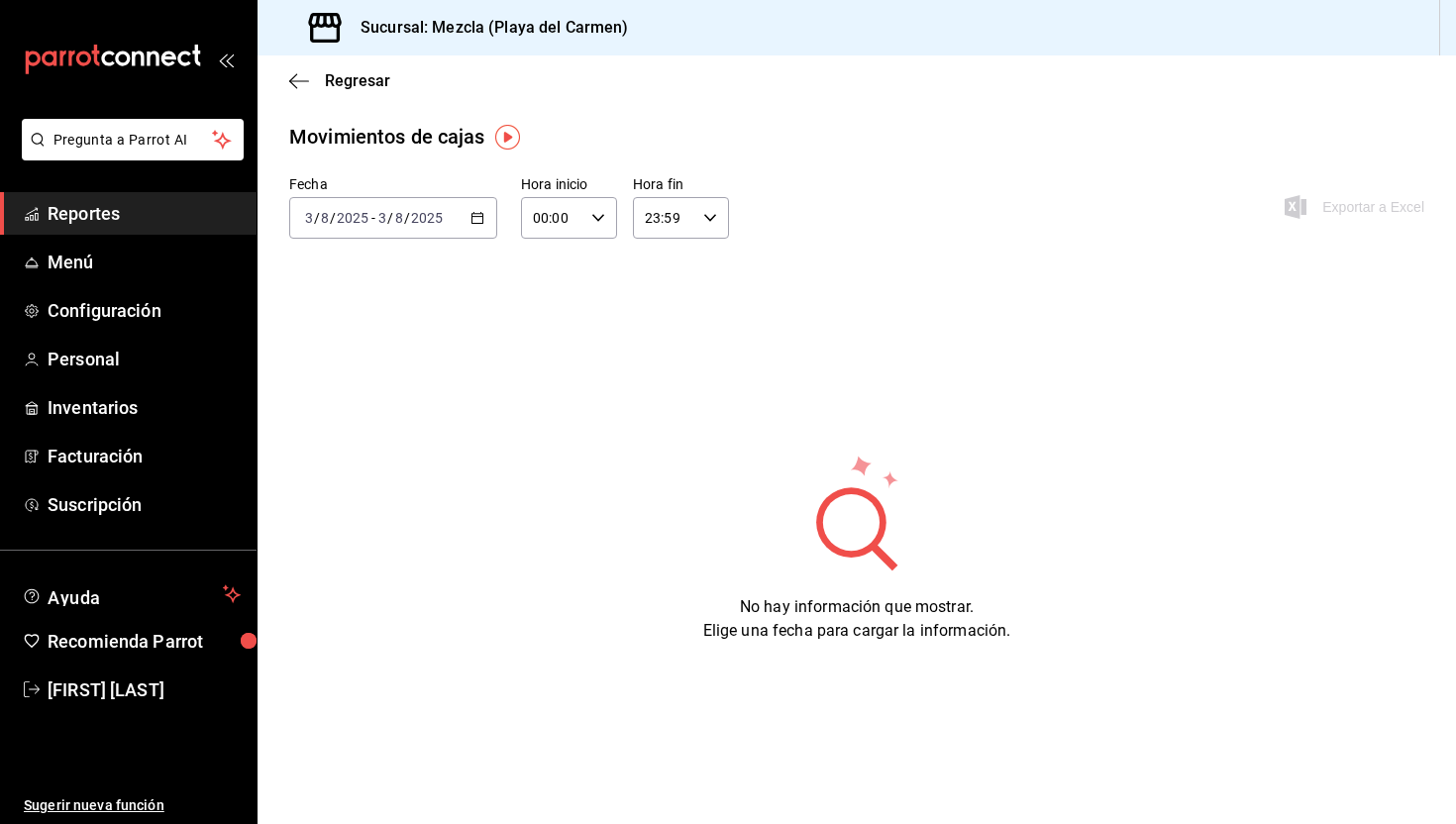 click on "2025-08-03 3 / 8 / 2025 - 2025-08-03 3 / 8 / 2025" at bounding box center [393, 218] 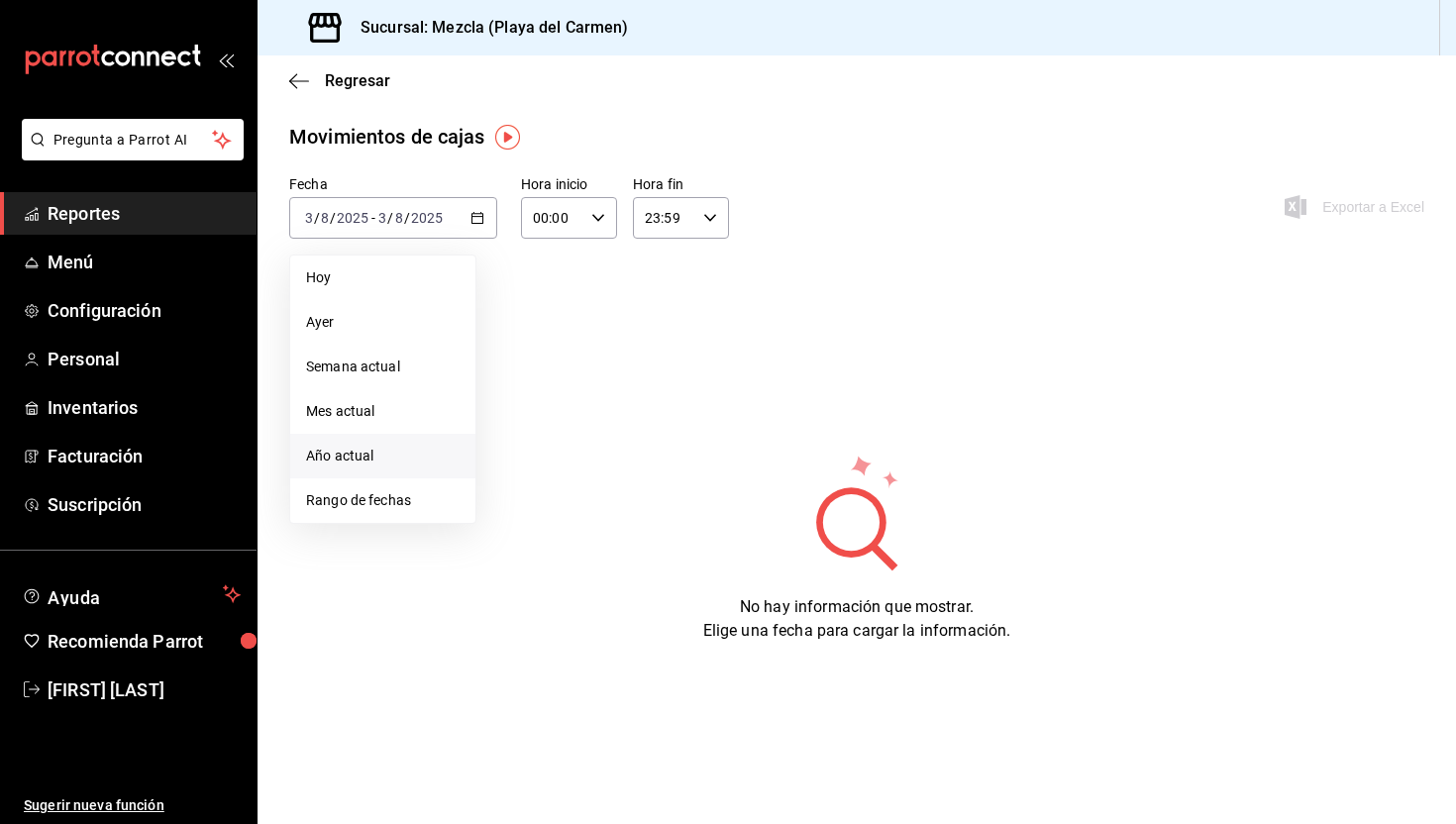 click on "Año actual" at bounding box center (382, 456) 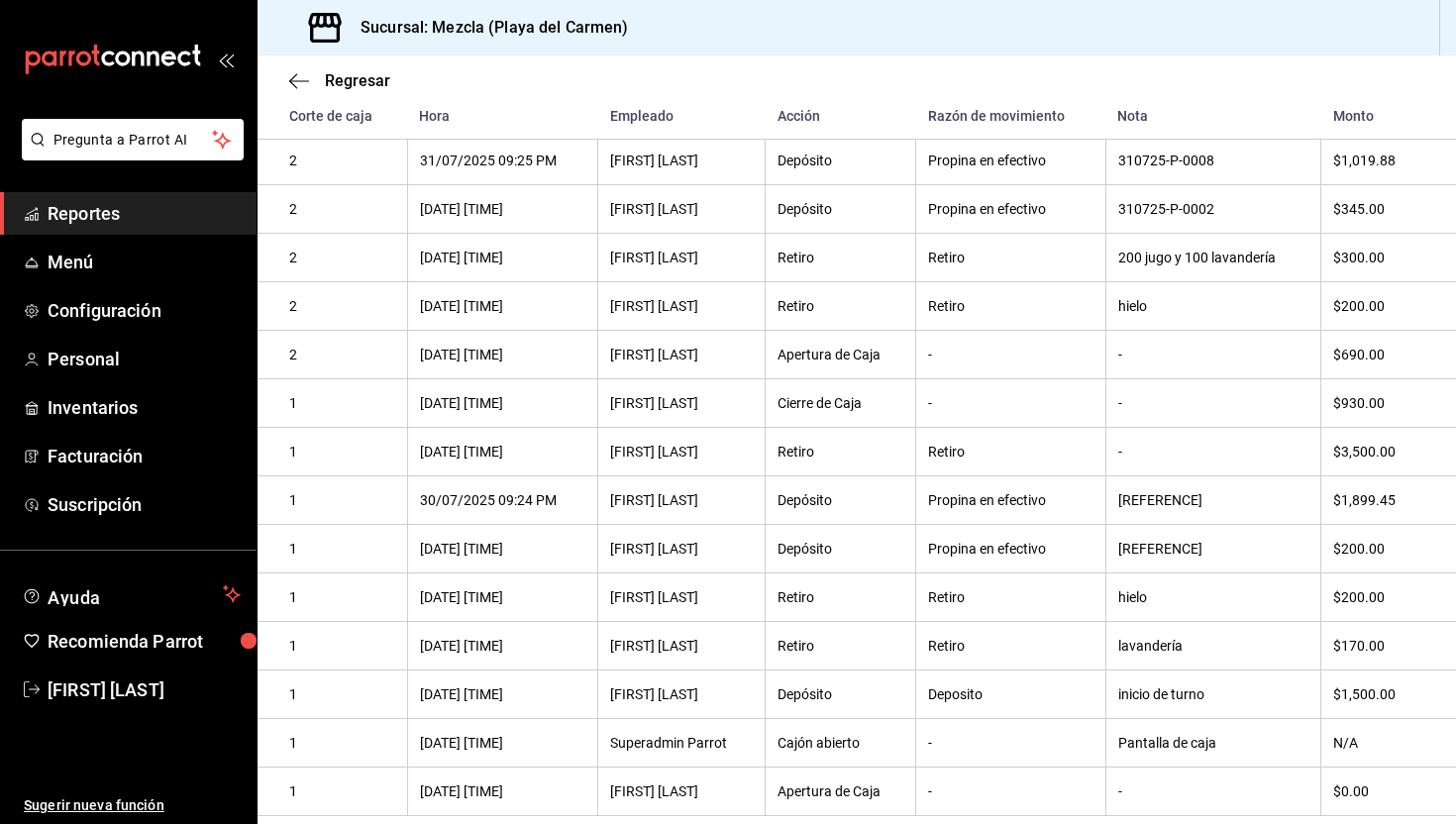 scroll, scrollTop: 1443, scrollLeft: 0, axis: vertical 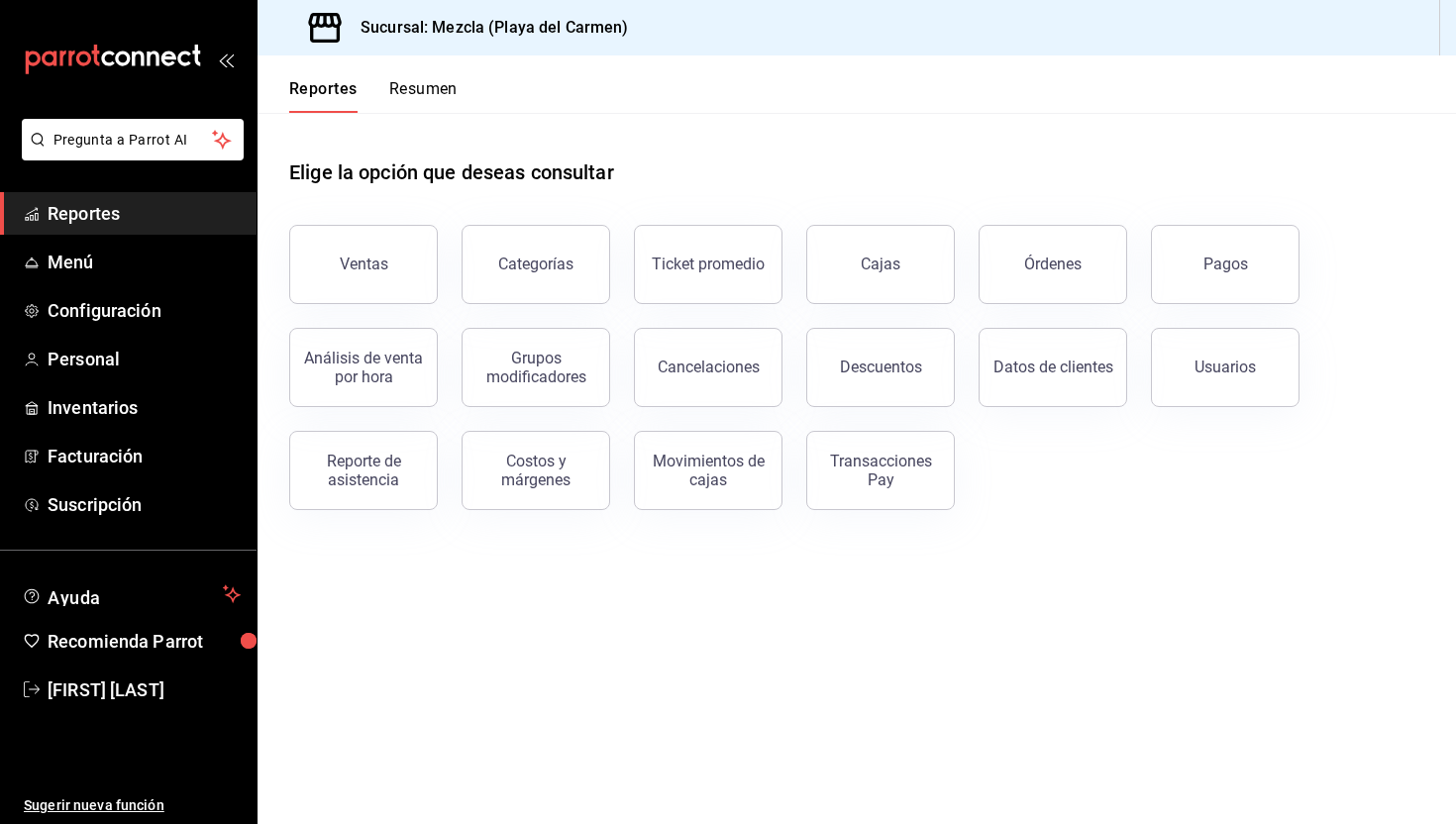 click on "Resumen" at bounding box center [423, 96] 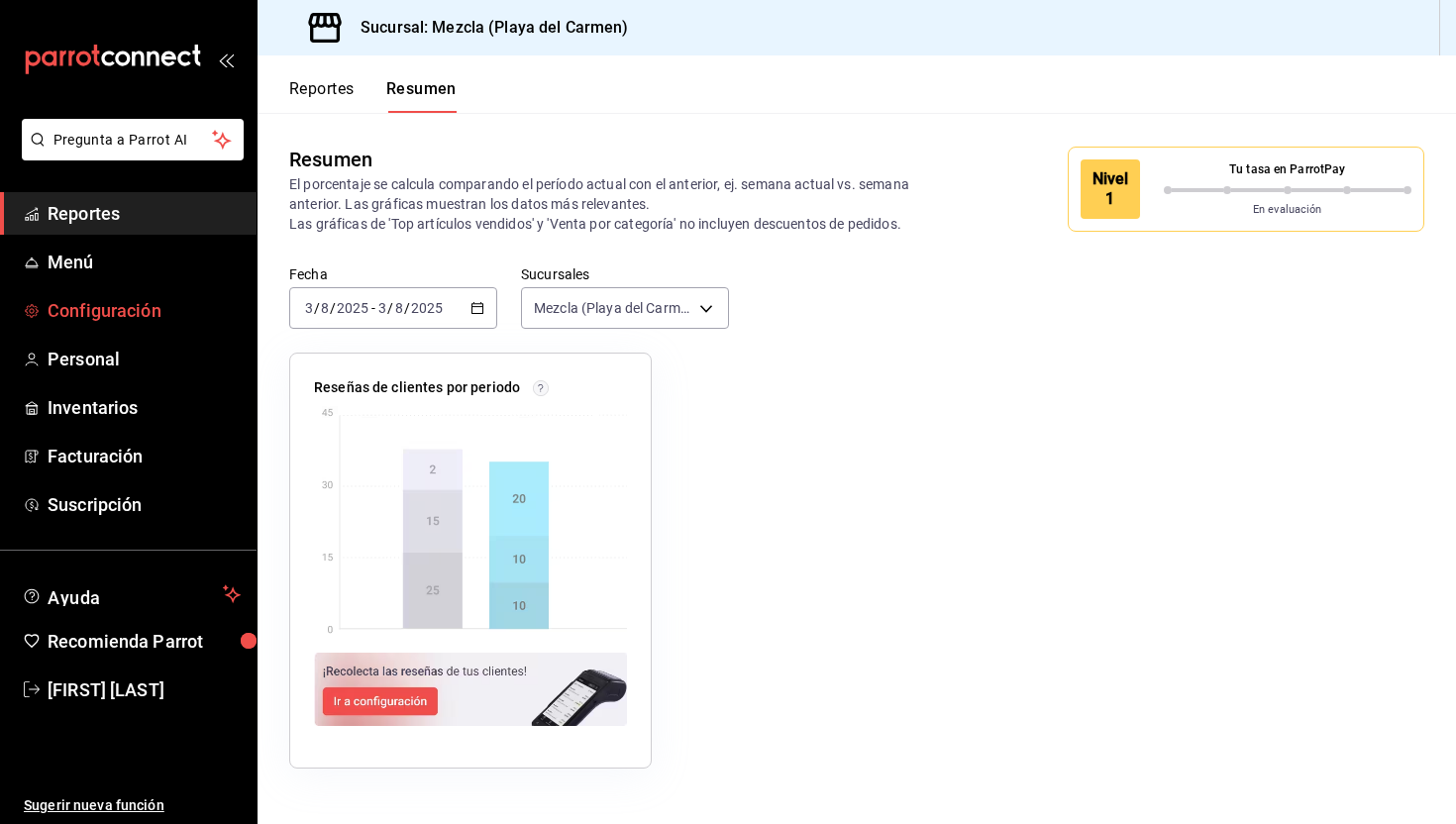 click on "Configuración" at bounding box center [144, 310] 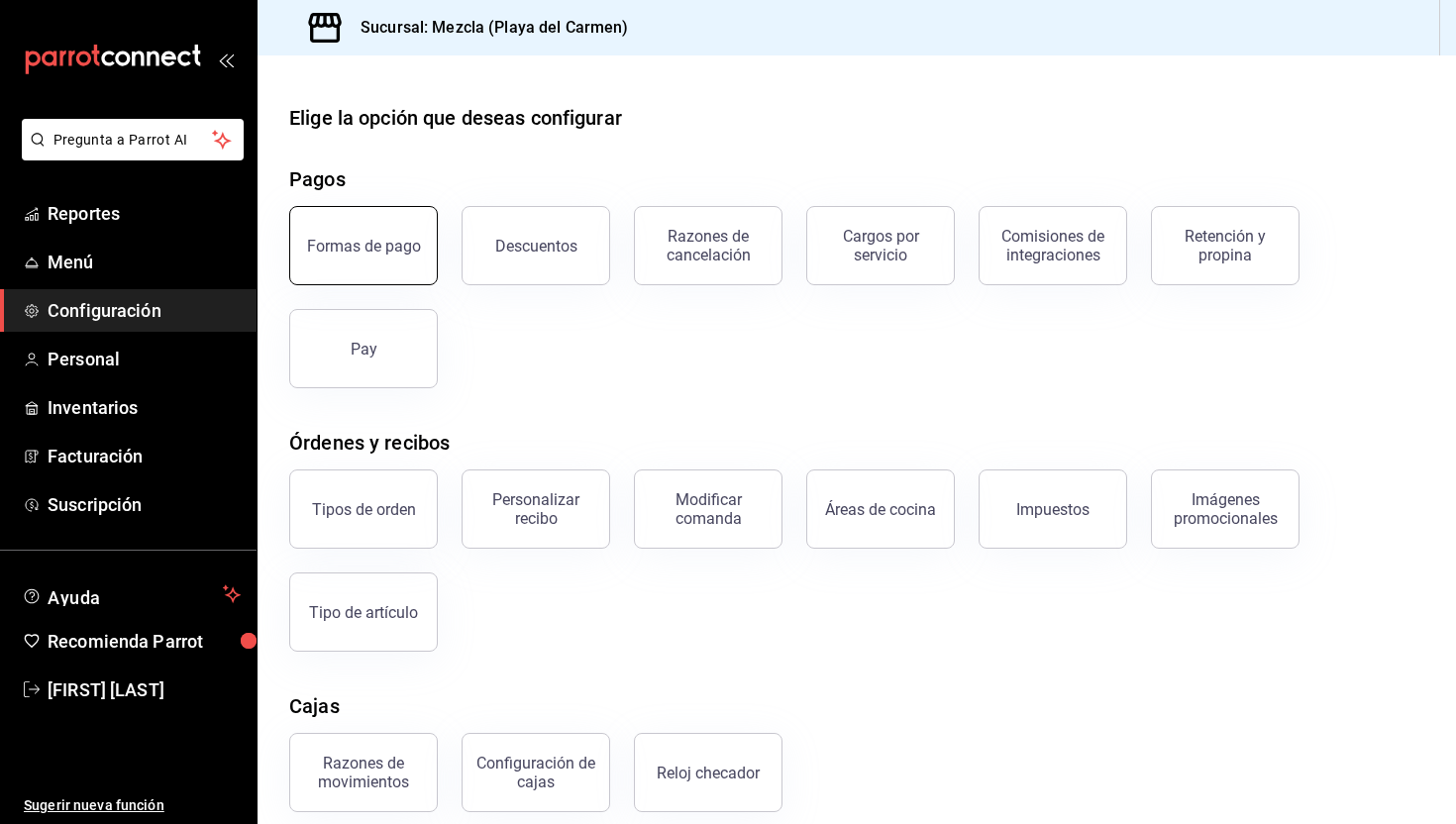 click on "Formas de pago" at bounding box center [364, 246] 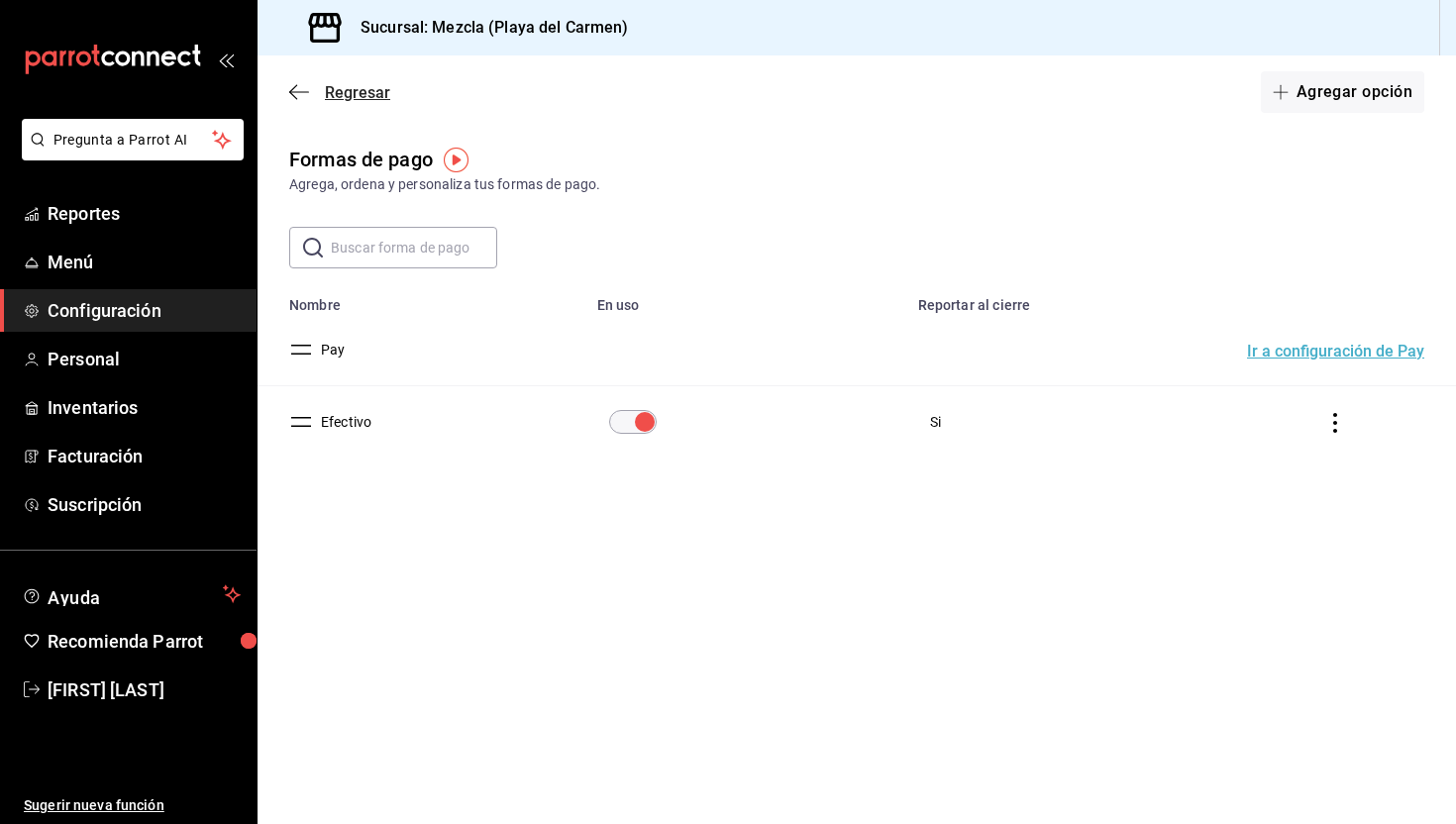 click 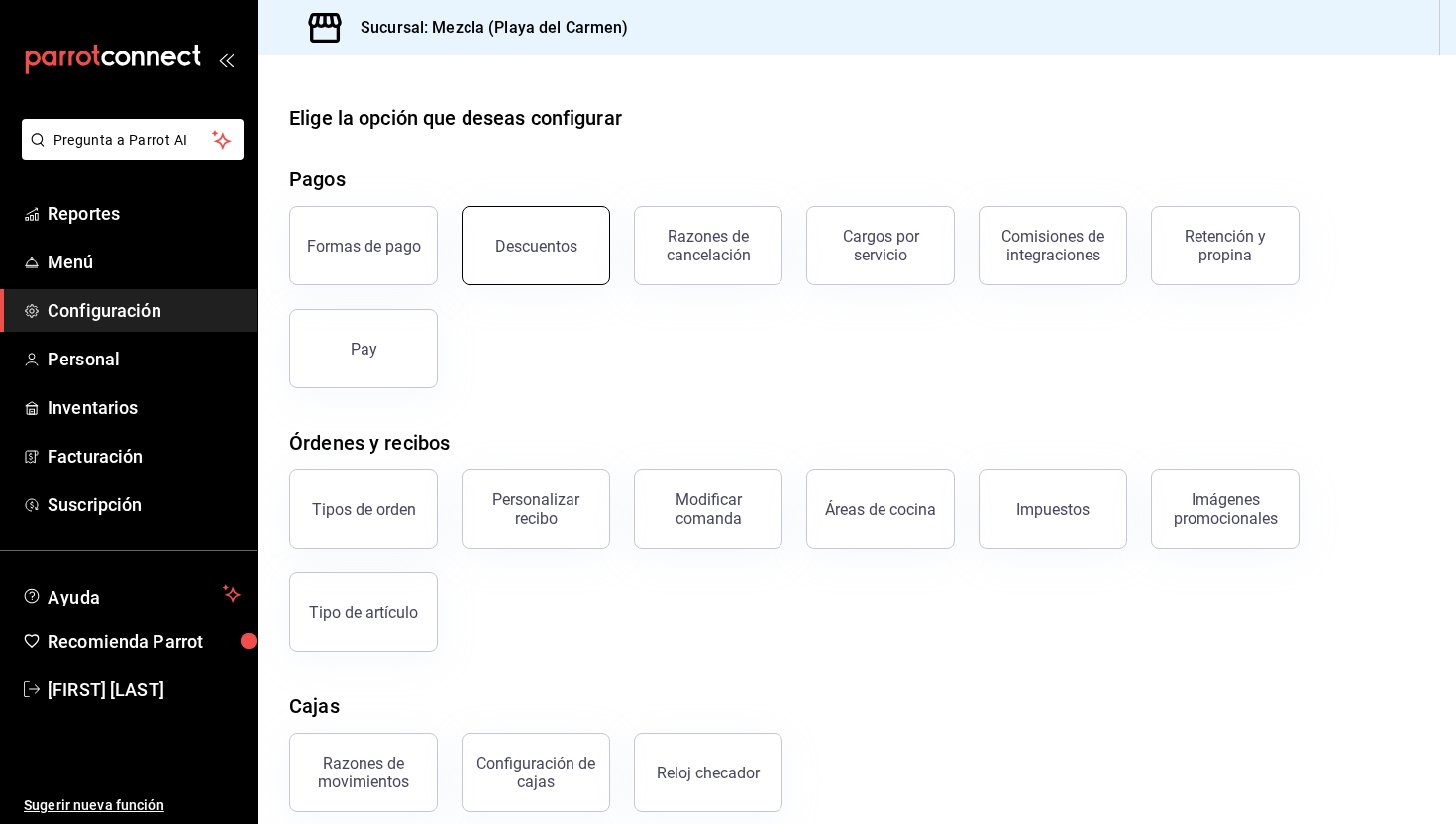 click on "Descuentos" at bounding box center (536, 246) 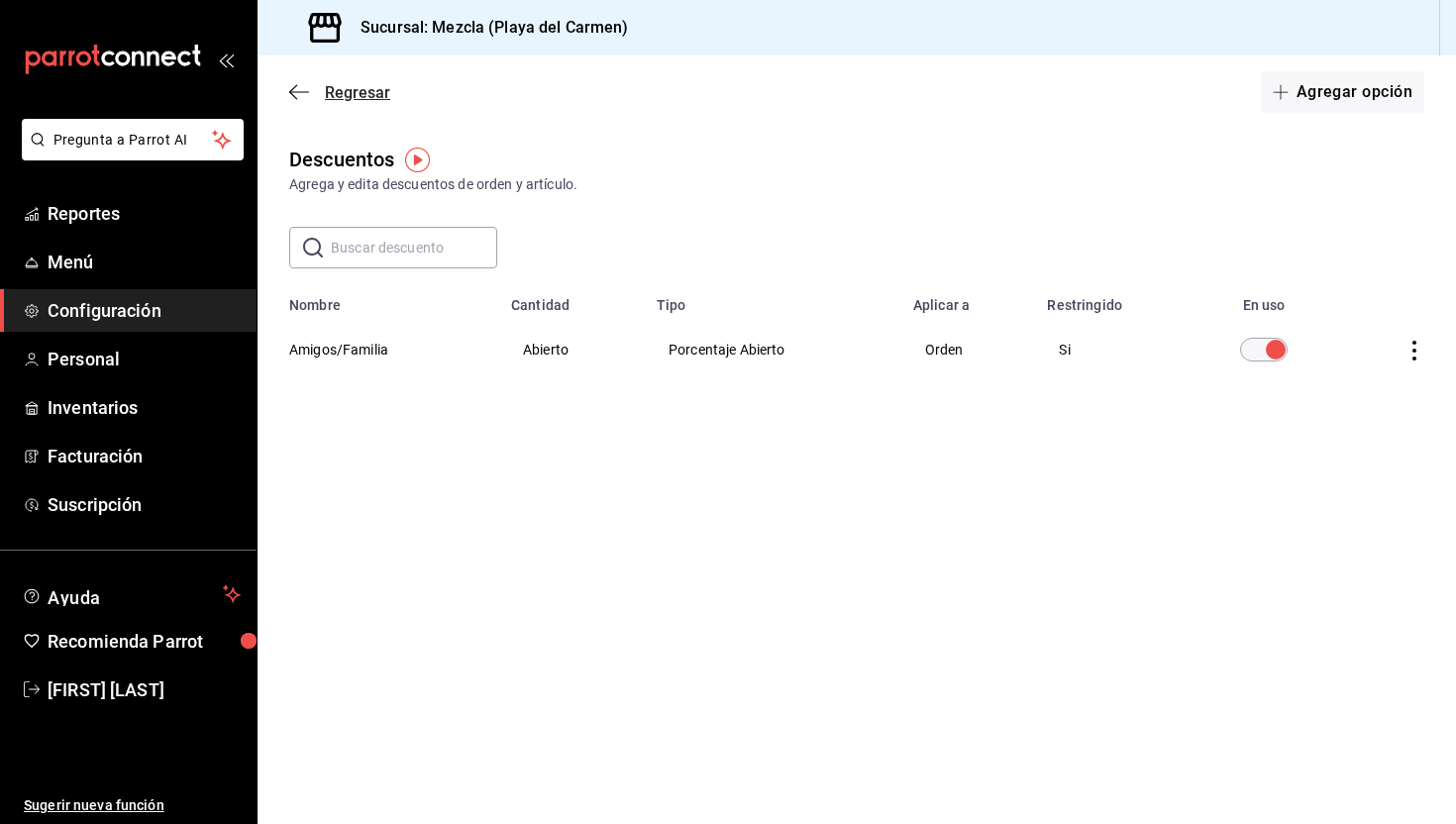 click on "Regresar" at bounding box center (358, 92) 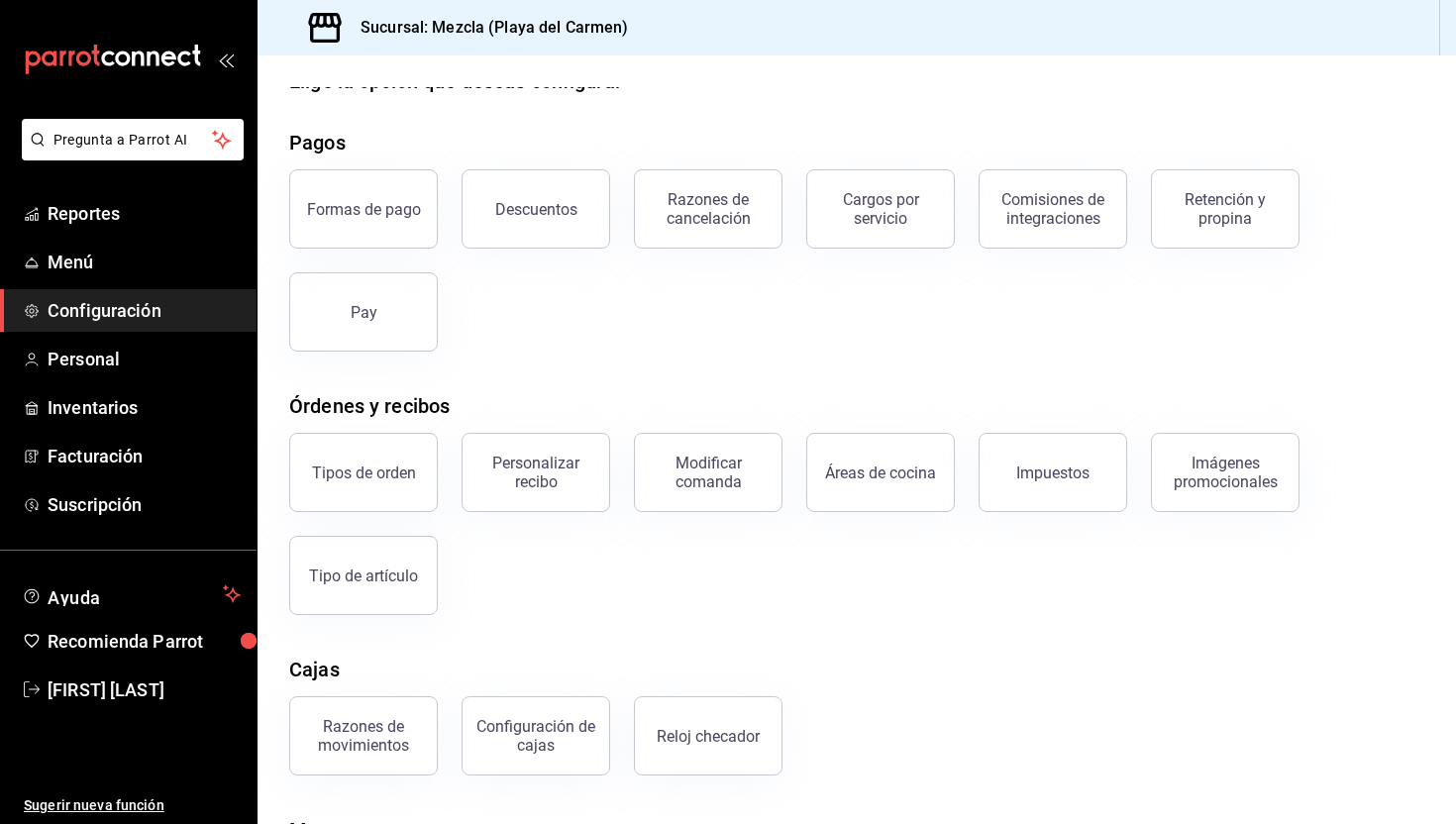 scroll, scrollTop: 0, scrollLeft: 0, axis: both 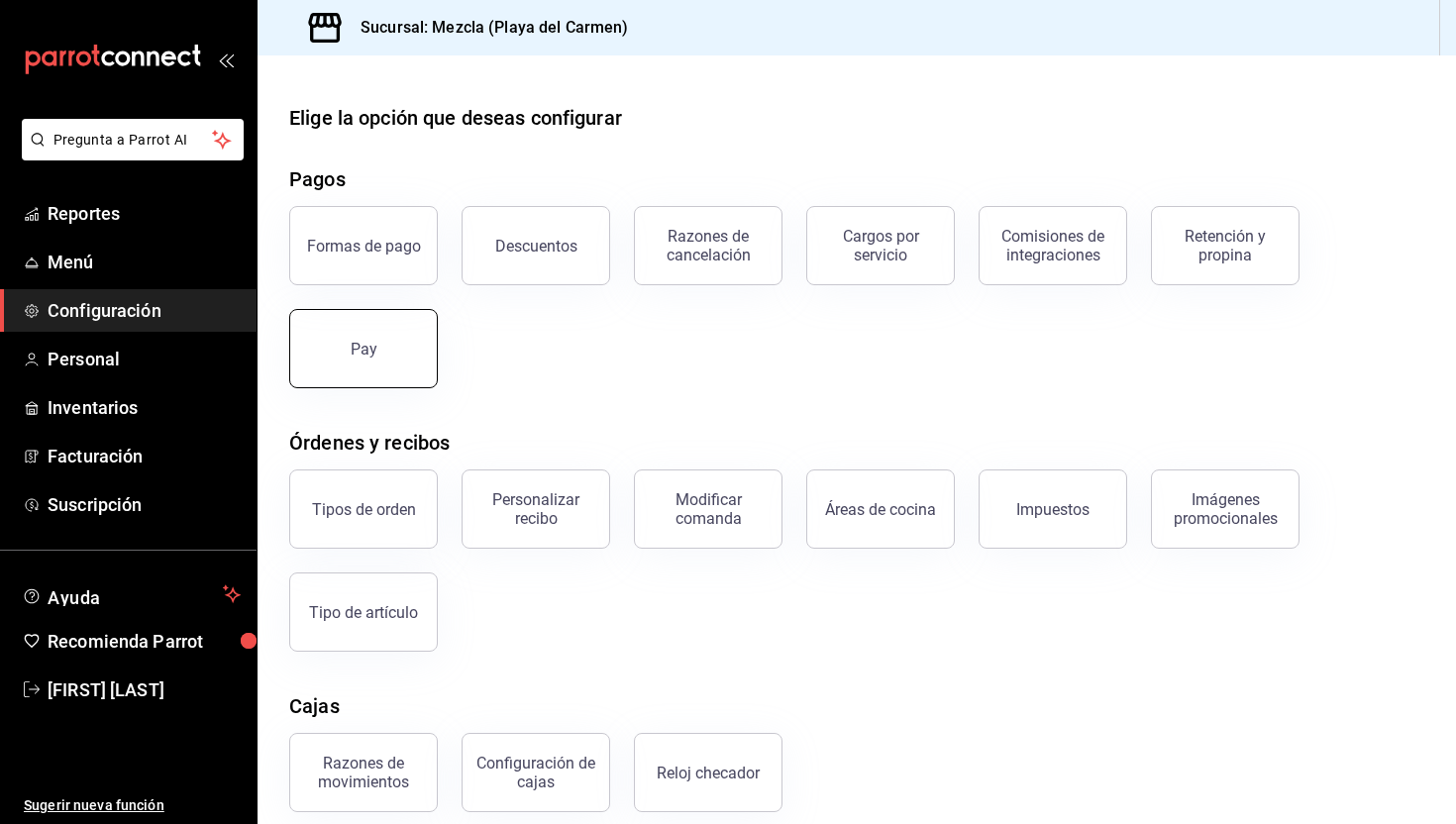 click on "Pay" at bounding box center (364, 349) 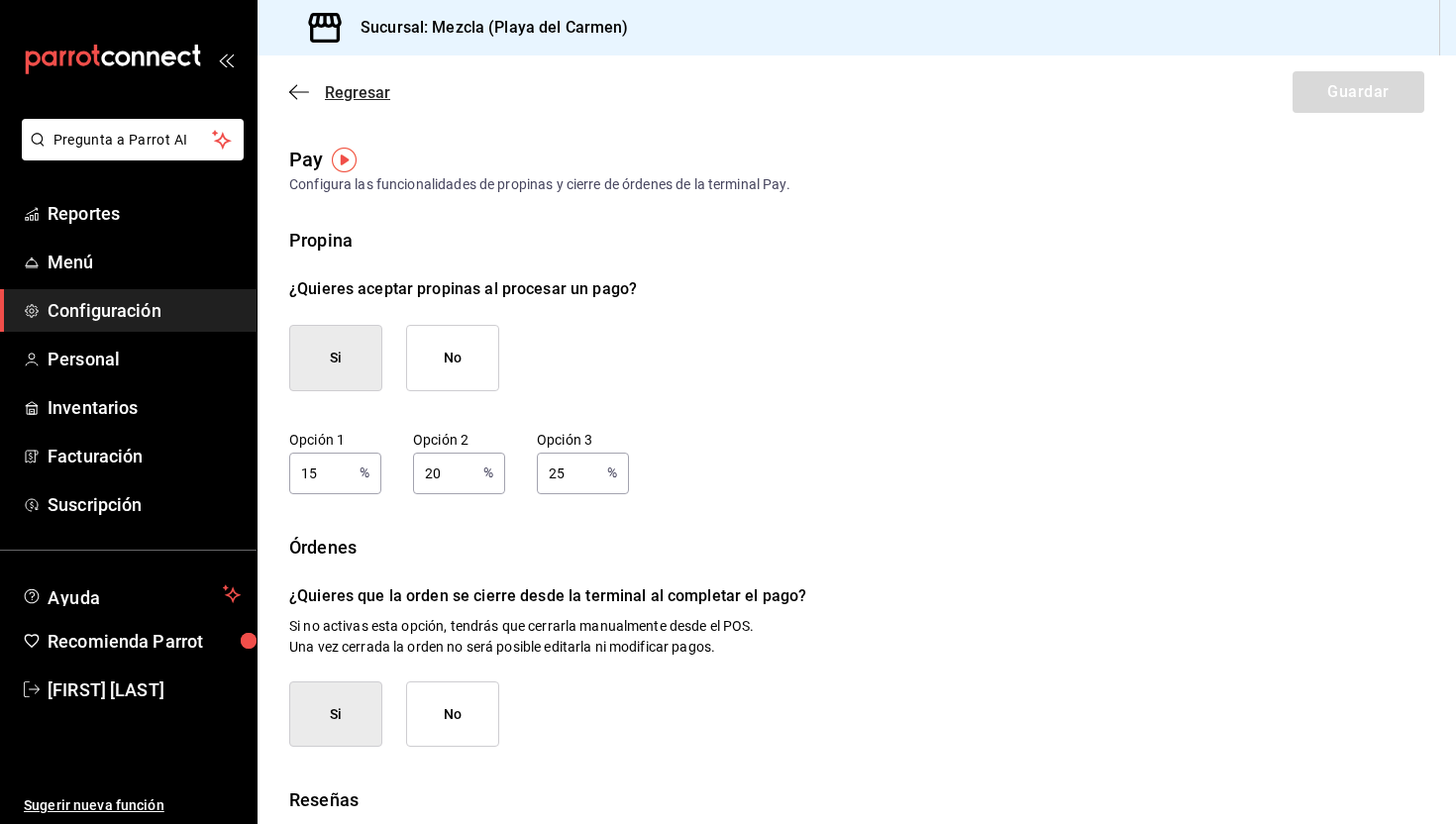 click 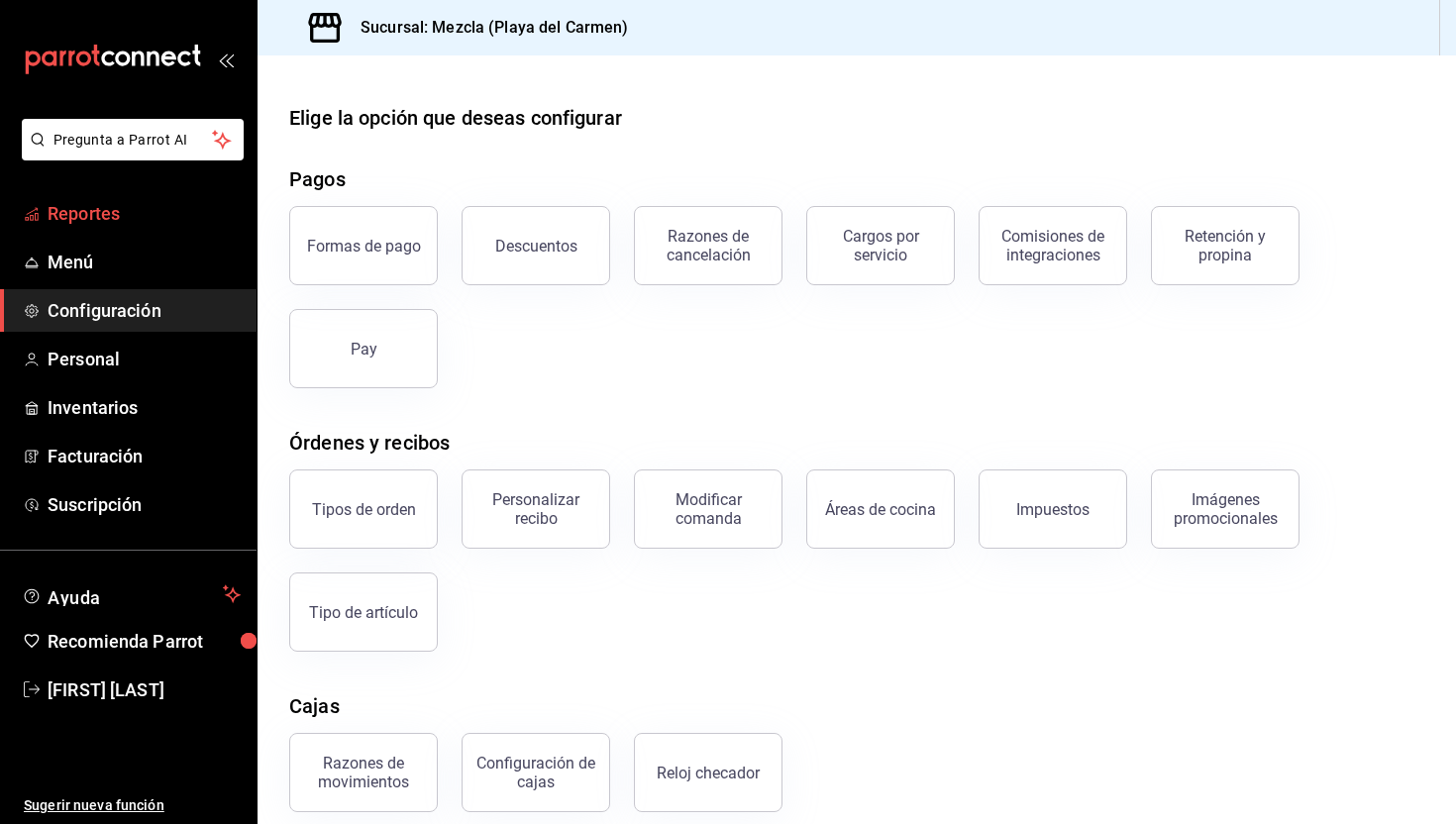 click on "Reportes" at bounding box center [144, 213] 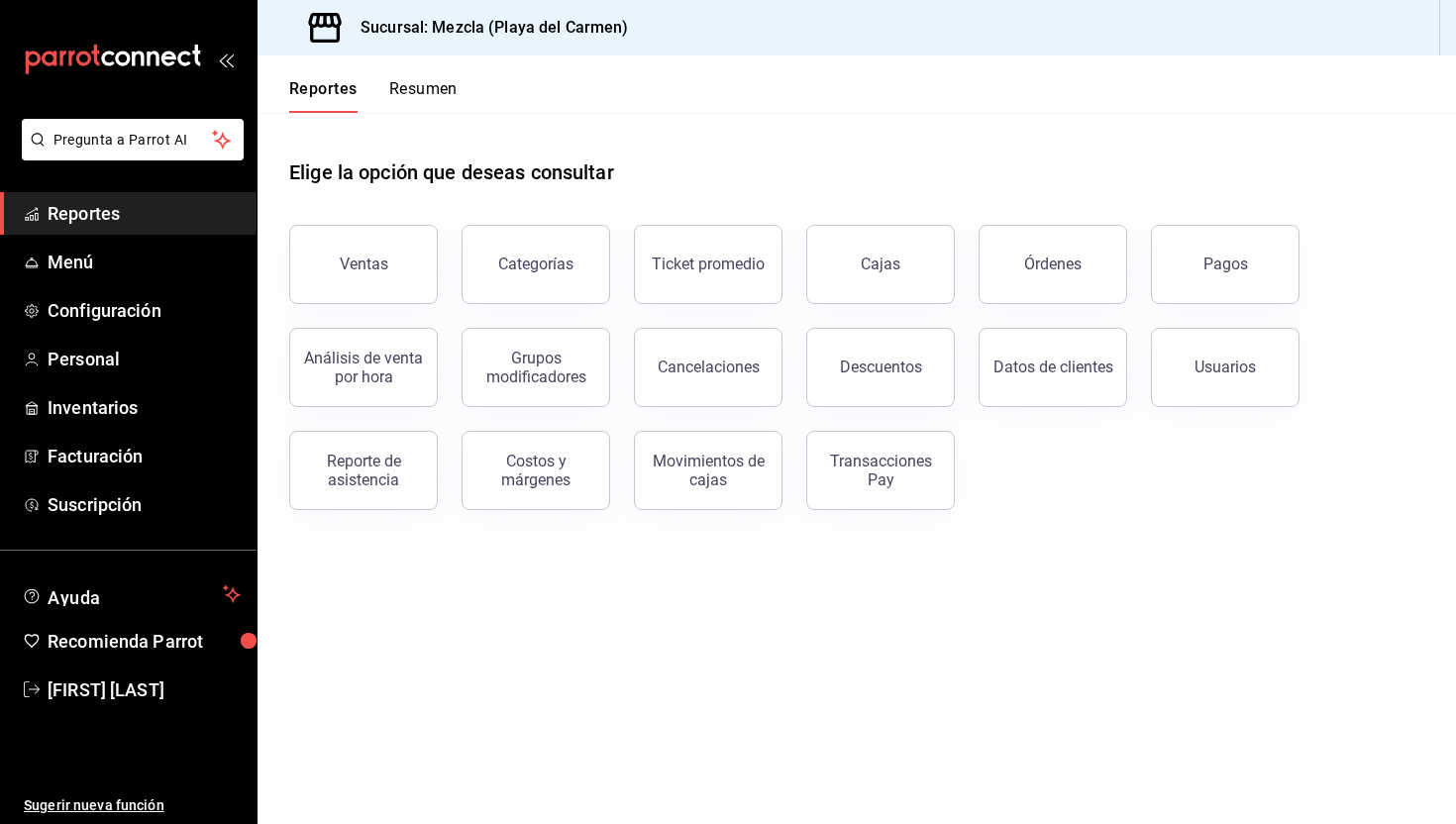 click on "Resumen" at bounding box center [423, 96] 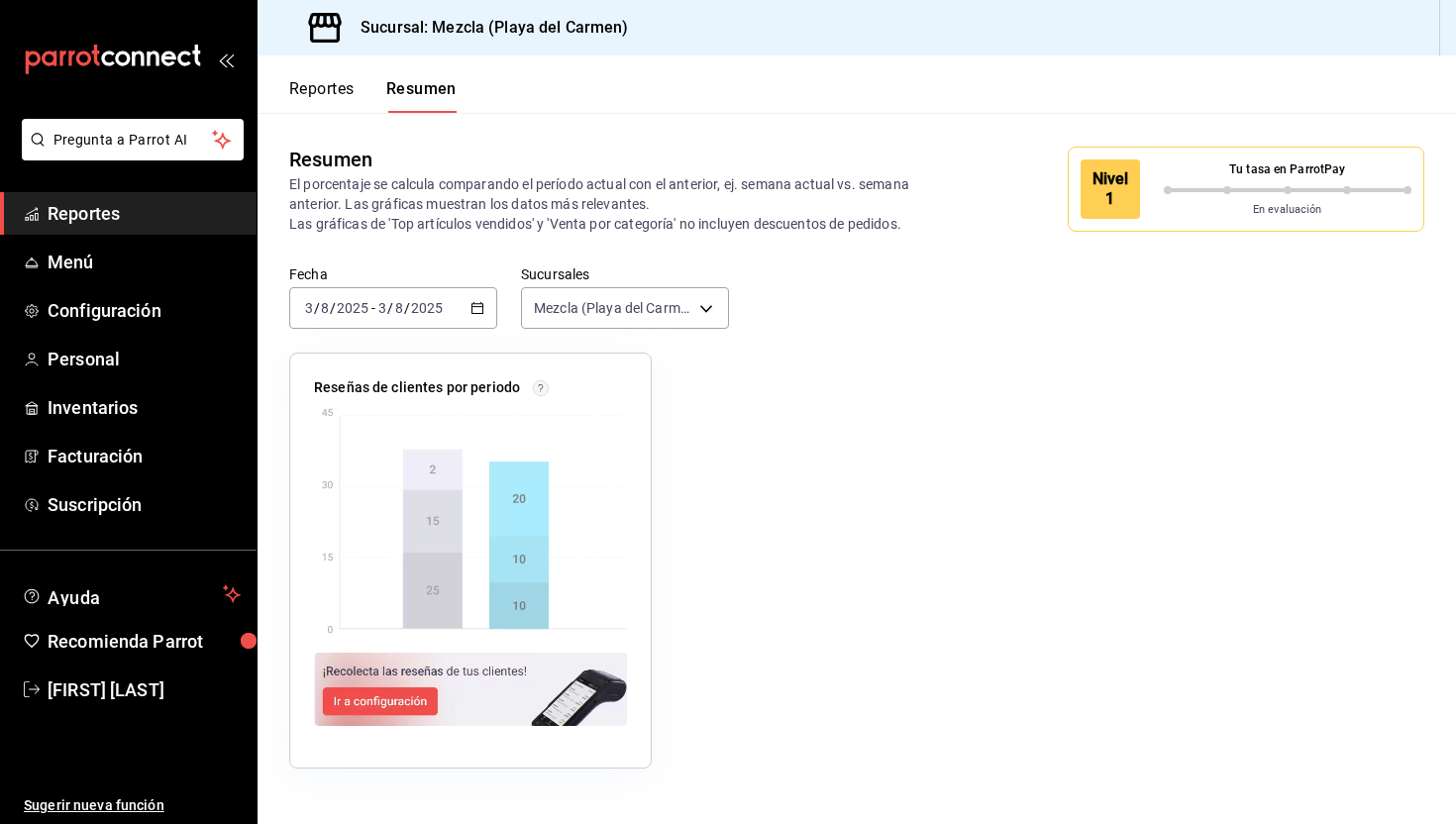 click on "2025-08-03 3 / 8 / 2025 - 2025-08-03 3 / 8 / 2025" at bounding box center (393, 308) 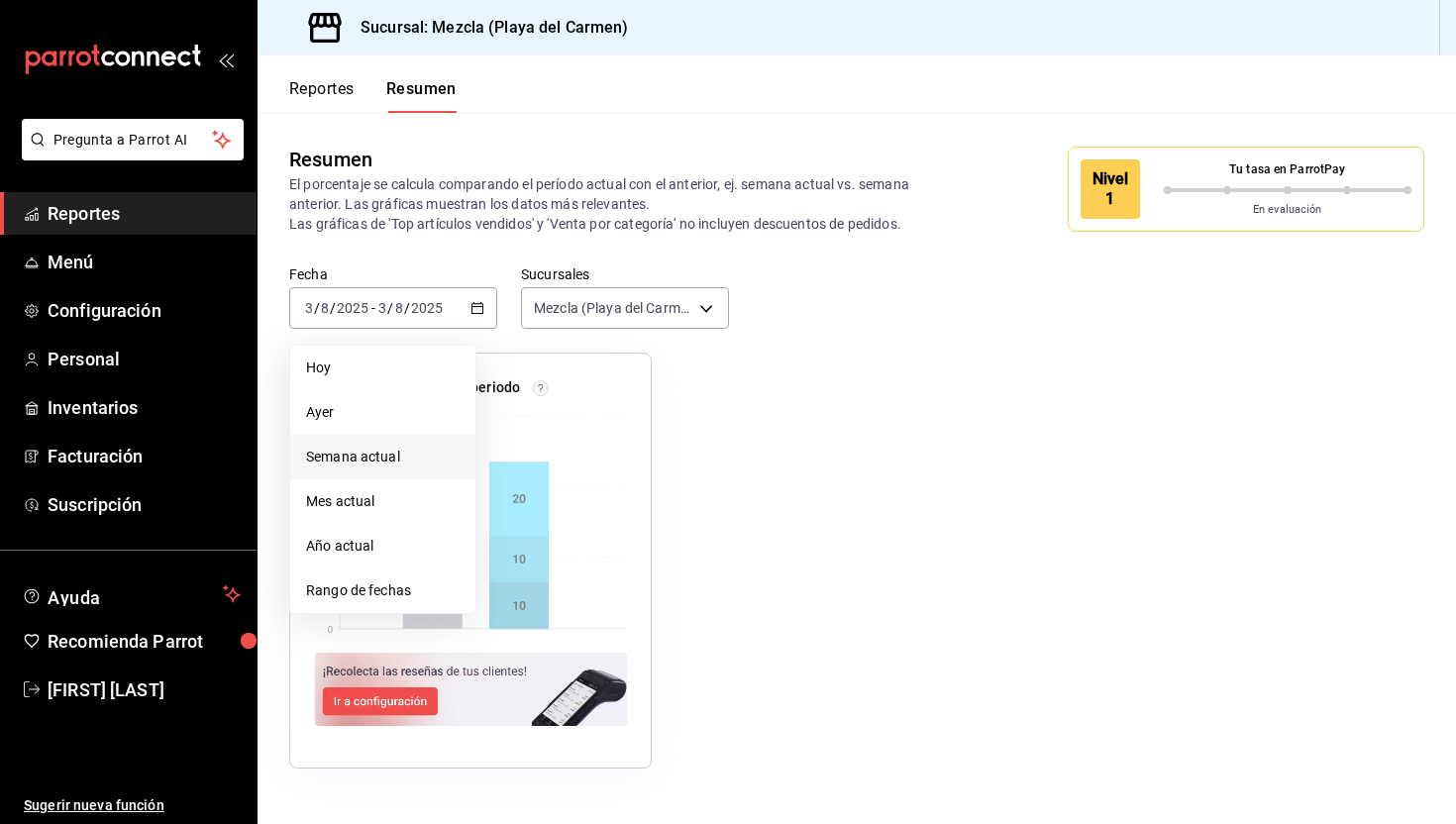 click on "Semana actual" at bounding box center (382, 457) 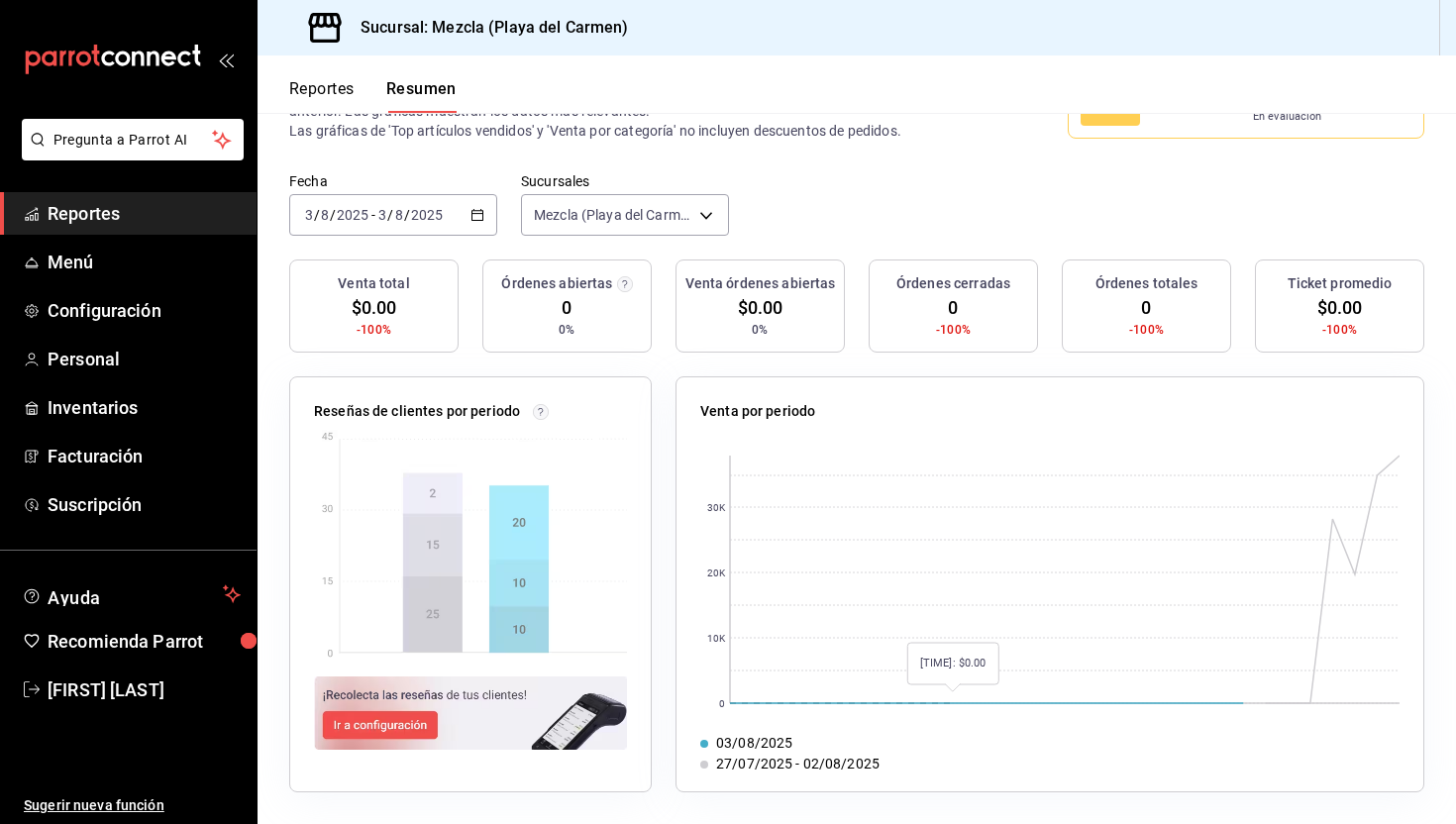 scroll, scrollTop: 0, scrollLeft: 0, axis: both 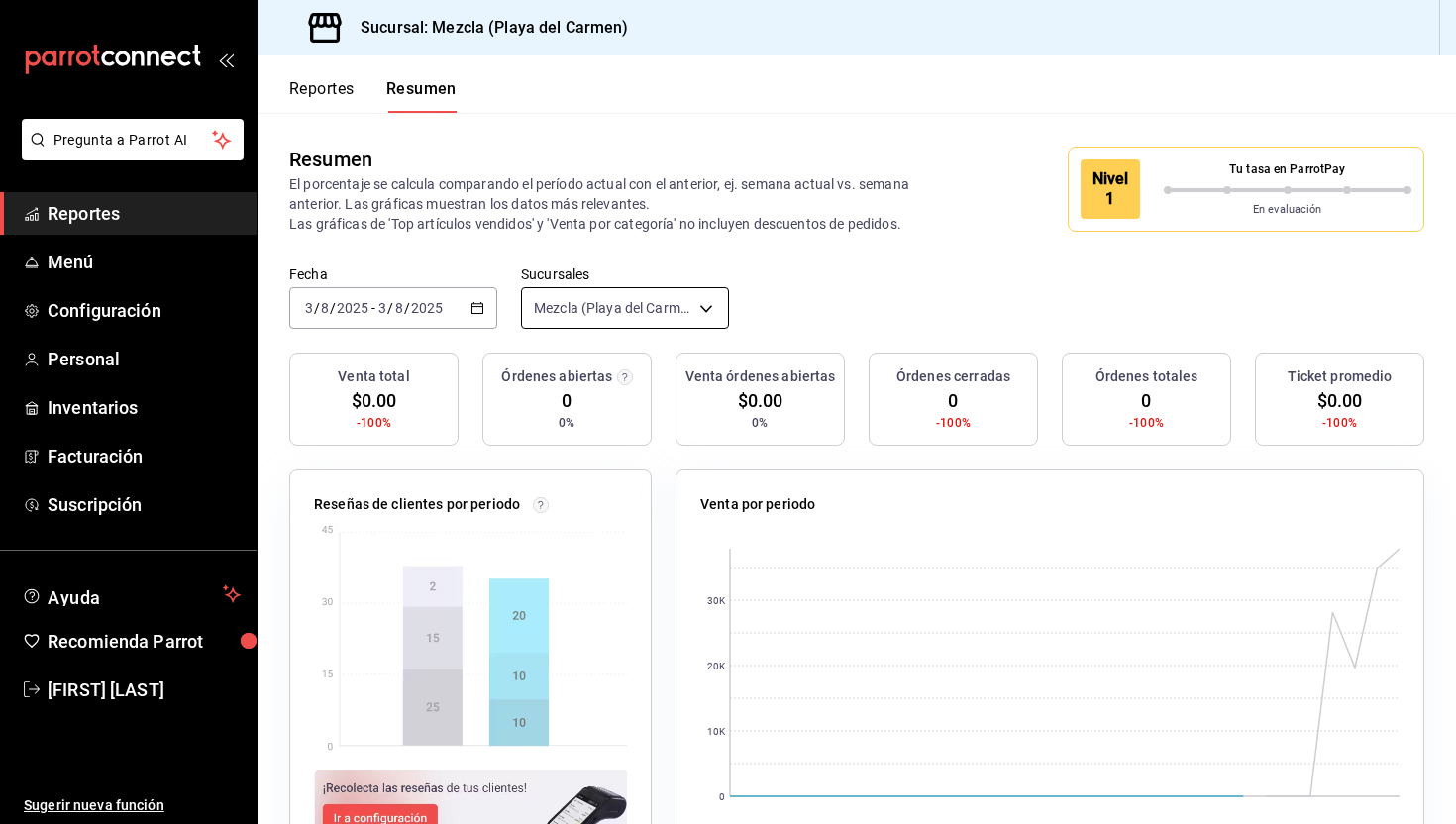 click on "Pregunta a Parrot AI Reportes   Menú   Configuración   Personal   Inventarios   Facturación   Suscripción   Ayuda Recomienda Parrot   [FIRST] [LAST]   Sugerir nueva función   Sucursal: Mezcla (Playa del Carmen) Reportes Resumen Resumen El porcentaje se calcula comparando el período actual con el anterior, ej. semana actual vs. semana anterior. Las gráficas muestran los datos más relevantes.  Las gráficas de 'Top artículos vendidos' y 'Venta por categoría' no incluyen descuentos de pedidos. Nivel 1 Tu tasa en ParrotPay En evaluación Fecha [DATE] [NUMBER] / [NUMBER] / [YEAR] - [DATE] [NUMBER] / [YEAR] Sucursales Mezcla (Playa del Carmen) [object Object] Venta total $0.00 -100% Órdenes abiertas 0 0% Venta órdenes abiertas $0.00 0% Órdenes cerradas 0 -100% Órdenes totales 0 -100% Ticket promedio $0.00 -100% Reseñas de clientes por periodo   Venta por periodo 0 10K 20K 30K [DATE] [DATE] - [DATE] GANA 1 MES GRATIS EN TU SUSCRIPCIÓN AQUÍ Pregunta a Parrot AI Reportes   Menú   Configuración" at bounding box center [728, 412] 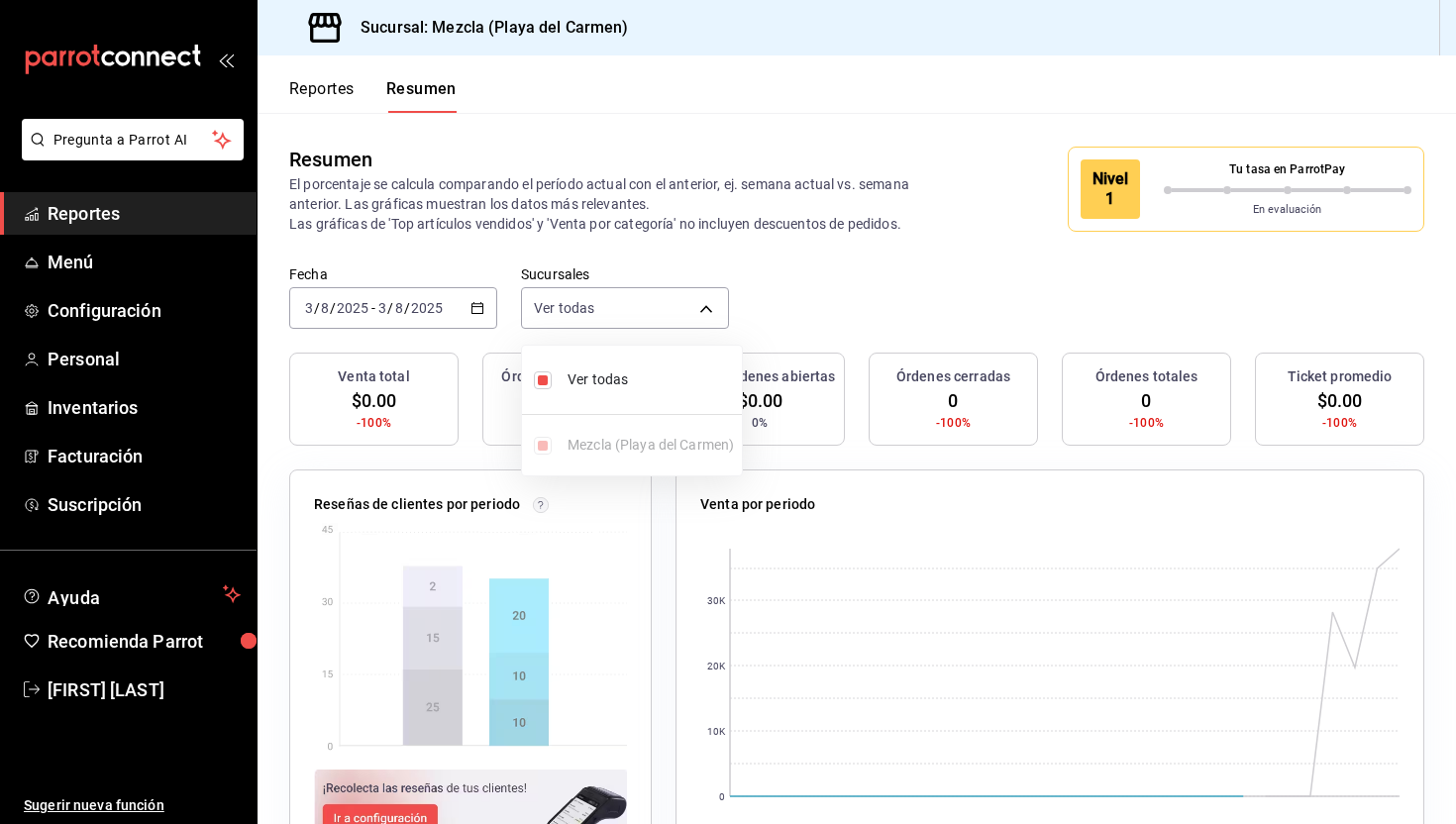 click at bounding box center [728, 412] 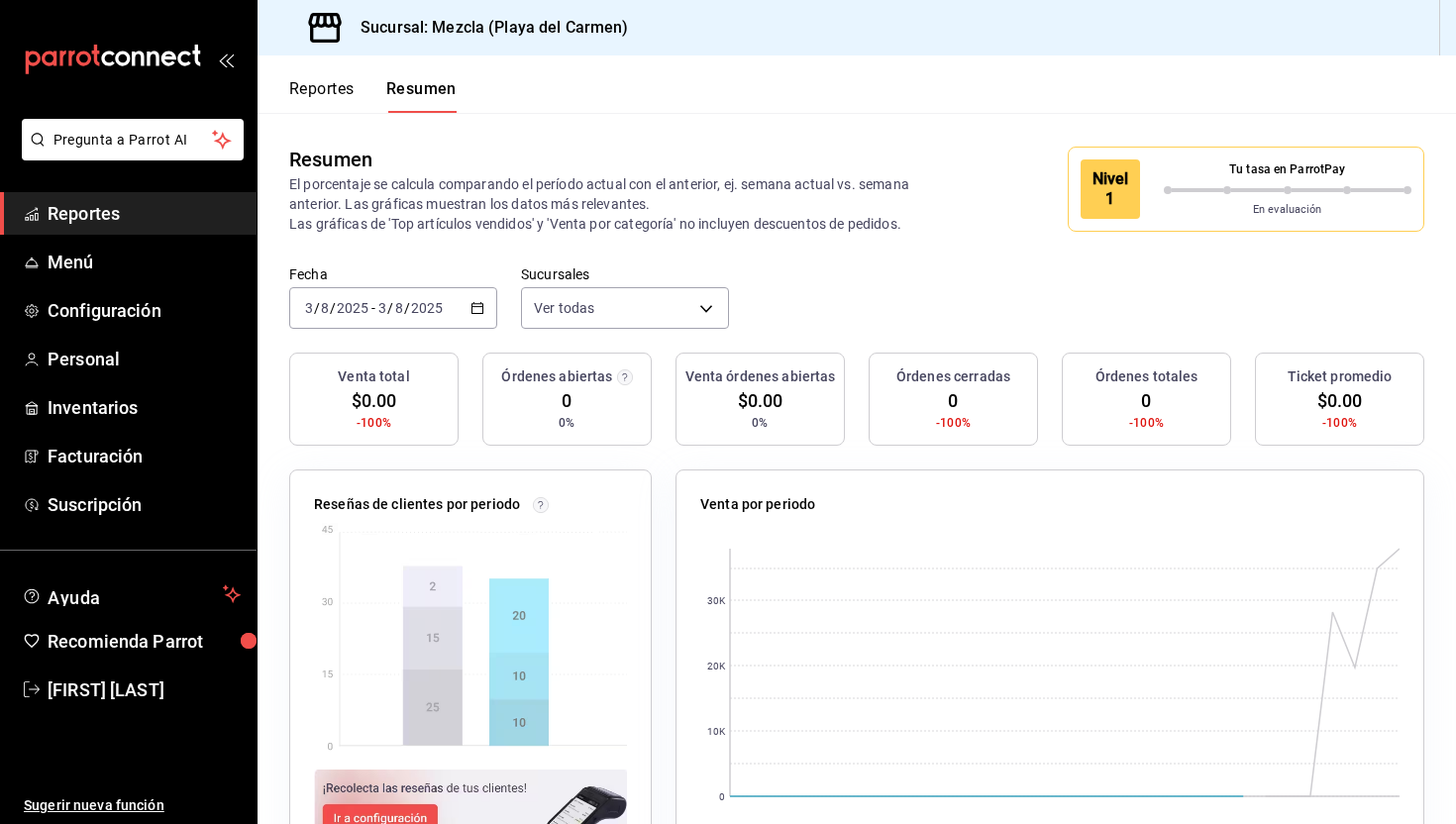 click on "Reportes" at bounding box center (322, 96) 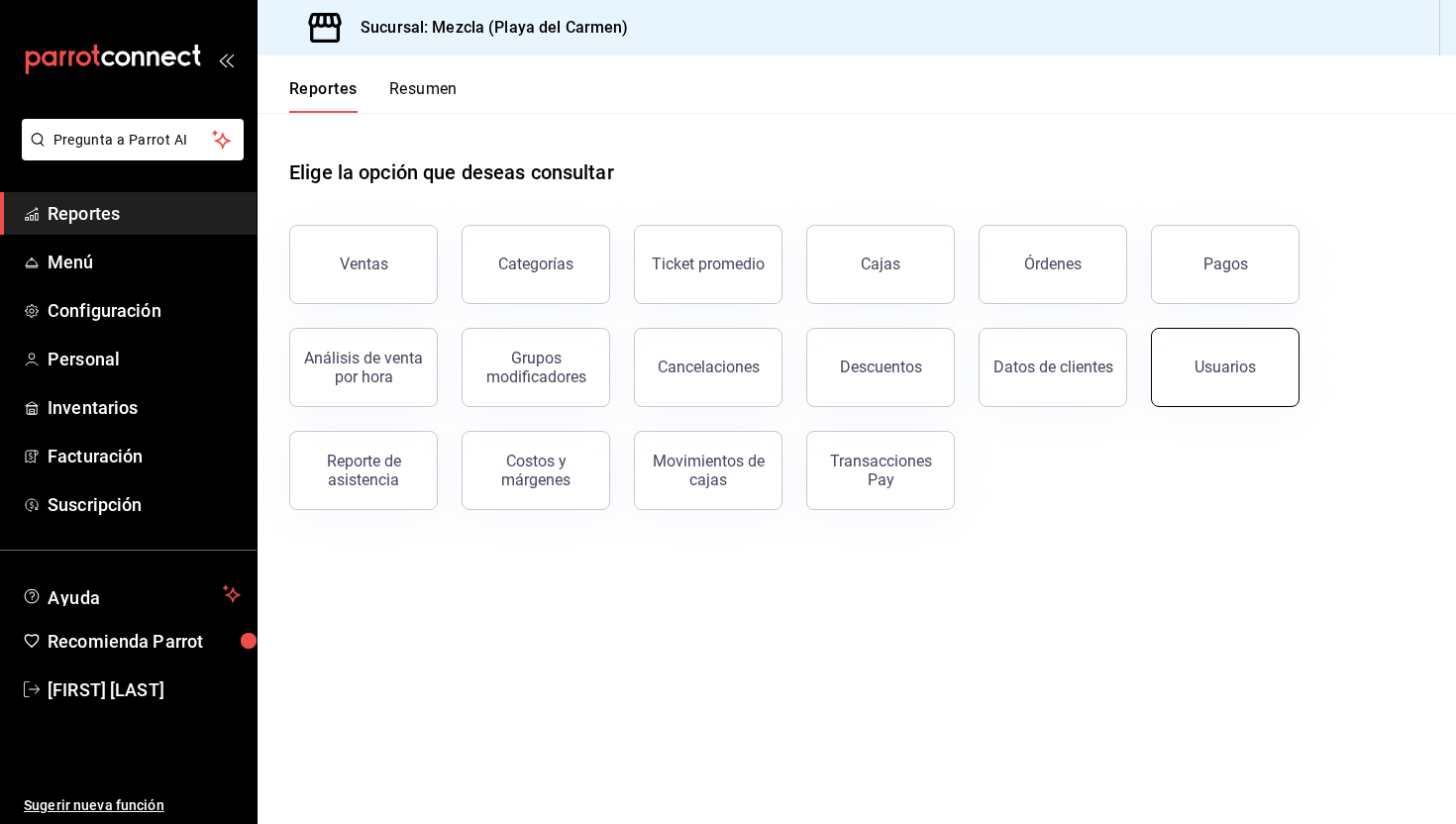 click on "Usuarios" at bounding box center (1225, 367) 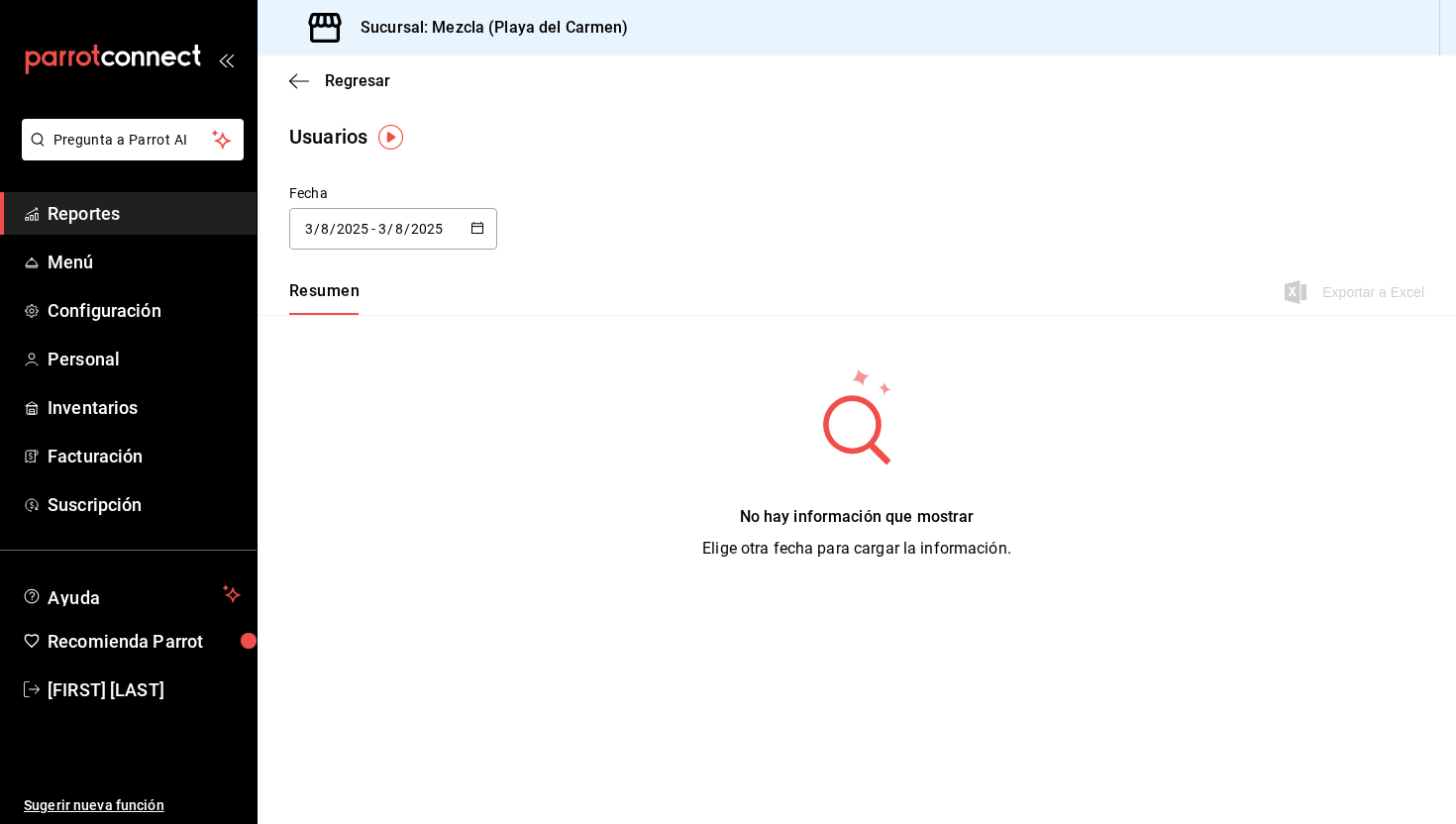 click at bounding box center [390, 137] 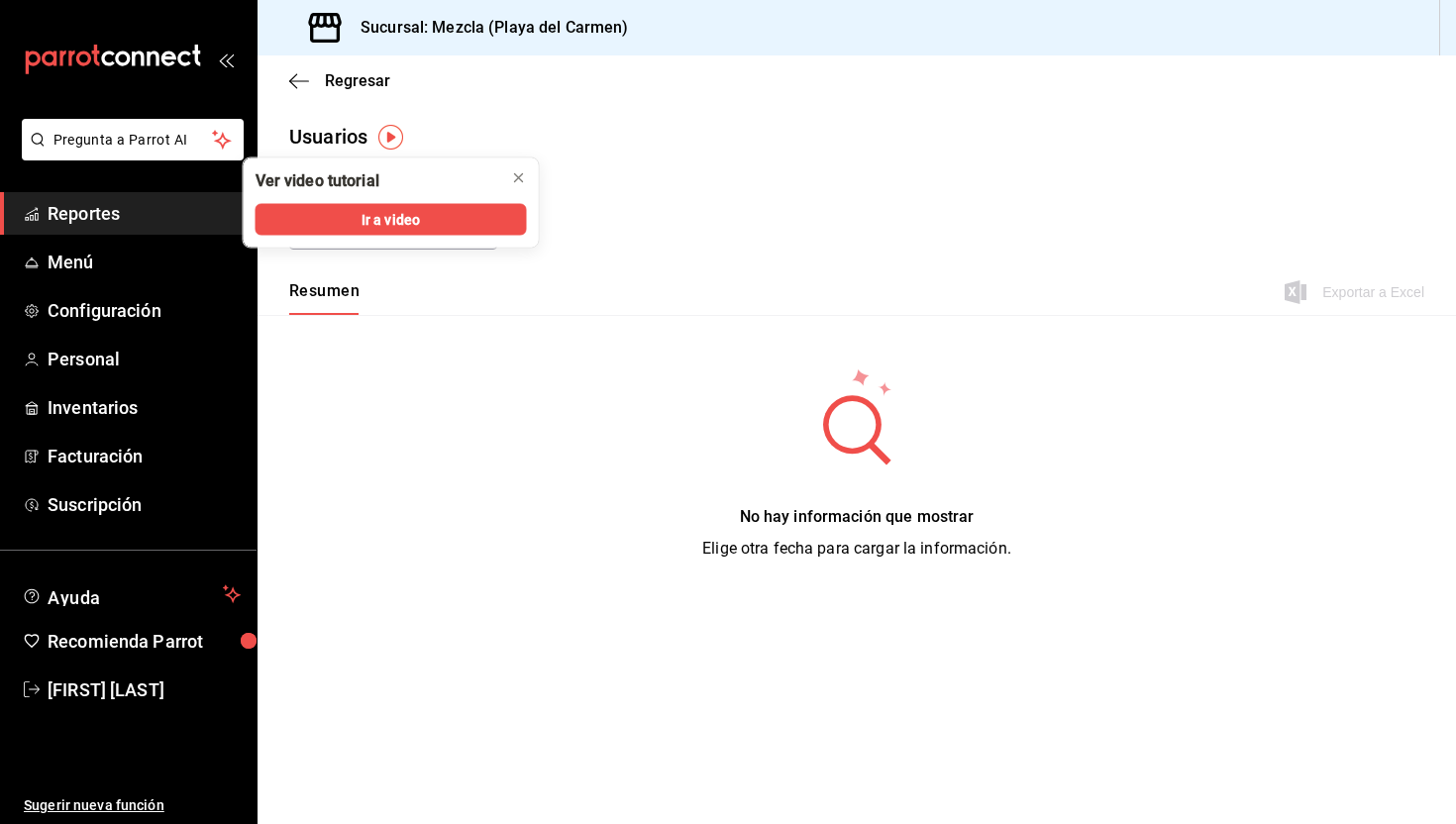click at bounding box center [390, 137] 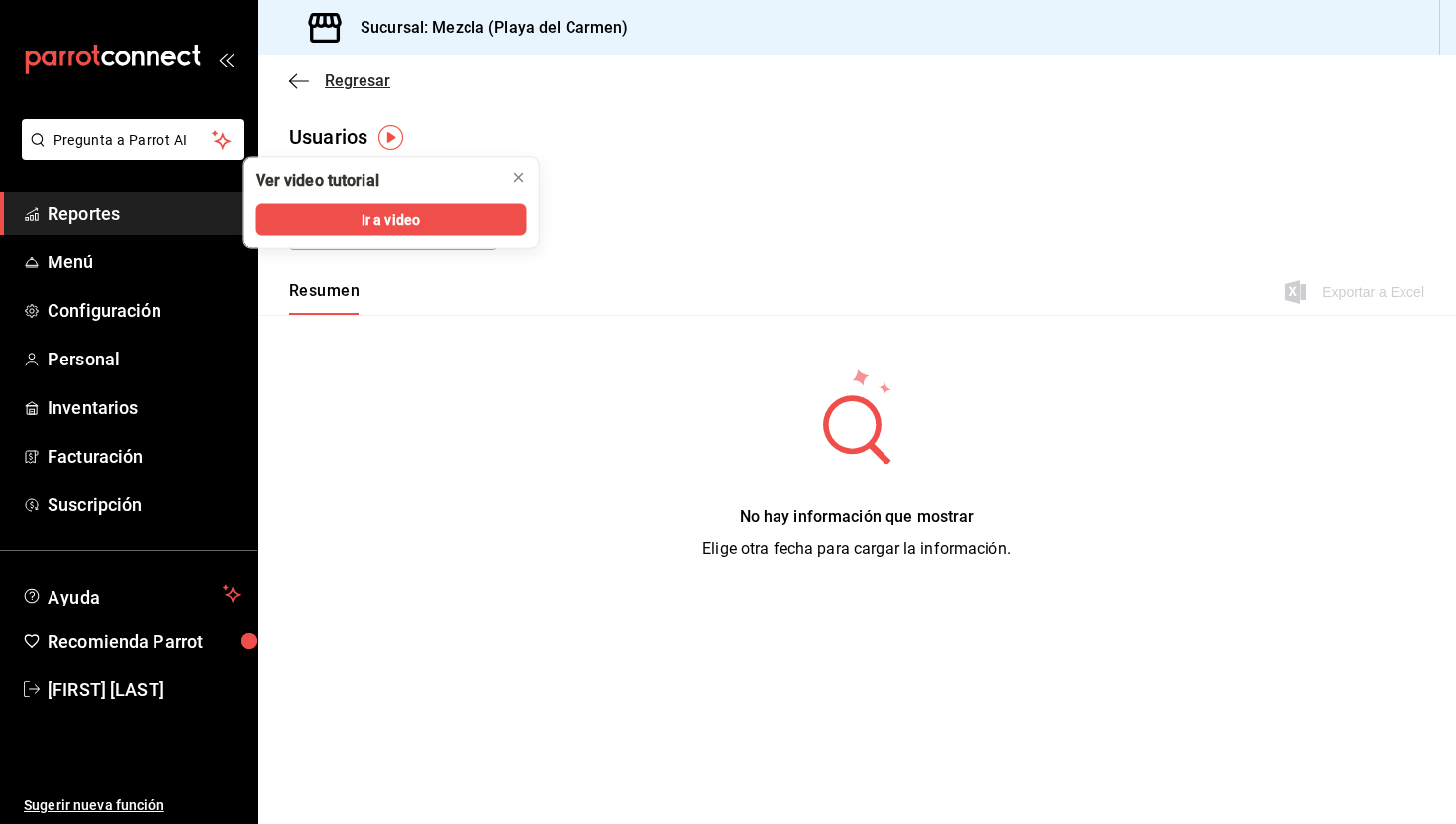 click 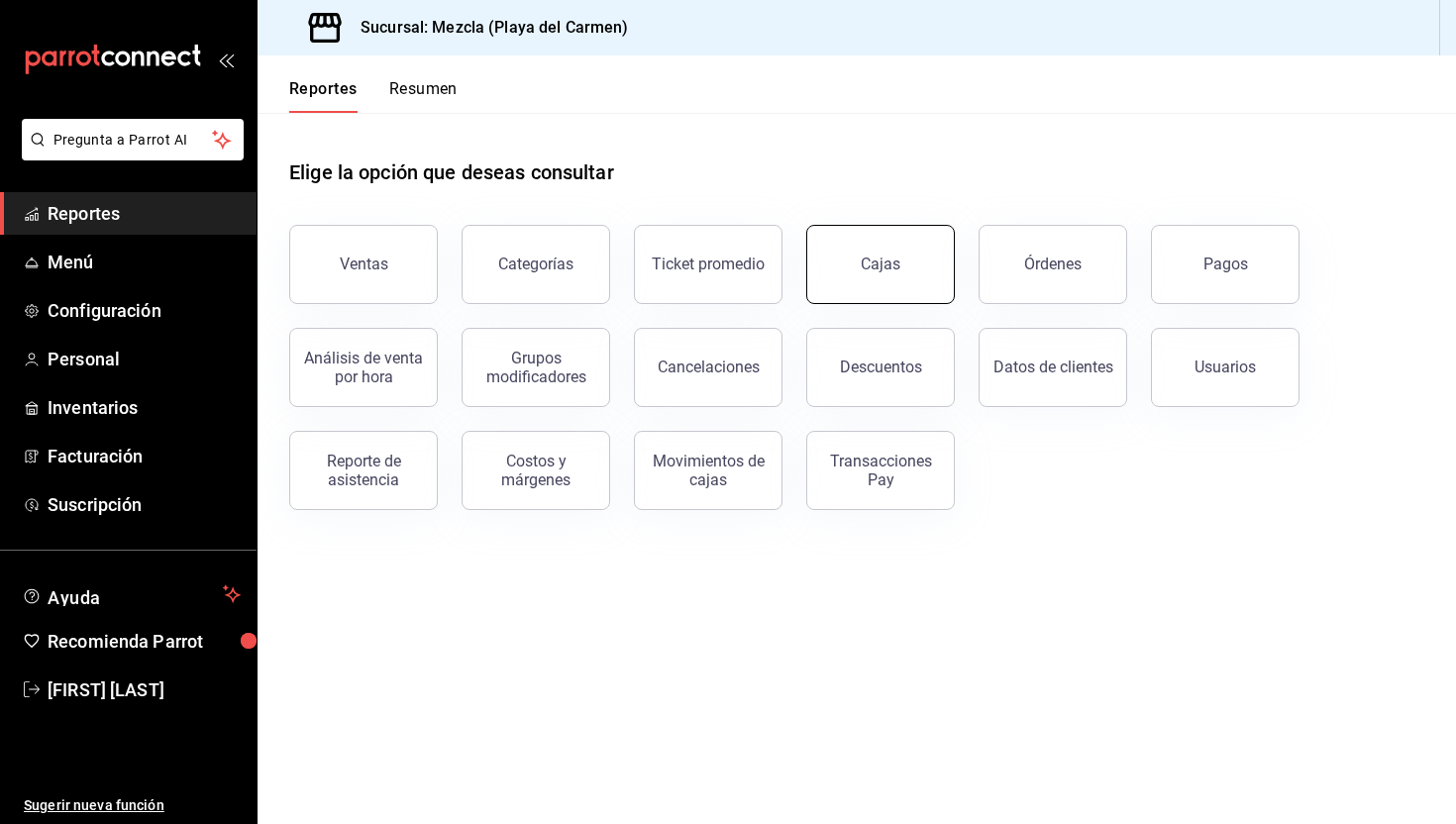 click on "Cajas" at bounding box center [881, 264] 